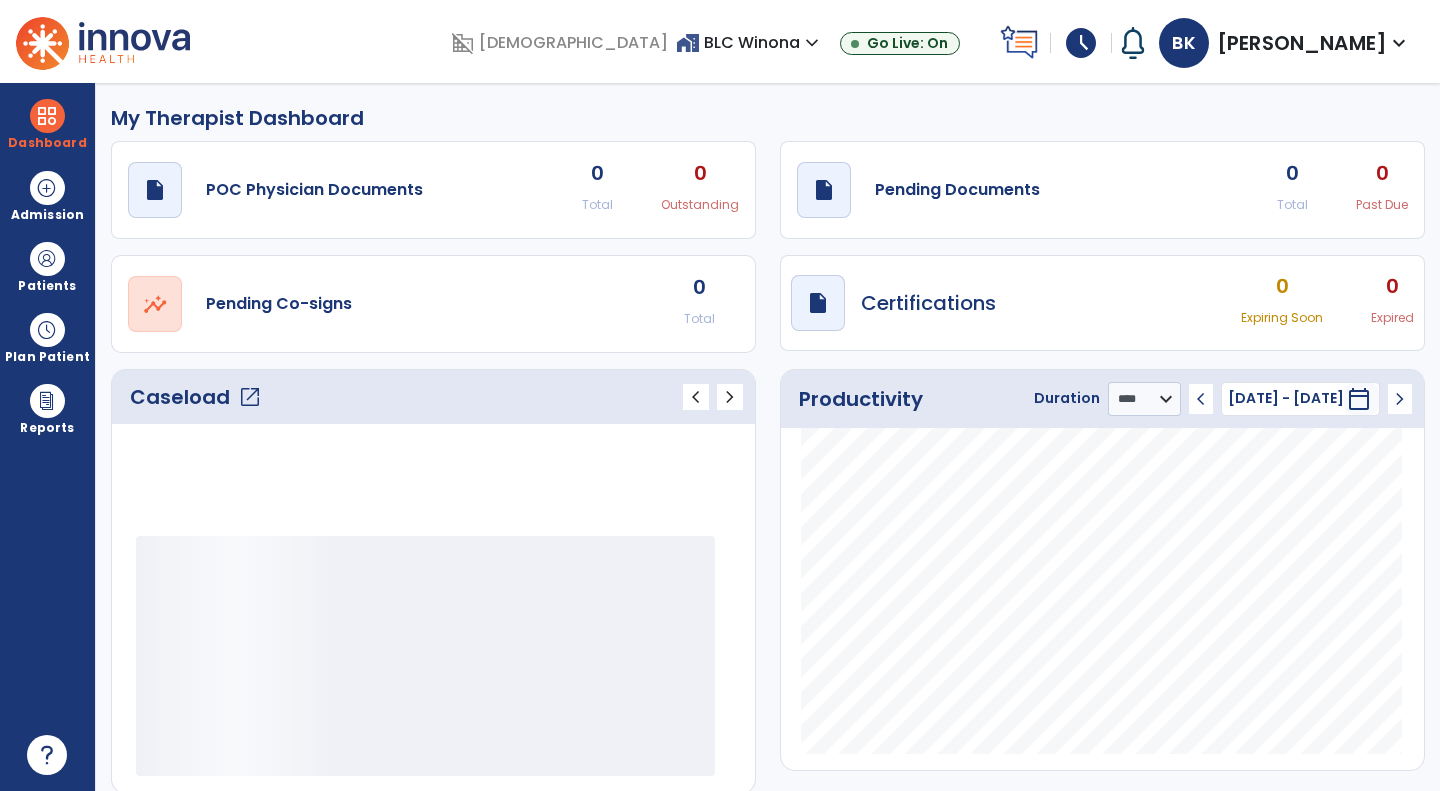 select on "****" 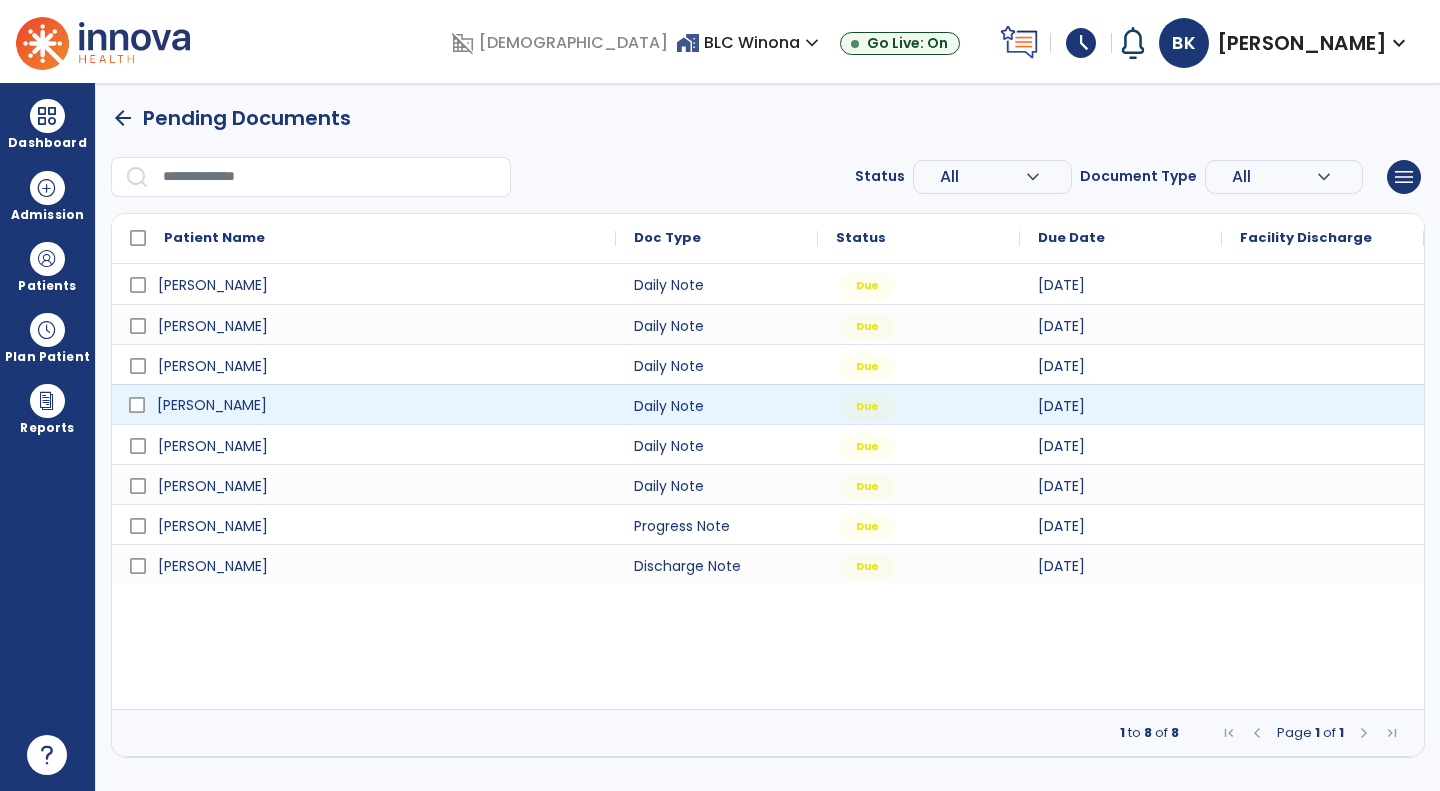 click on "[PERSON_NAME]" at bounding box center [364, 404] 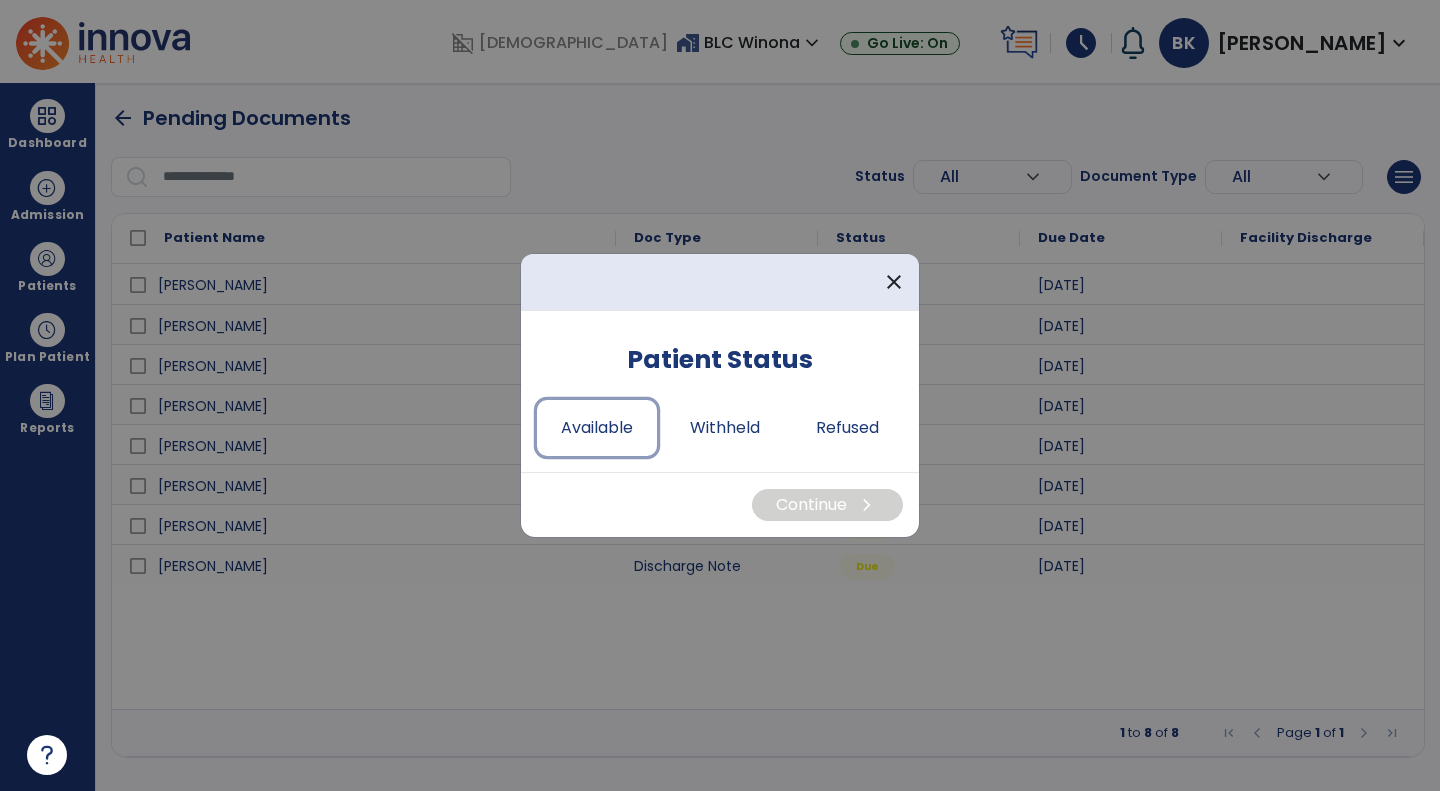 click on "Available" at bounding box center (597, 428) 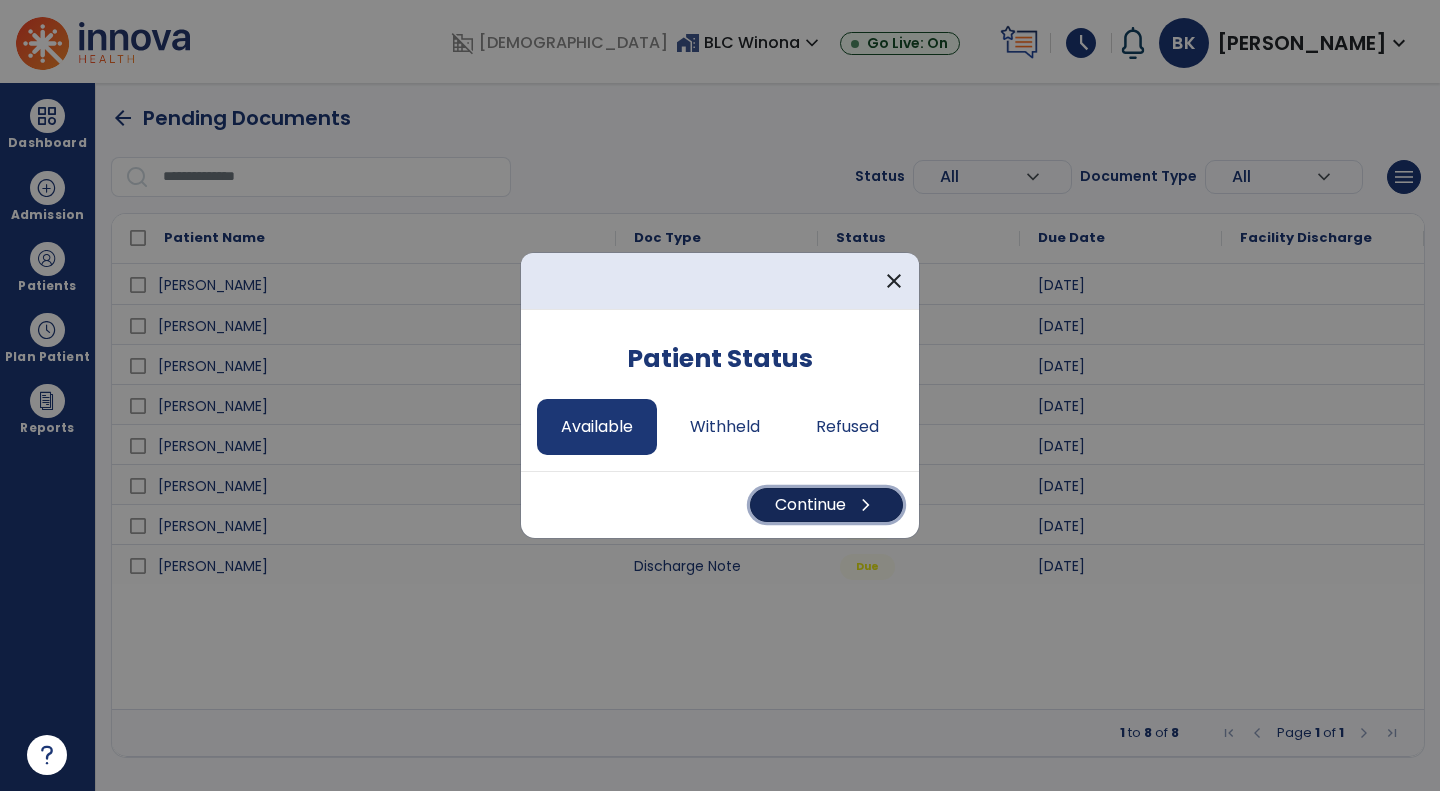 click on "Continue   chevron_right" at bounding box center (826, 505) 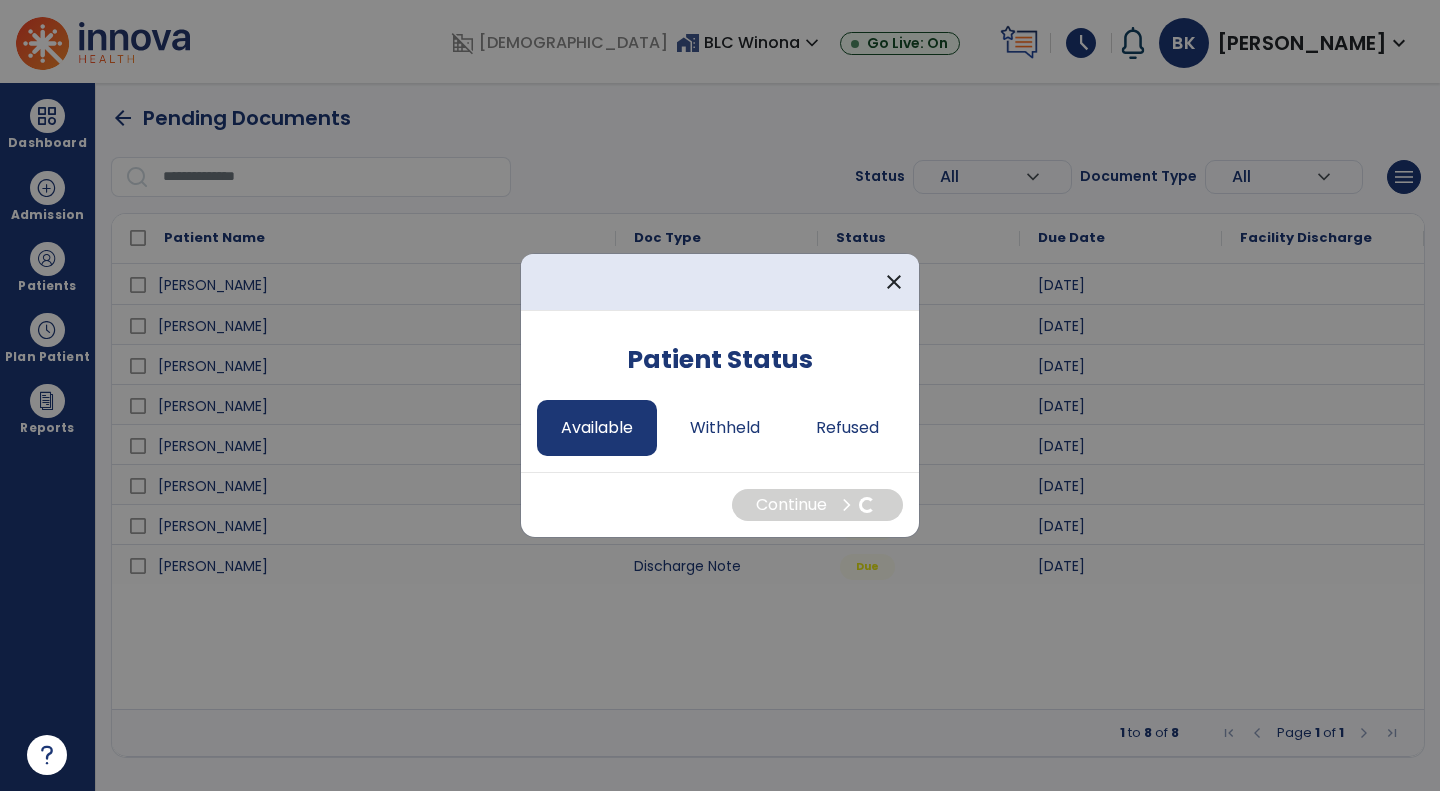 select on "*" 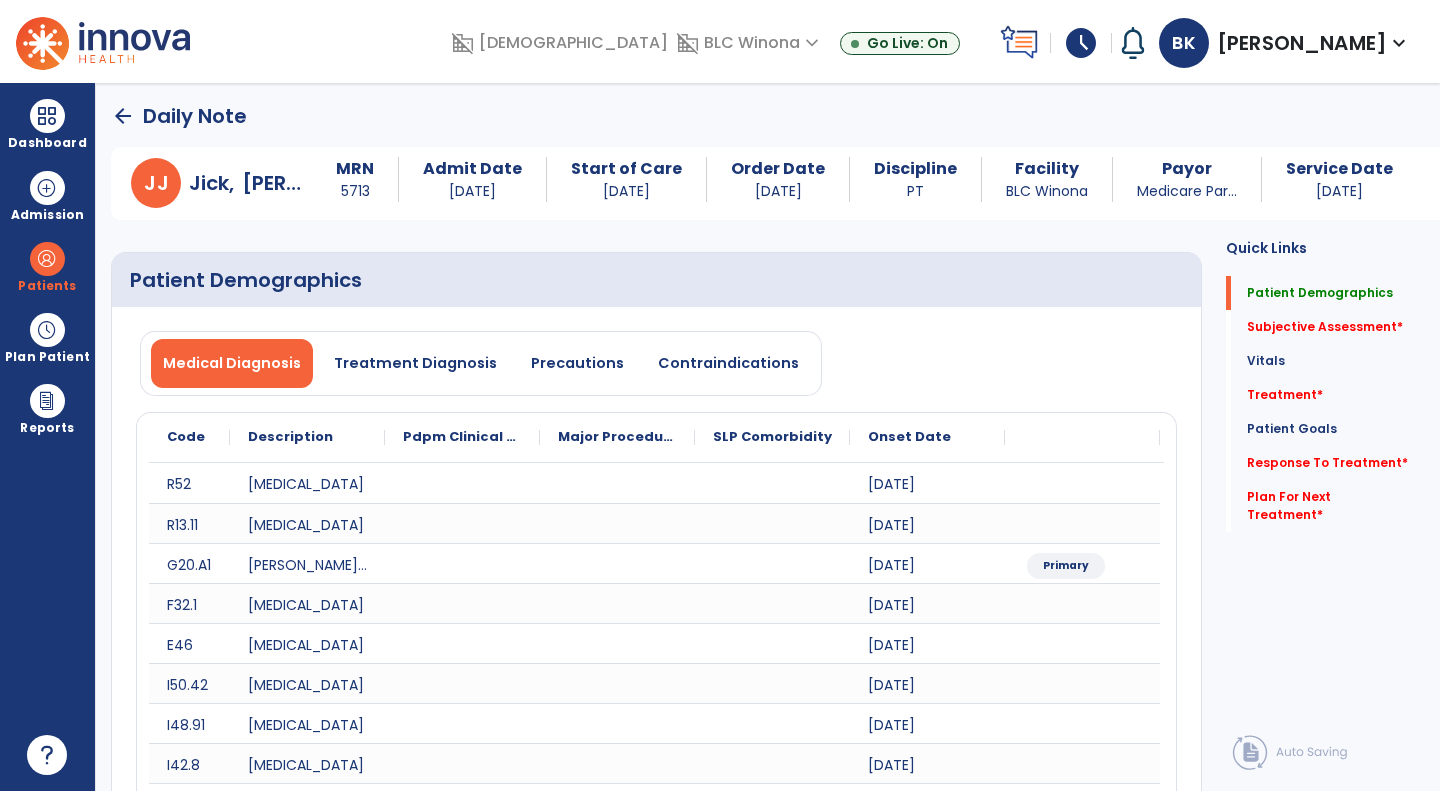 scroll, scrollTop: 0, scrollLeft: 0, axis: both 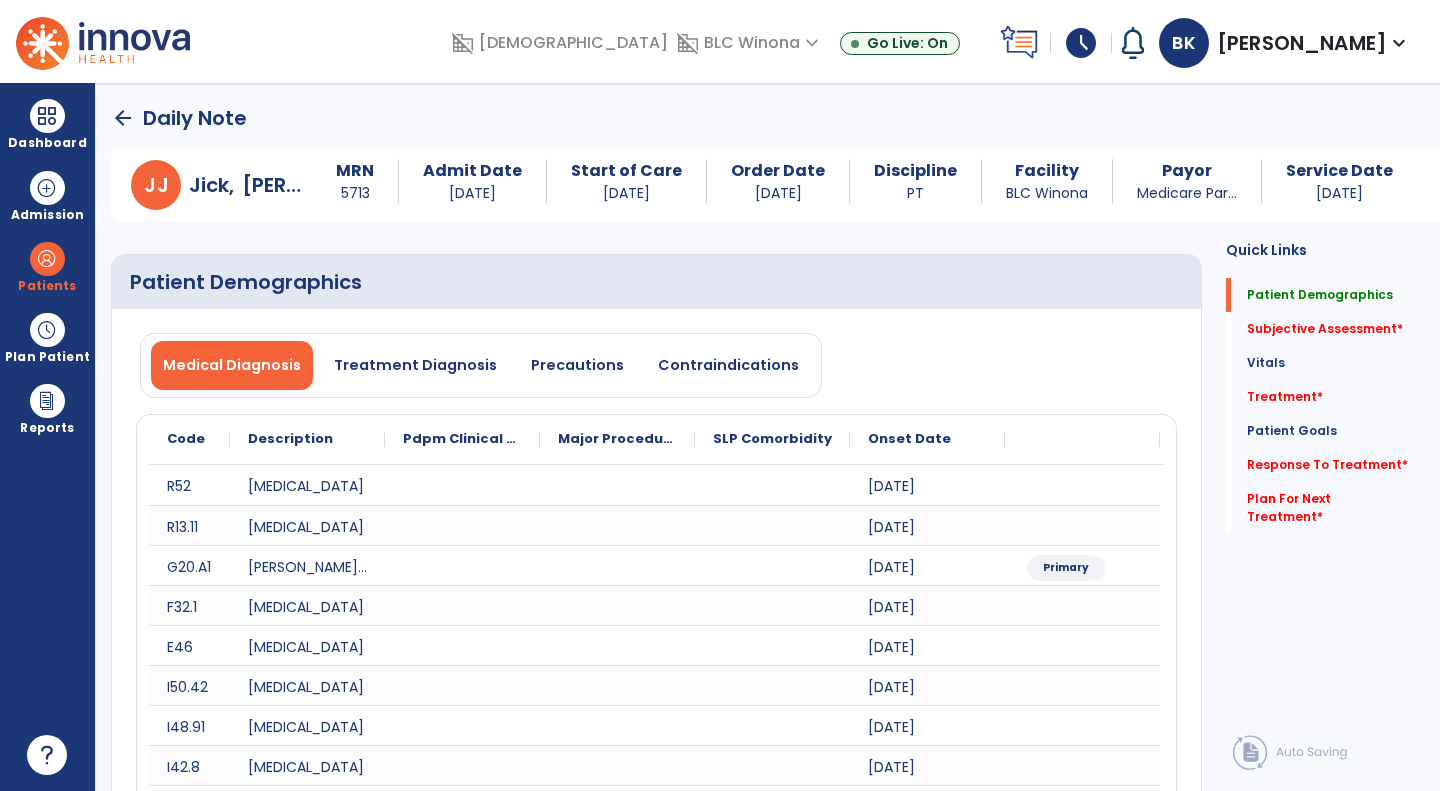 click on "arrow_back" 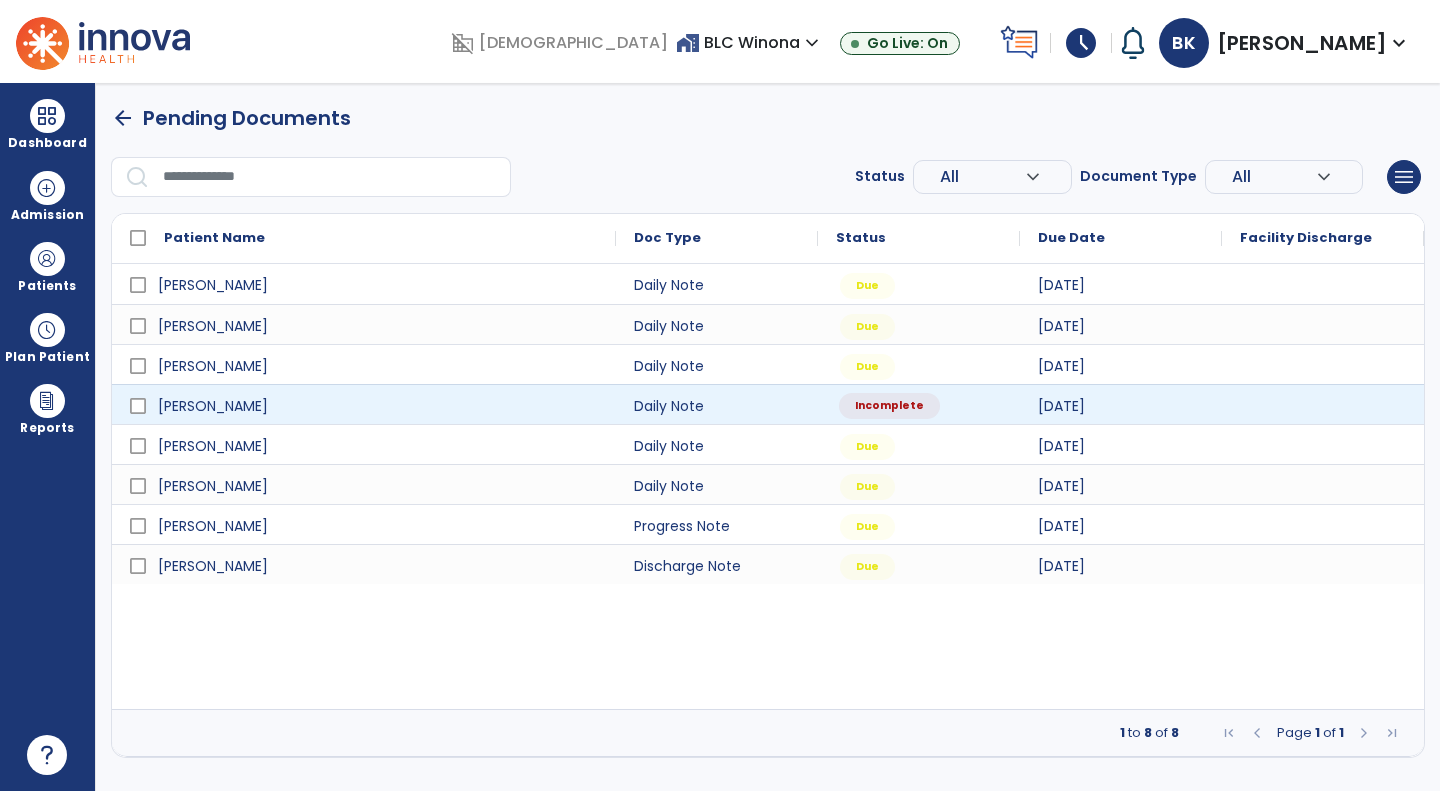 click on "Incomplete" at bounding box center (889, 406) 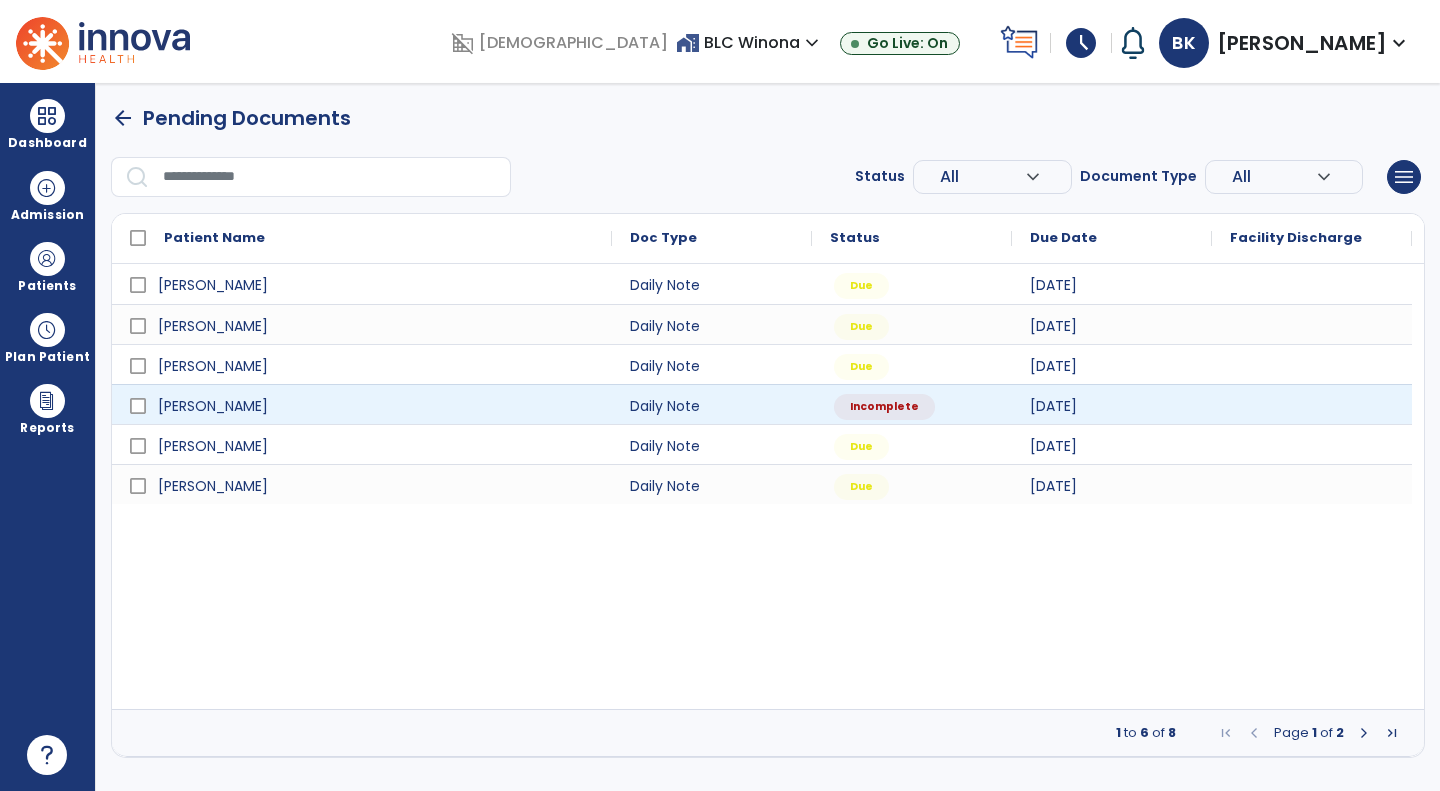 select on "*" 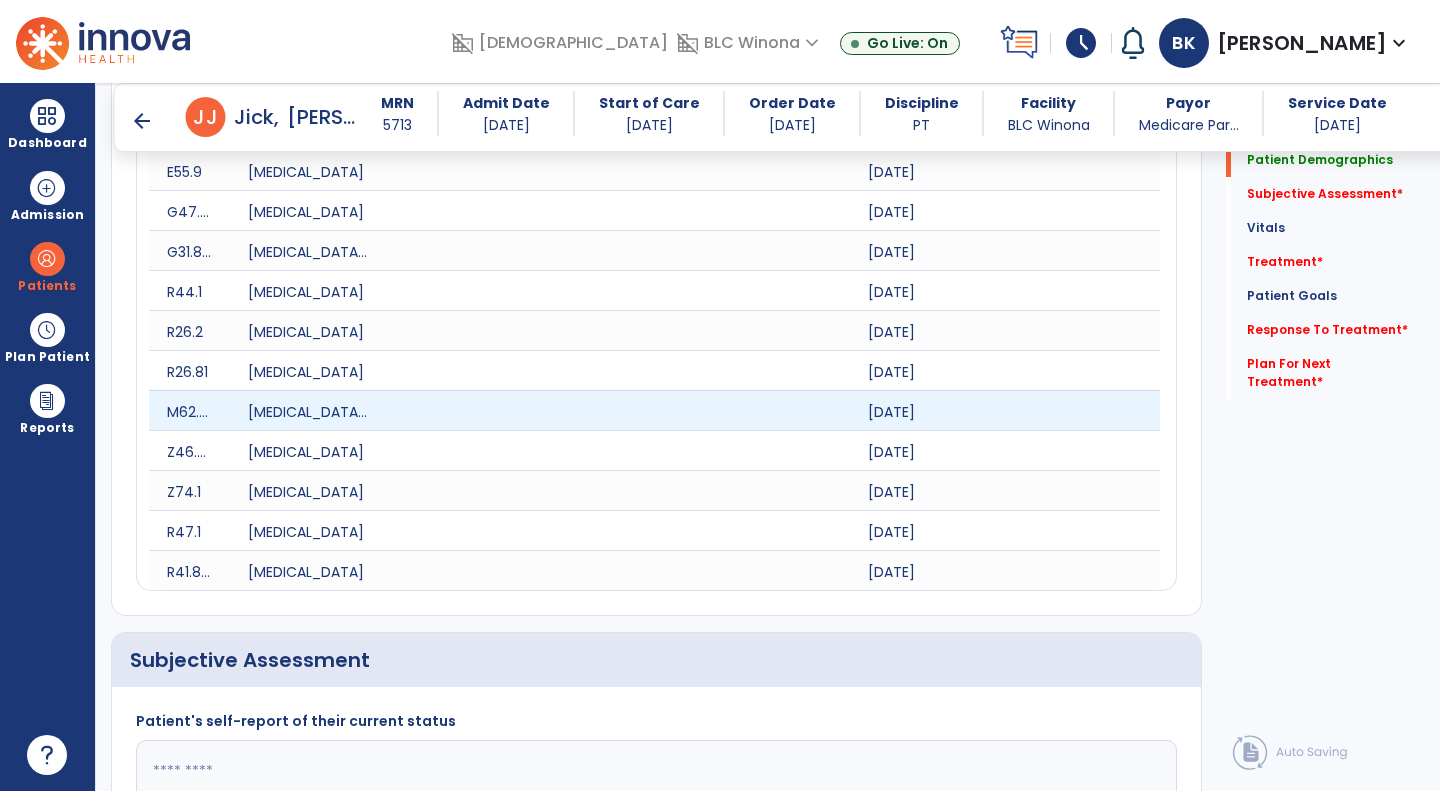 scroll, scrollTop: 1694, scrollLeft: 0, axis: vertical 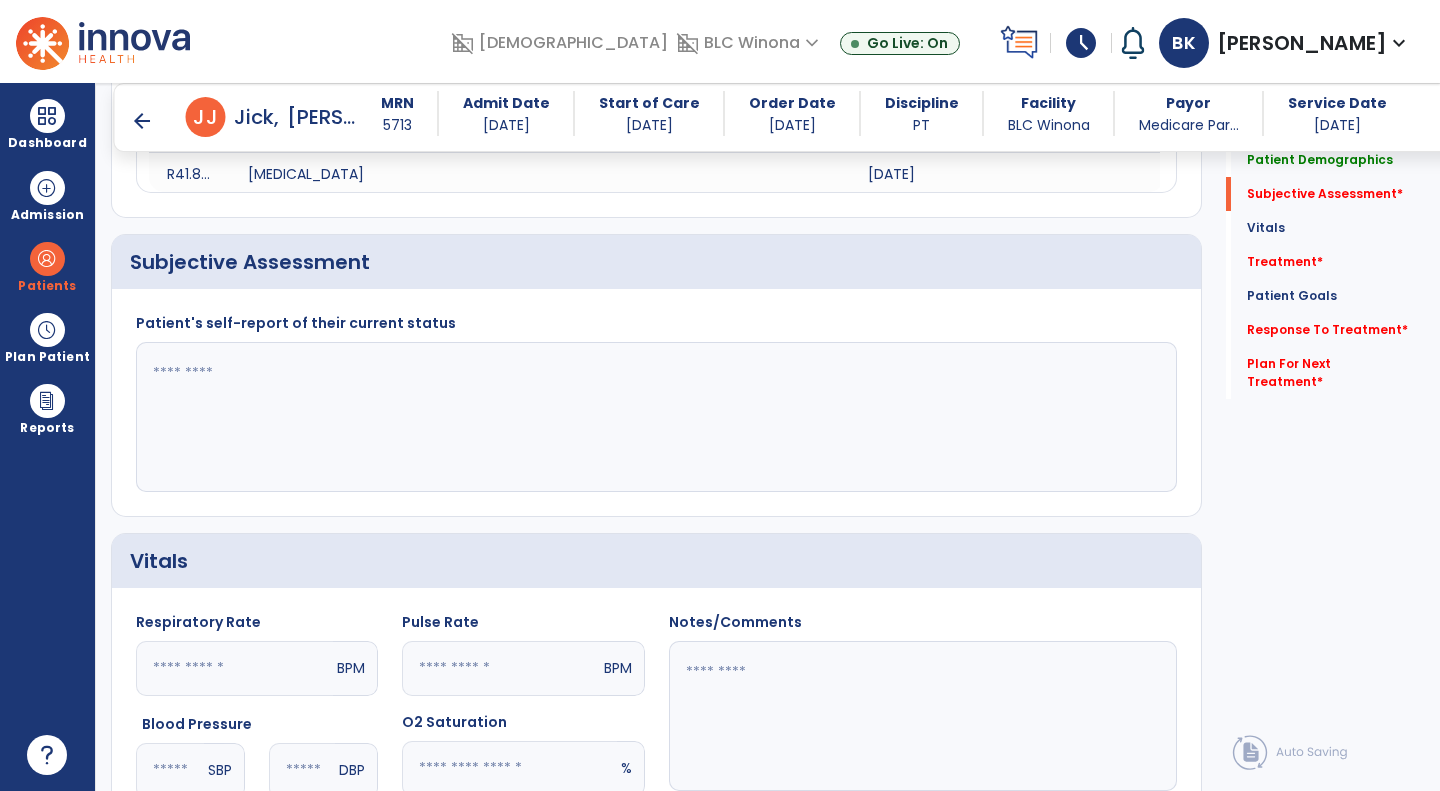 click 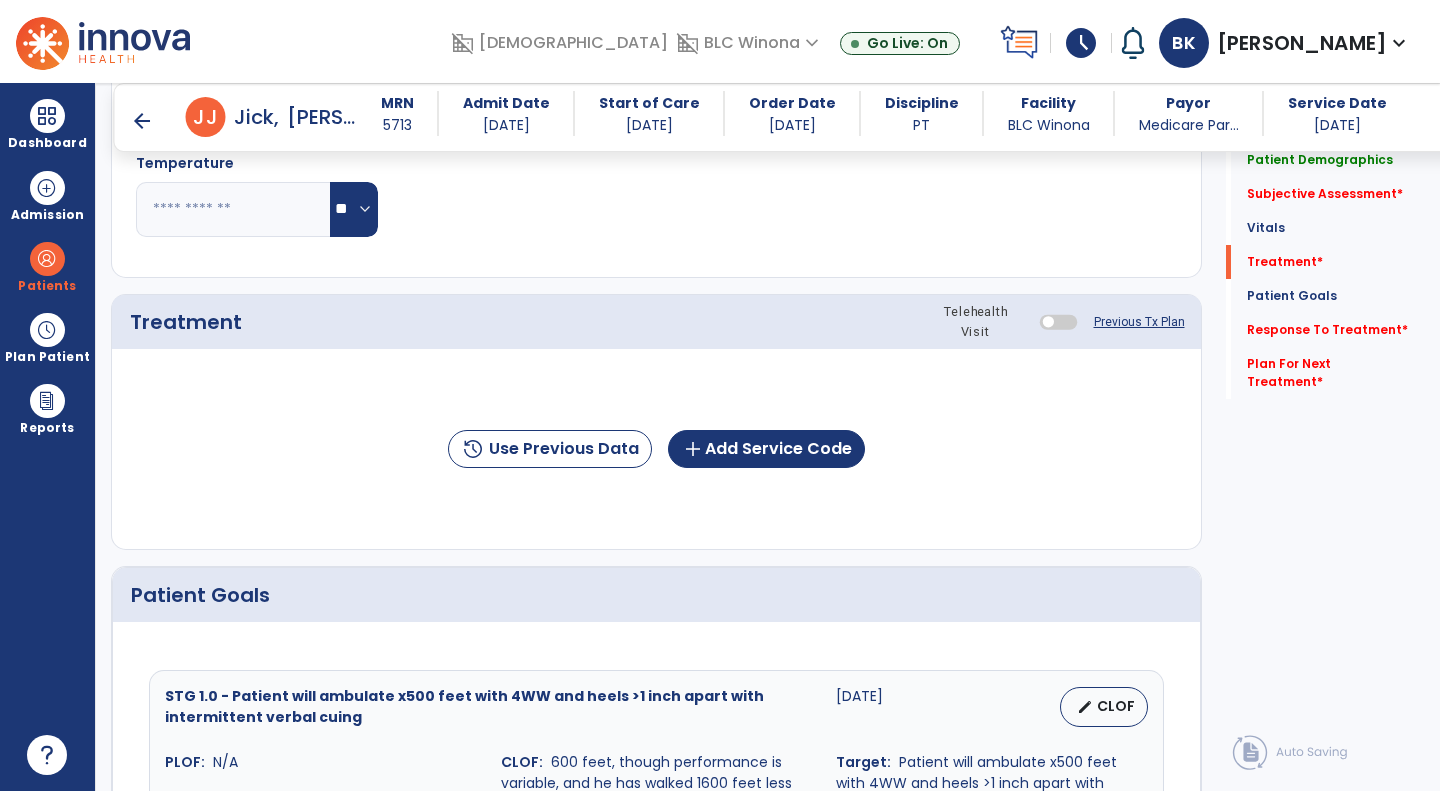 scroll, scrollTop: 2357, scrollLeft: 0, axis: vertical 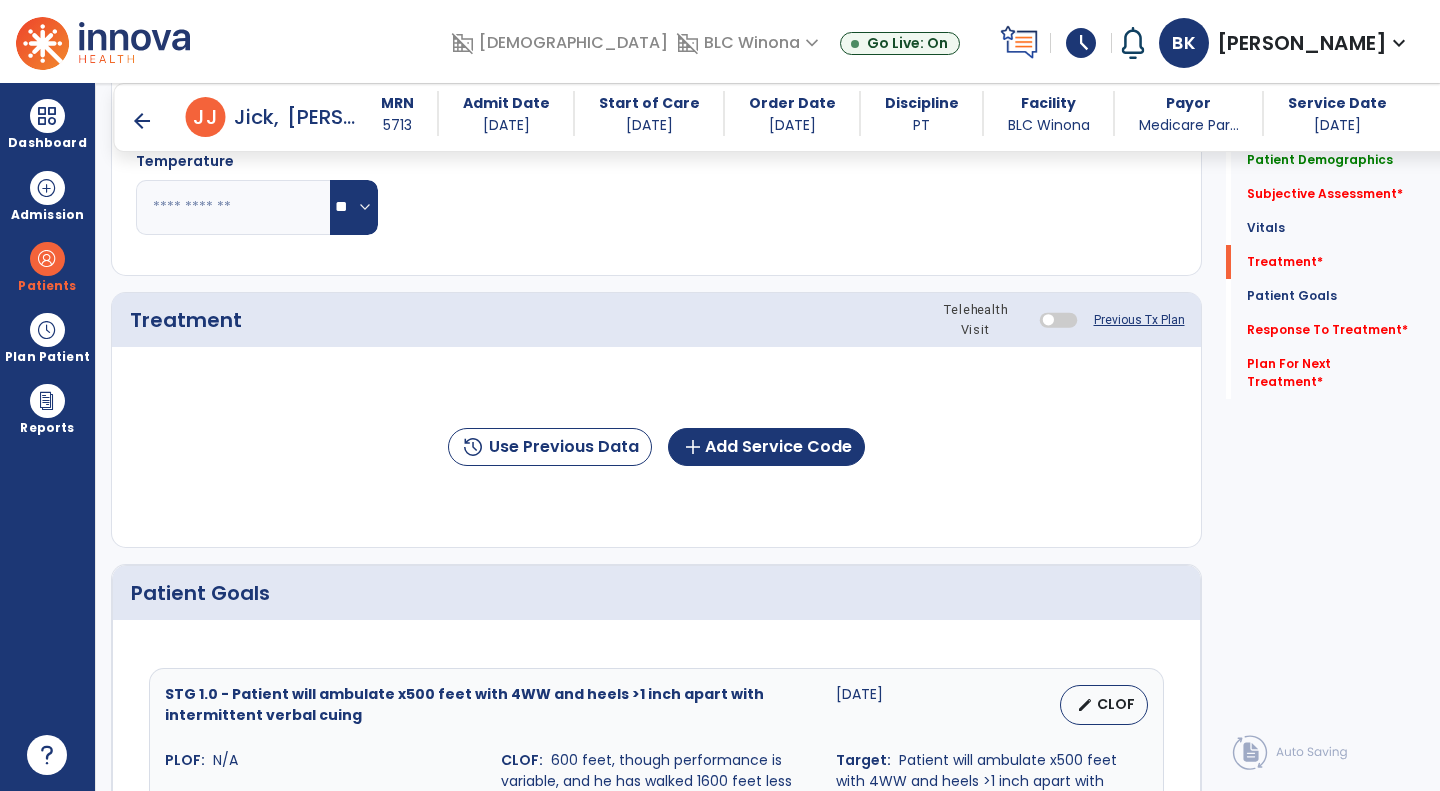 type on "**********" 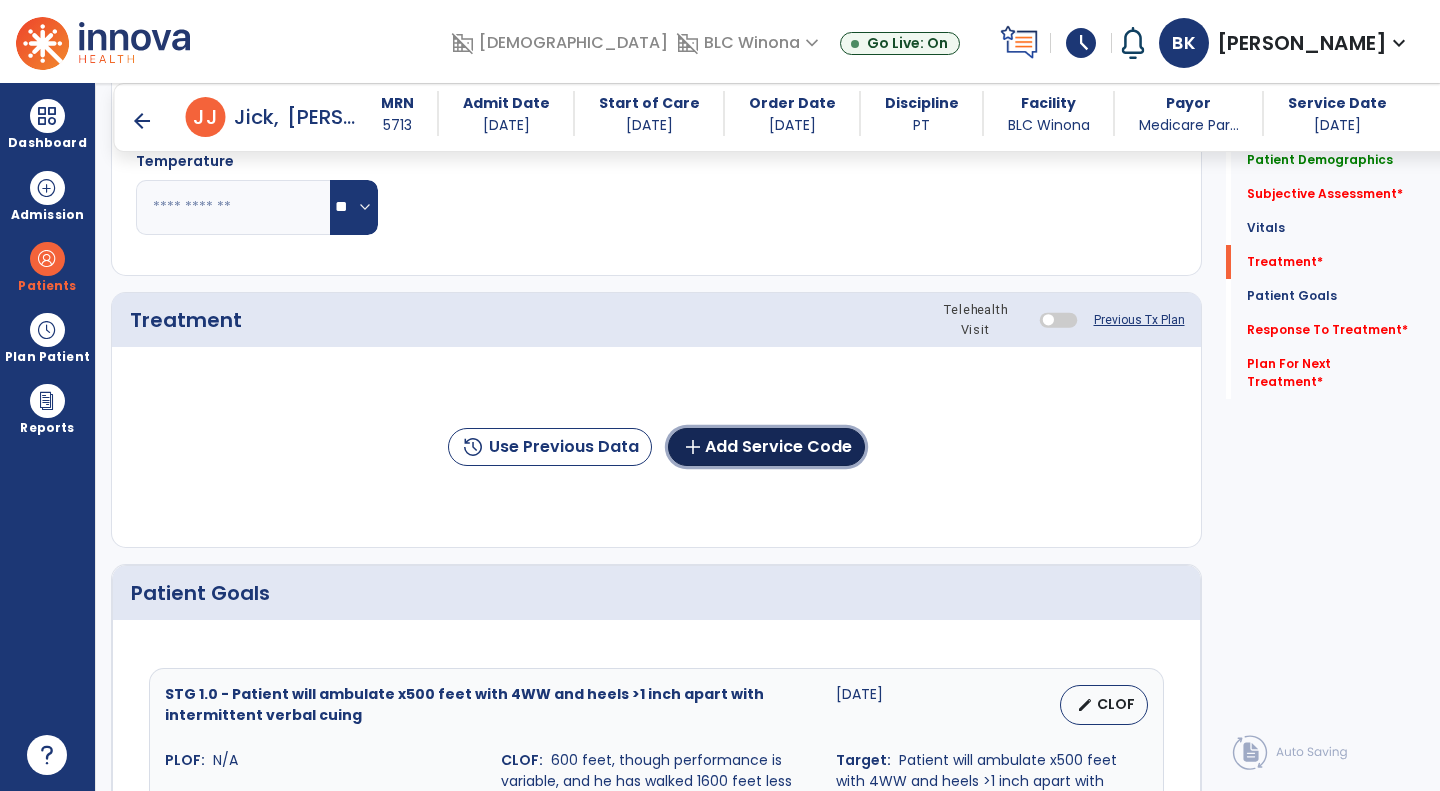 click on "add" 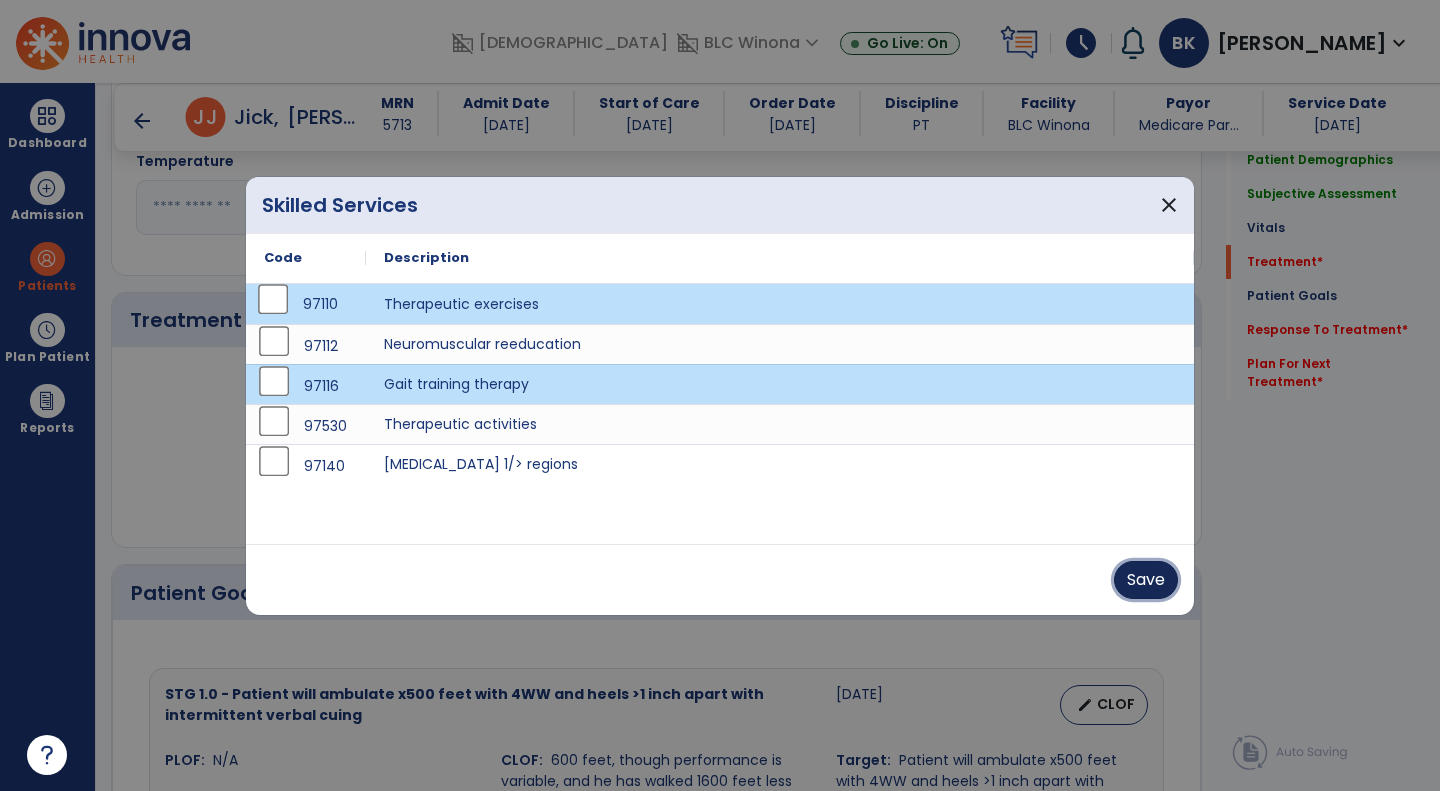 click on "Save" at bounding box center (1146, 580) 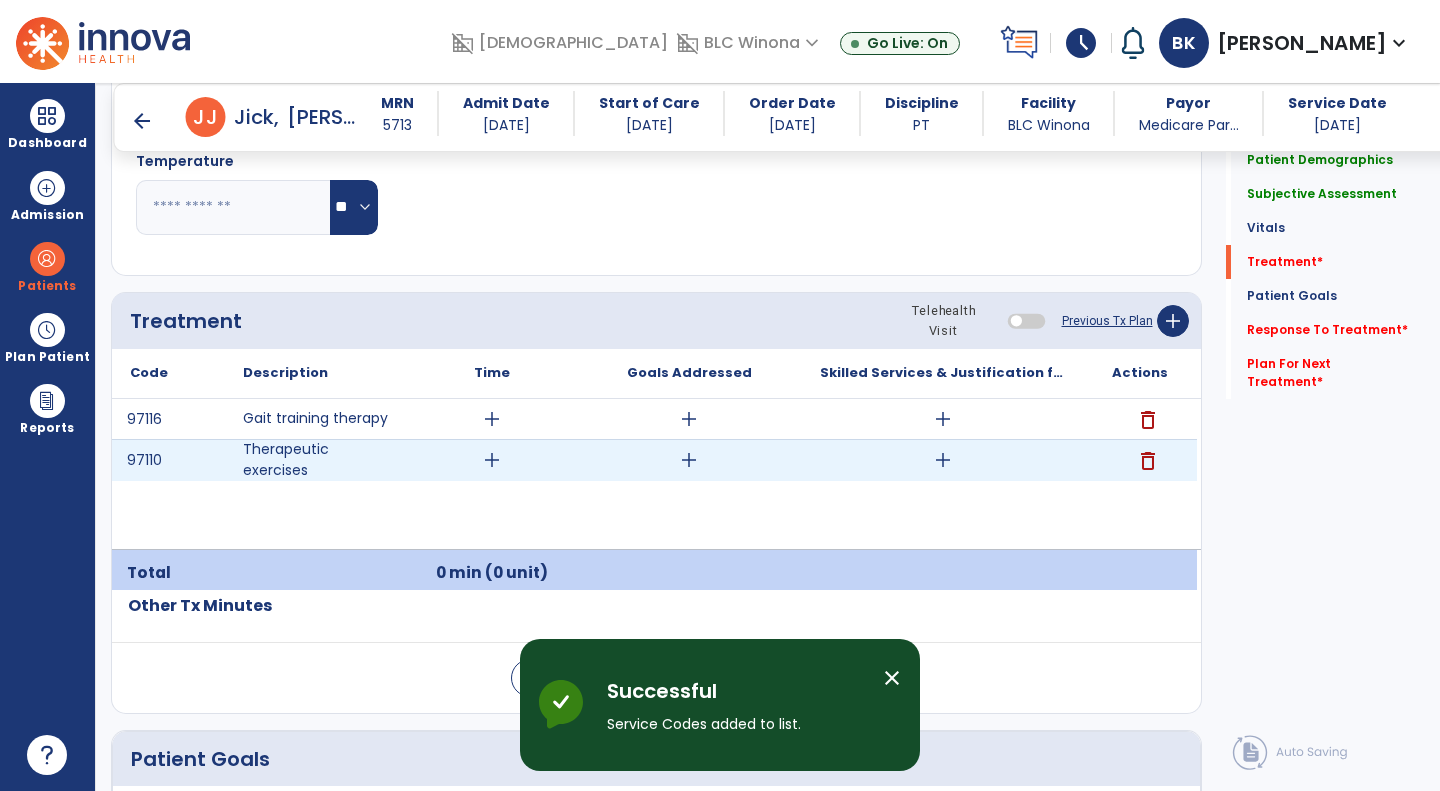 click on "add" at bounding box center (492, 460) 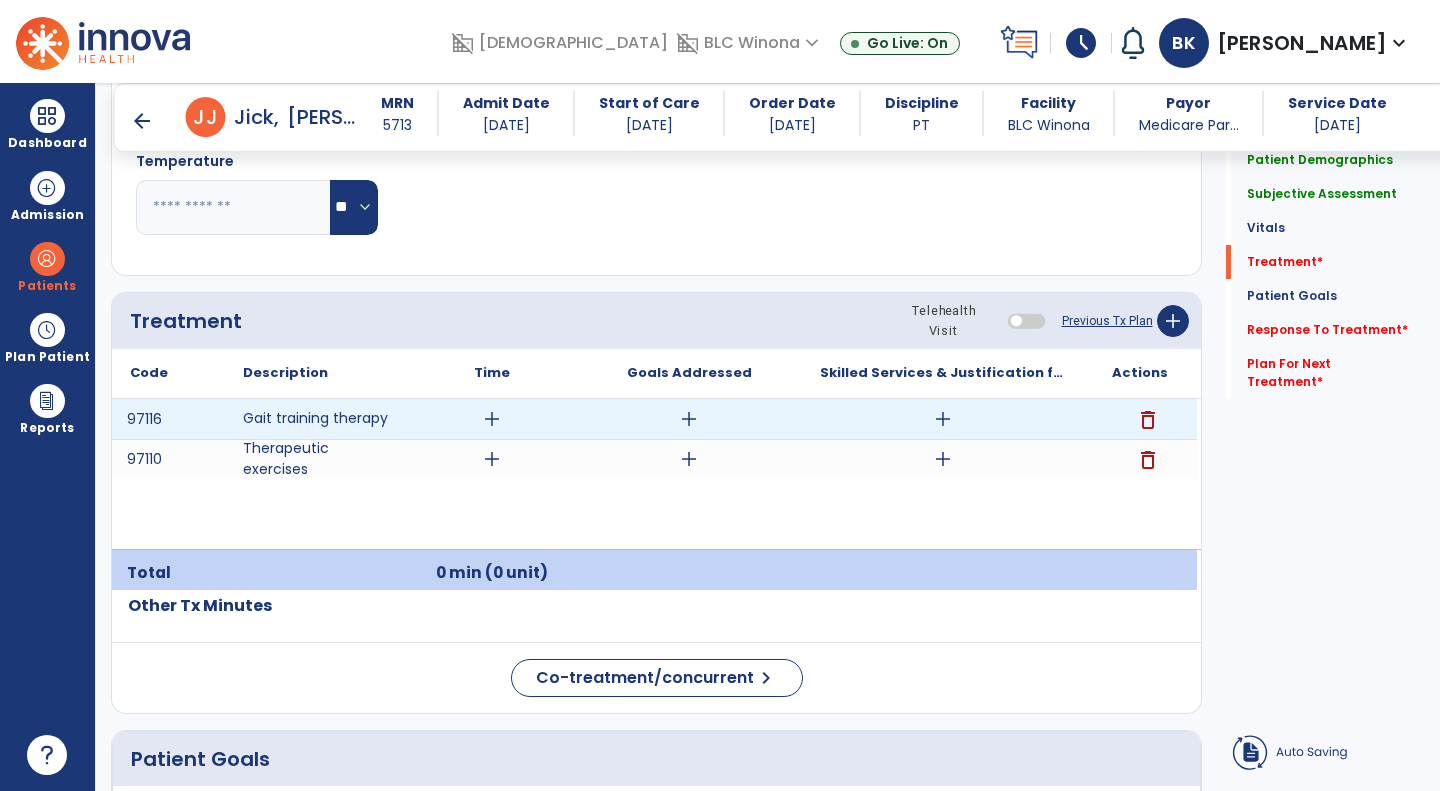 click on "add" at bounding box center (492, 419) 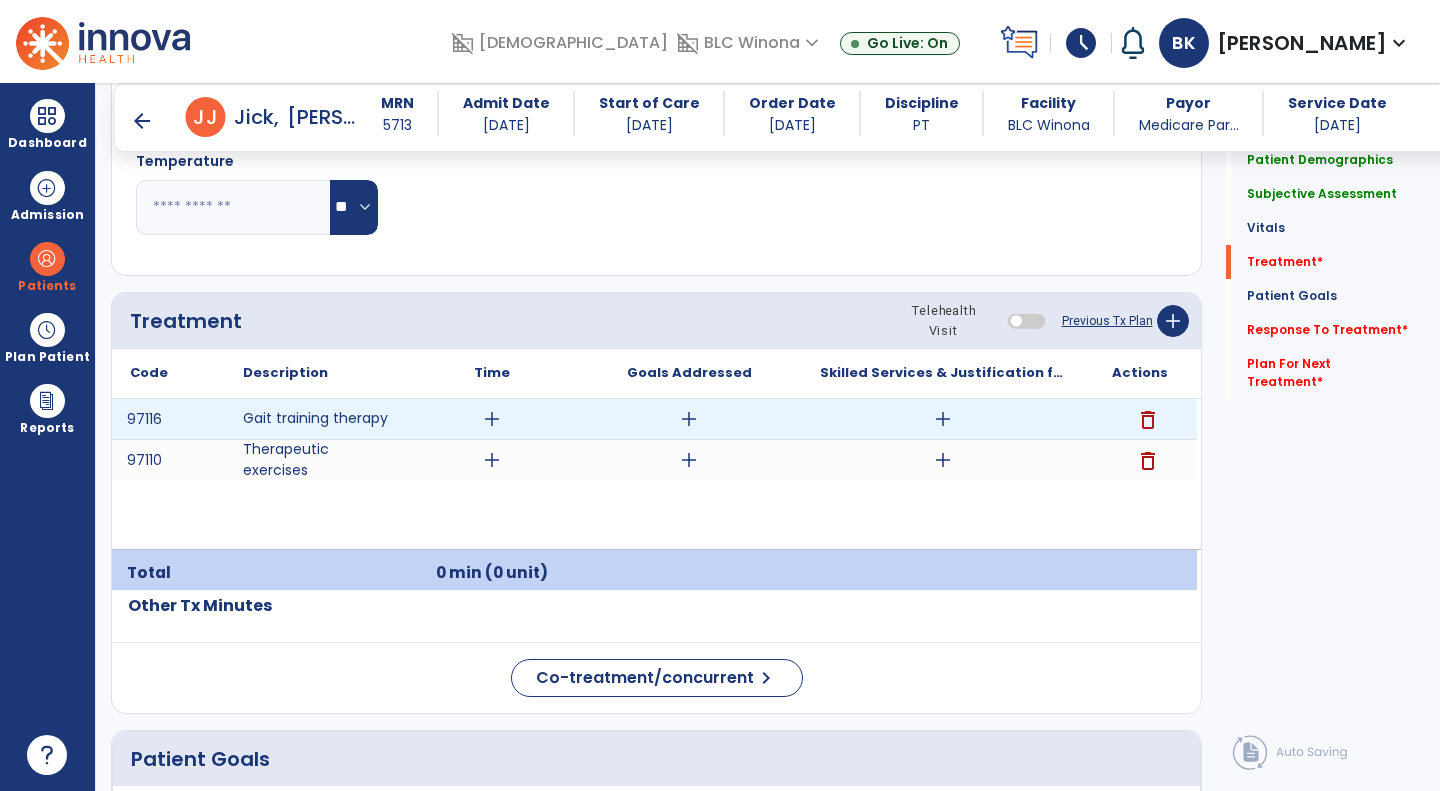 click on "add" at bounding box center (492, 419) 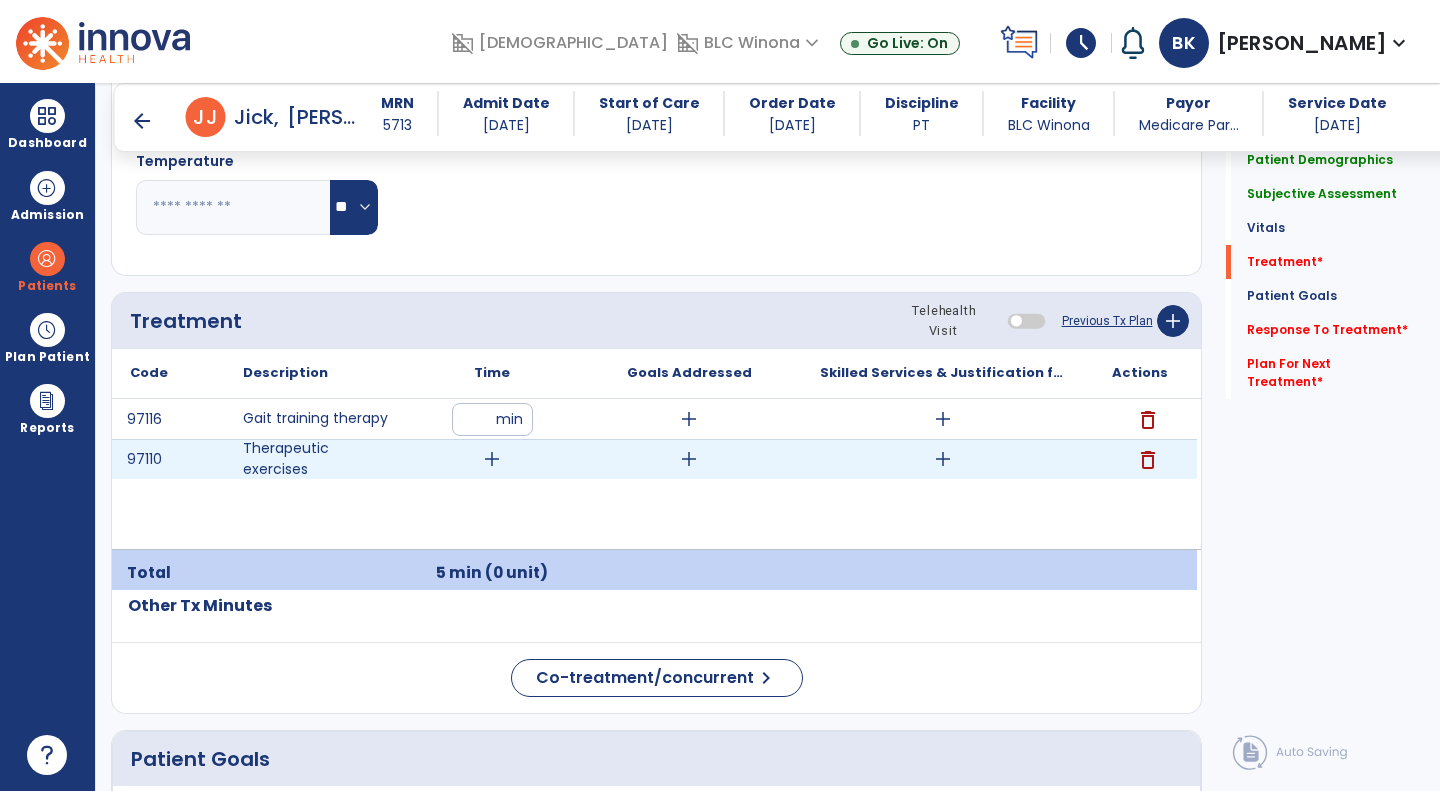 click on "add" at bounding box center (492, 459) 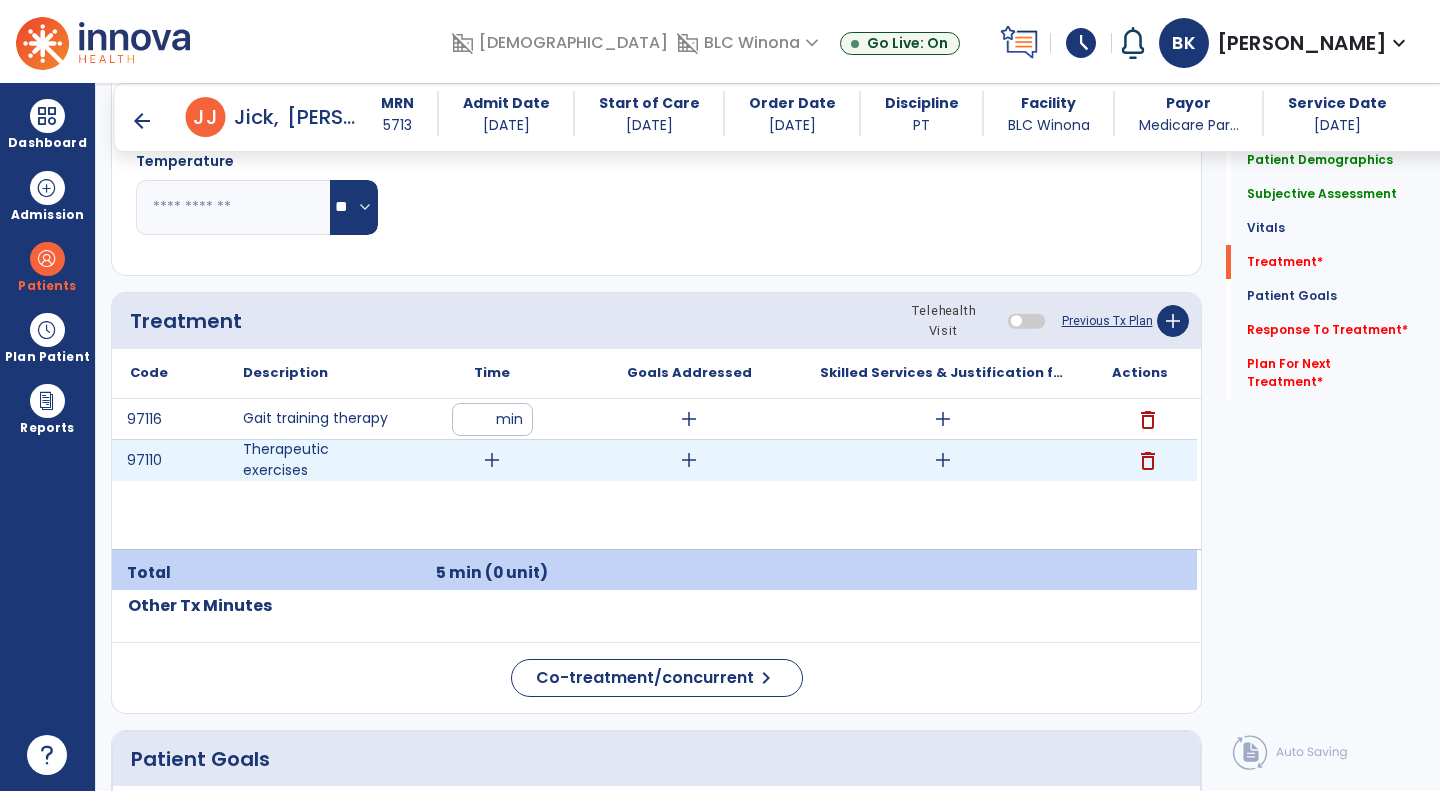 click on "add" at bounding box center (492, 460) 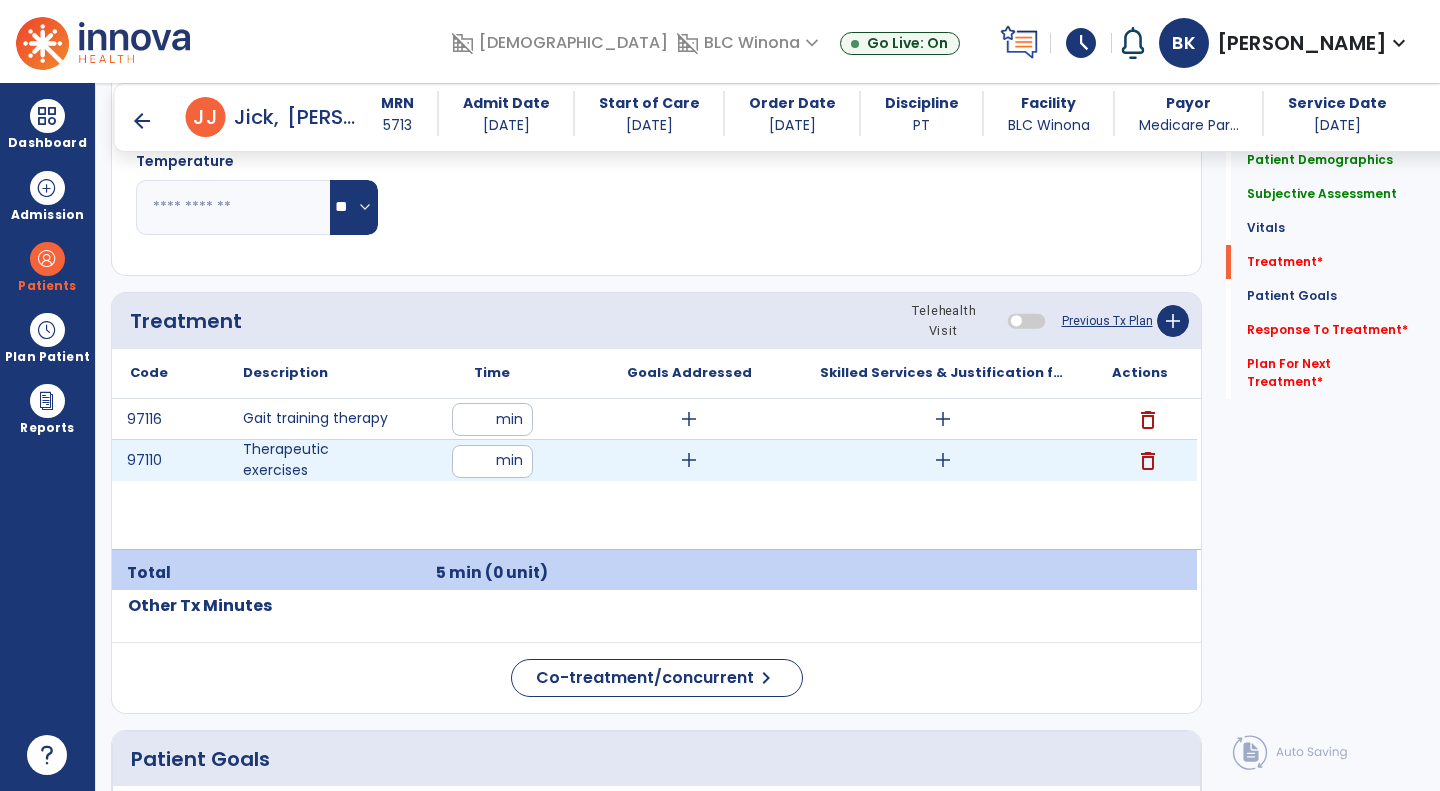 type on "*" 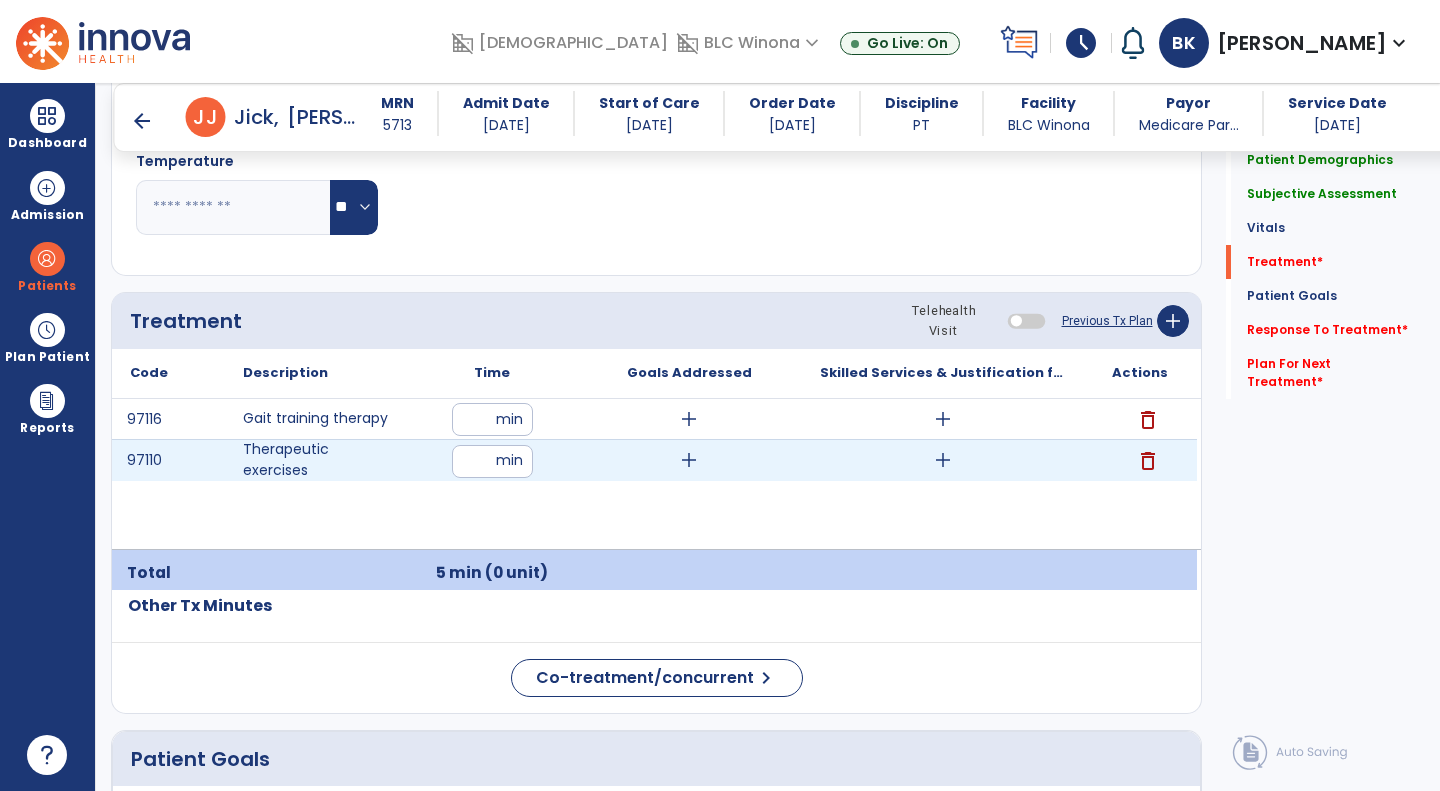 type on "**" 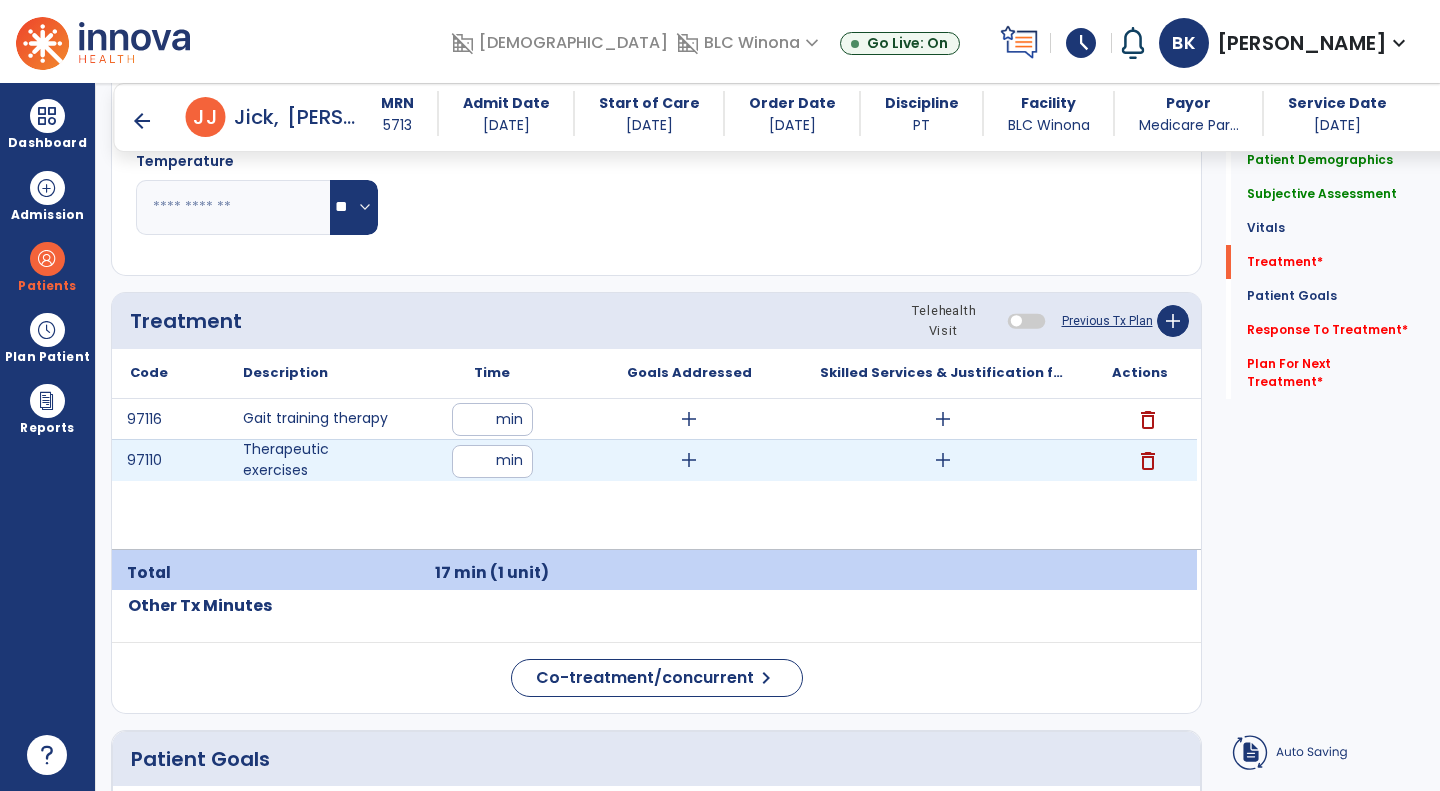 click on "add" at bounding box center (689, 460) 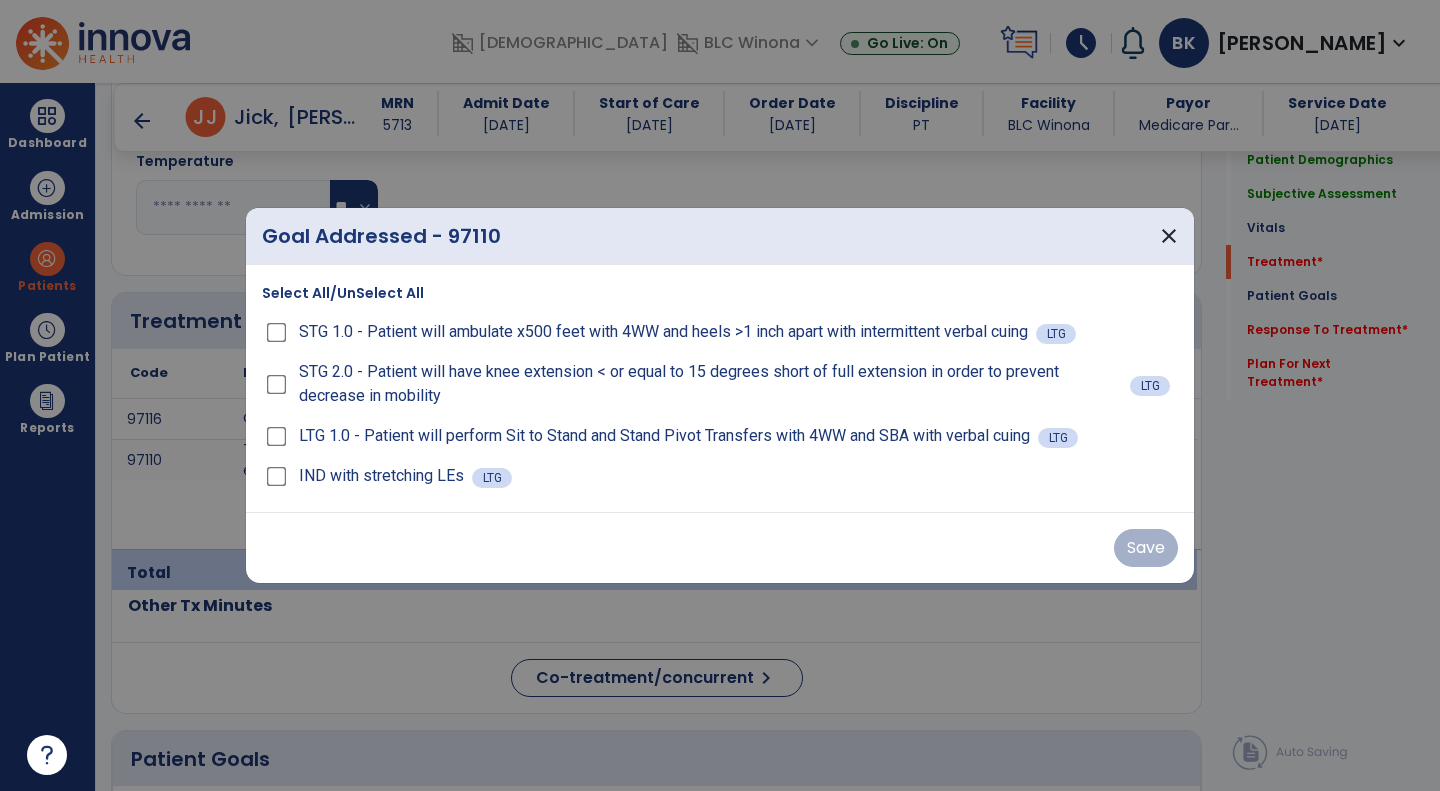 click on "STG 2.0 - Patient will have knee extension < or equal to 15 degrees short of full extension in order to prevent decrease in mobility" at bounding box center [696, 384] 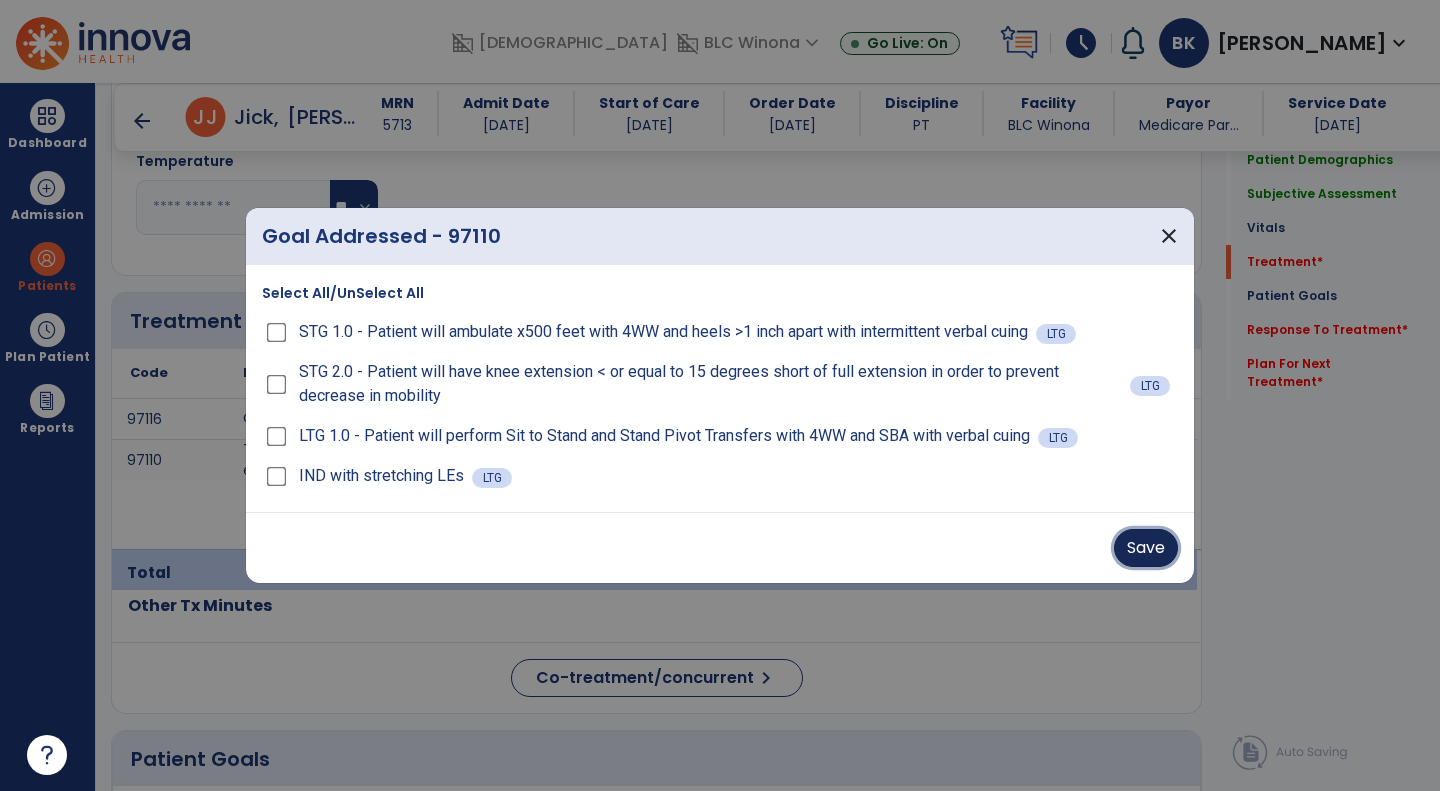 click on "Save" at bounding box center (1146, 548) 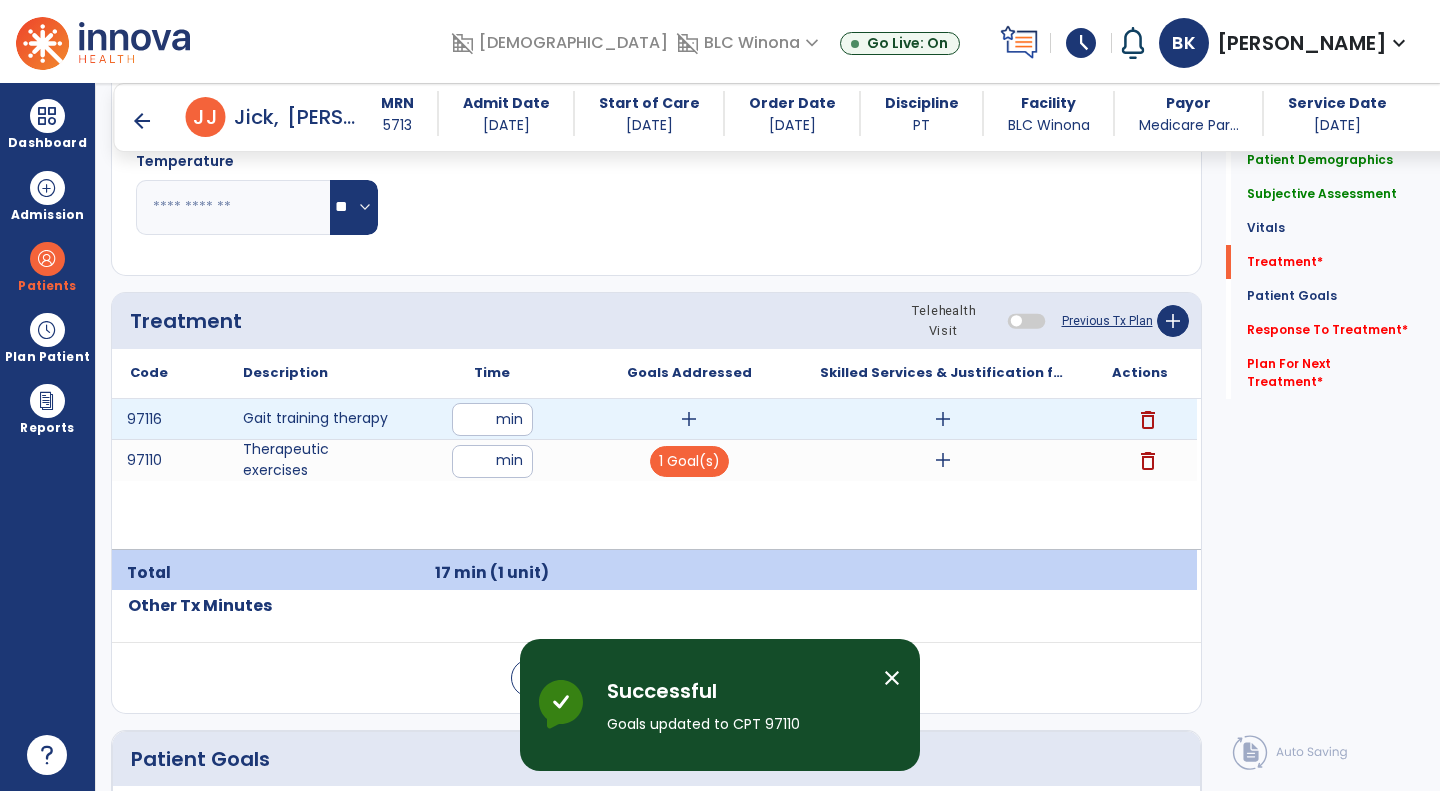 click on "add" at bounding box center [689, 419] 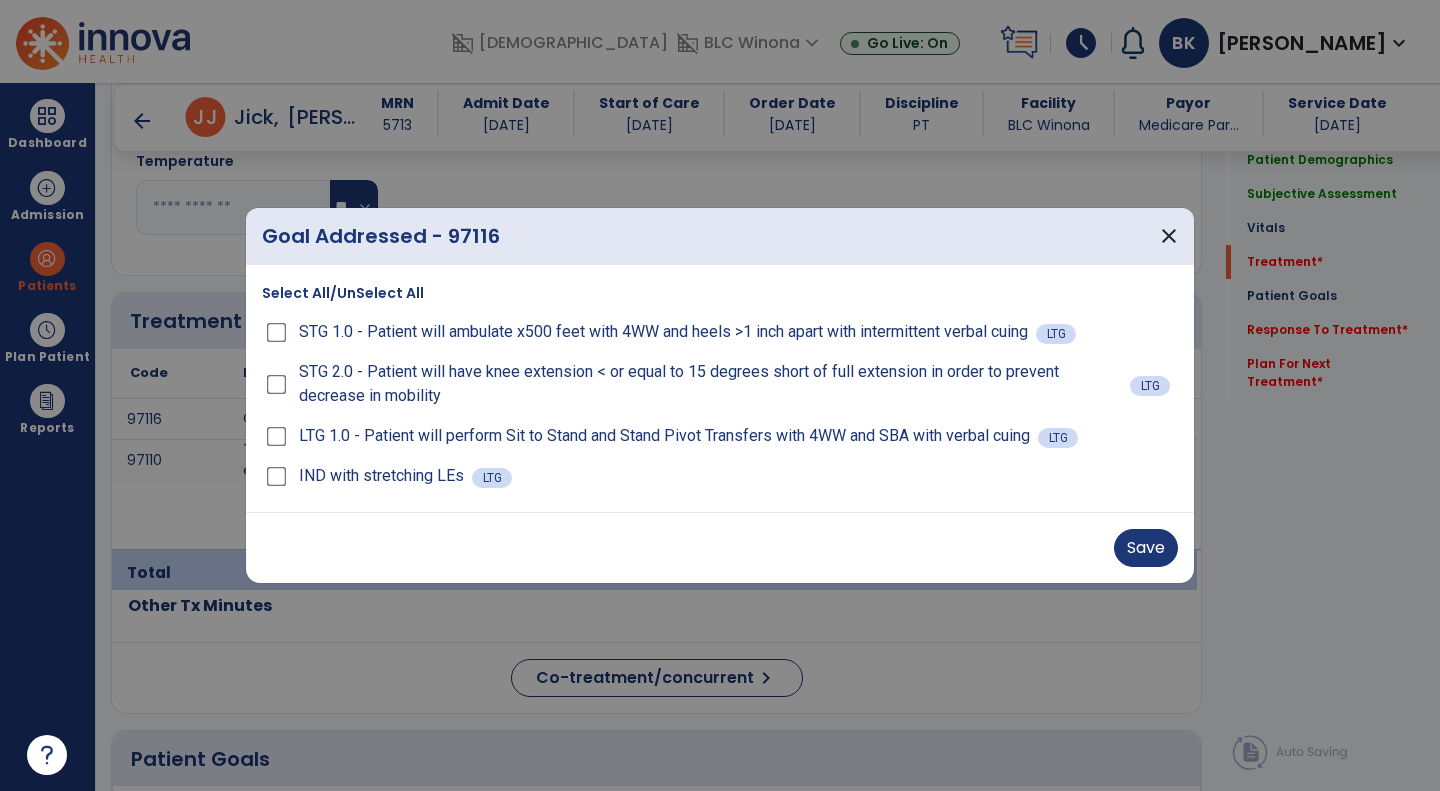 click on "Save" at bounding box center (720, 547) 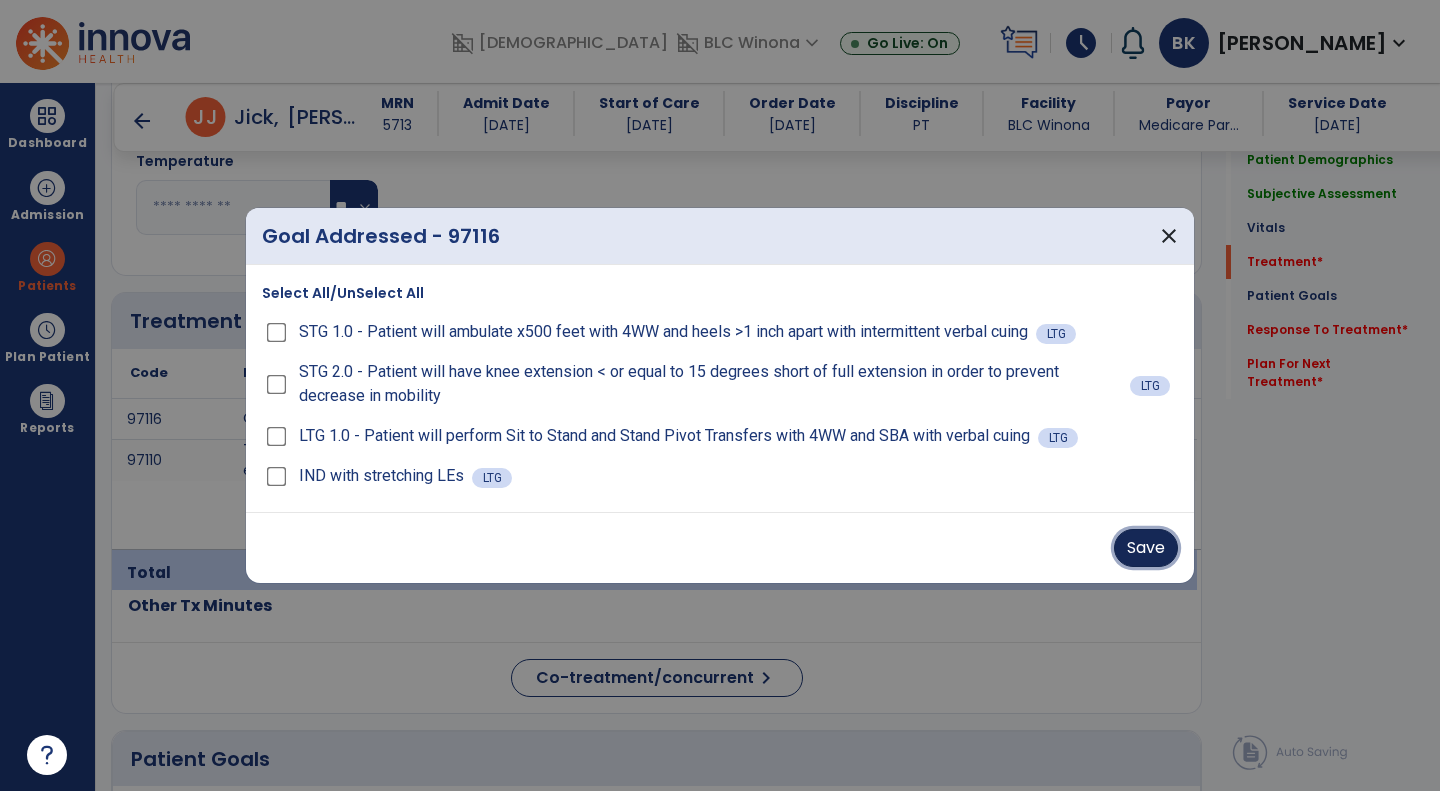 click on "Save" at bounding box center (1146, 548) 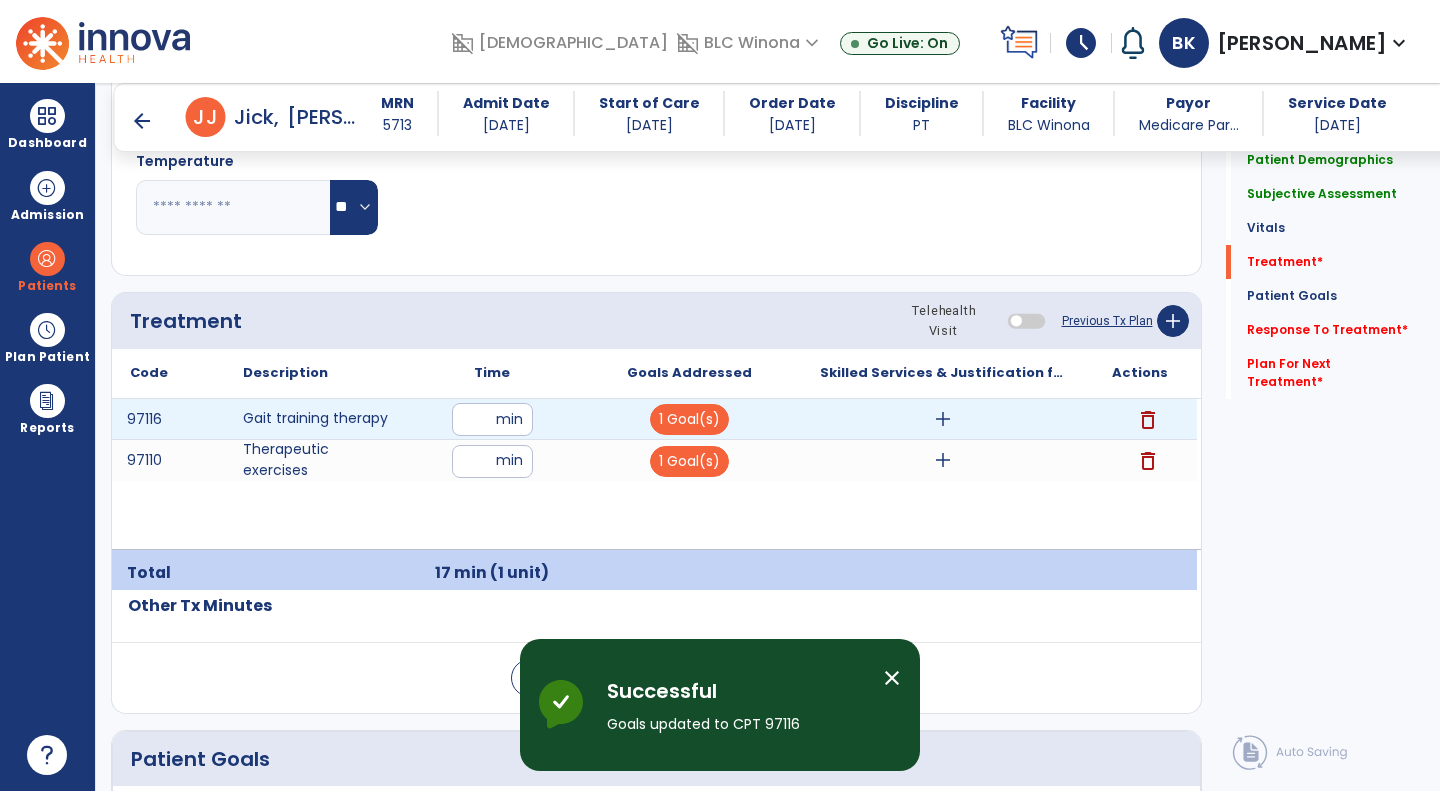 click on "*" at bounding box center [492, 419] 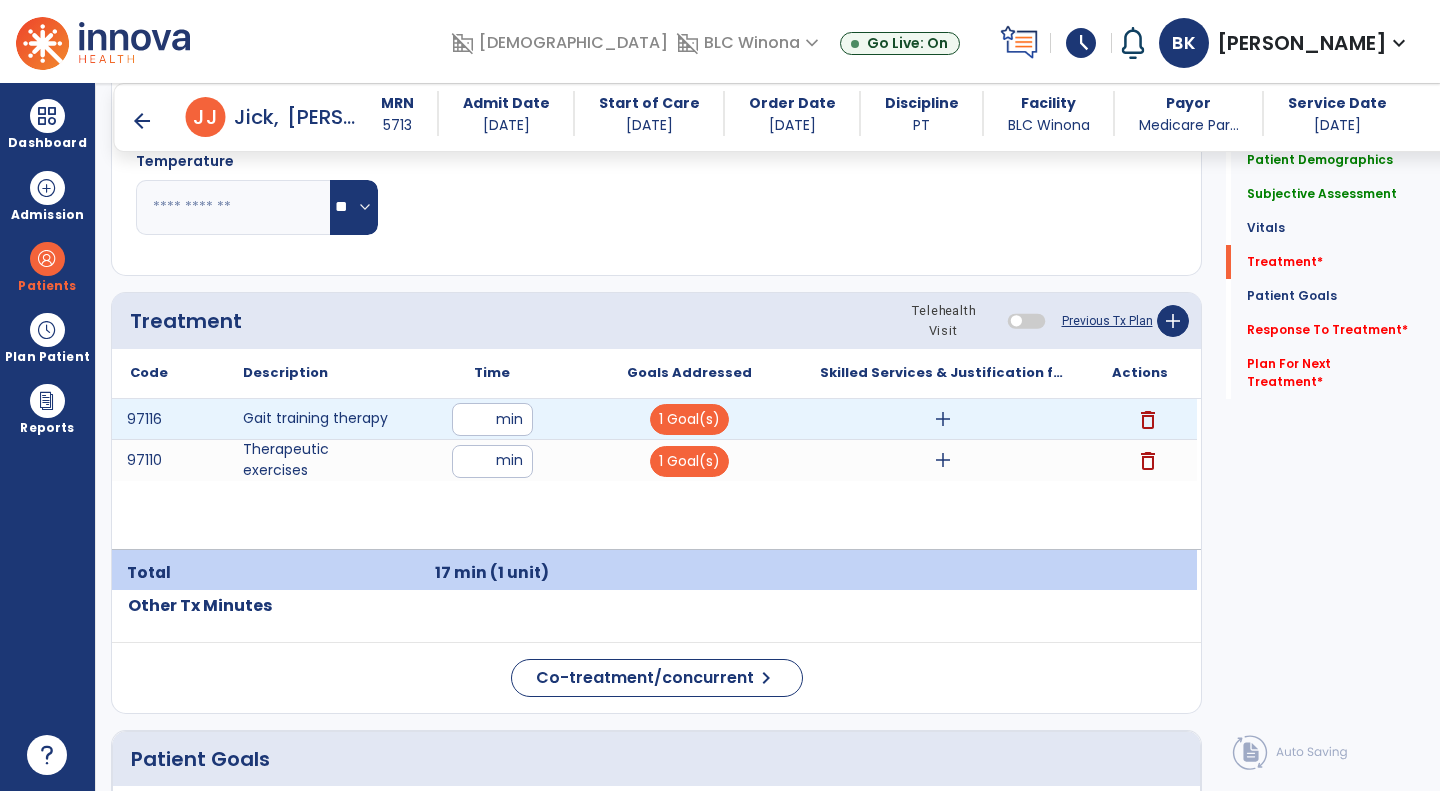 type on "*" 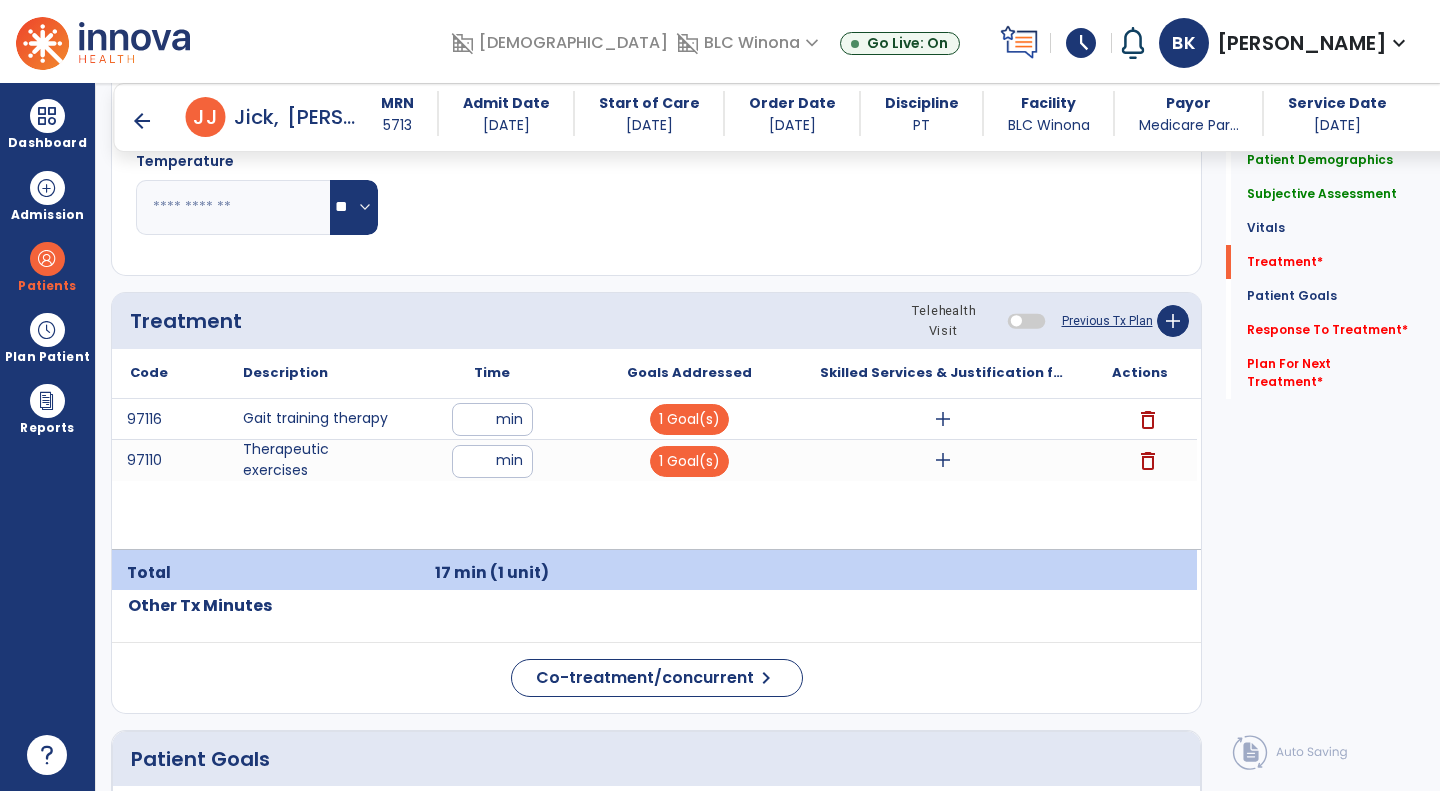 type on "*" 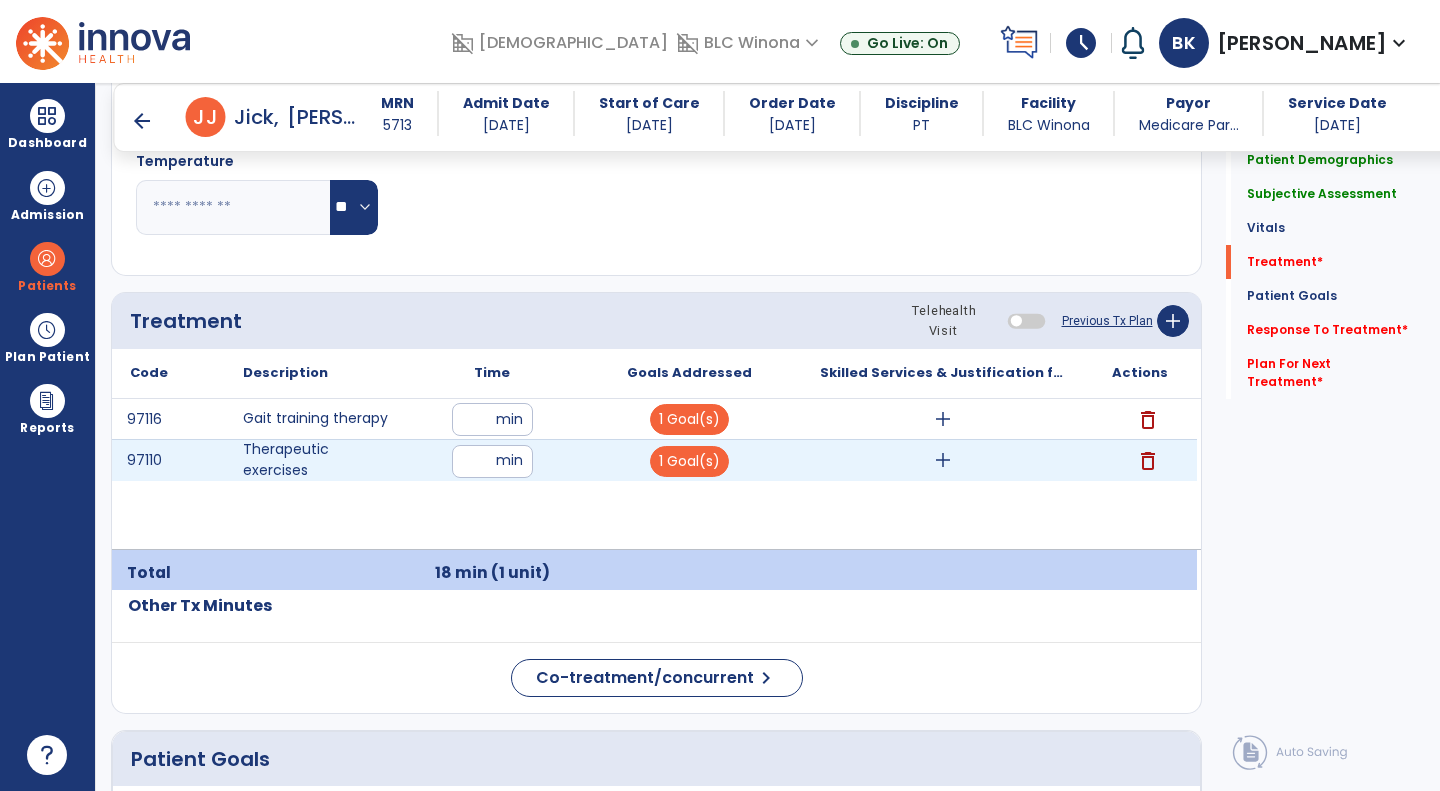 click on "**" at bounding box center [492, 461] 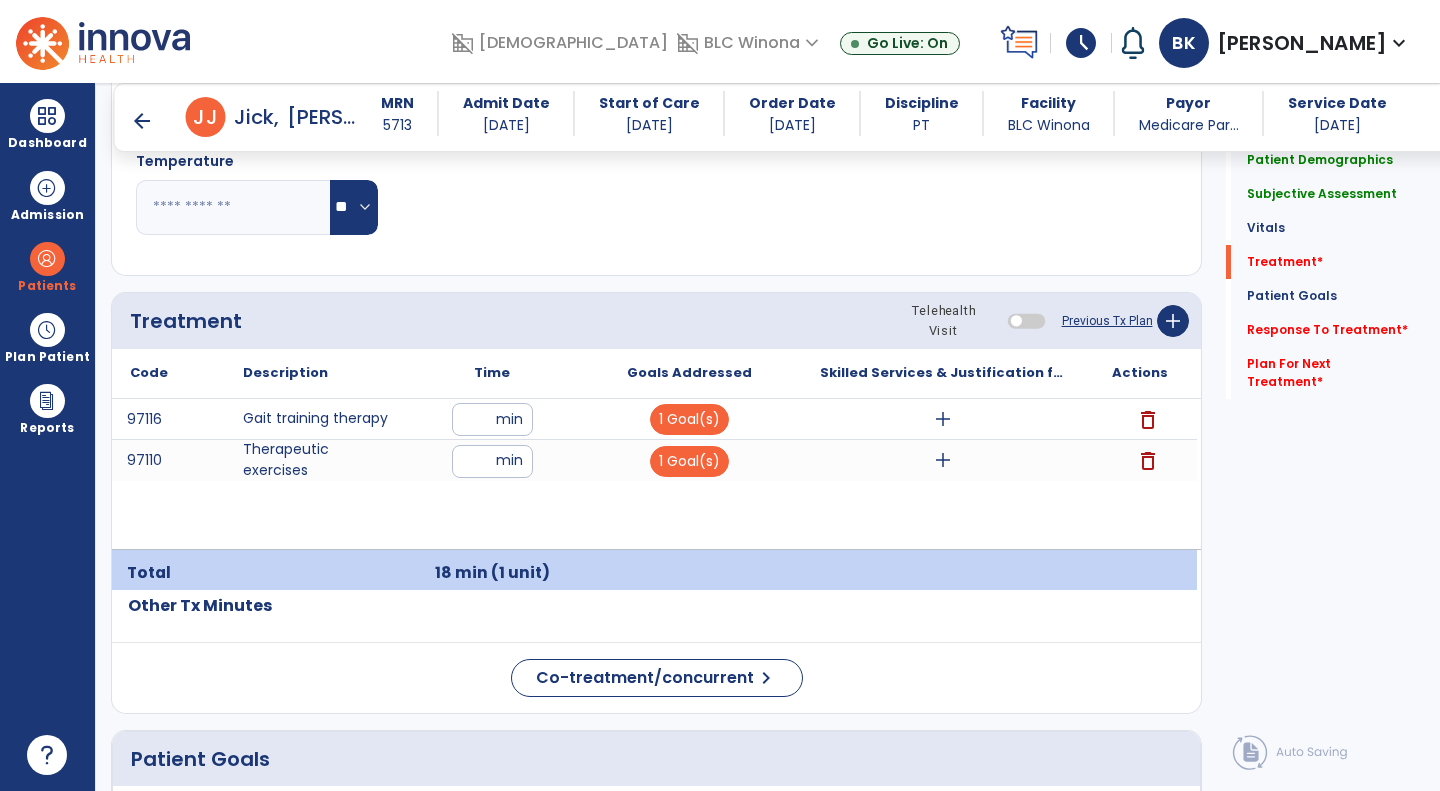 type on "**" 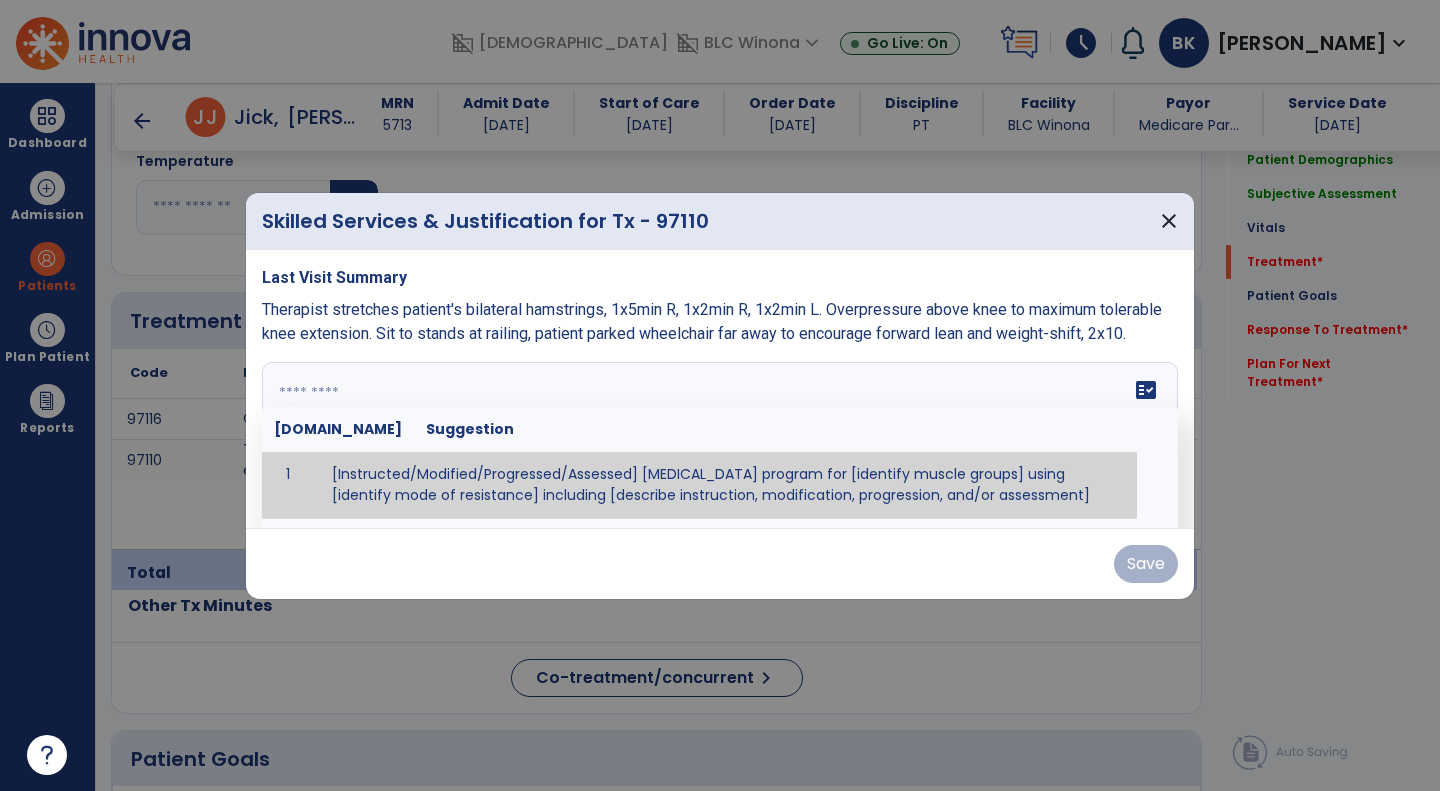 click on "fact_check  [DOMAIN_NAME] Suggestion 1 [Instructed/Modified/Progressed/Assessed] [MEDICAL_DATA] program for [identify muscle groups] using [identify mode of resistance] including [describe instruction, modification, progression, and/or assessment] 2 [Instructed/Modified/Progressed/Assessed] aerobic exercise program using [identify equipment/mode] including [describe instruction, modification,progression, and/or assessment] 3 [Instructed/Modified/Progressed/Assessed] [PROM/A/AROM/AROM] program for [identify joint movements] using [contract-relax, over-pressure, inhibitory techniques, other] 4 [Assessed/Tested] aerobic capacity with administration of [aerobic capacity test]" at bounding box center [720, 437] 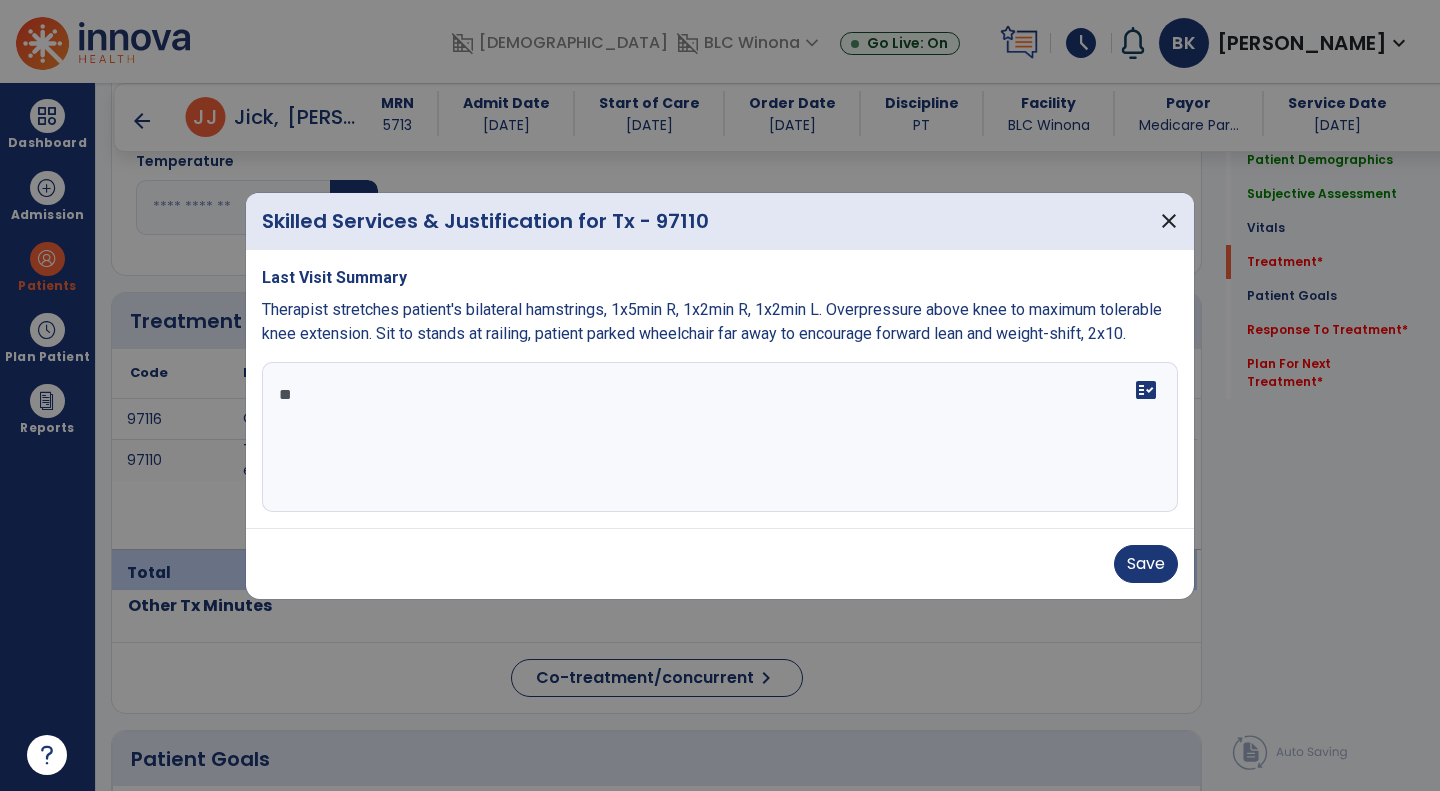 type on "*" 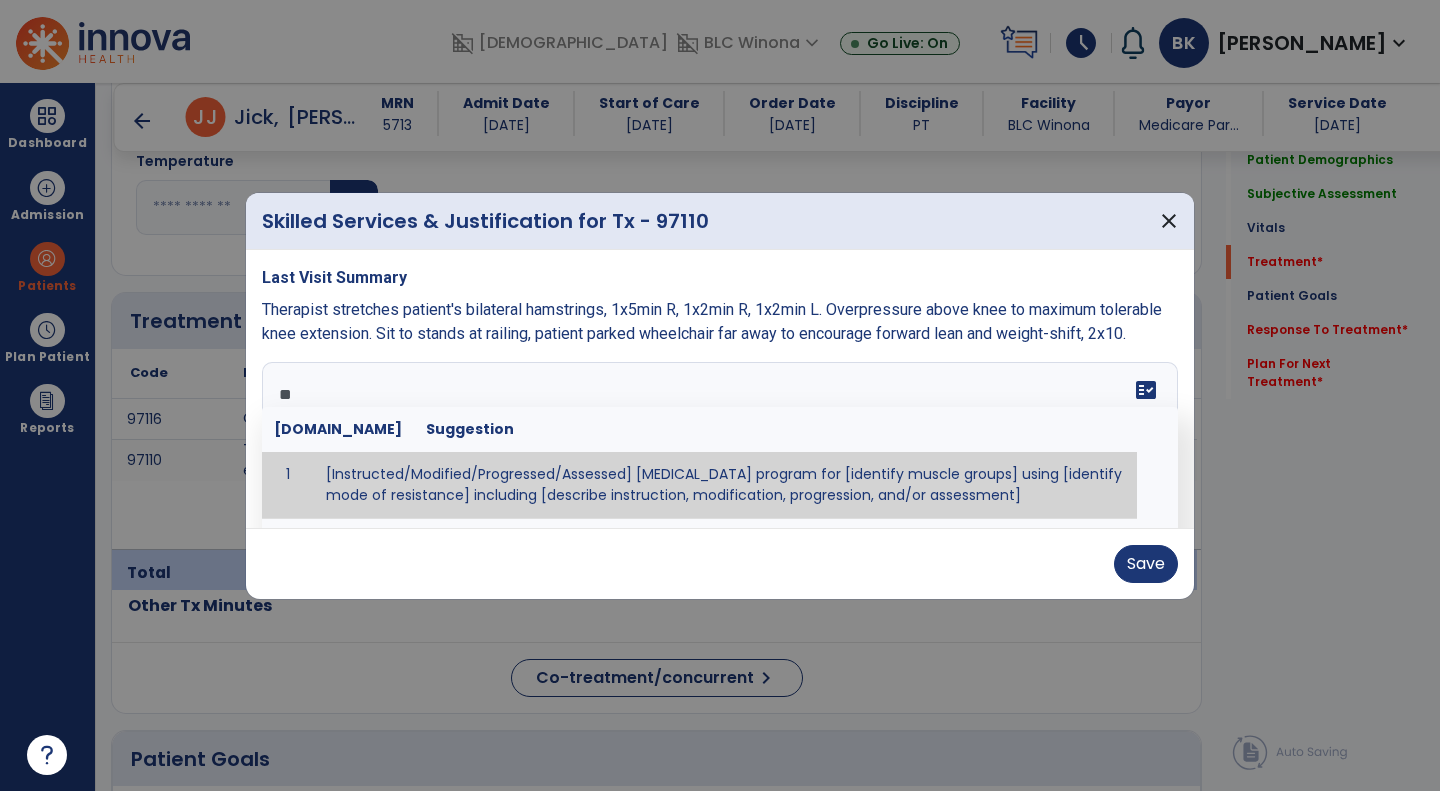 type on "*" 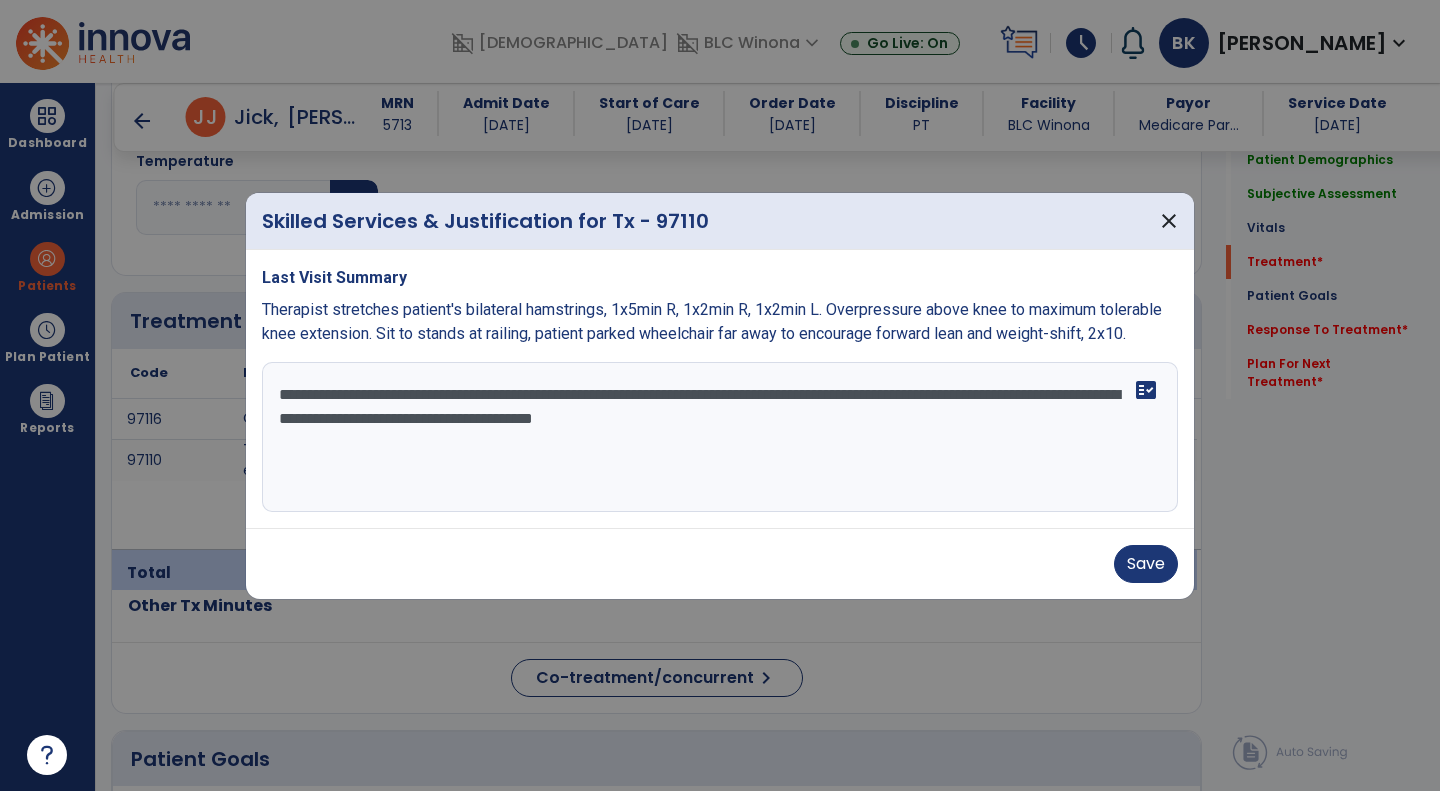 type on "**********" 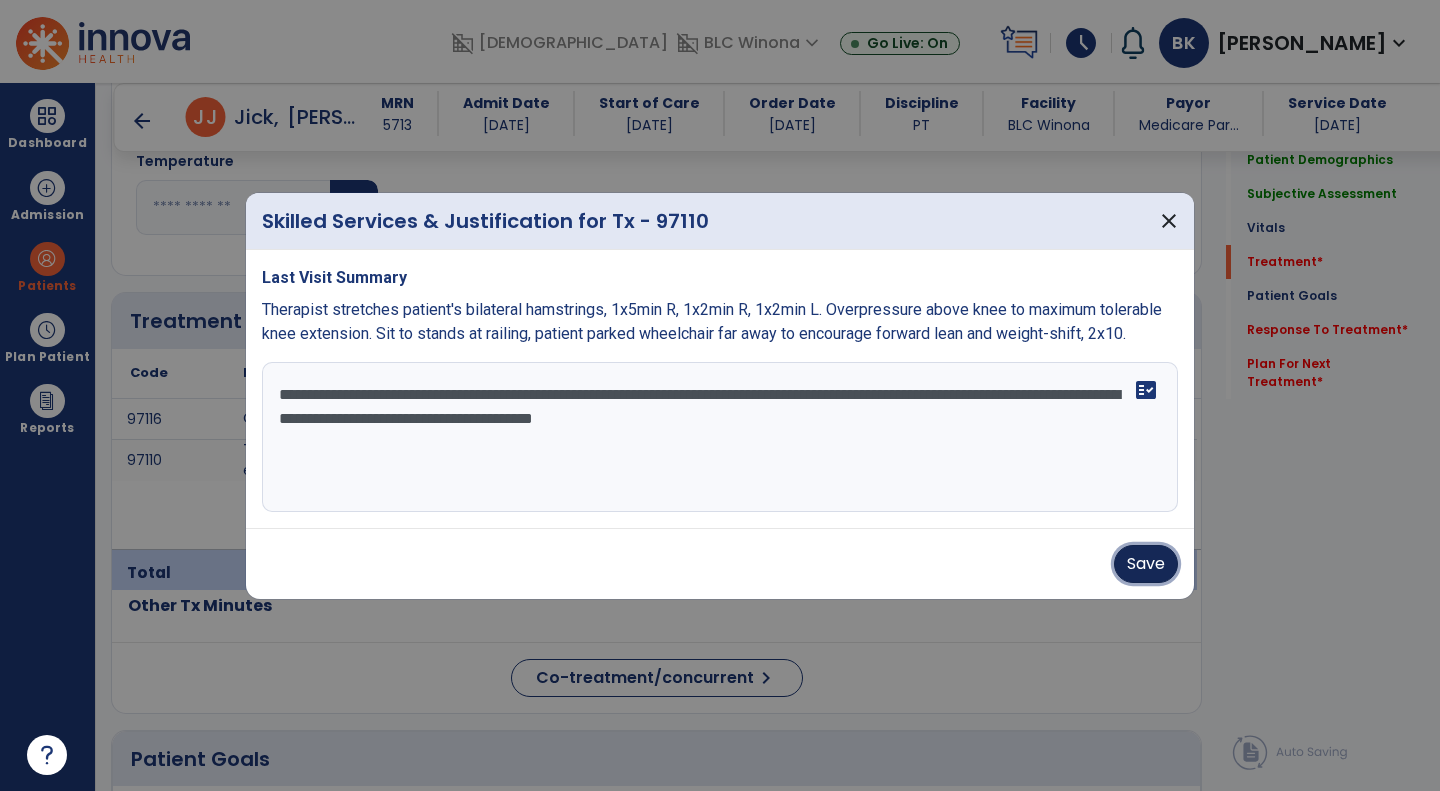 click on "Save" at bounding box center [1146, 564] 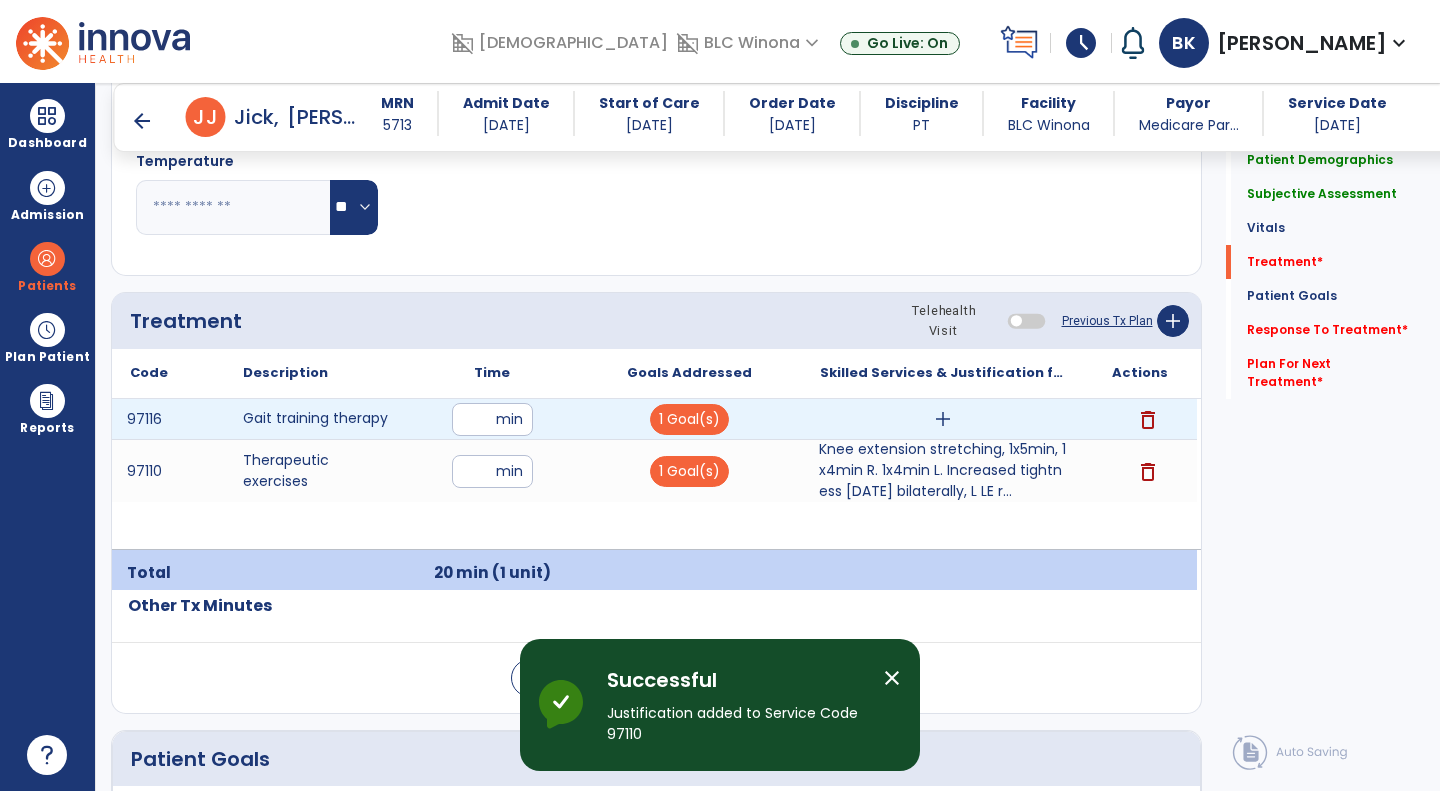 click on "add" at bounding box center [943, 419] 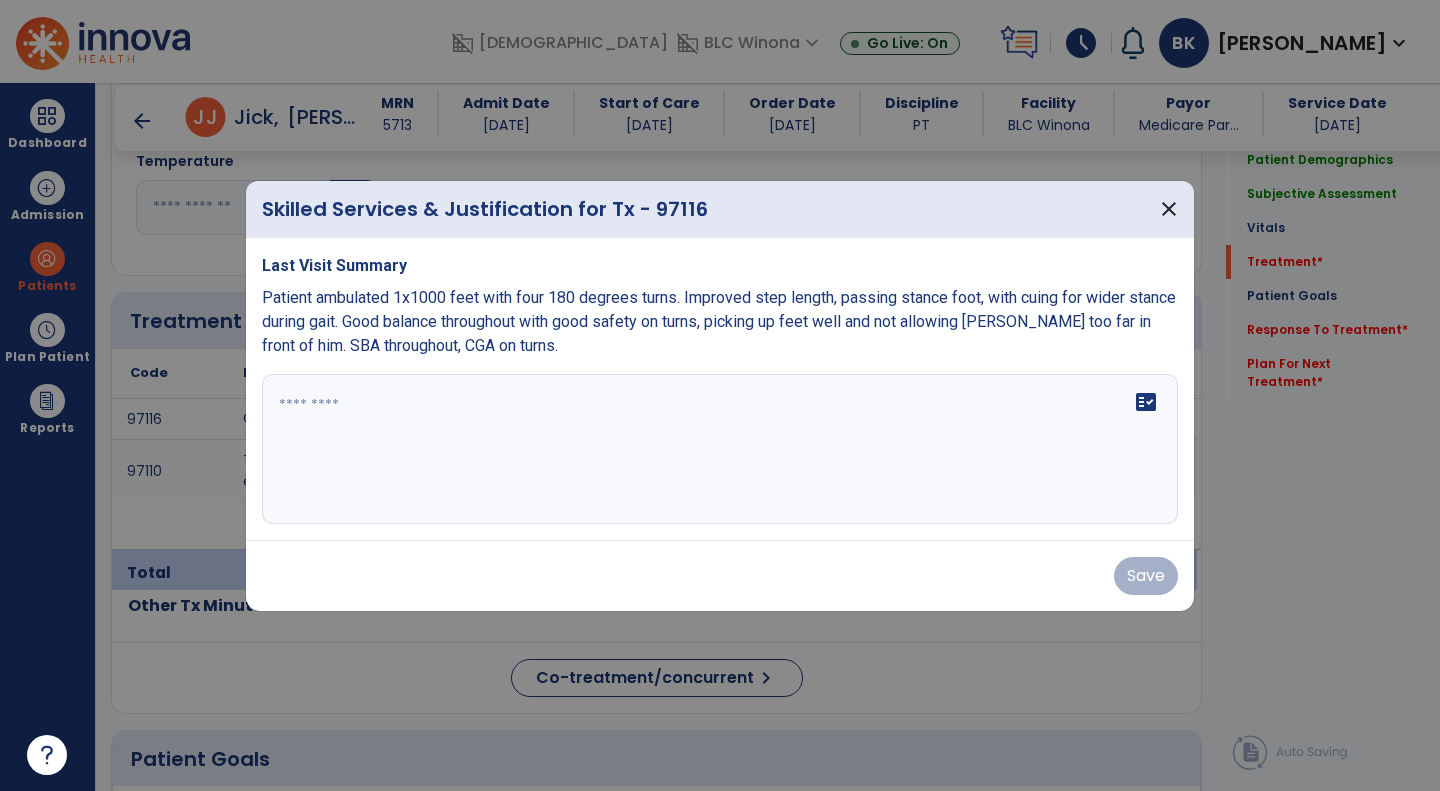 click at bounding box center (720, 449) 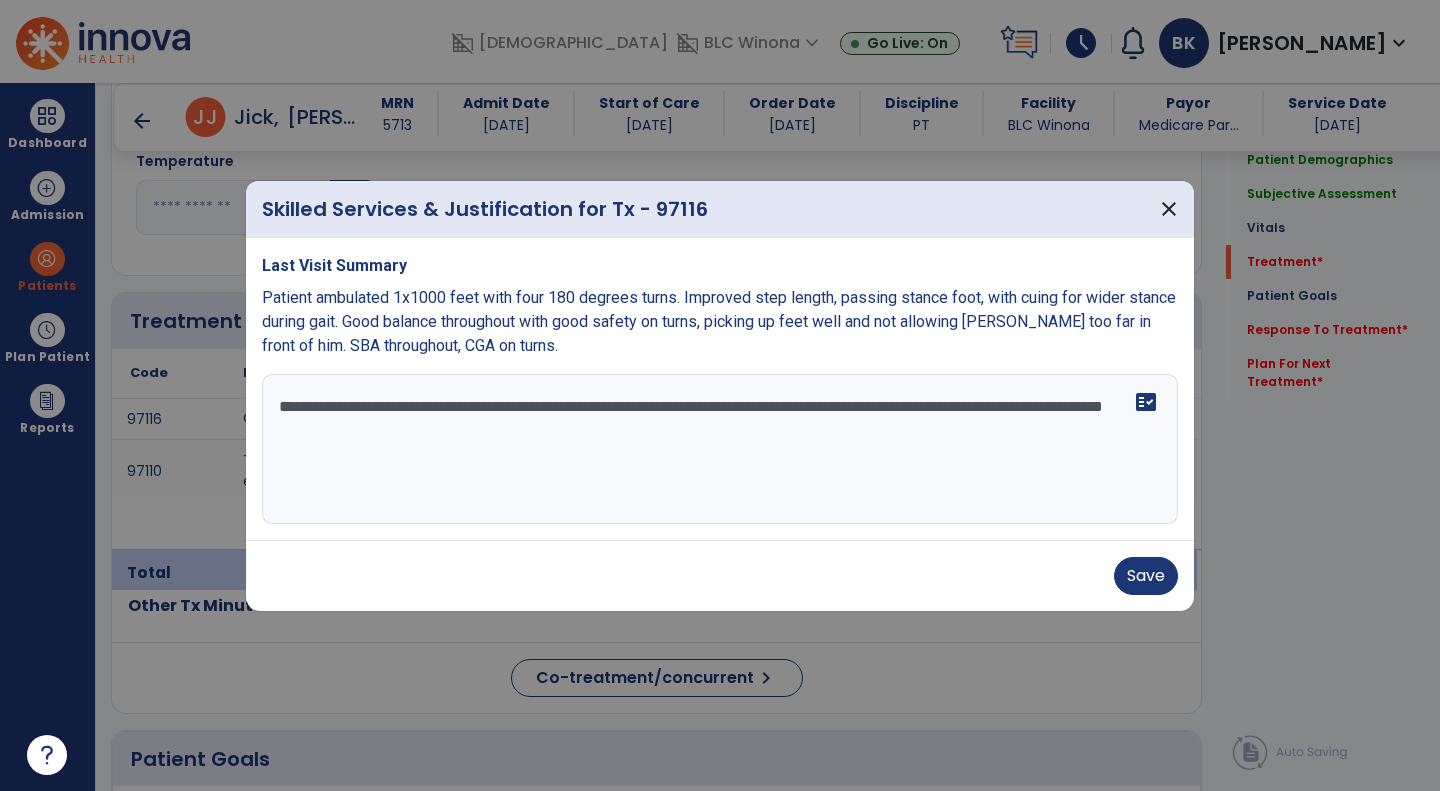 click on "**********" at bounding box center (720, 449) 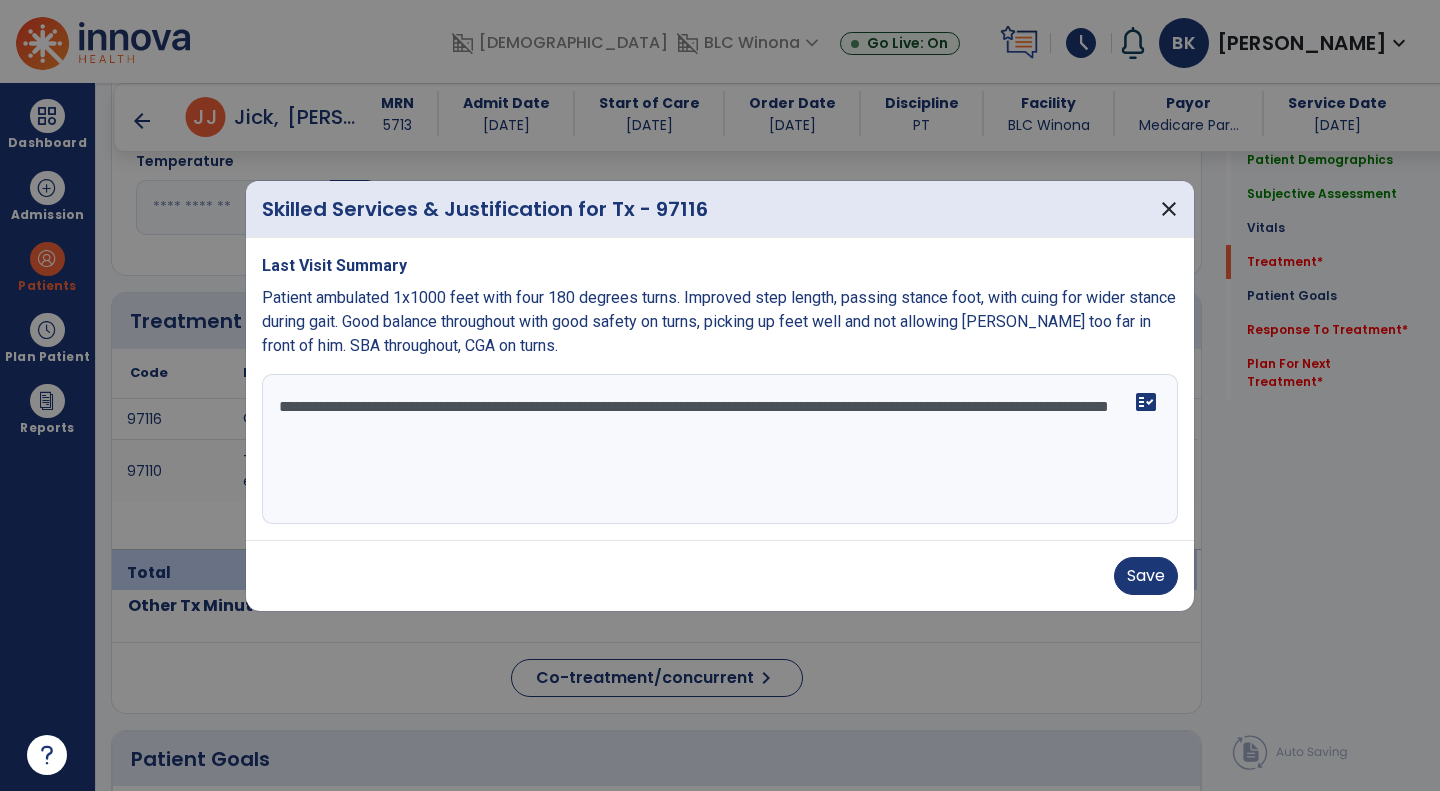 click on "**********" at bounding box center [720, 449] 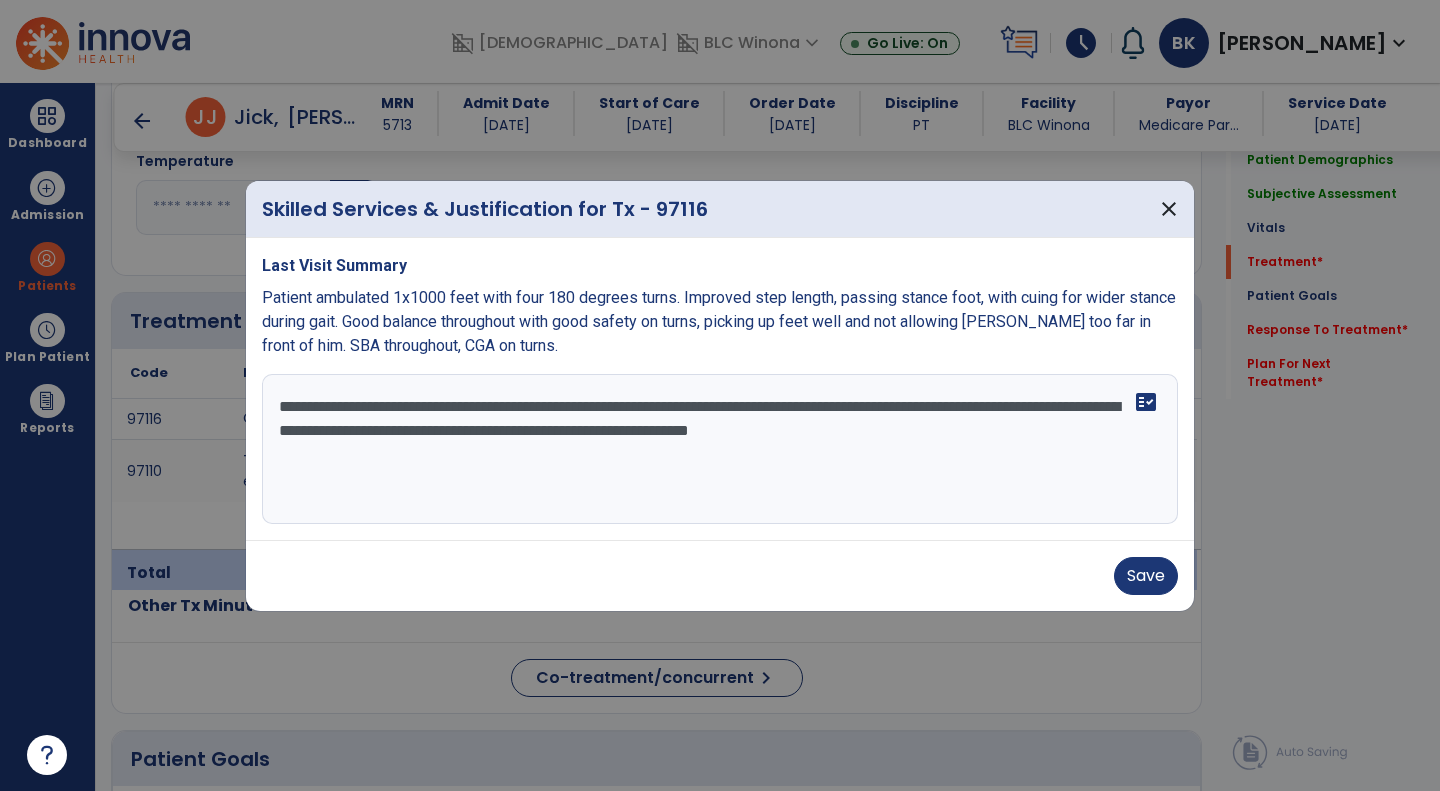 type on "**********" 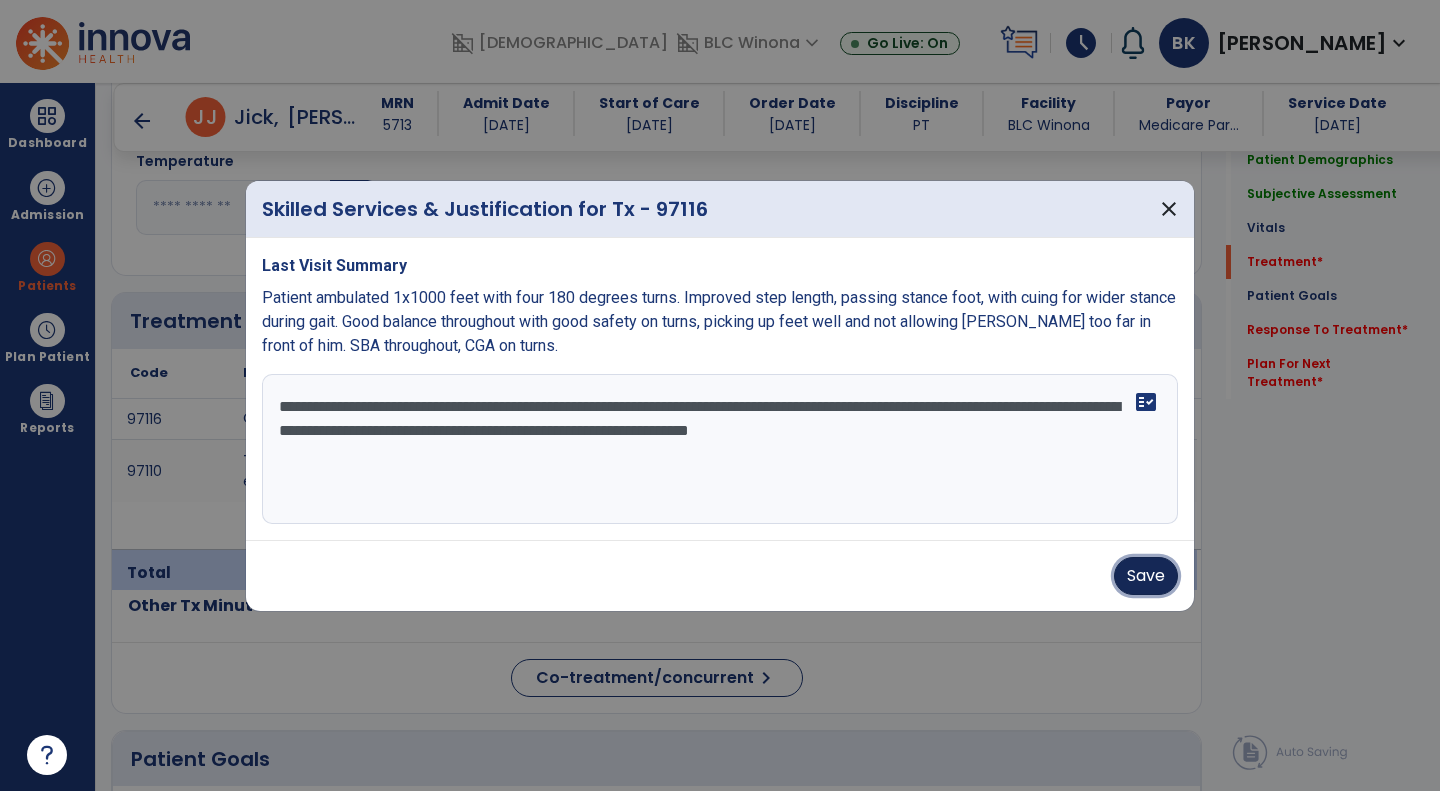 click on "Save" at bounding box center [1146, 576] 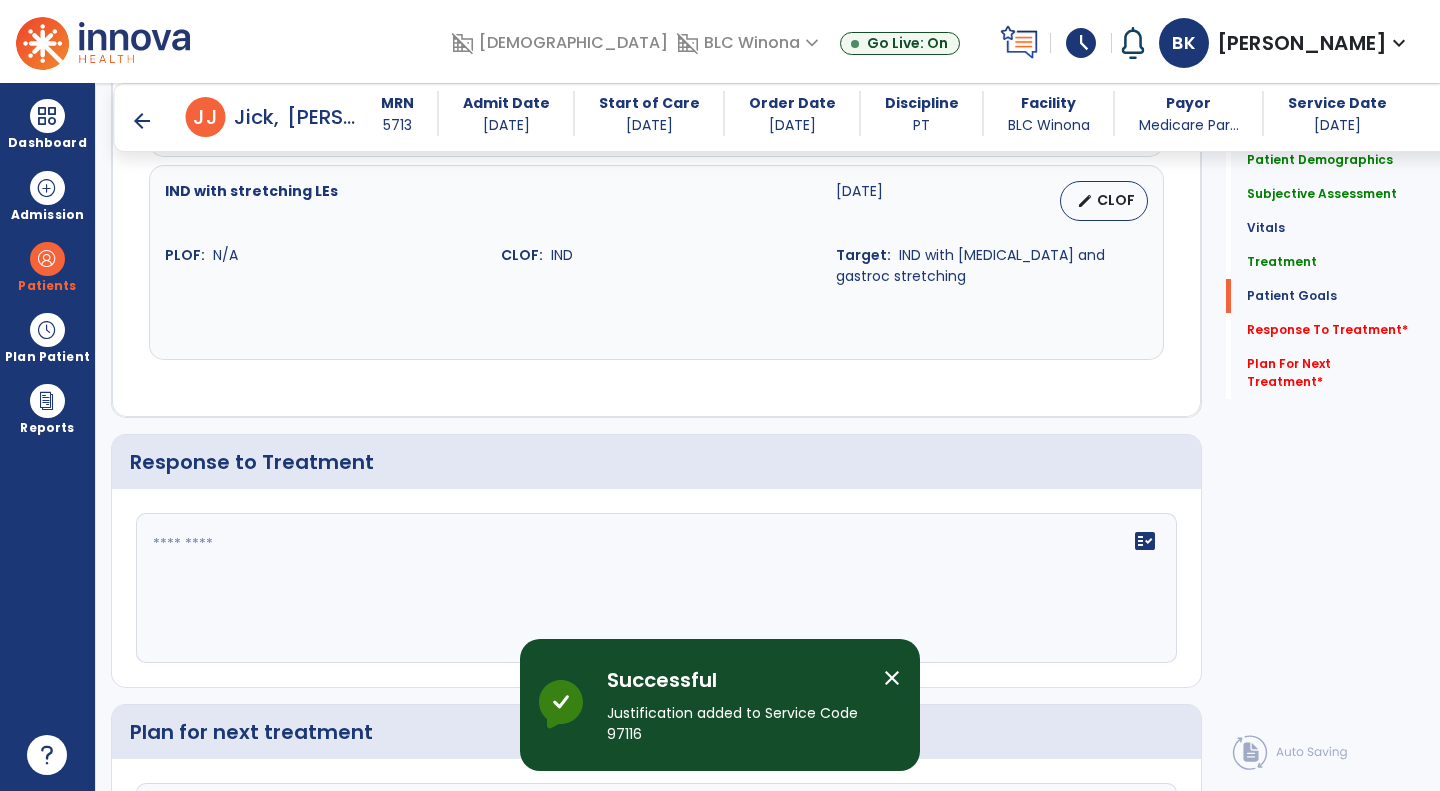 scroll, scrollTop: 4001, scrollLeft: 0, axis: vertical 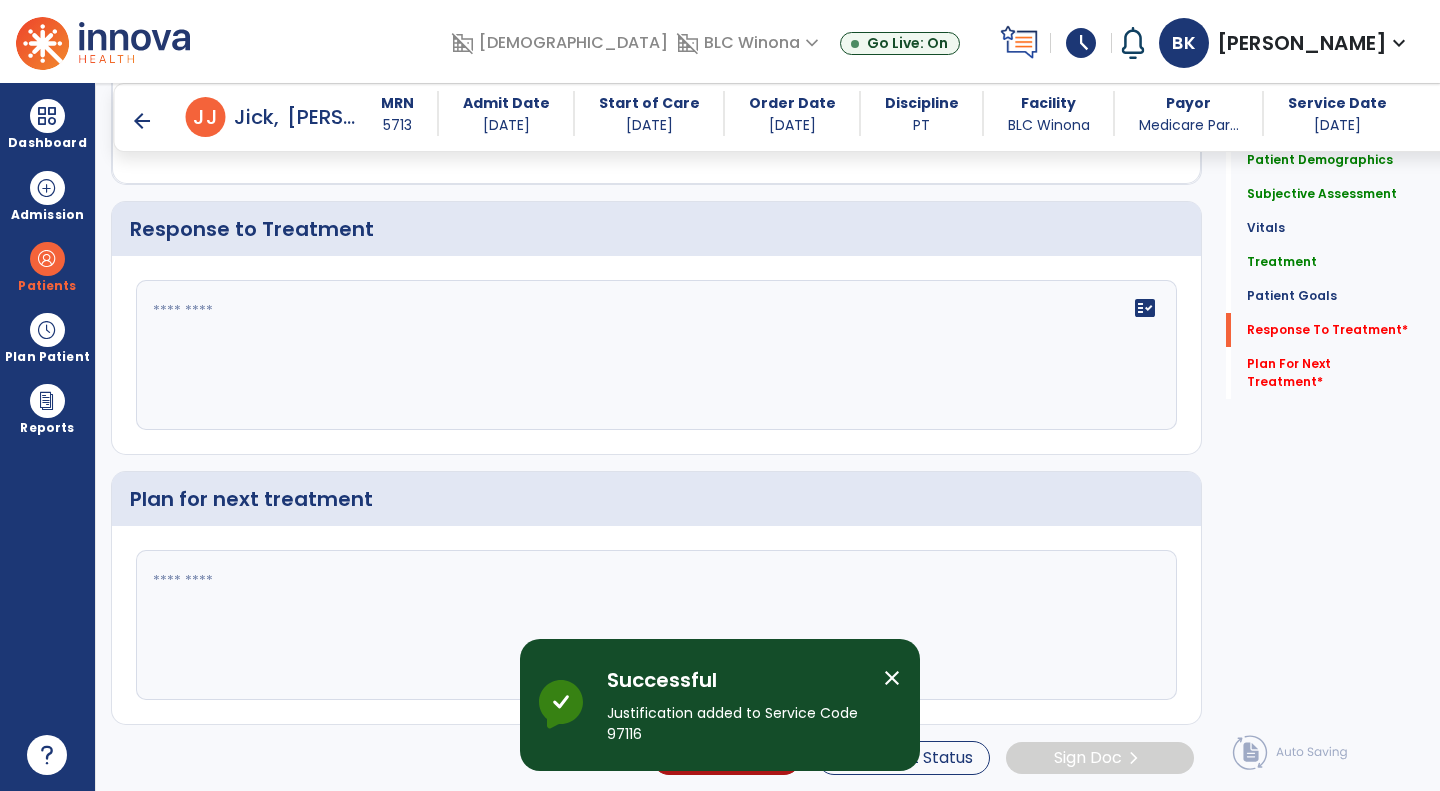 click on "fact_check" 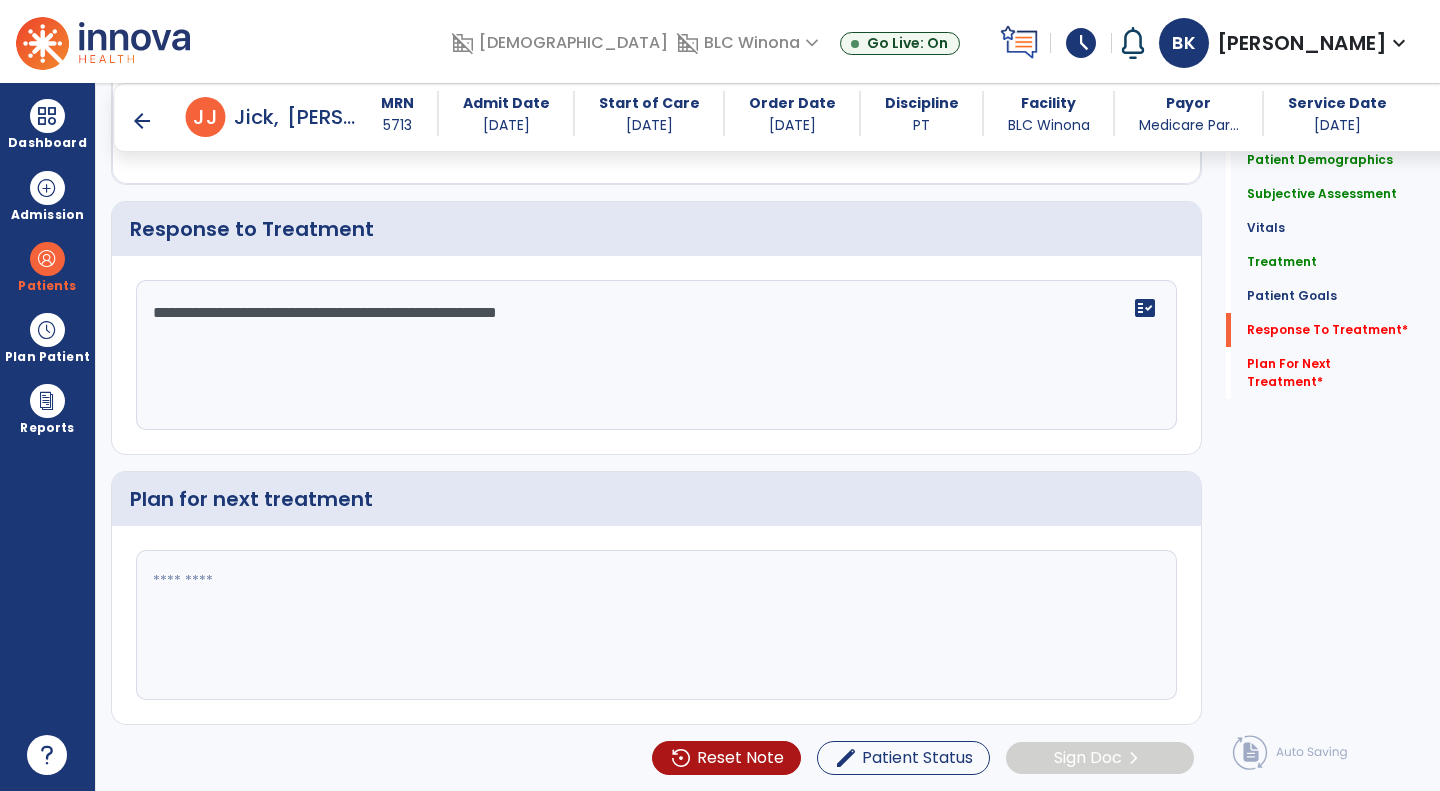 type on "**********" 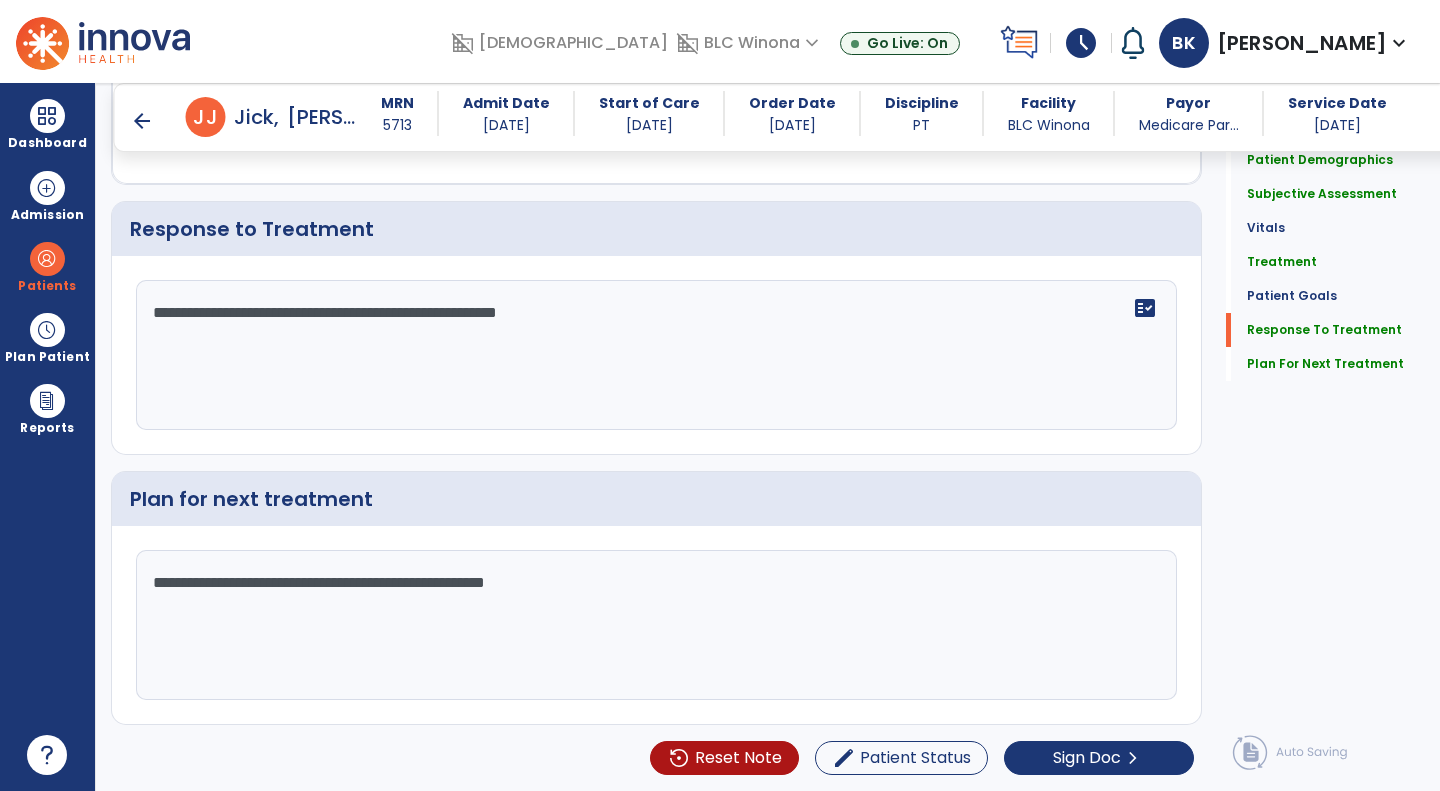 type on "**********" 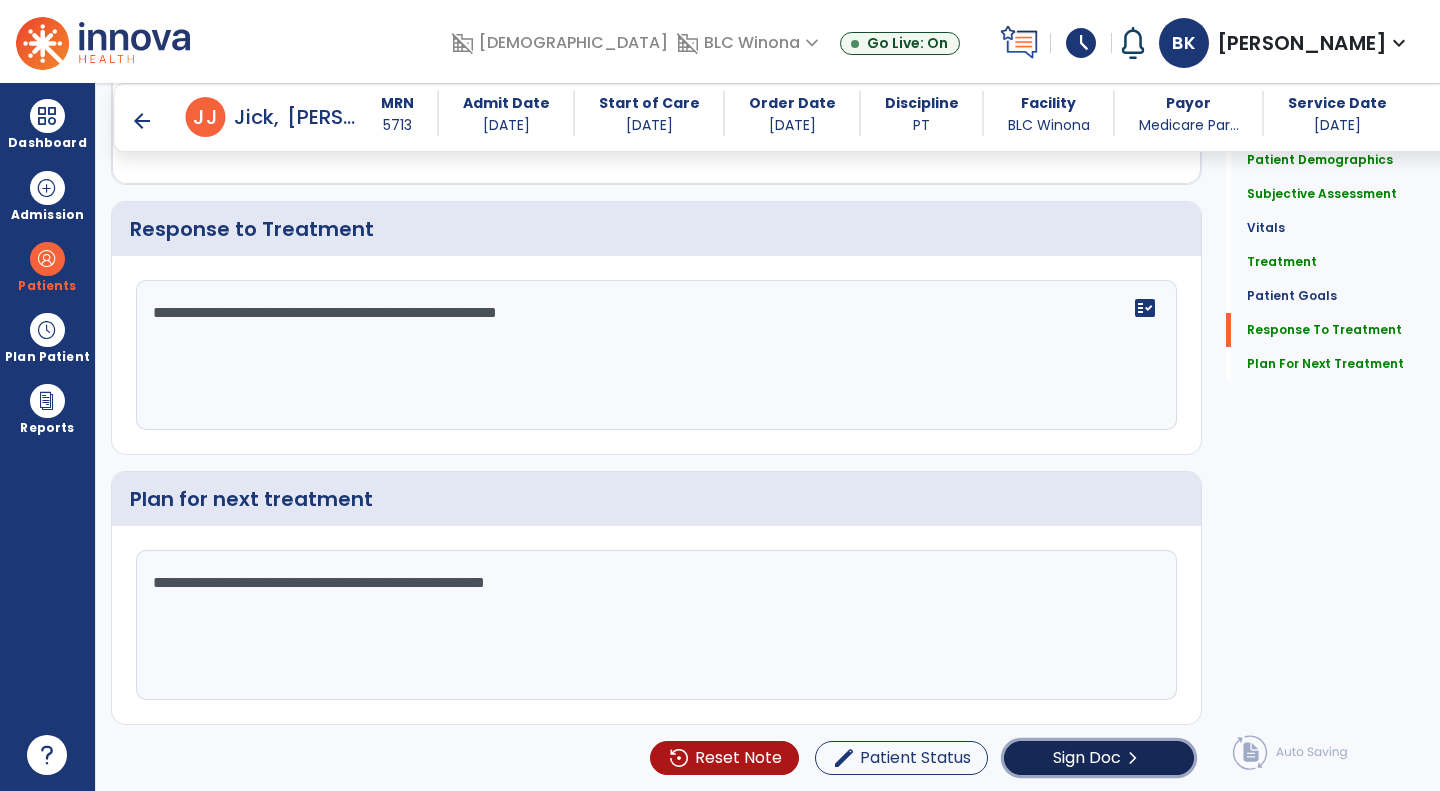 click on "Sign Doc" 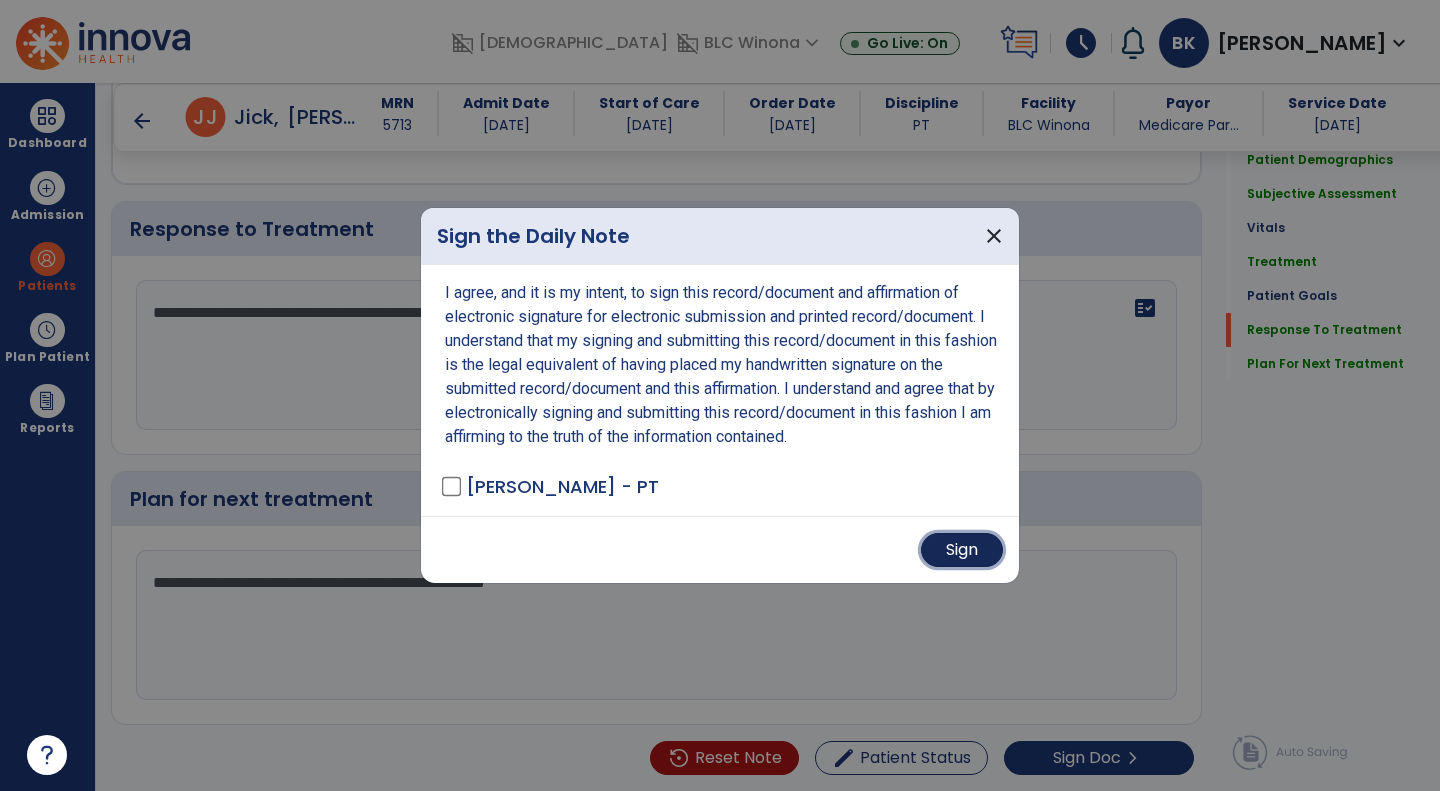 click on "Sign" at bounding box center (962, 550) 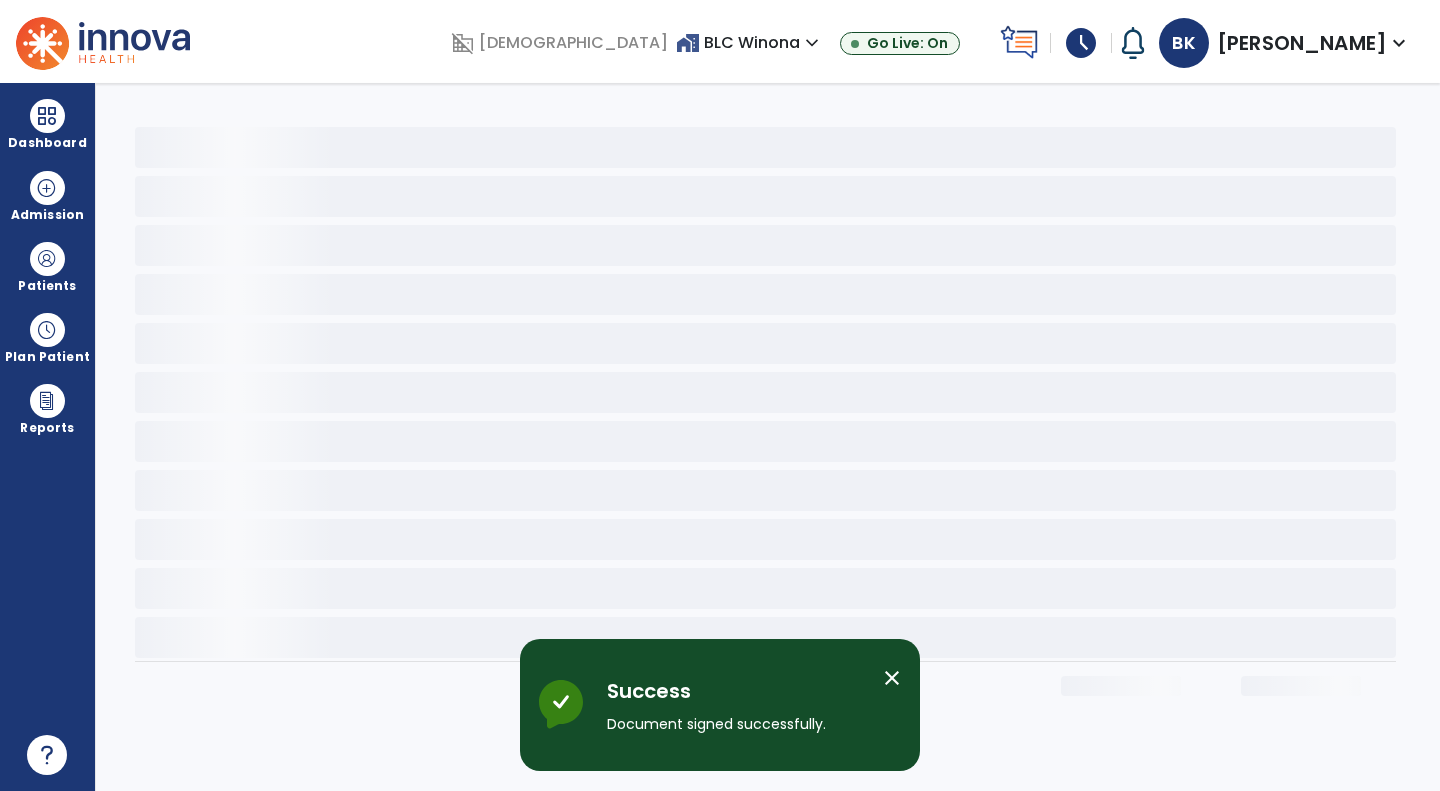 scroll, scrollTop: 0, scrollLeft: 0, axis: both 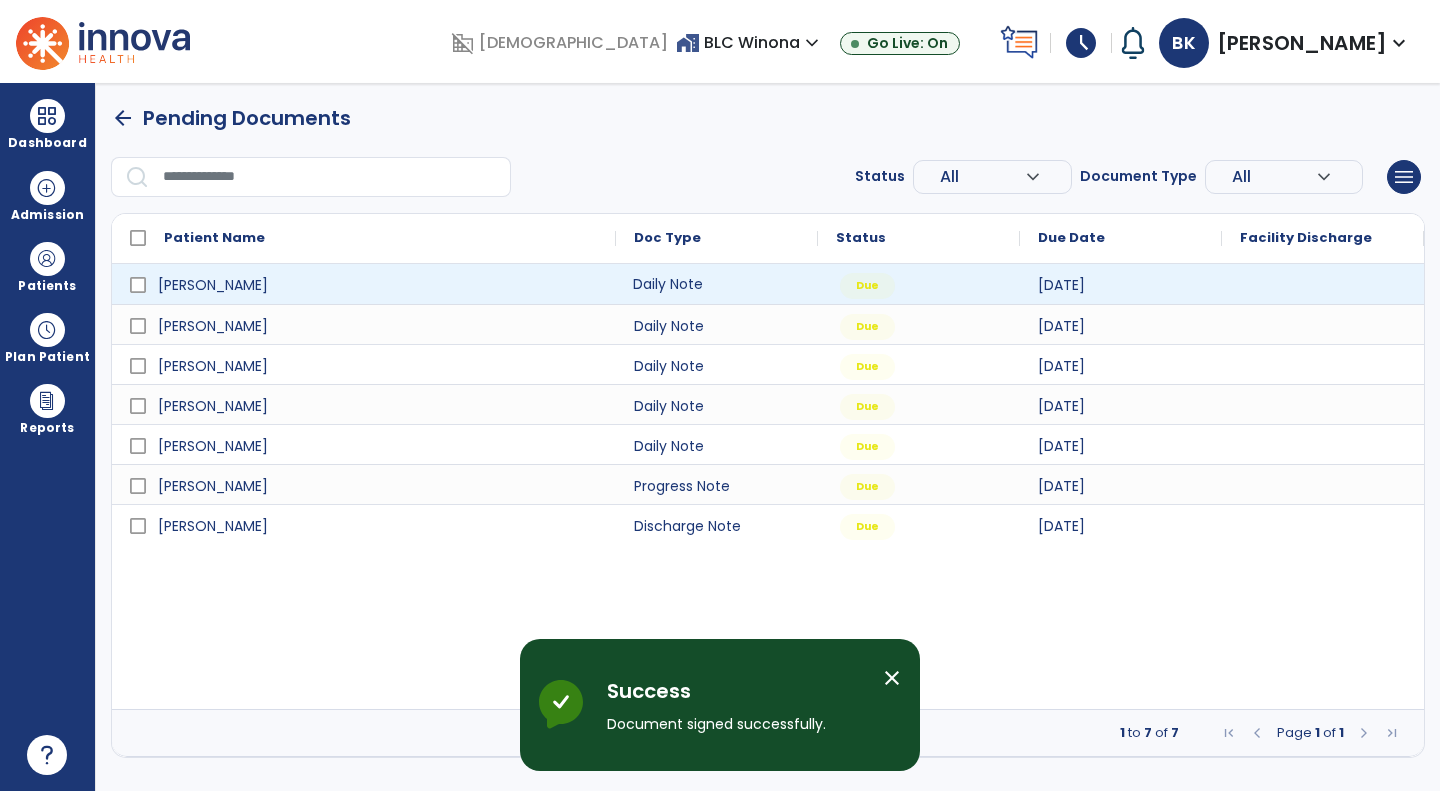 click on "Daily Note" at bounding box center (717, 284) 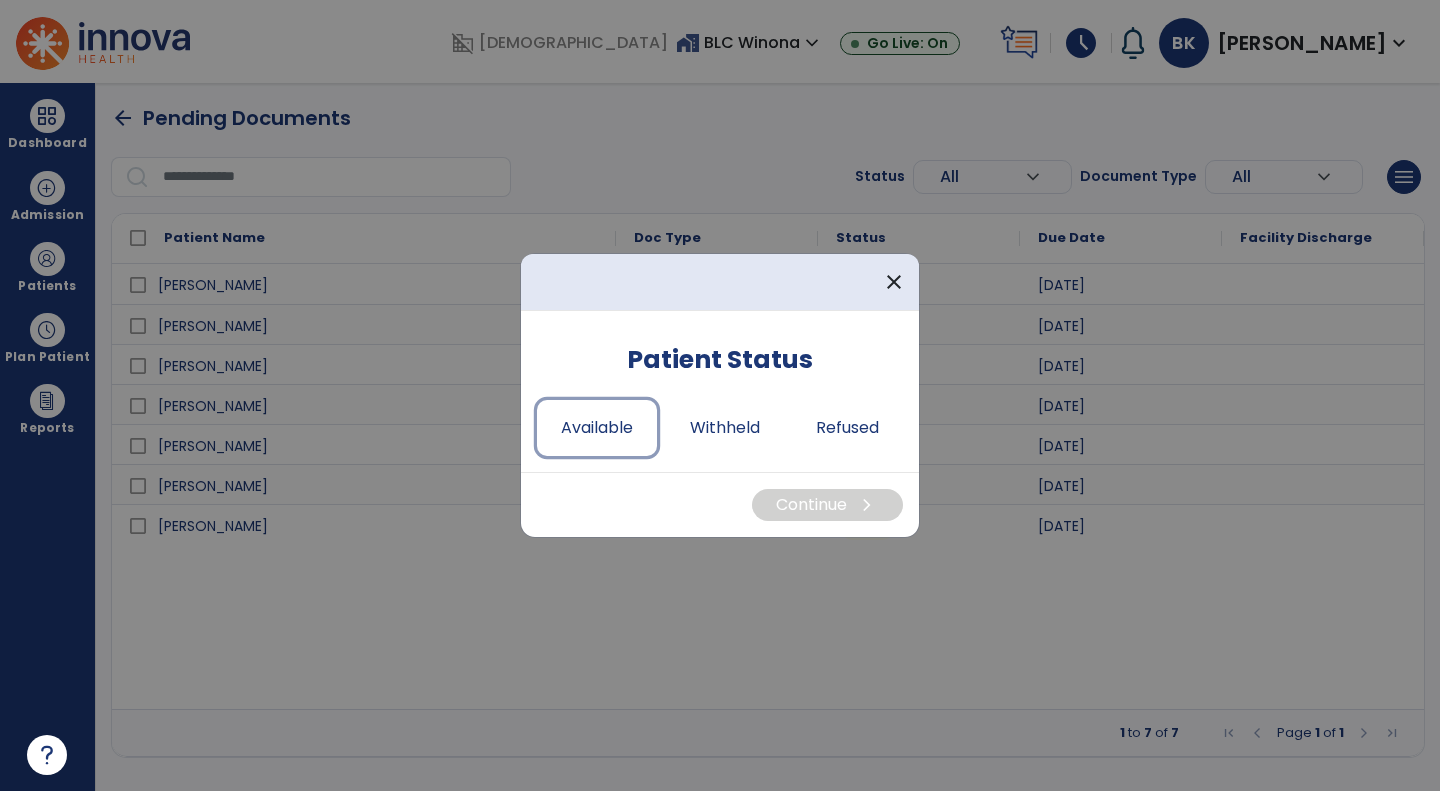 click on "Available" at bounding box center (597, 428) 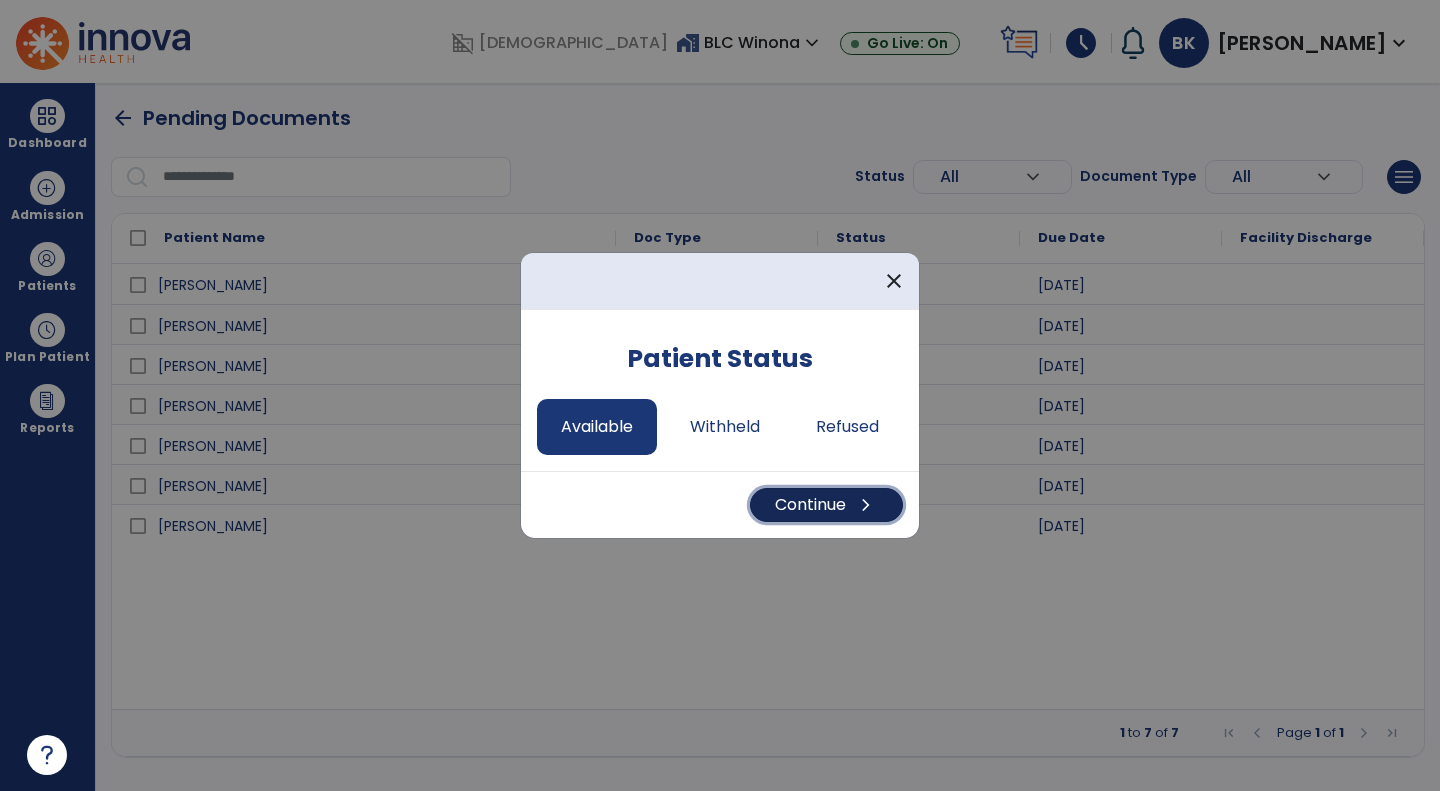click on "chevron_right" at bounding box center [866, 505] 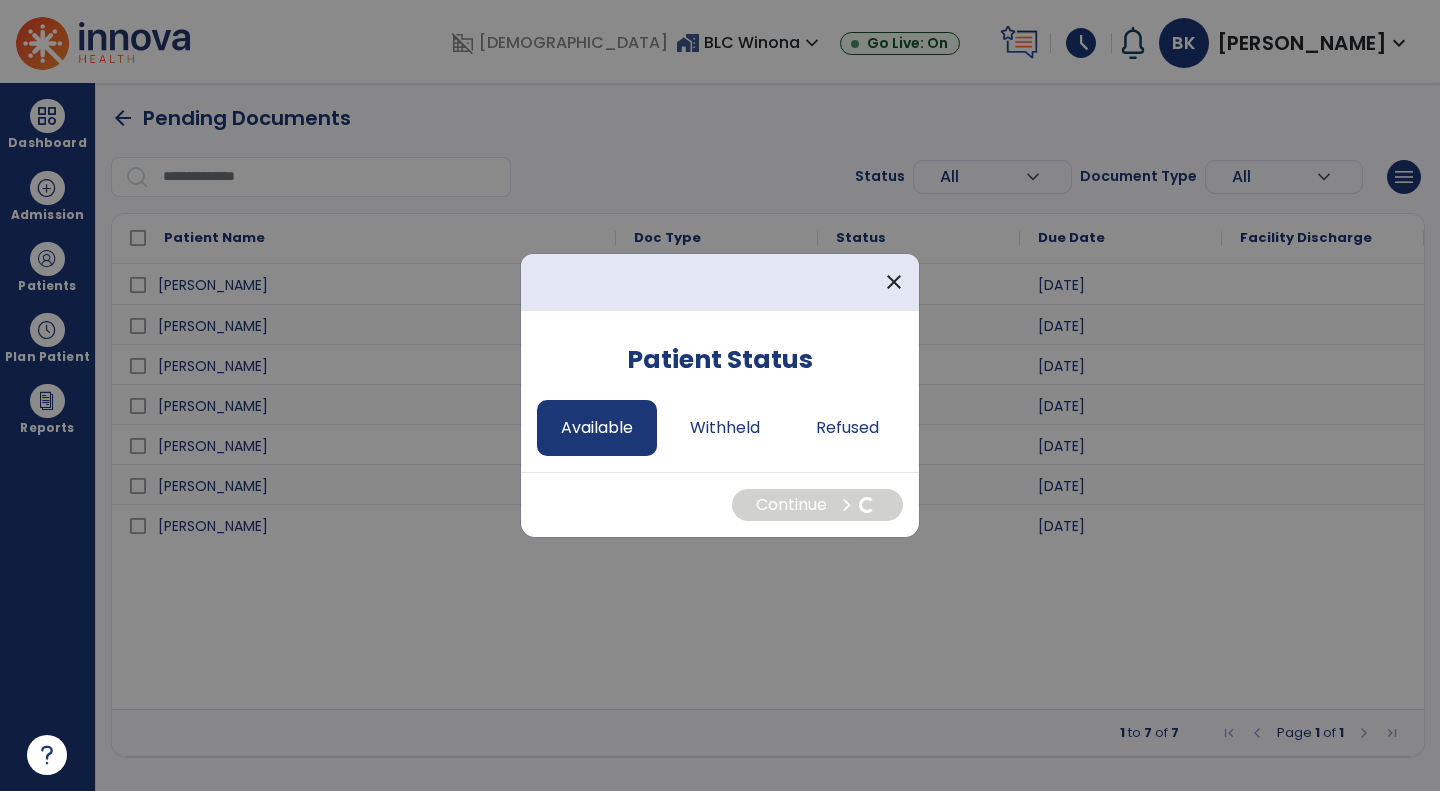 select on "*" 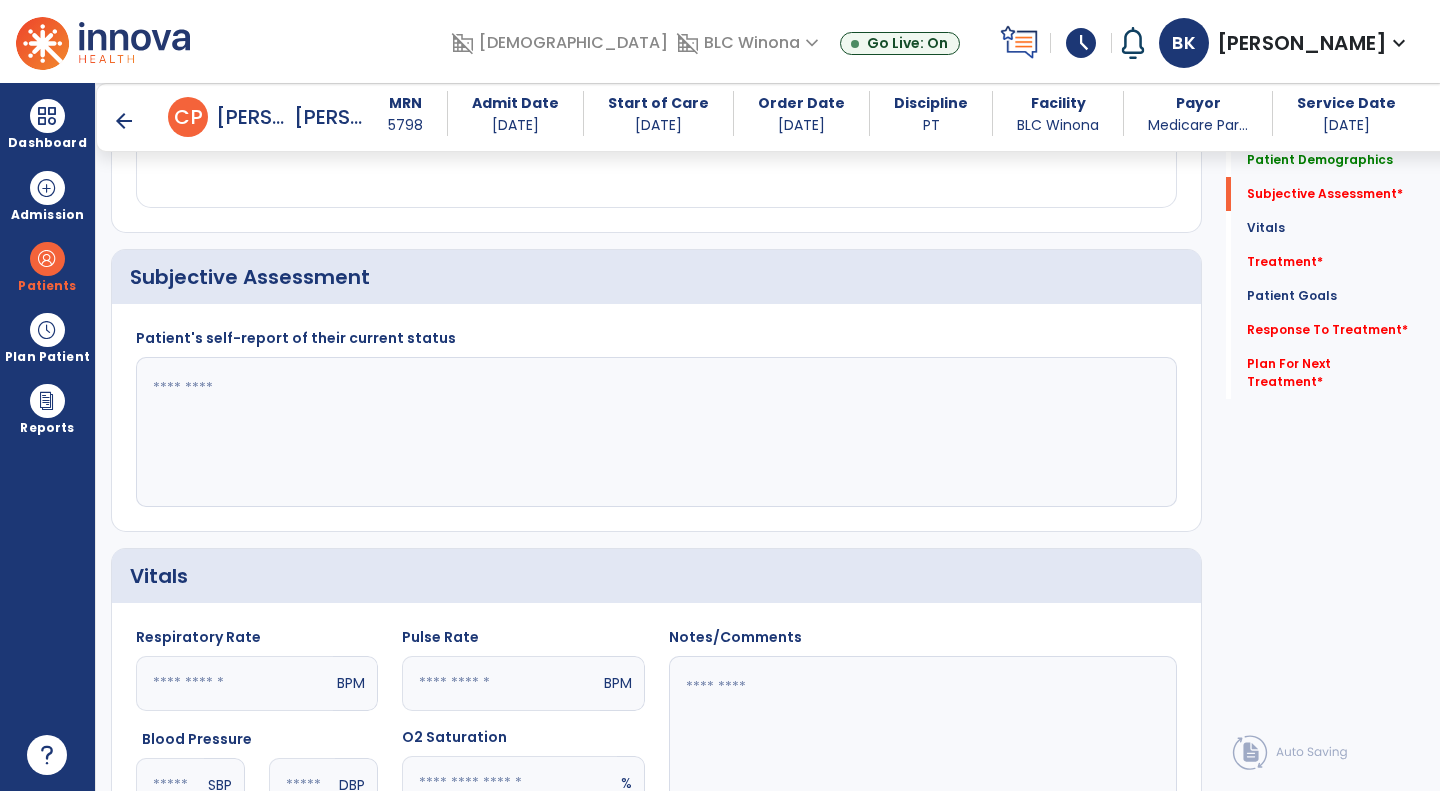 scroll, scrollTop: 390, scrollLeft: 0, axis: vertical 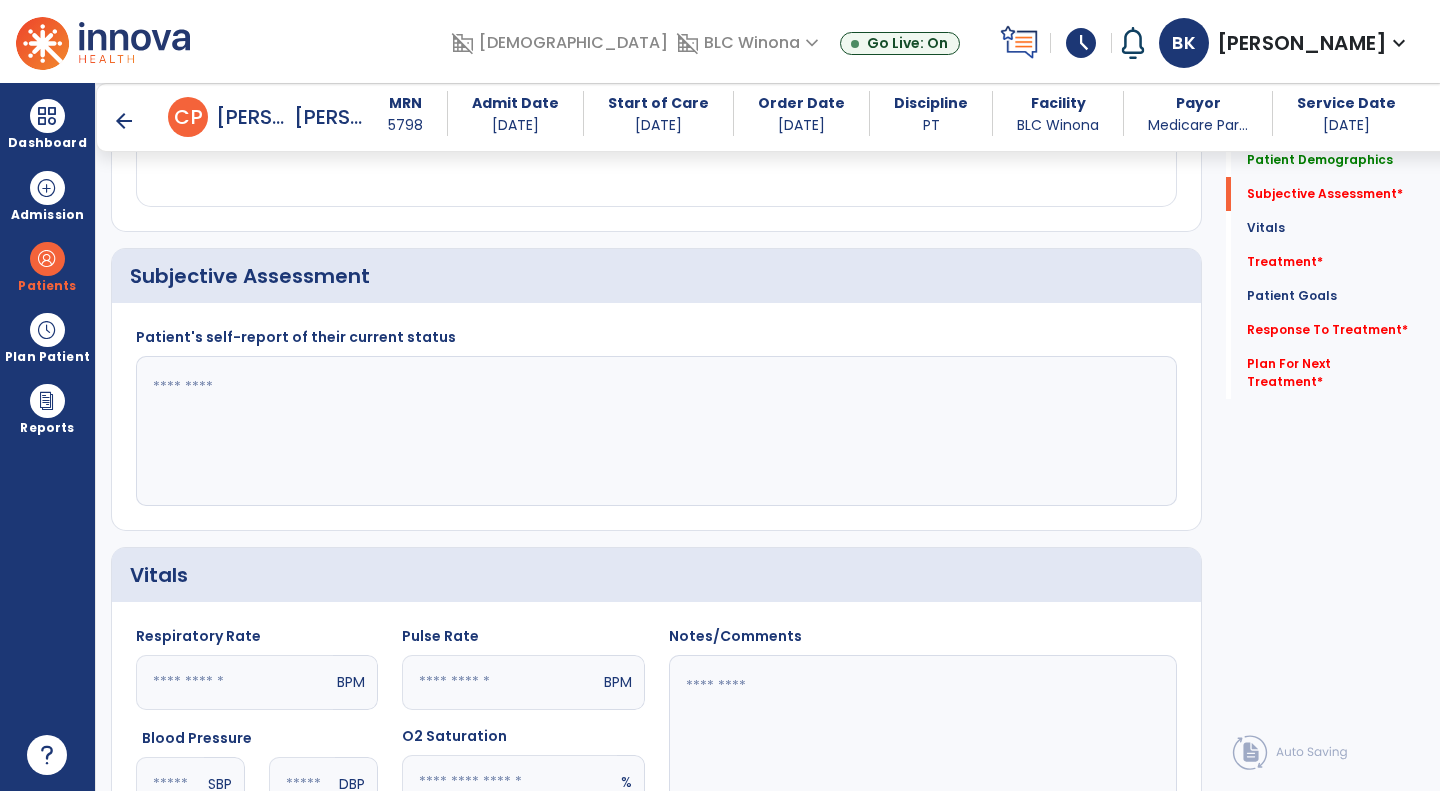 click 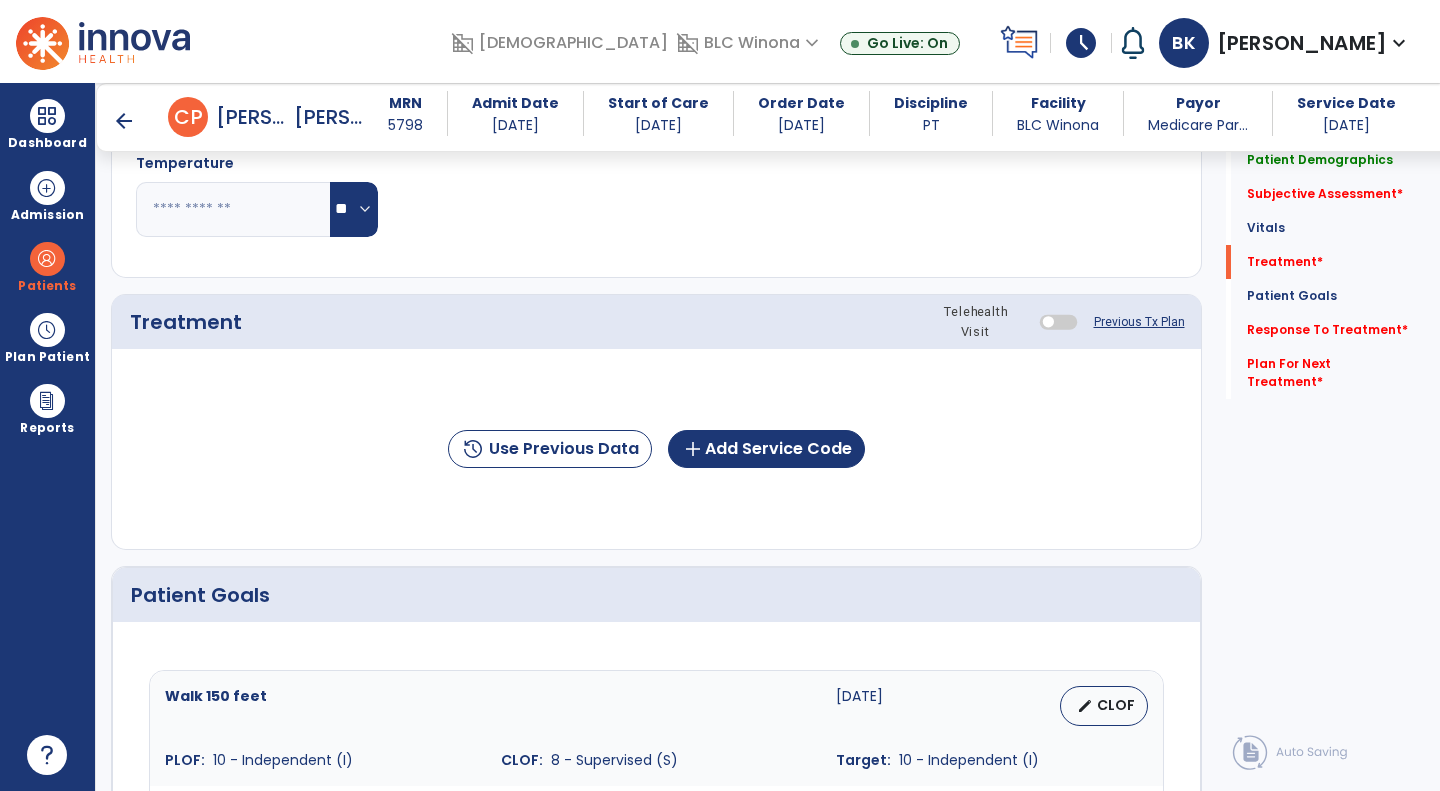 scroll, scrollTop: 1191, scrollLeft: 0, axis: vertical 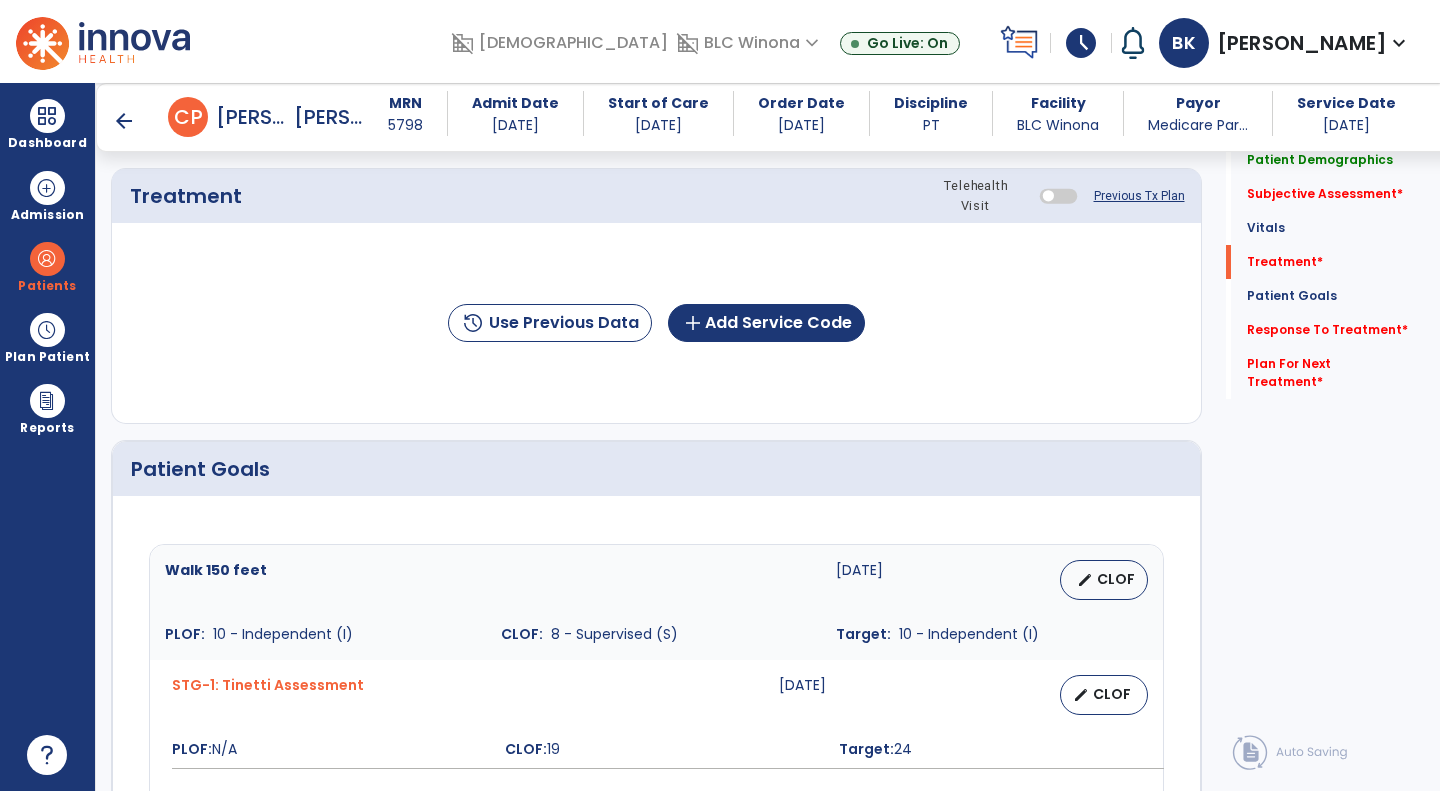 type on "**********" 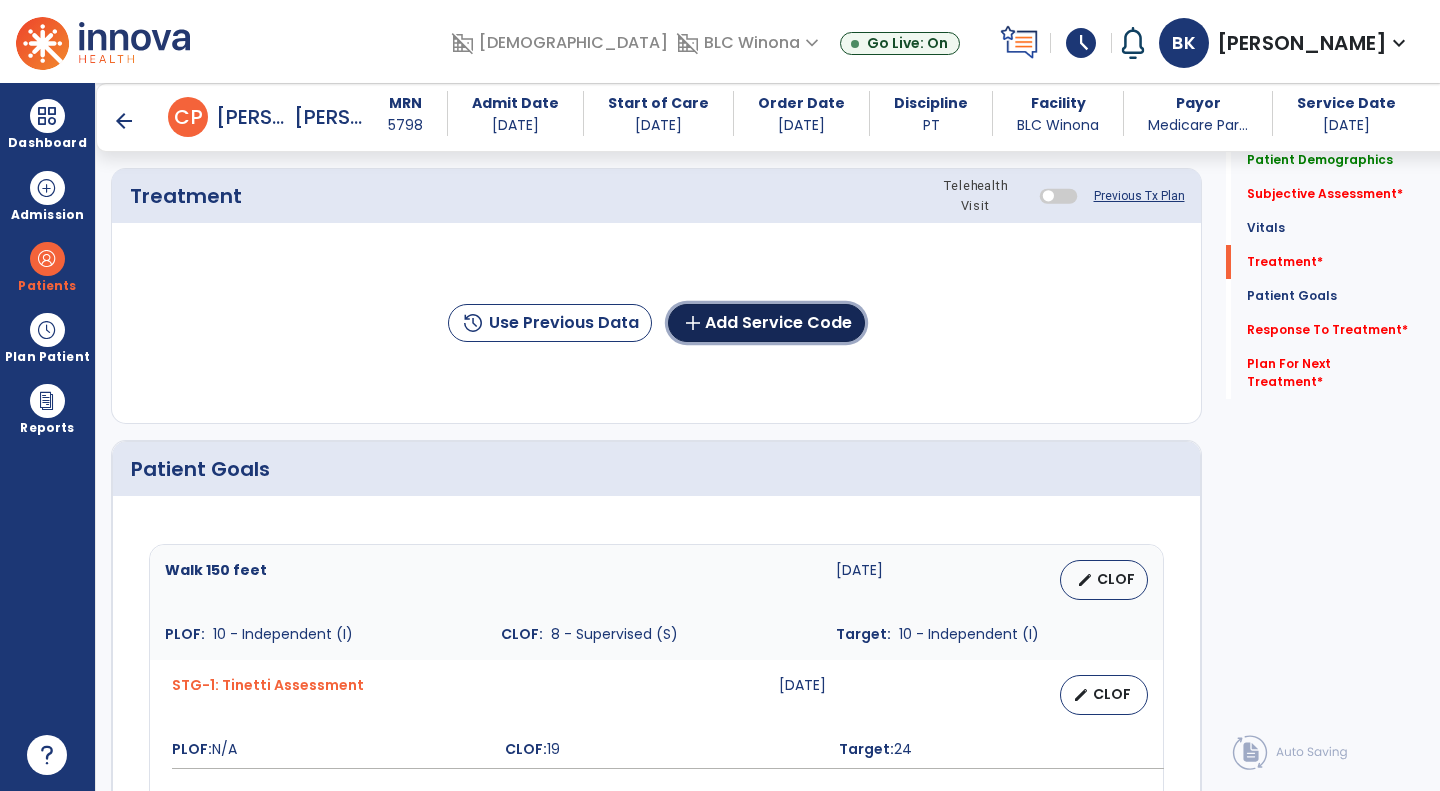 click on "add  Add Service Code" 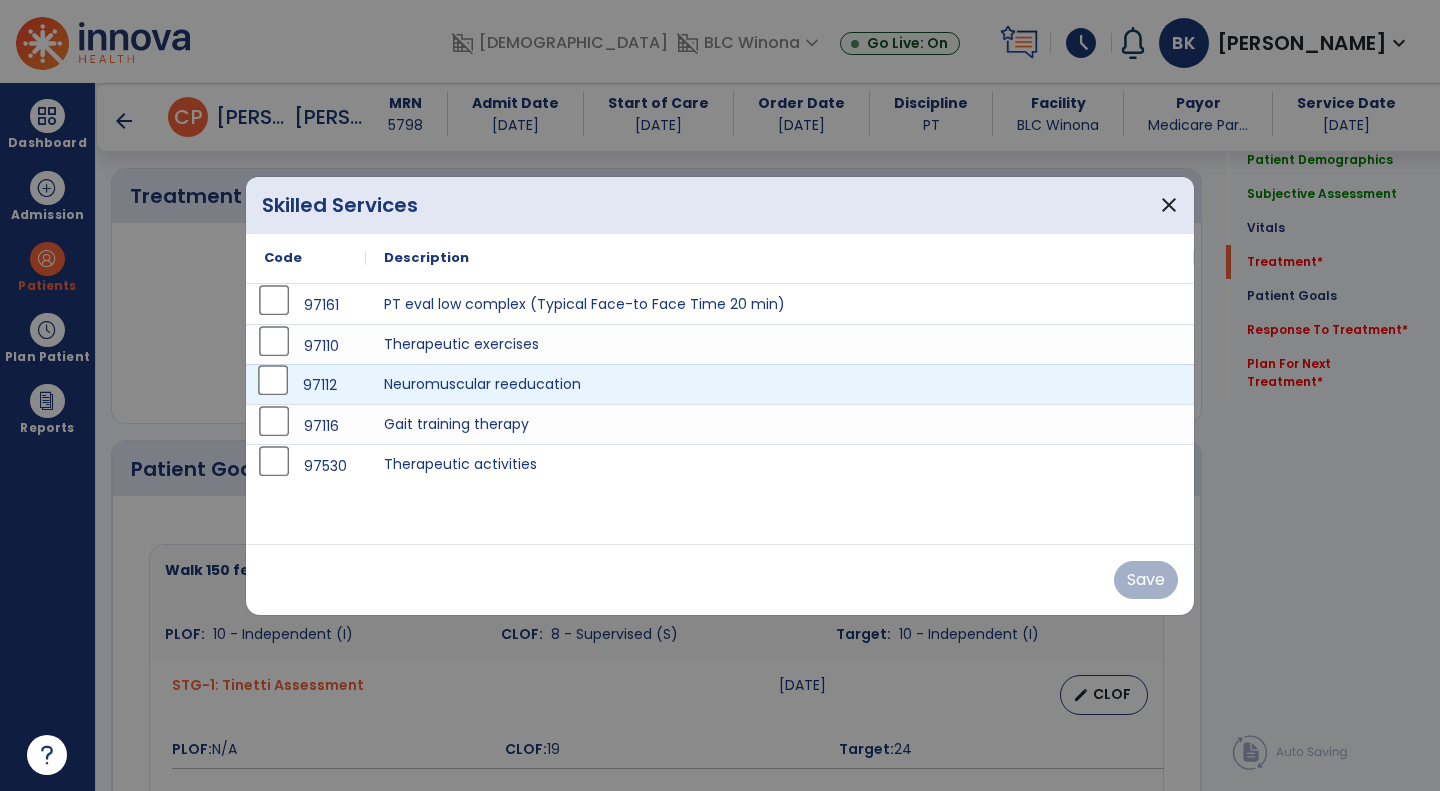 click on "97112" at bounding box center [306, 384] 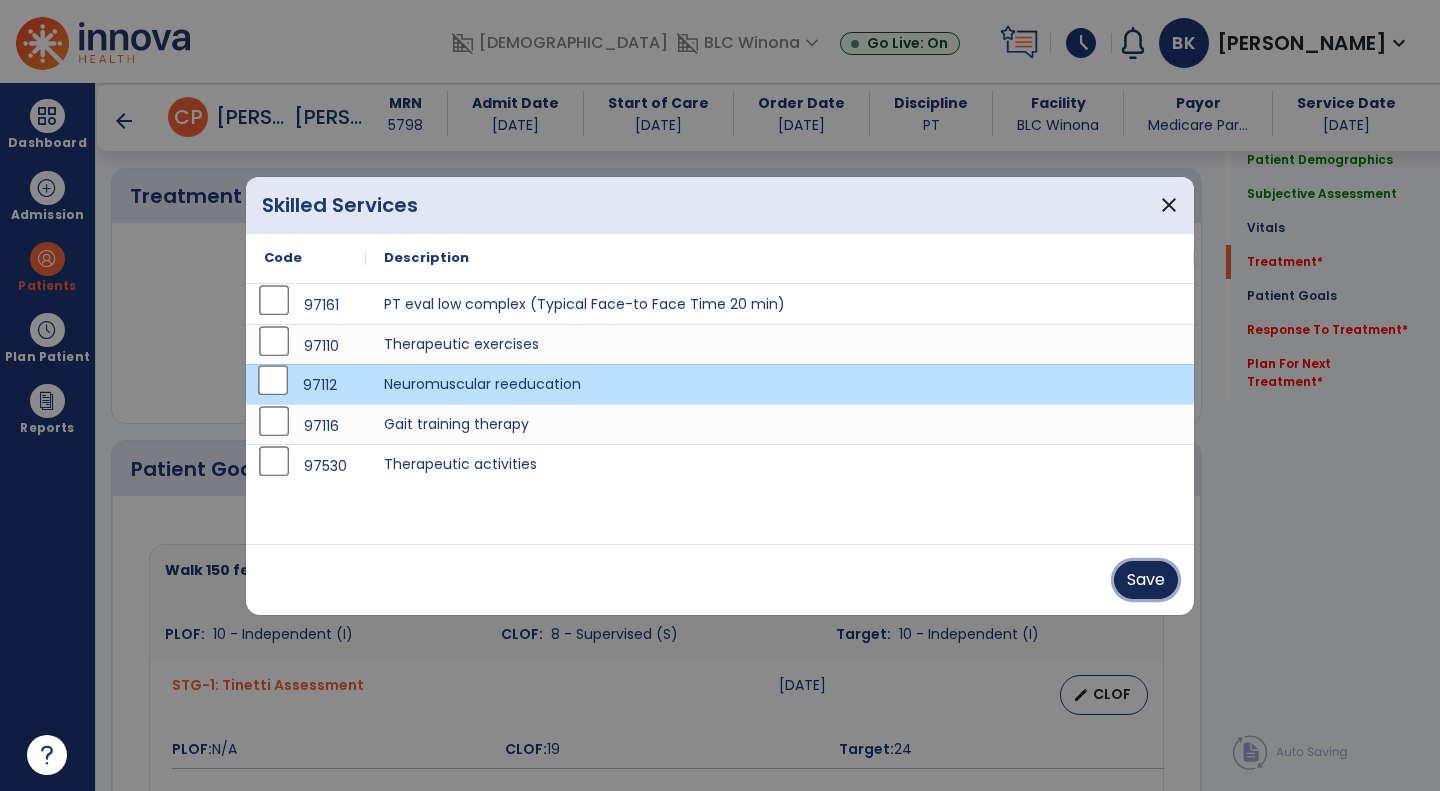 click on "Save" at bounding box center (1146, 580) 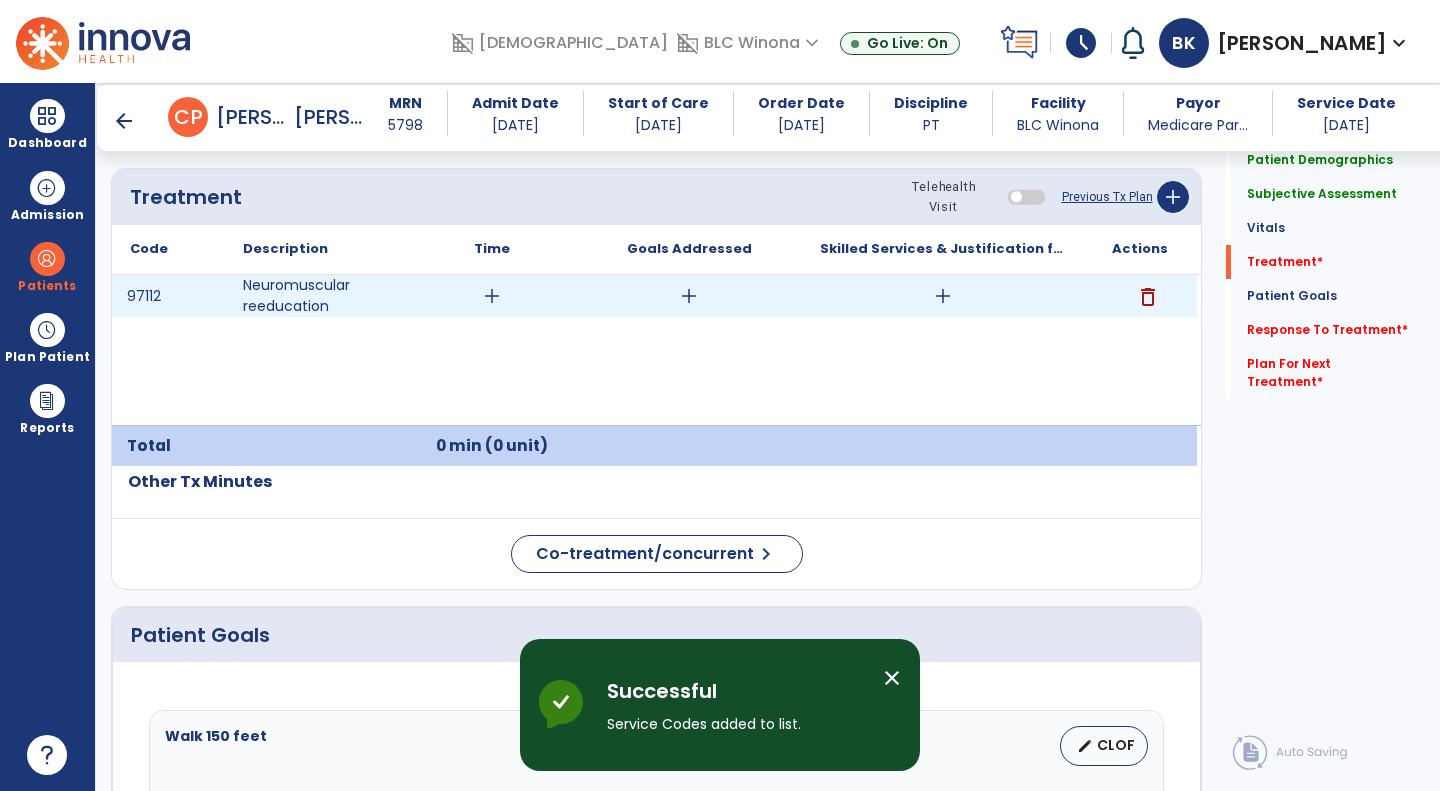 click on "add" at bounding box center [492, 296] 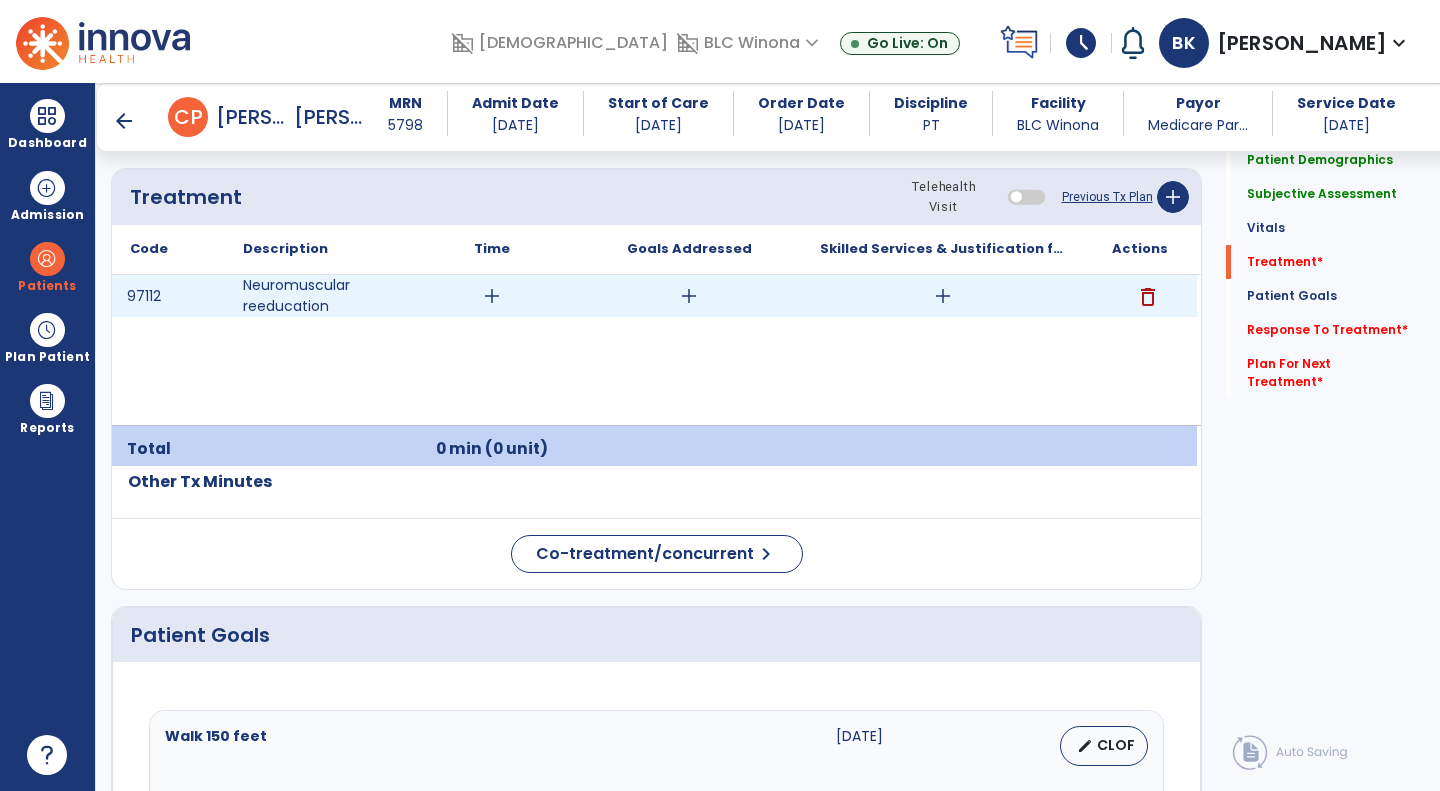 click on "add" at bounding box center (492, 296) 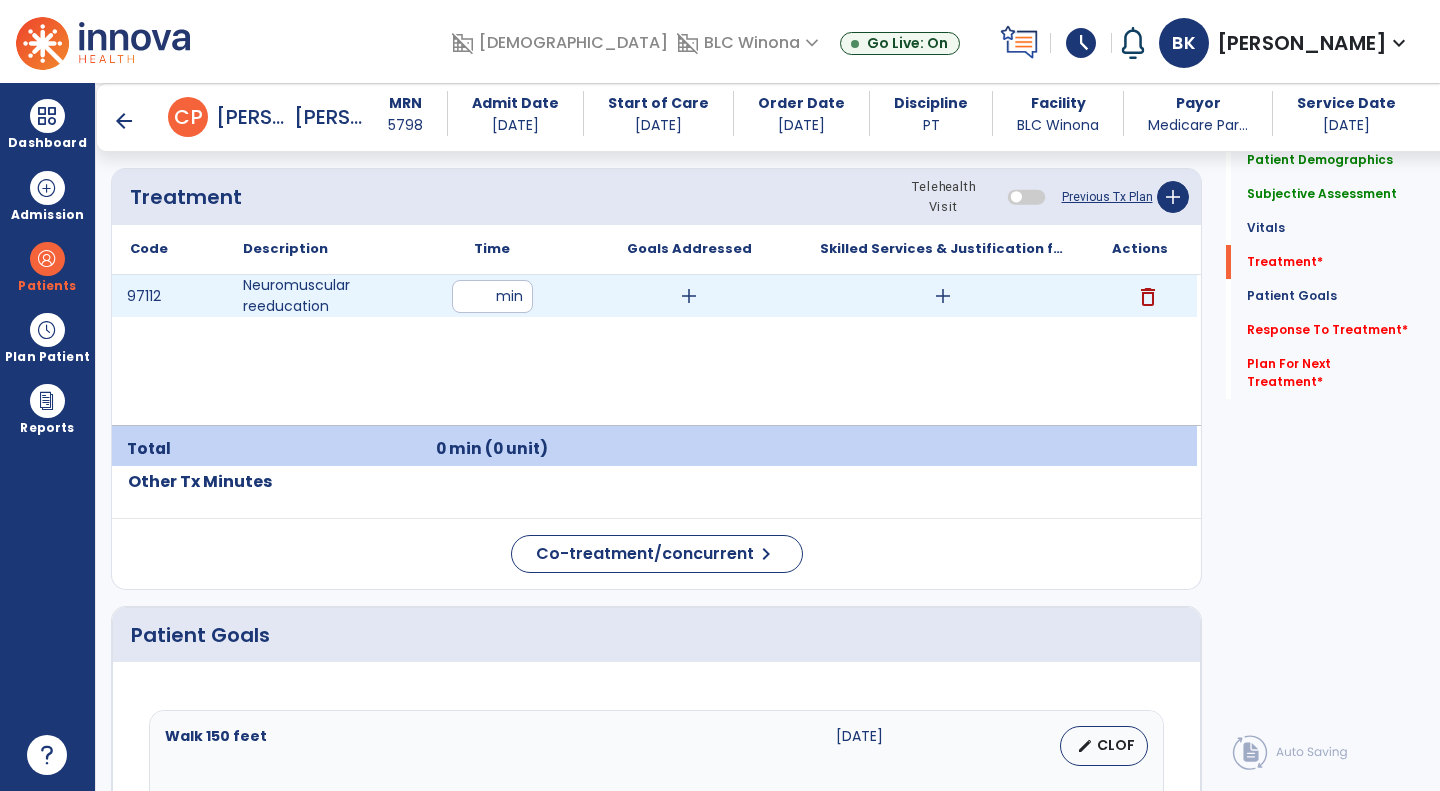type on "**" 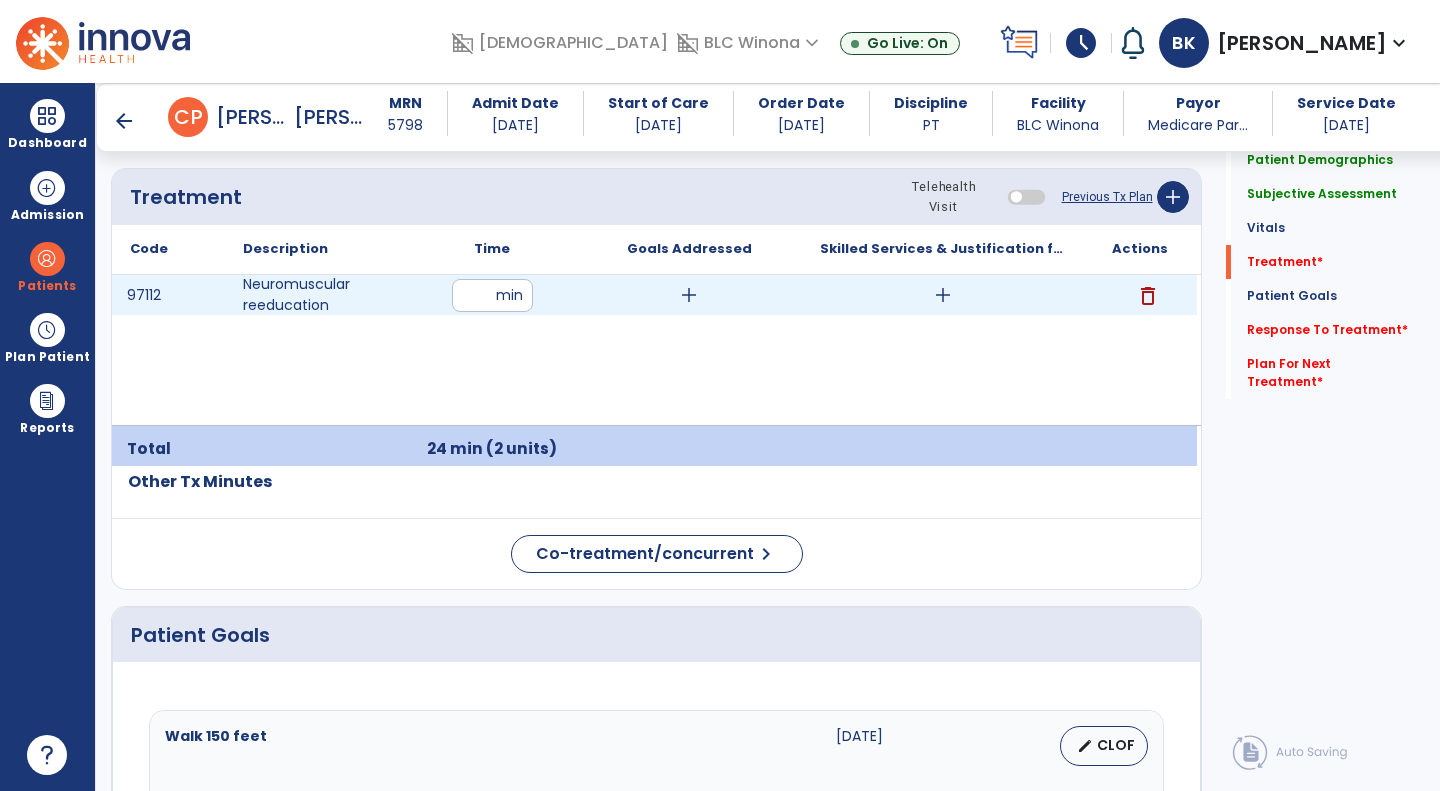 click on "add" at bounding box center (689, 295) 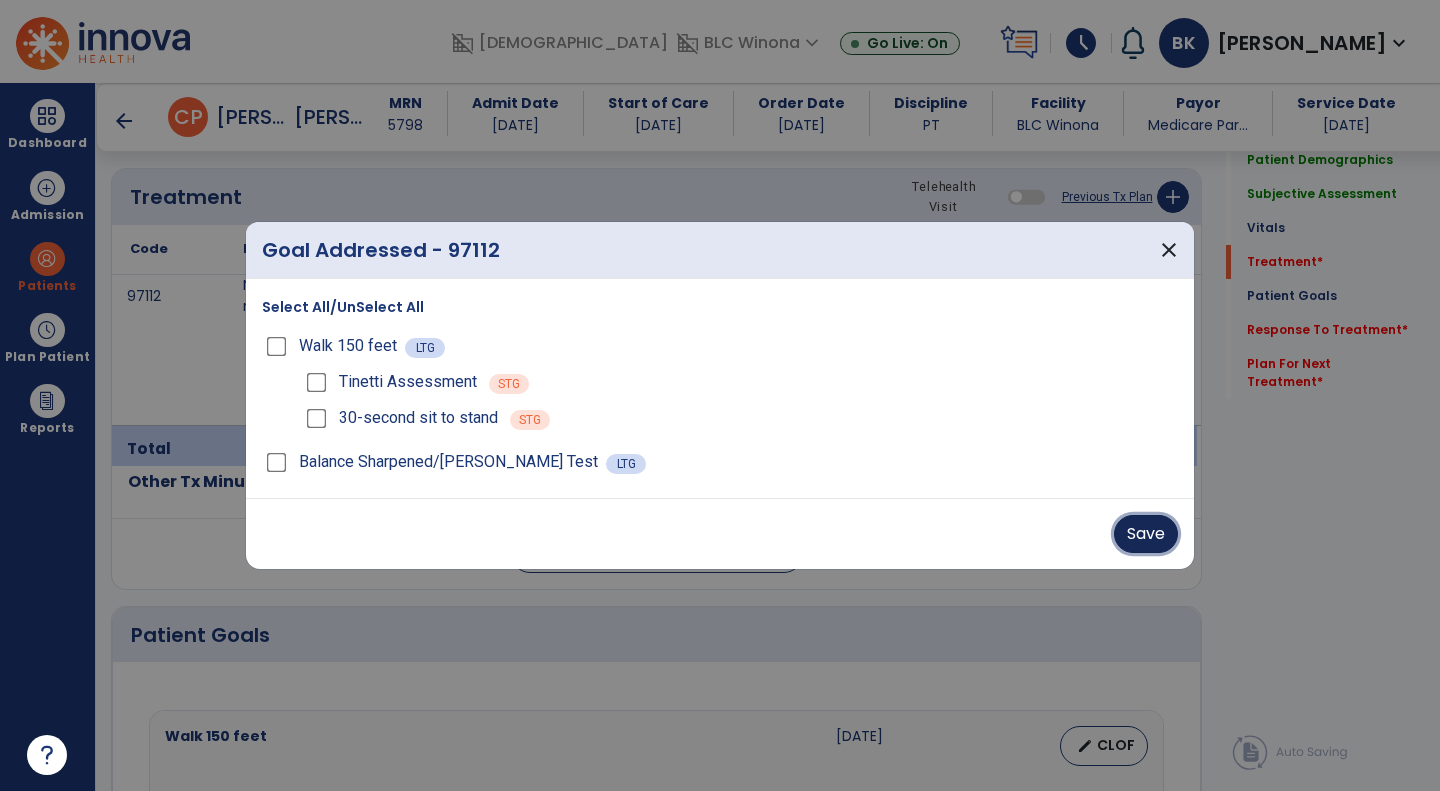 click on "Save" at bounding box center (1146, 534) 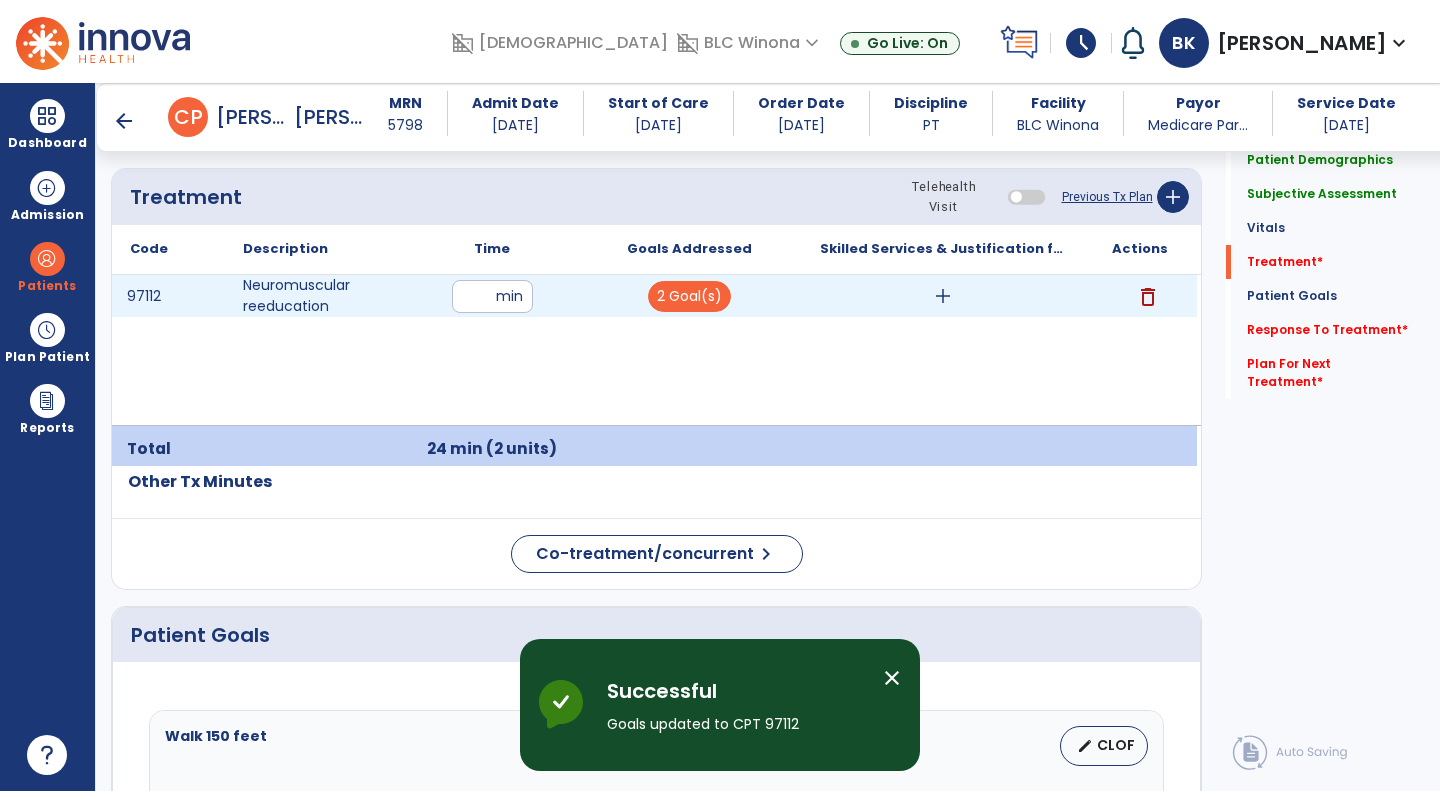 click on "add" at bounding box center [943, 296] 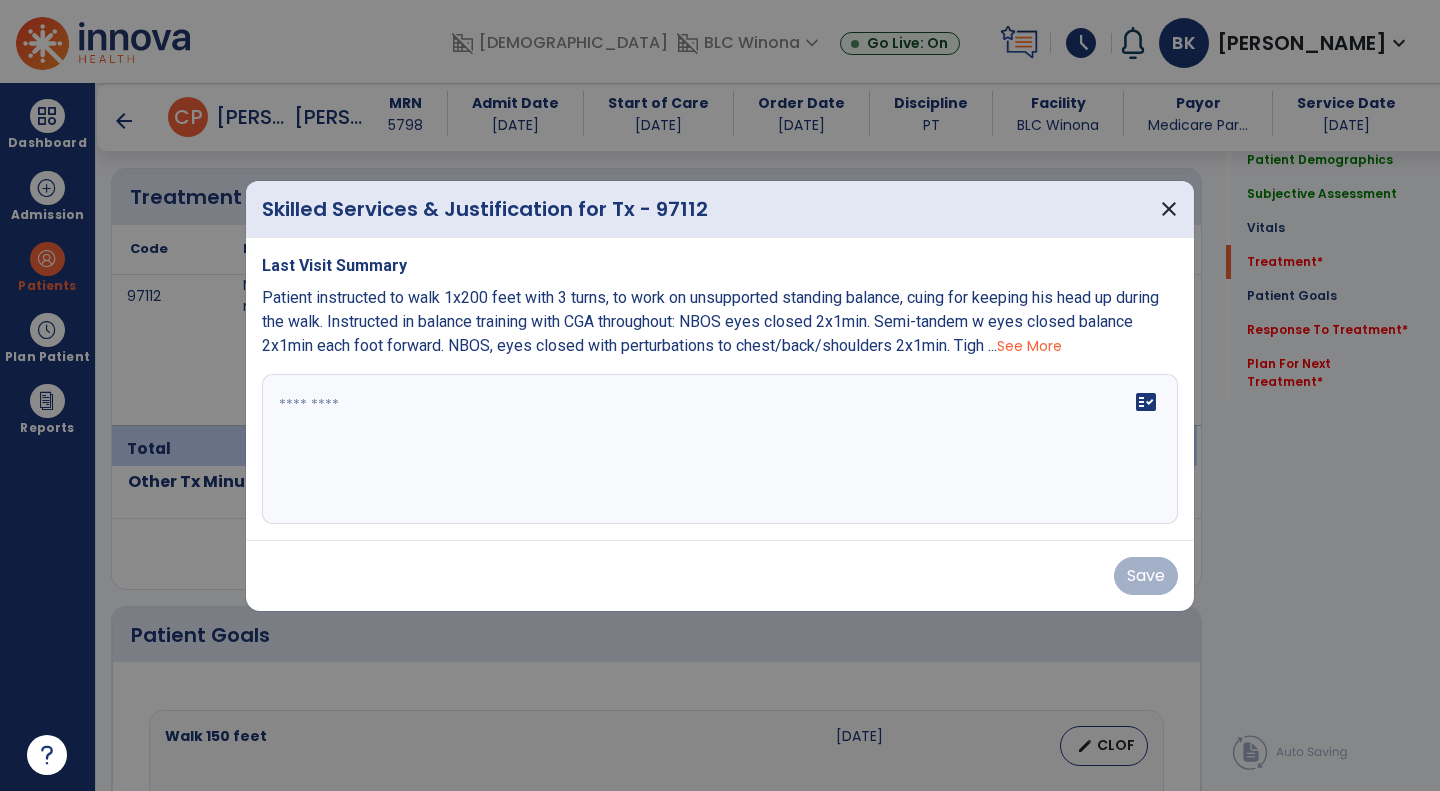 click on "fact_check" at bounding box center [720, 449] 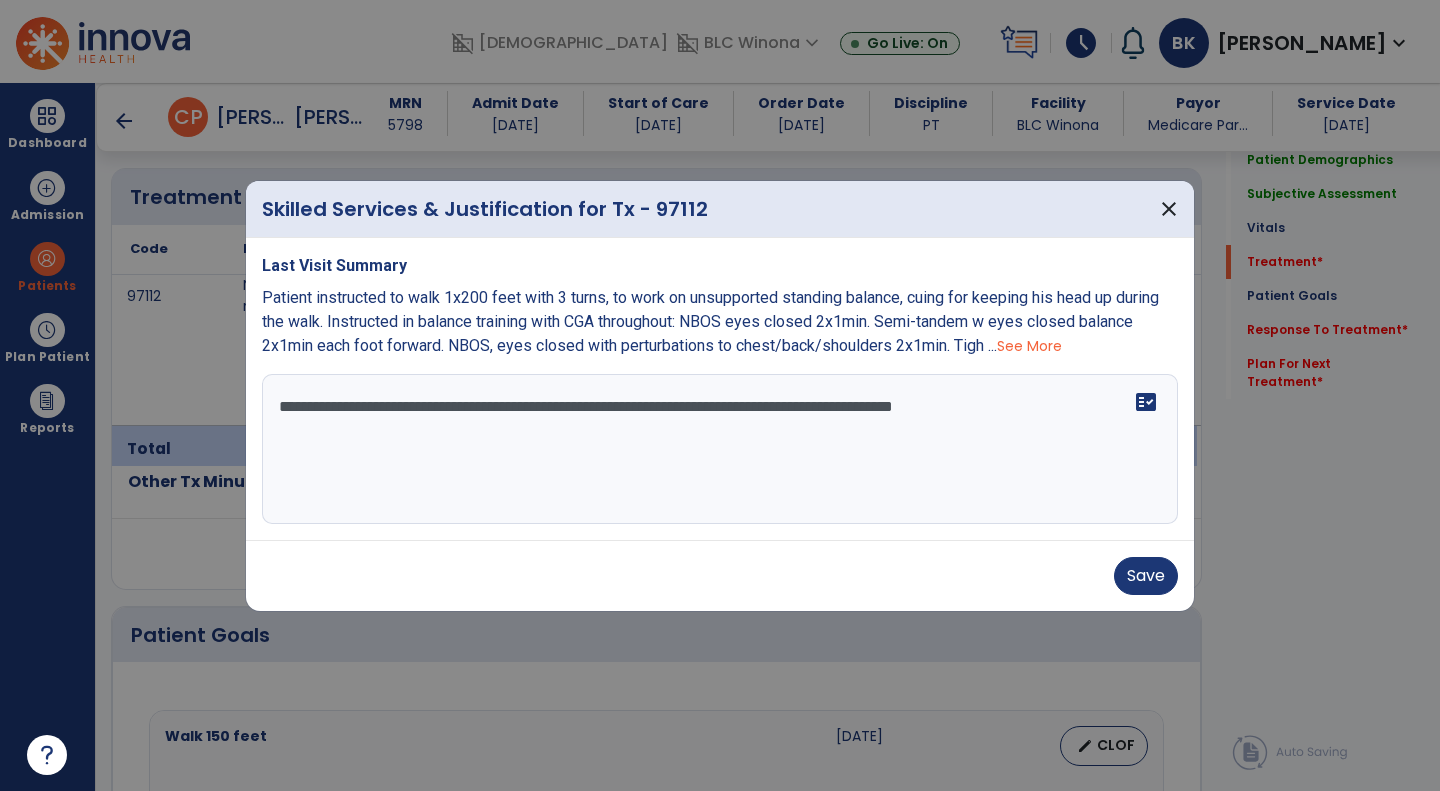 drag, startPoint x: 1091, startPoint y: 398, endPoint x: 1083, endPoint y: 407, distance: 12.0415945 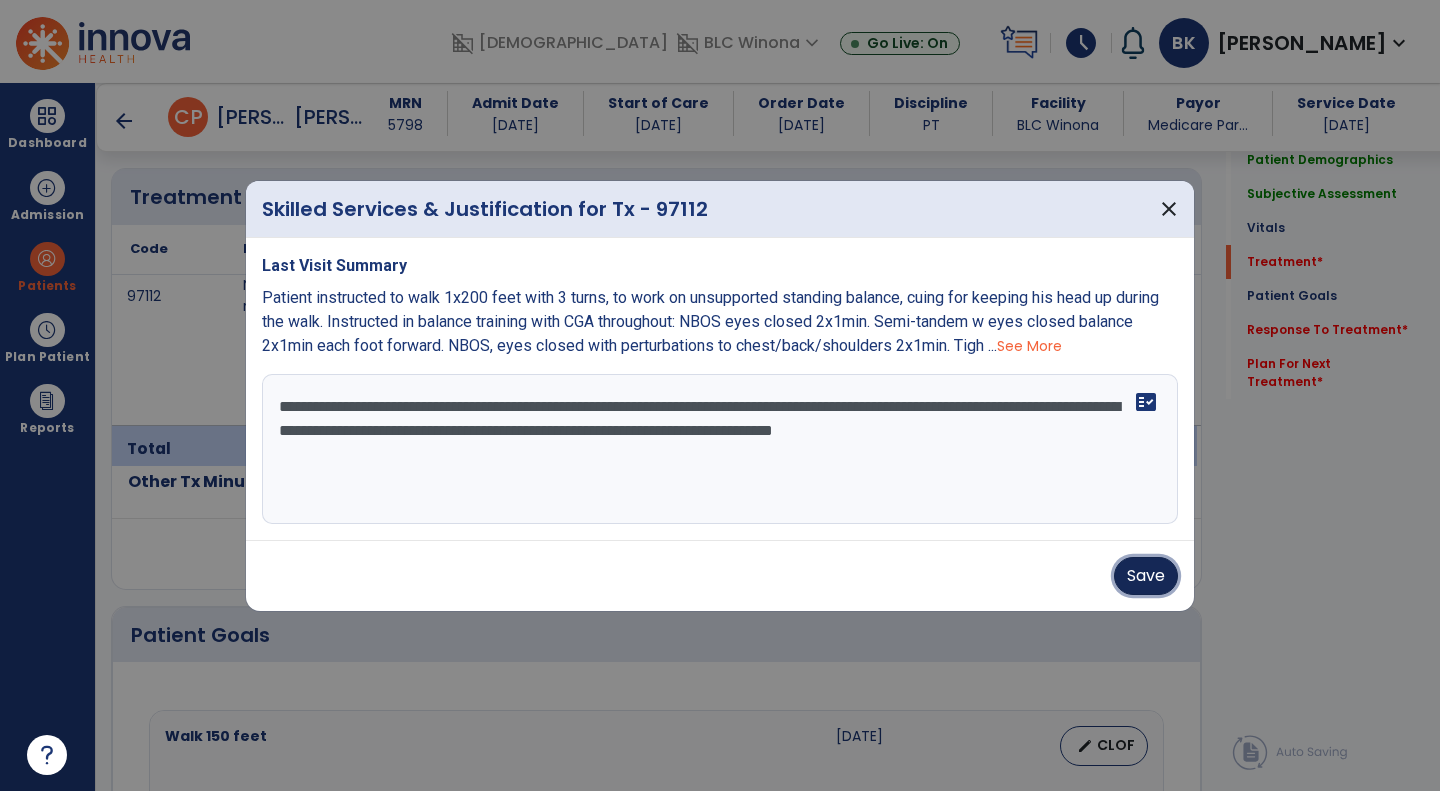 drag, startPoint x: 1141, startPoint y: 570, endPoint x: 921, endPoint y: 484, distance: 236.21178 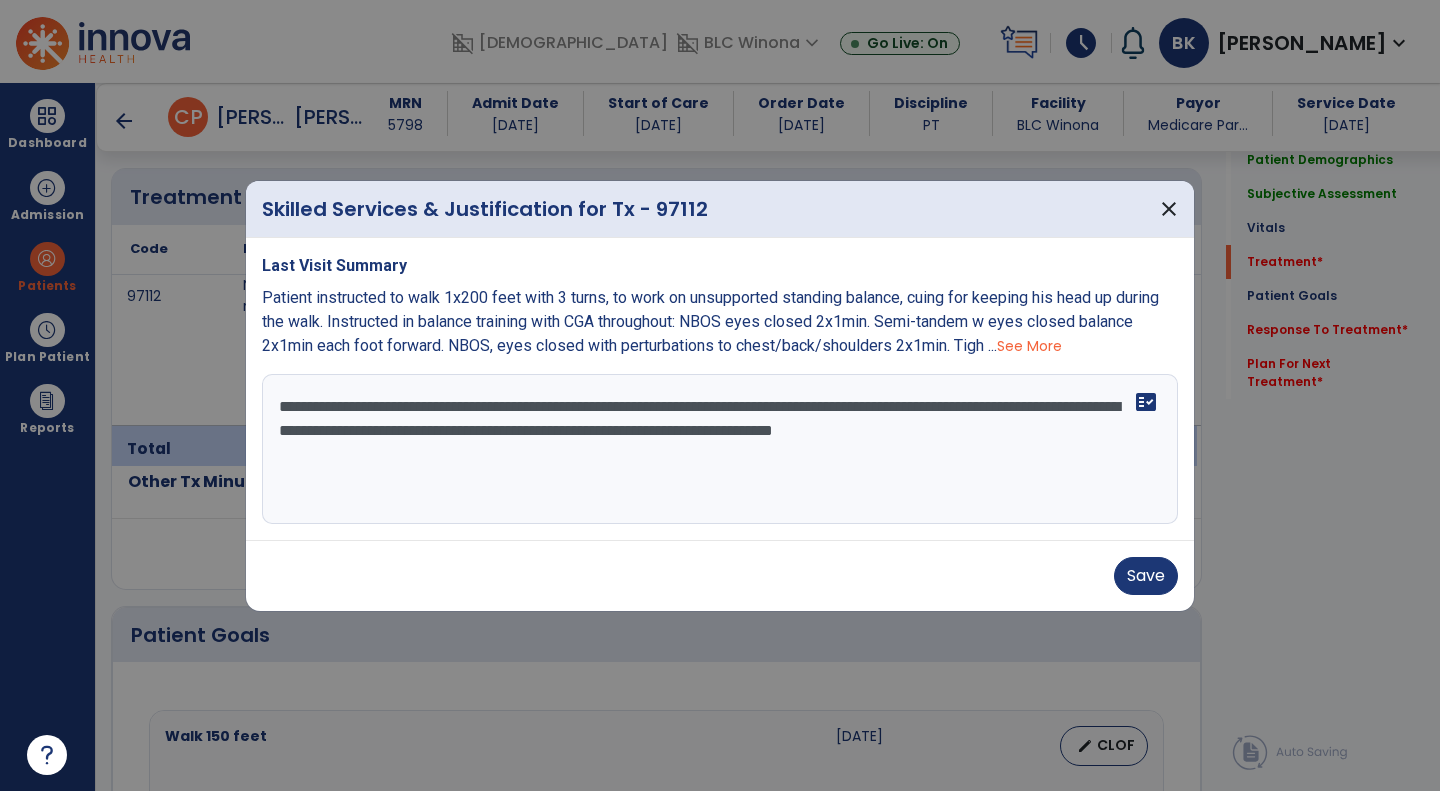click on "**********" at bounding box center [720, 449] 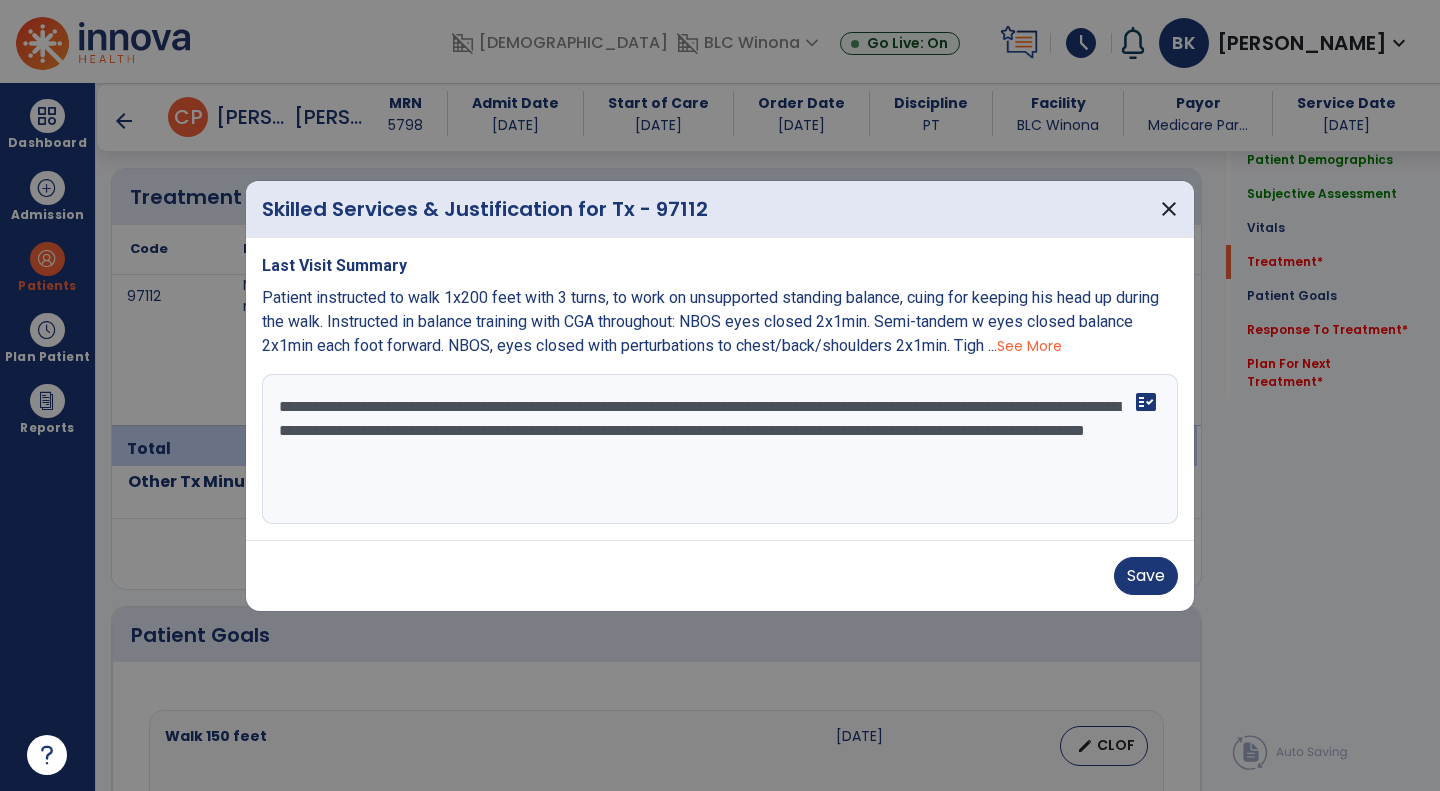 type on "**********" 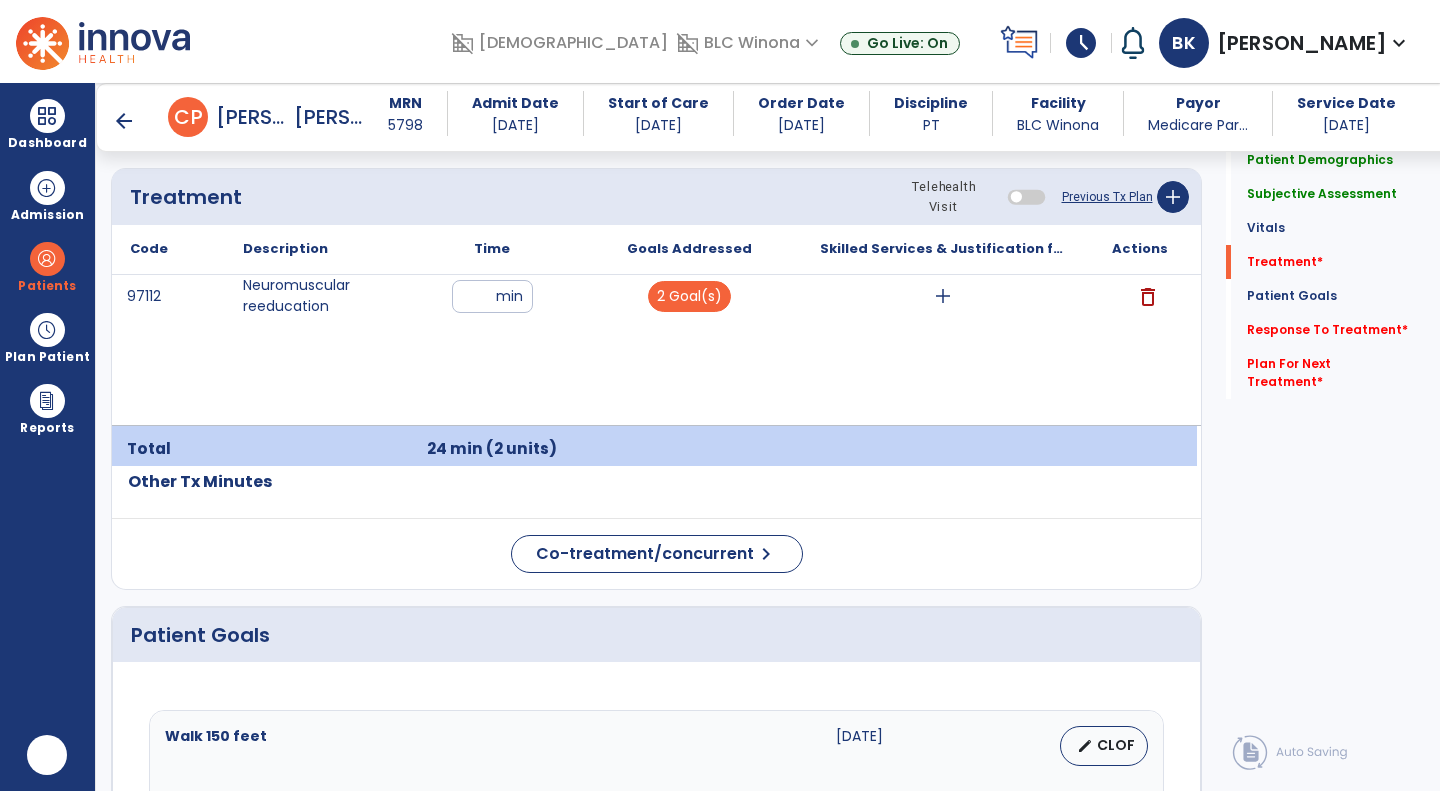scroll, scrollTop: 0, scrollLeft: 0, axis: both 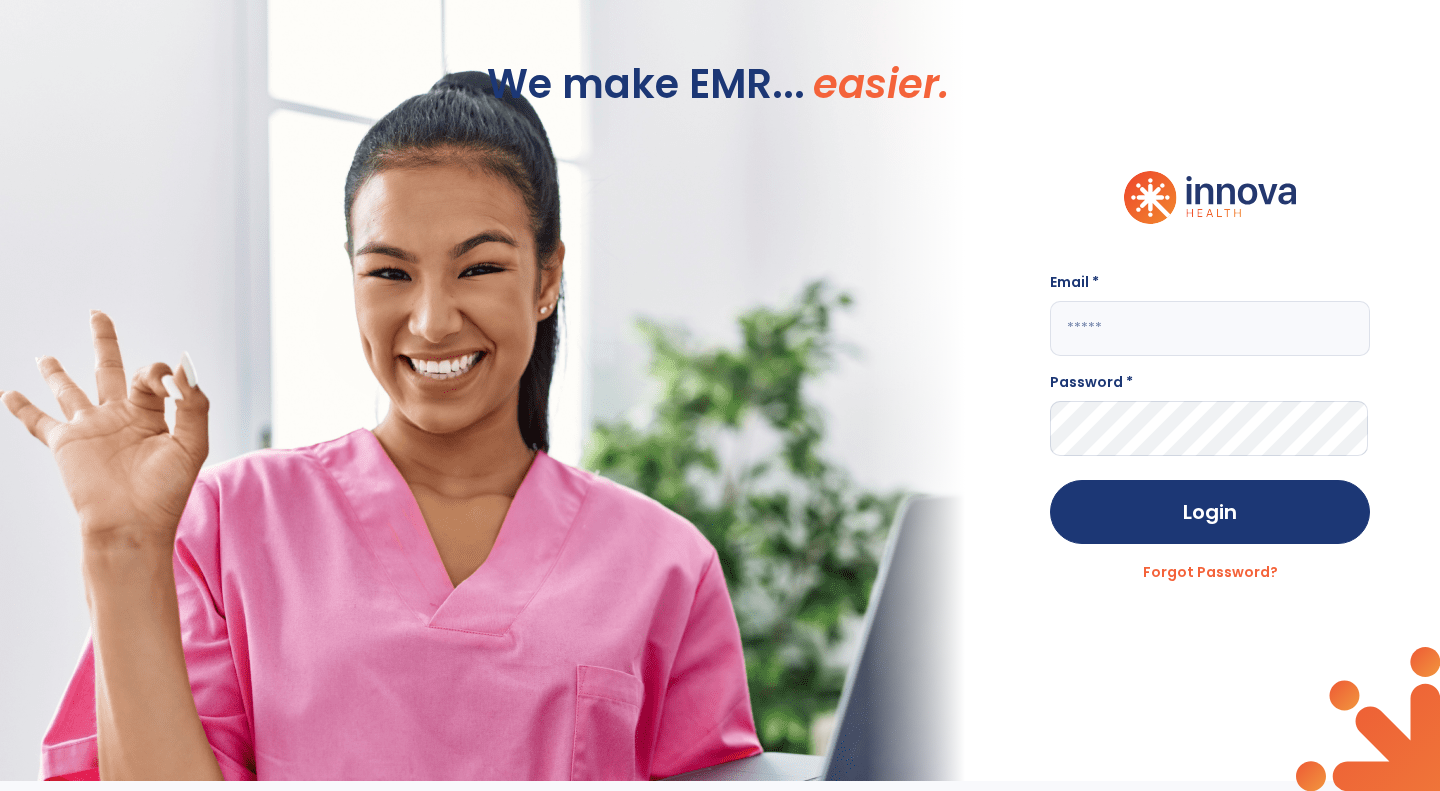 click 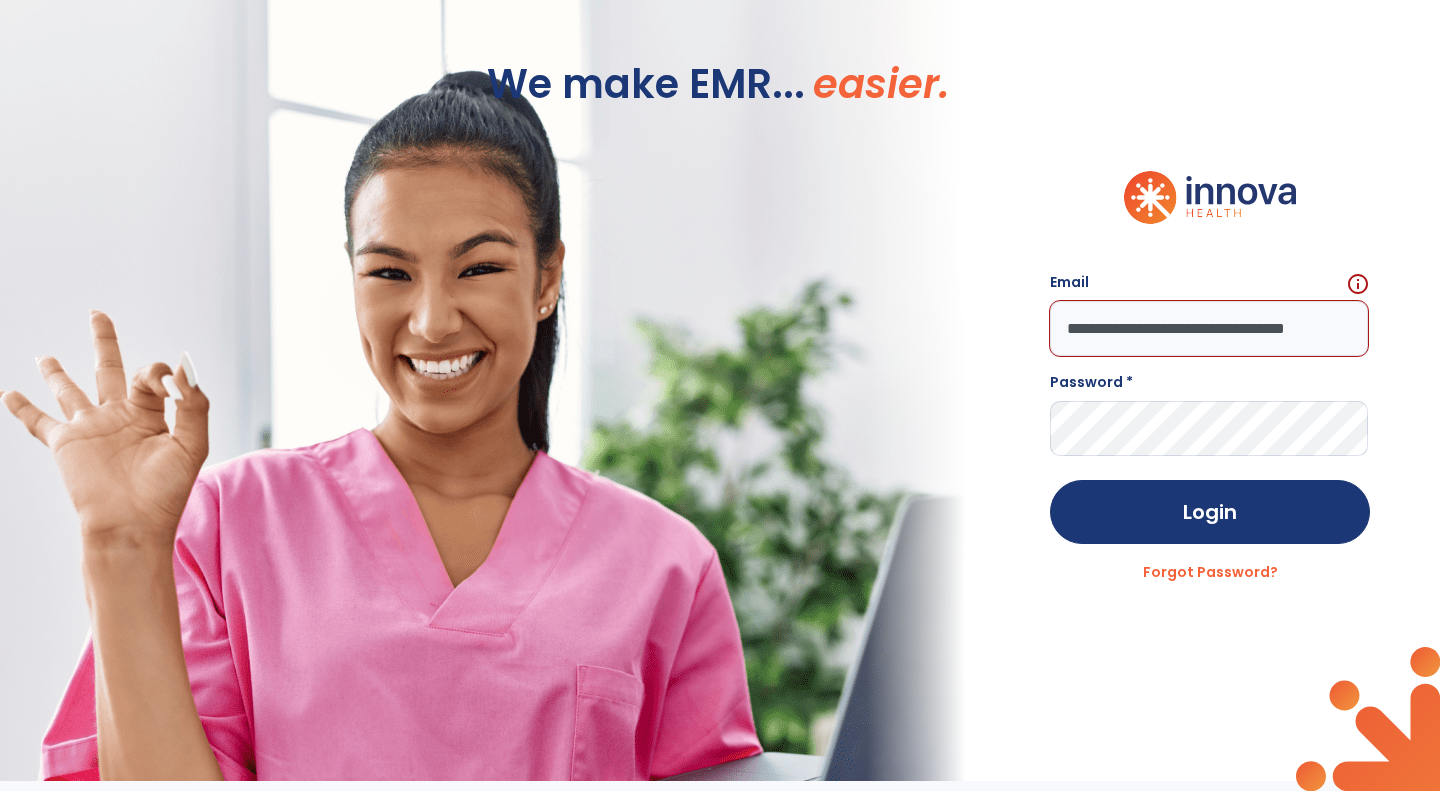 scroll, scrollTop: 0, scrollLeft: 45, axis: horizontal 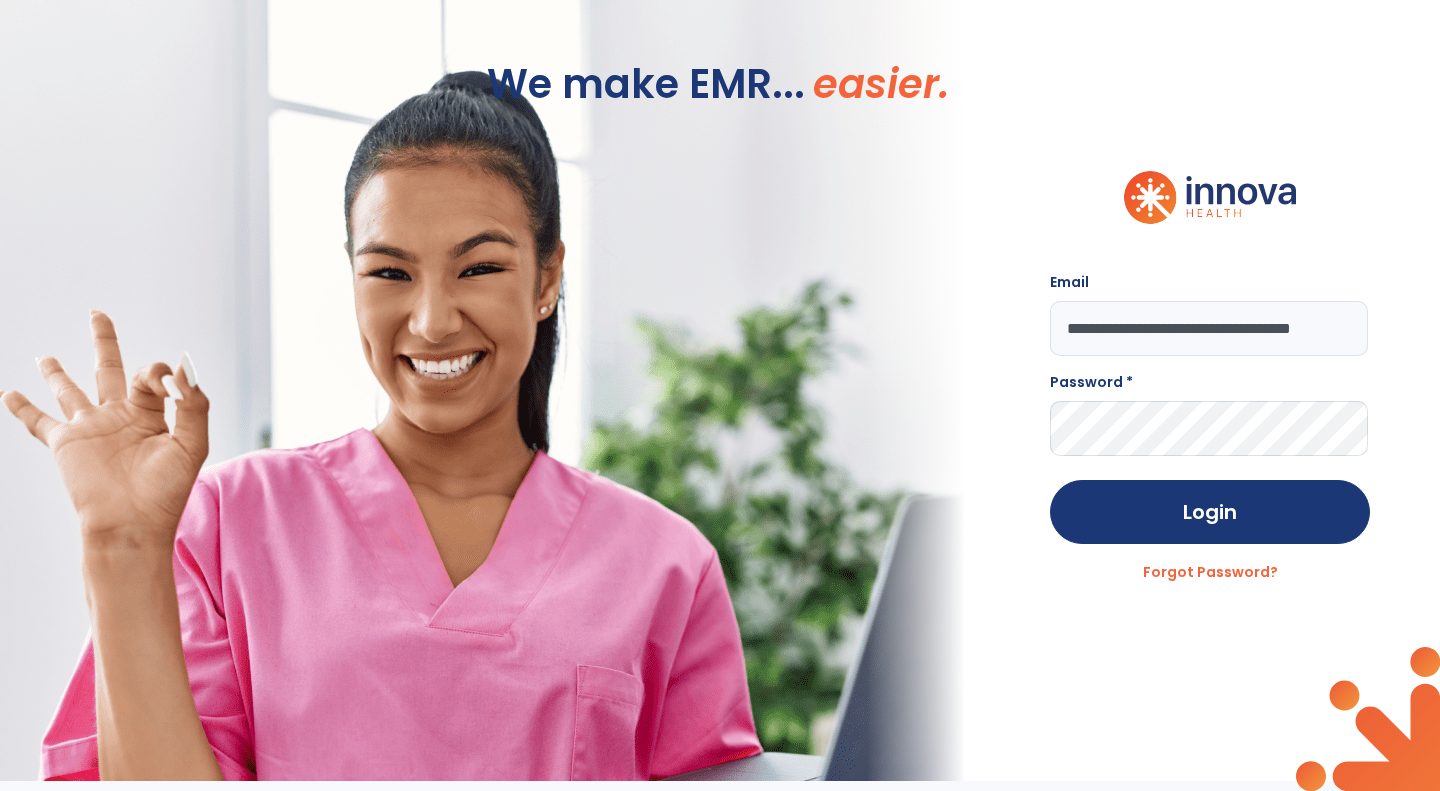 type on "**********" 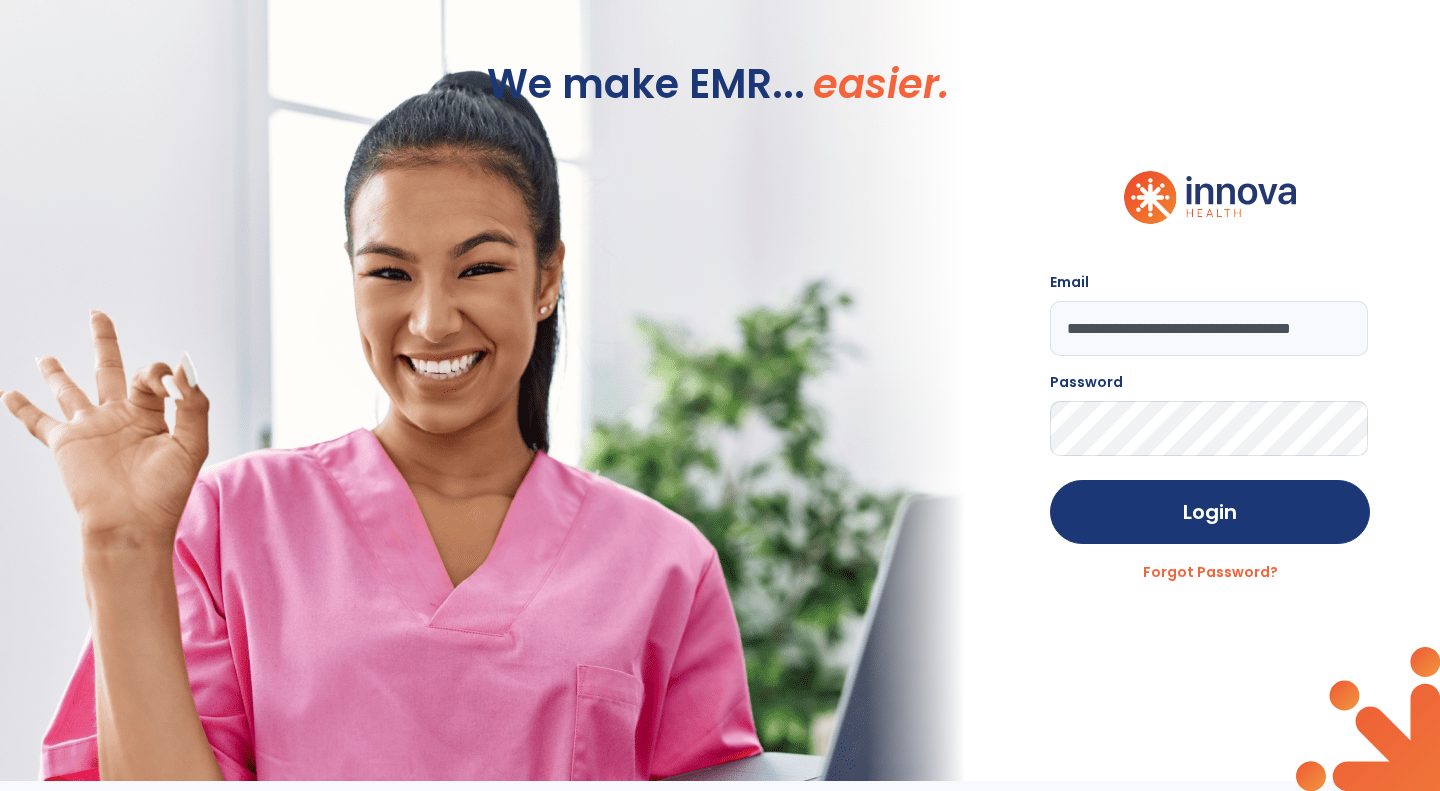 click on "Login" 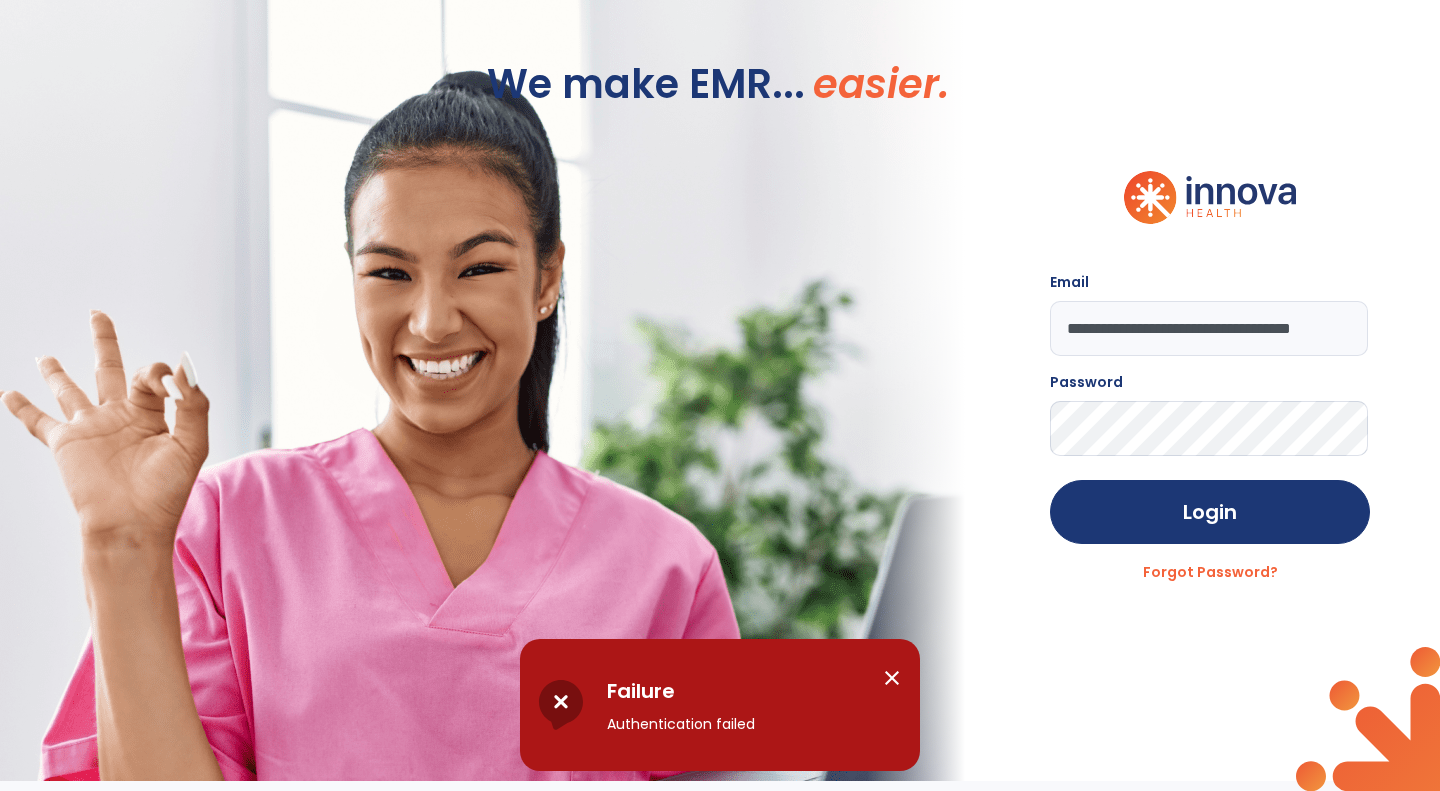 click on "Login" 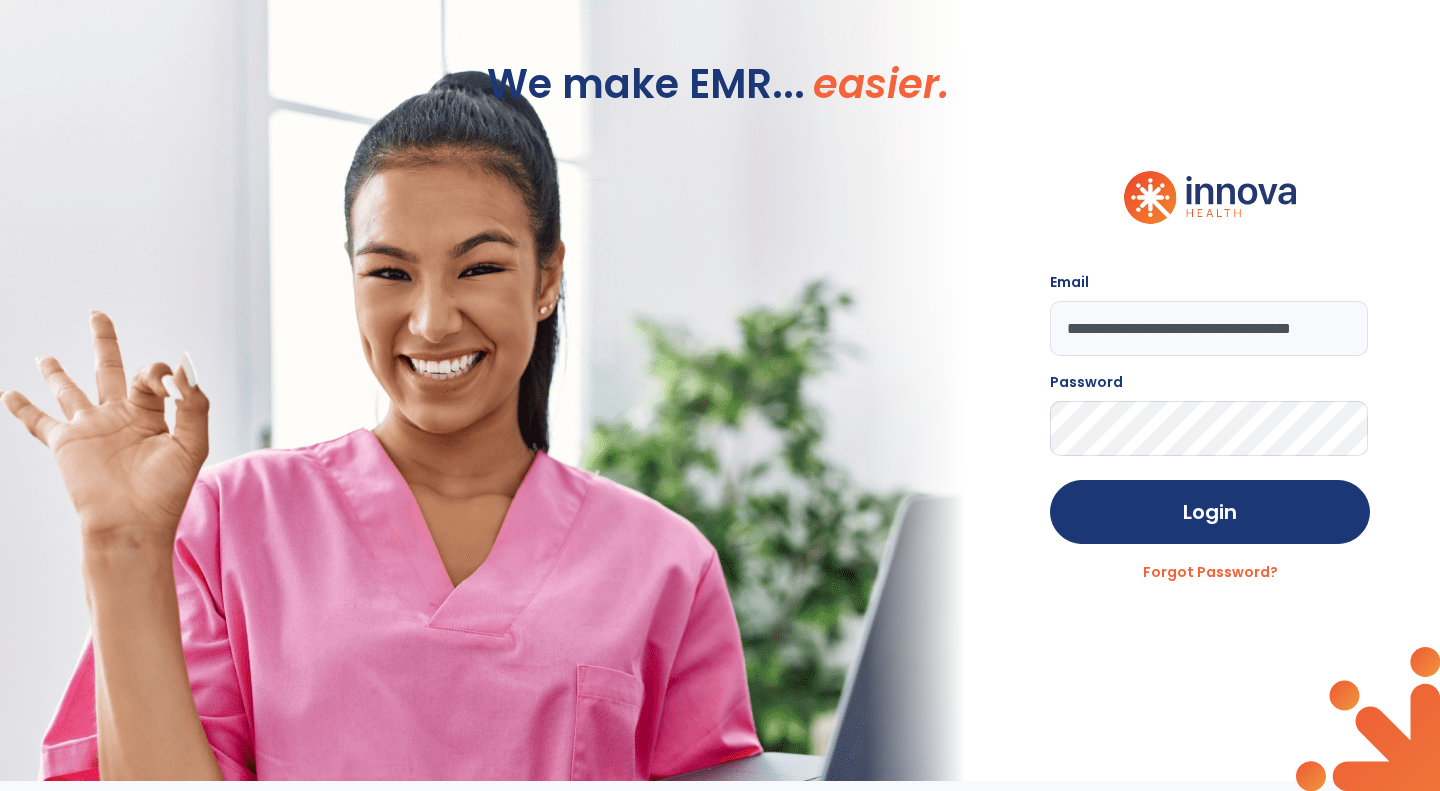 click on "Login" 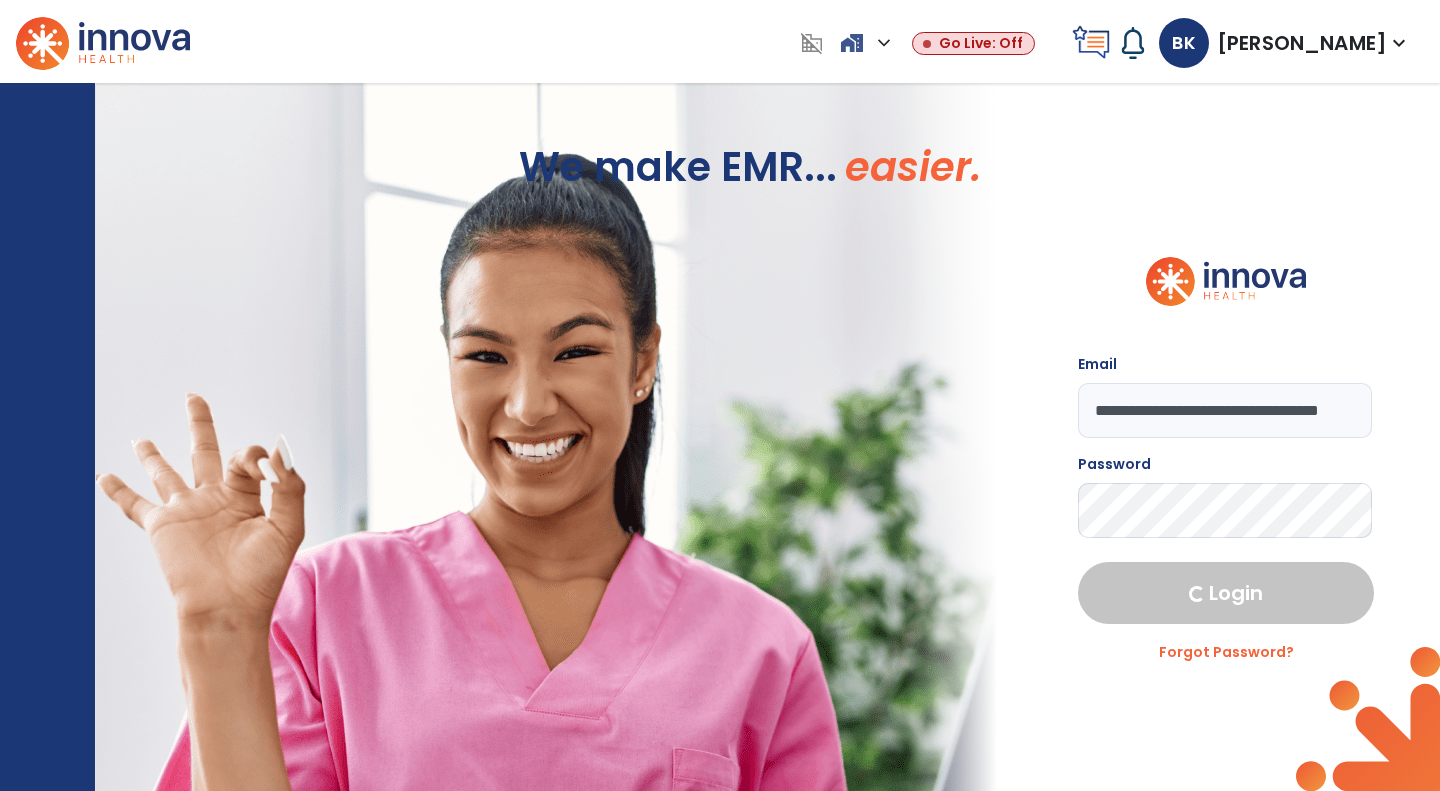 select on "****" 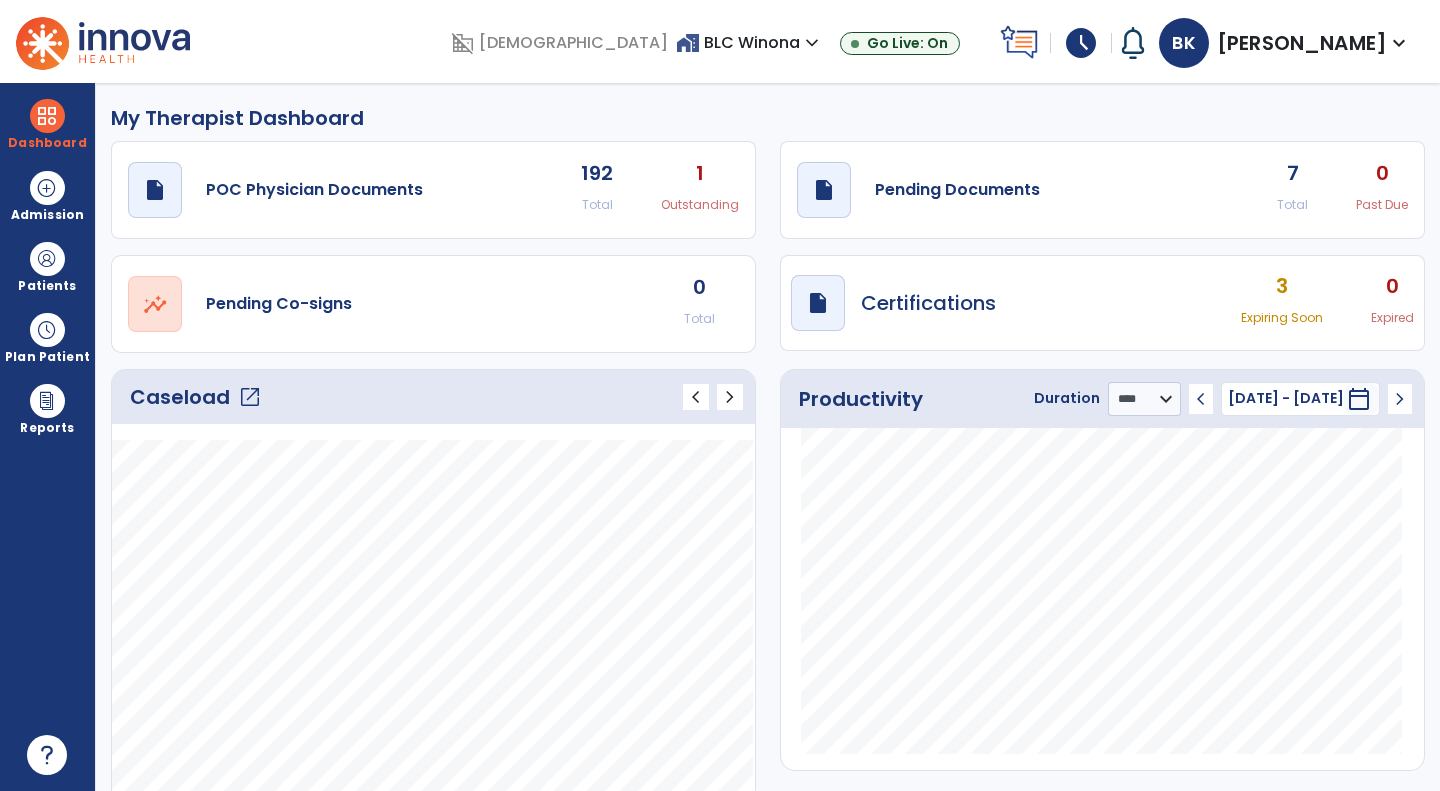 click on "draft   open_in_new  Pending Documents 7 Total 0 Past Due" 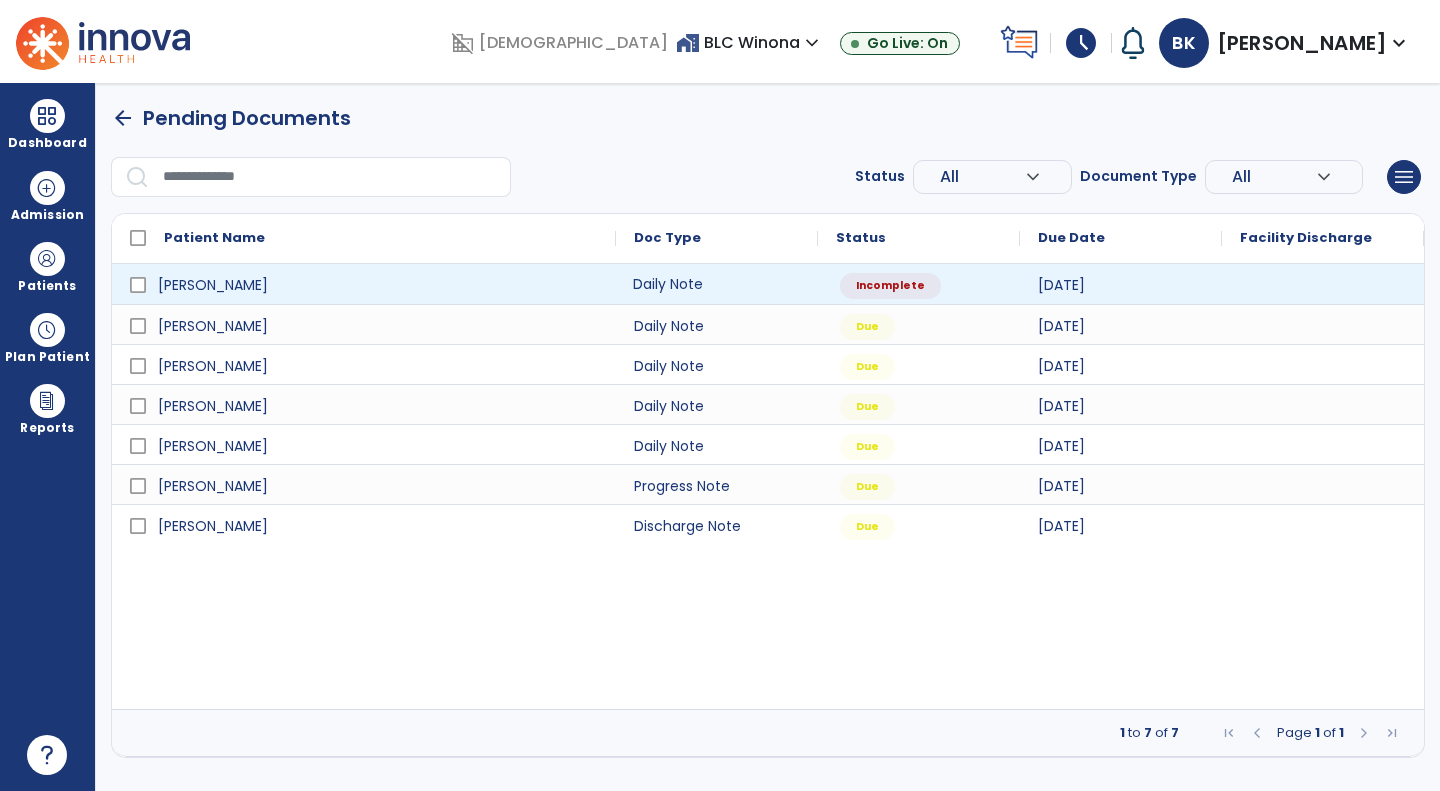 click on "Daily Note" at bounding box center [717, 284] 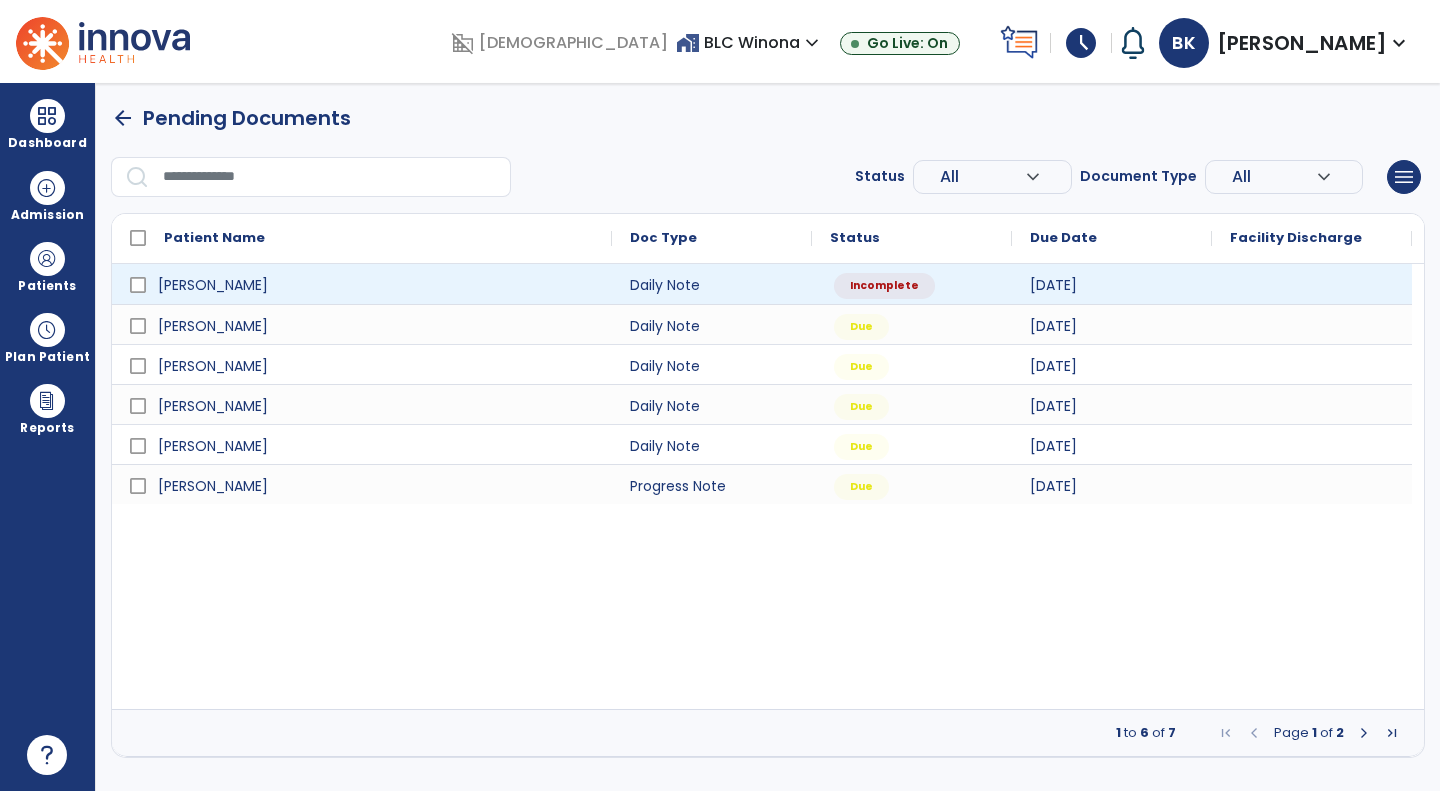 select on "*" 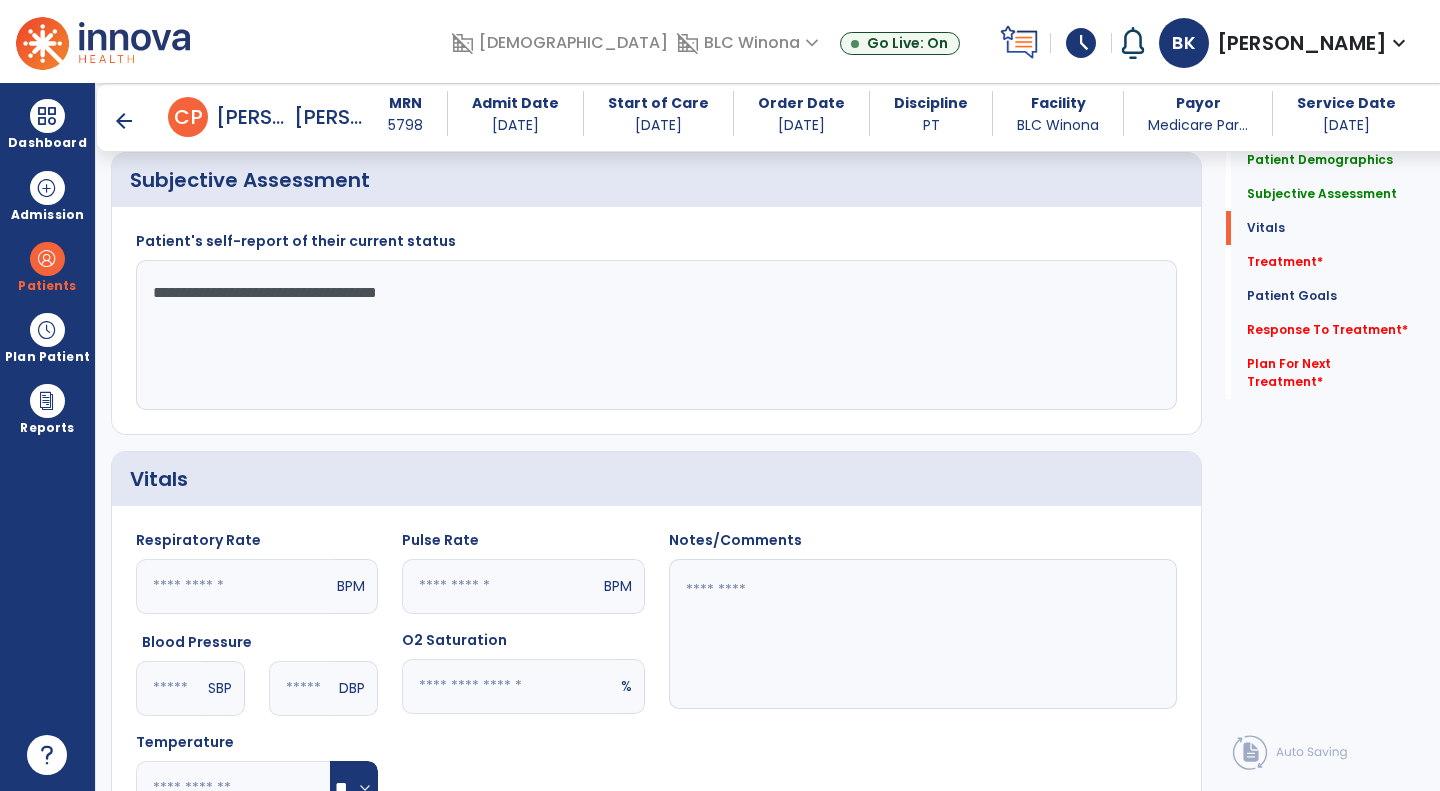 scroll, scrollTop: 785, scrollLeft: 0, axis: vertical 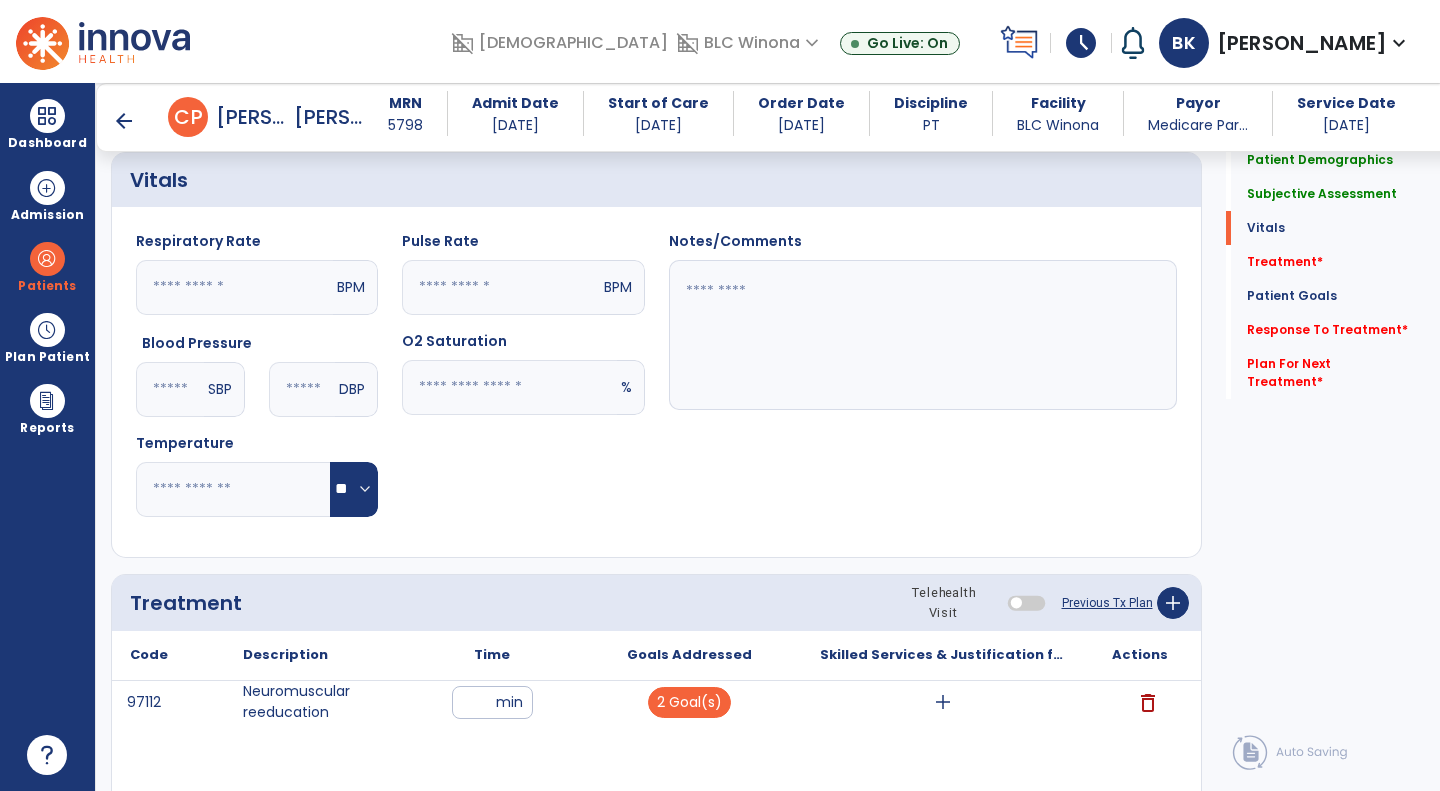 click 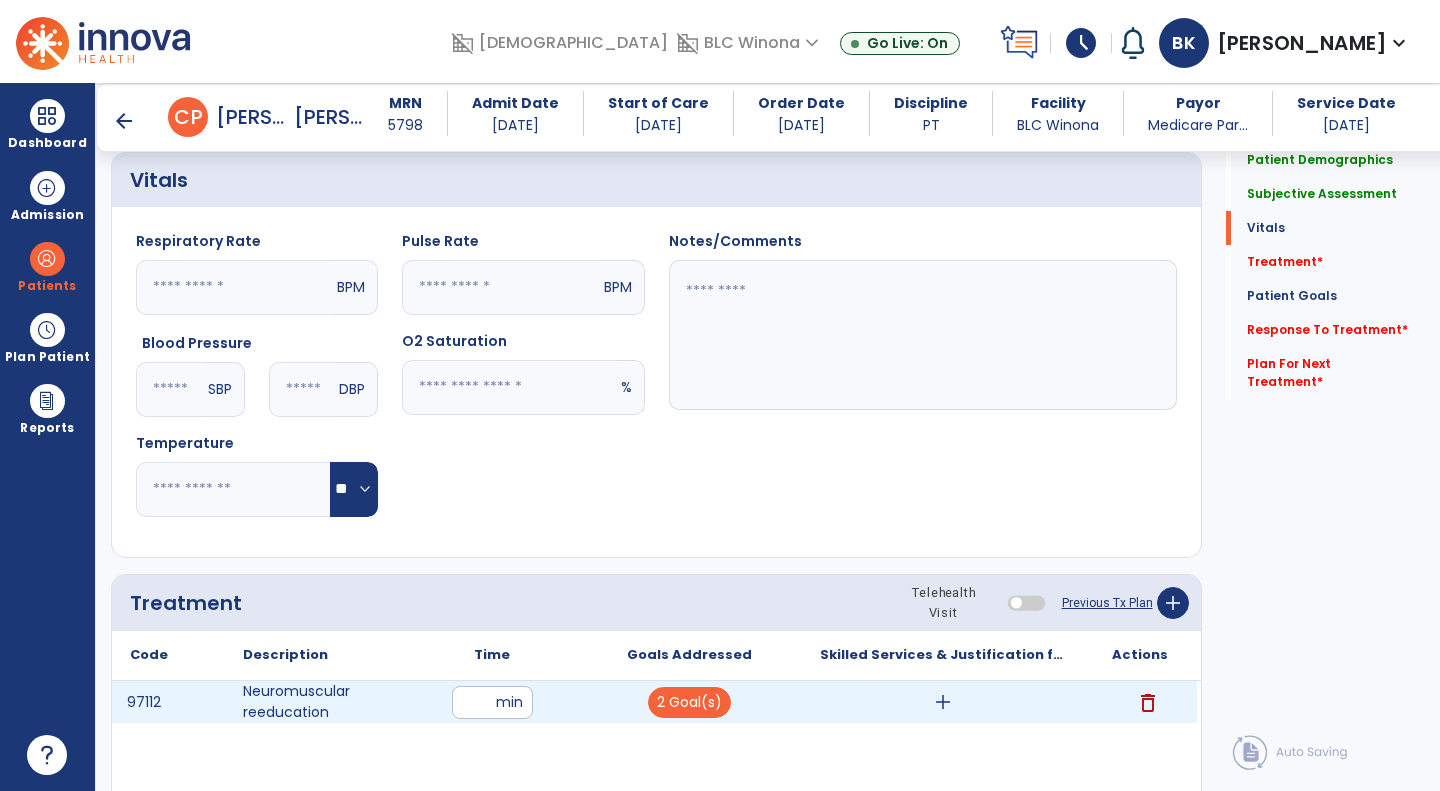 click on "add" at bounding box center (943, 702) 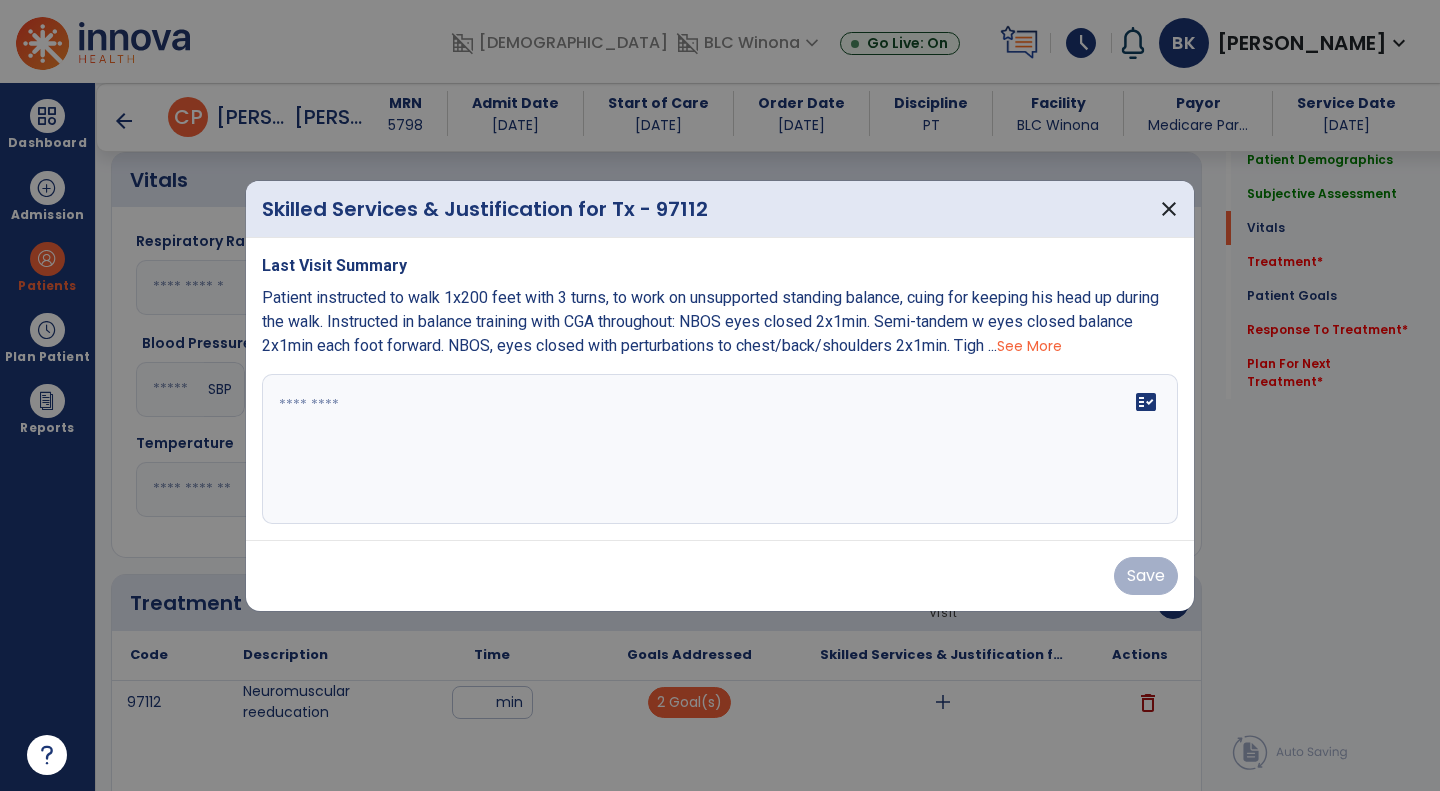 click on "fact_check" at bounding box center [720, 449] 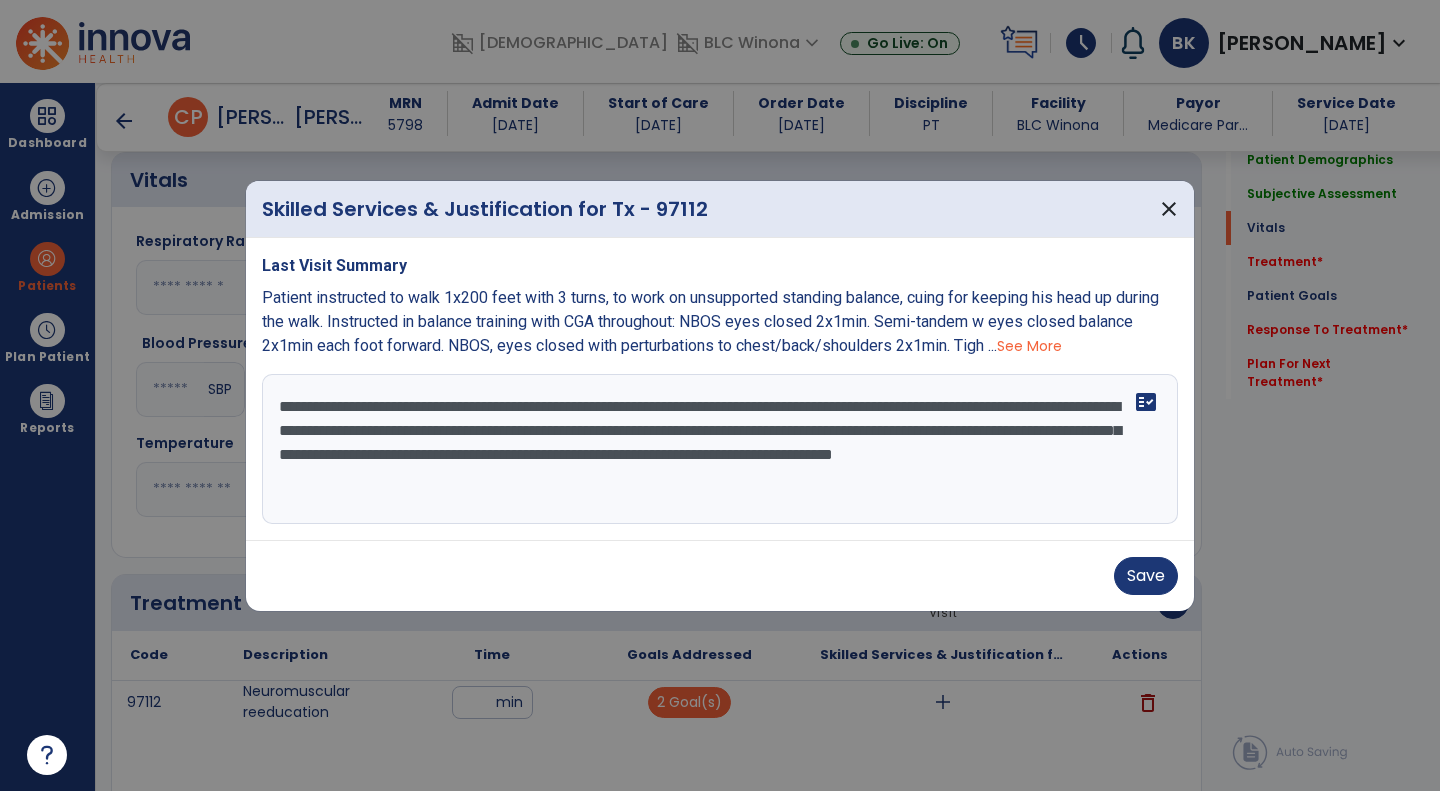 click on "See More" at bounding box center (1029, 346) 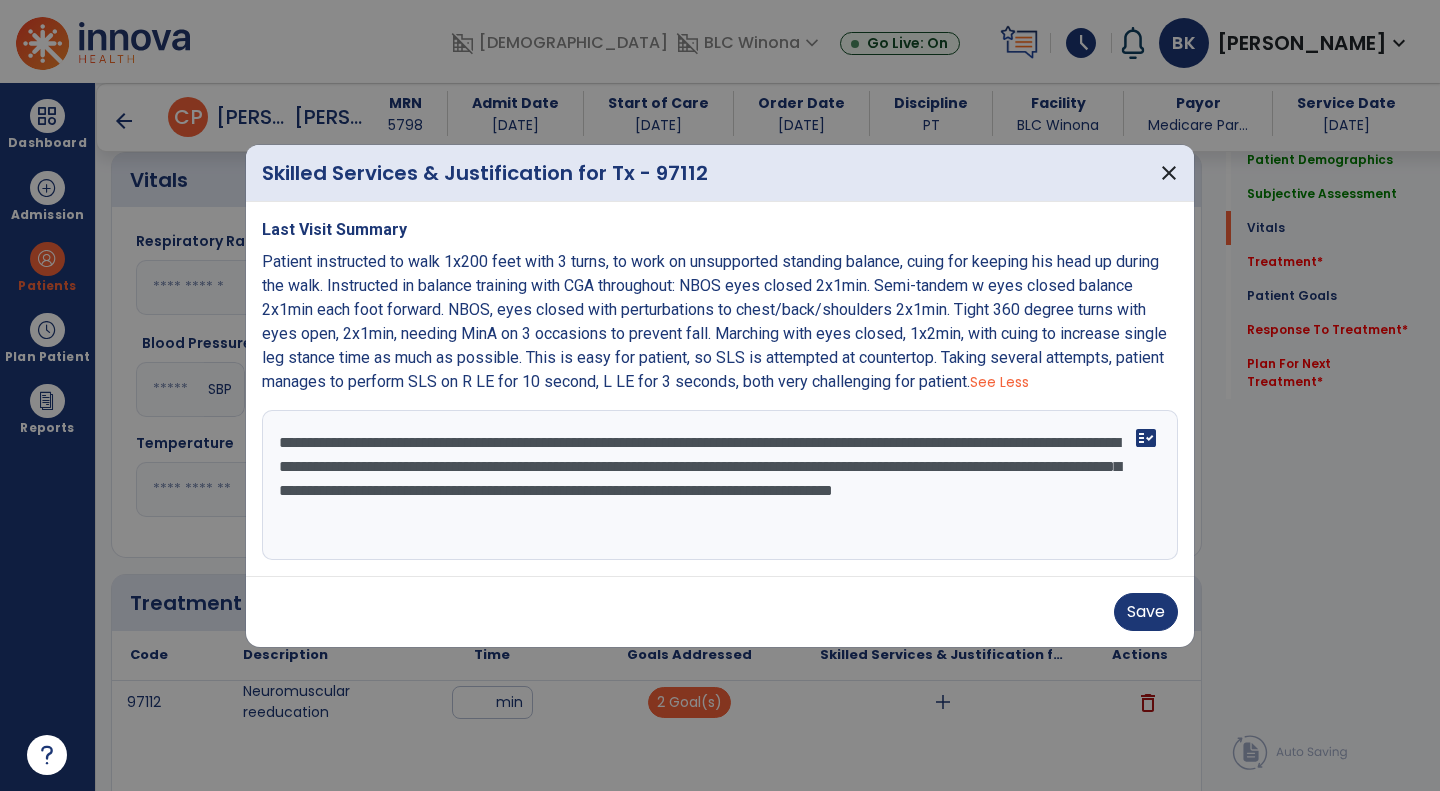 click on "**********" at bounding box center (720, 485) 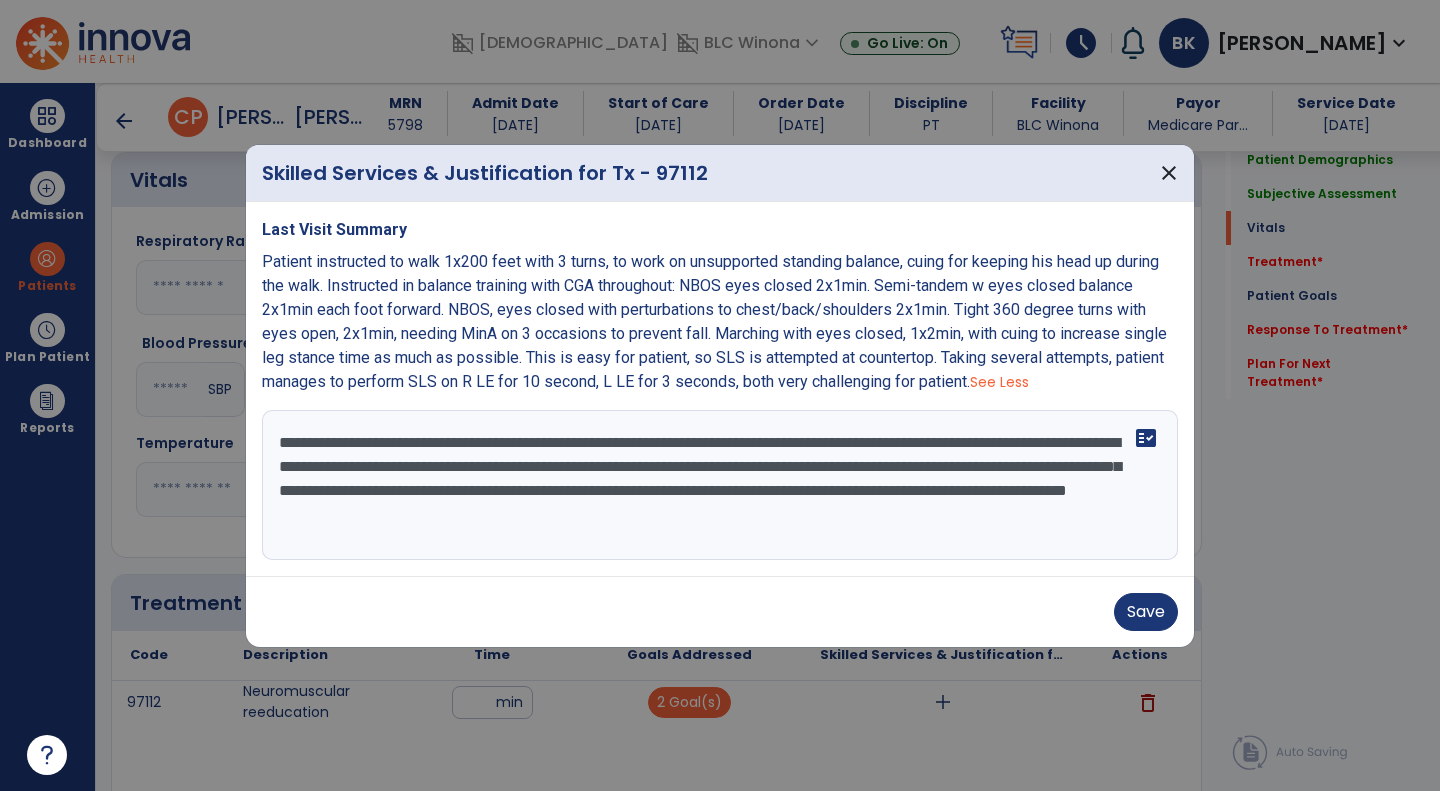 type on "**********" 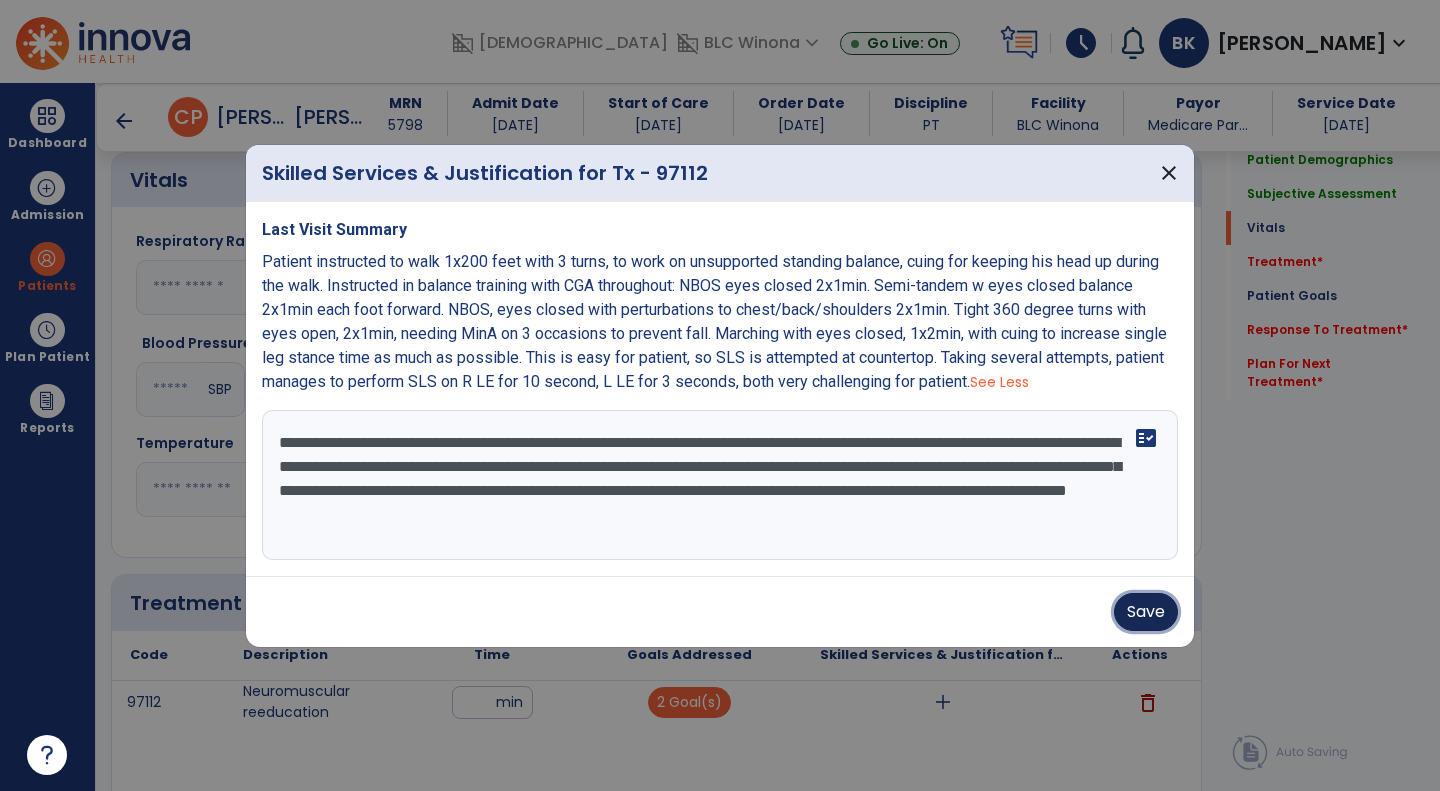 click on "Save" at bounding box center [1146, 612] 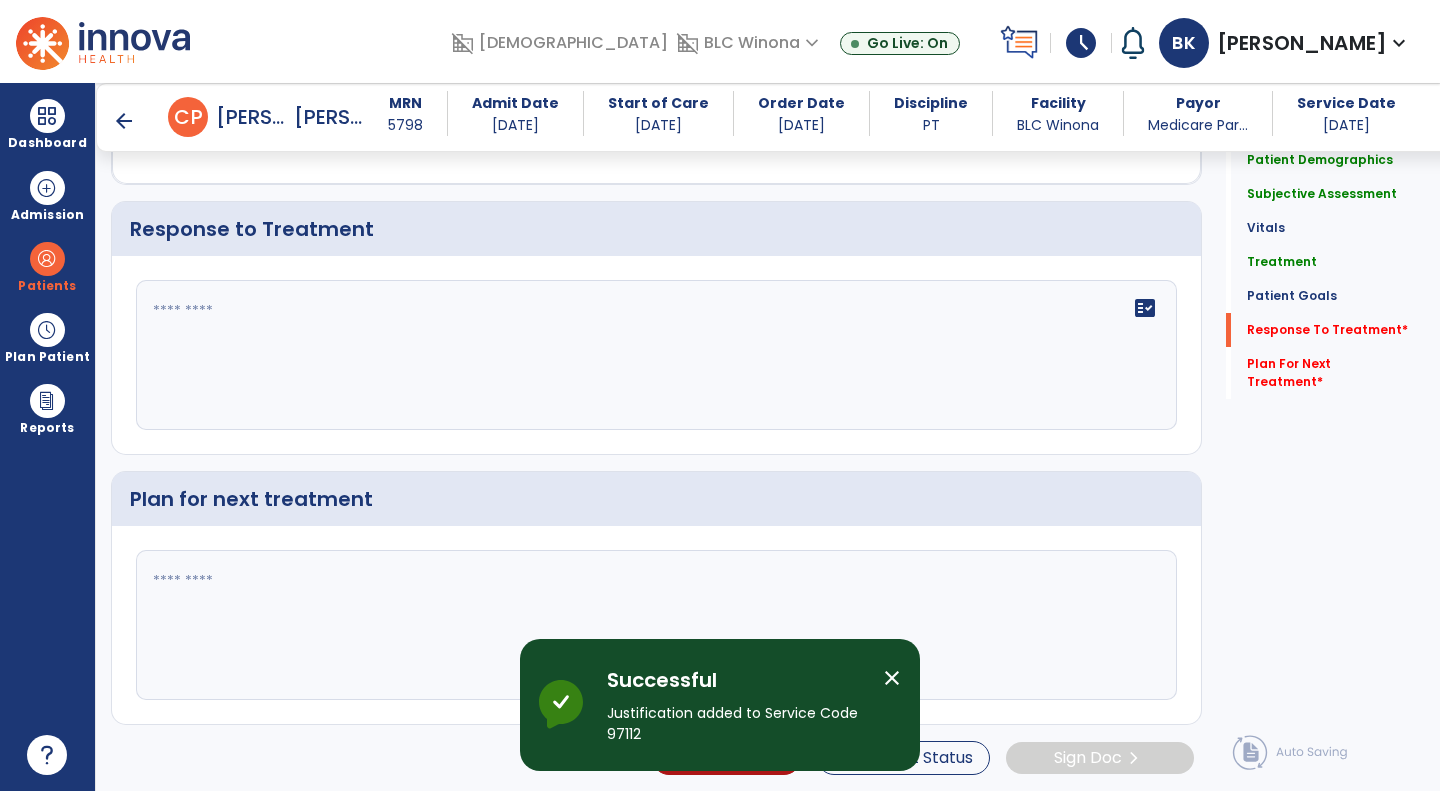 scroll, scrollTop: 2344, scrollLeft: 0, axis: vertical 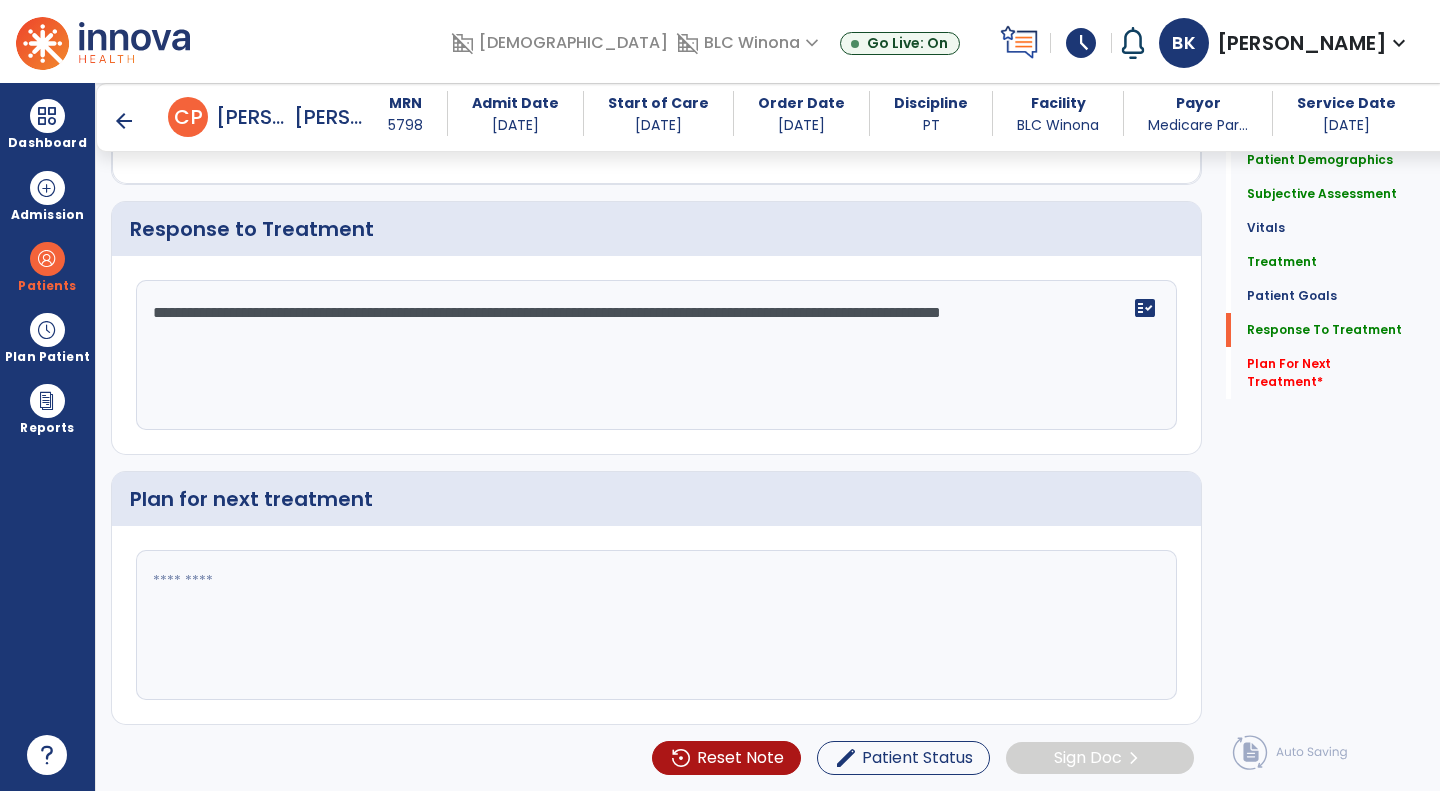 type on "**********" 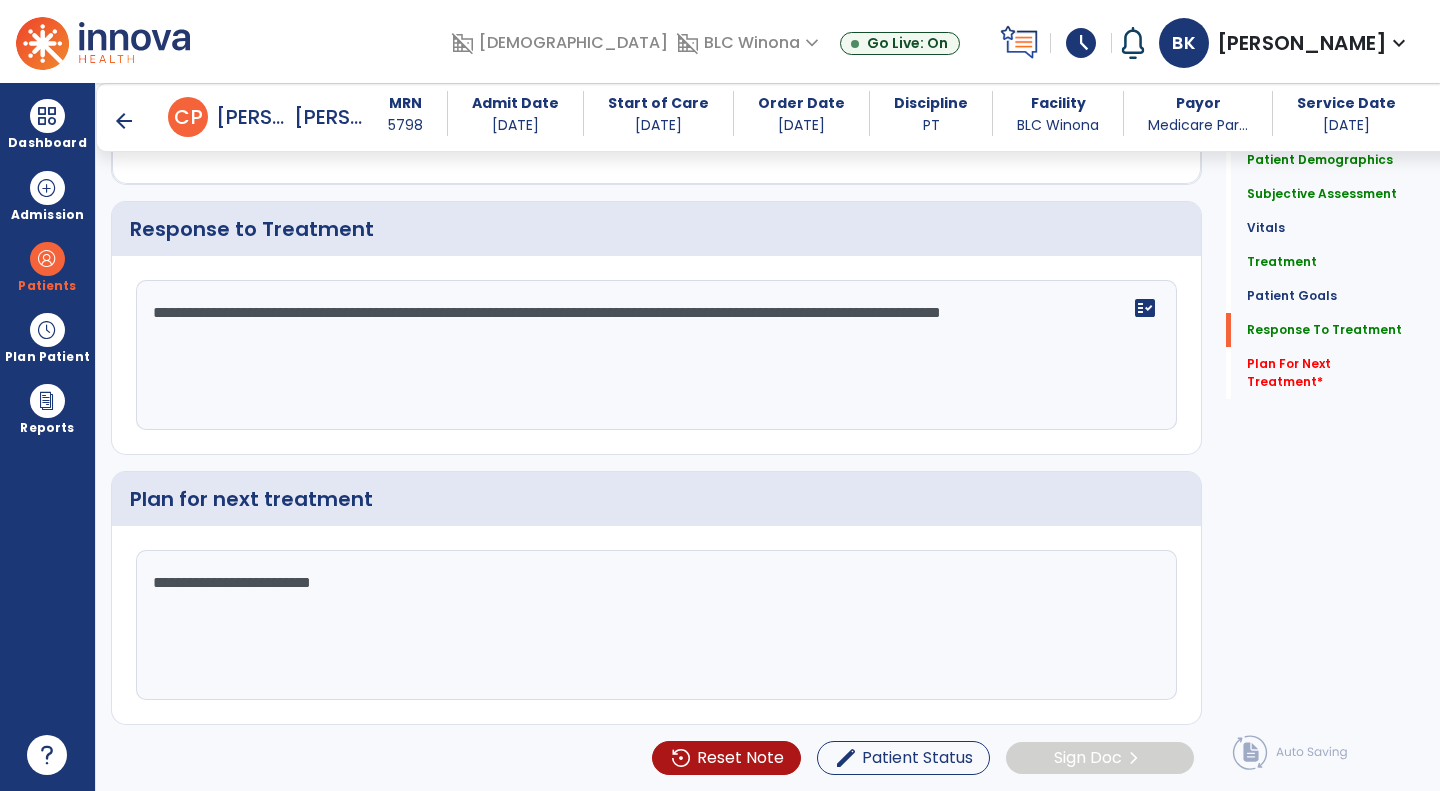 scroll, scrollTop: 2345, scrollLeft: 0, axis: vertical 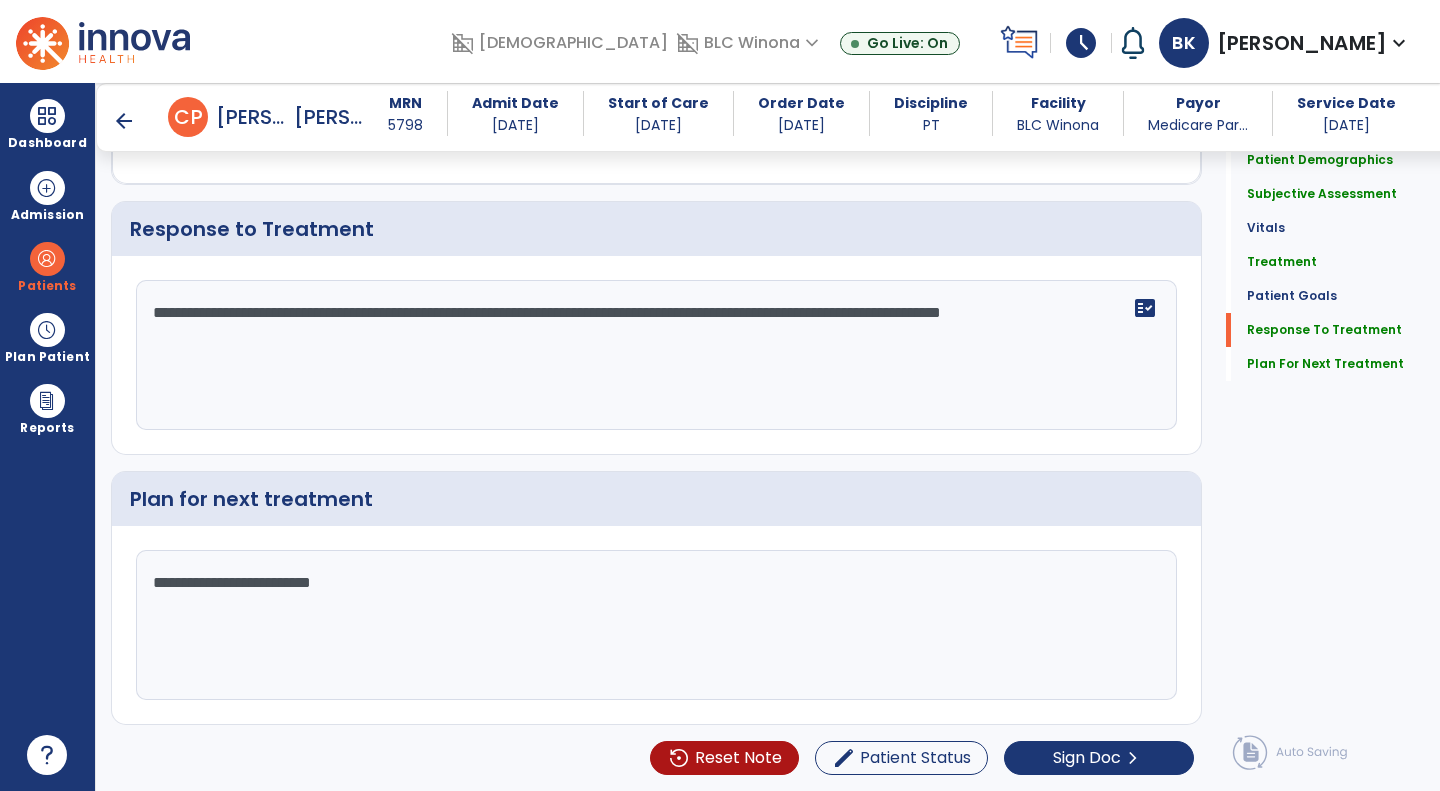 type on "**********" 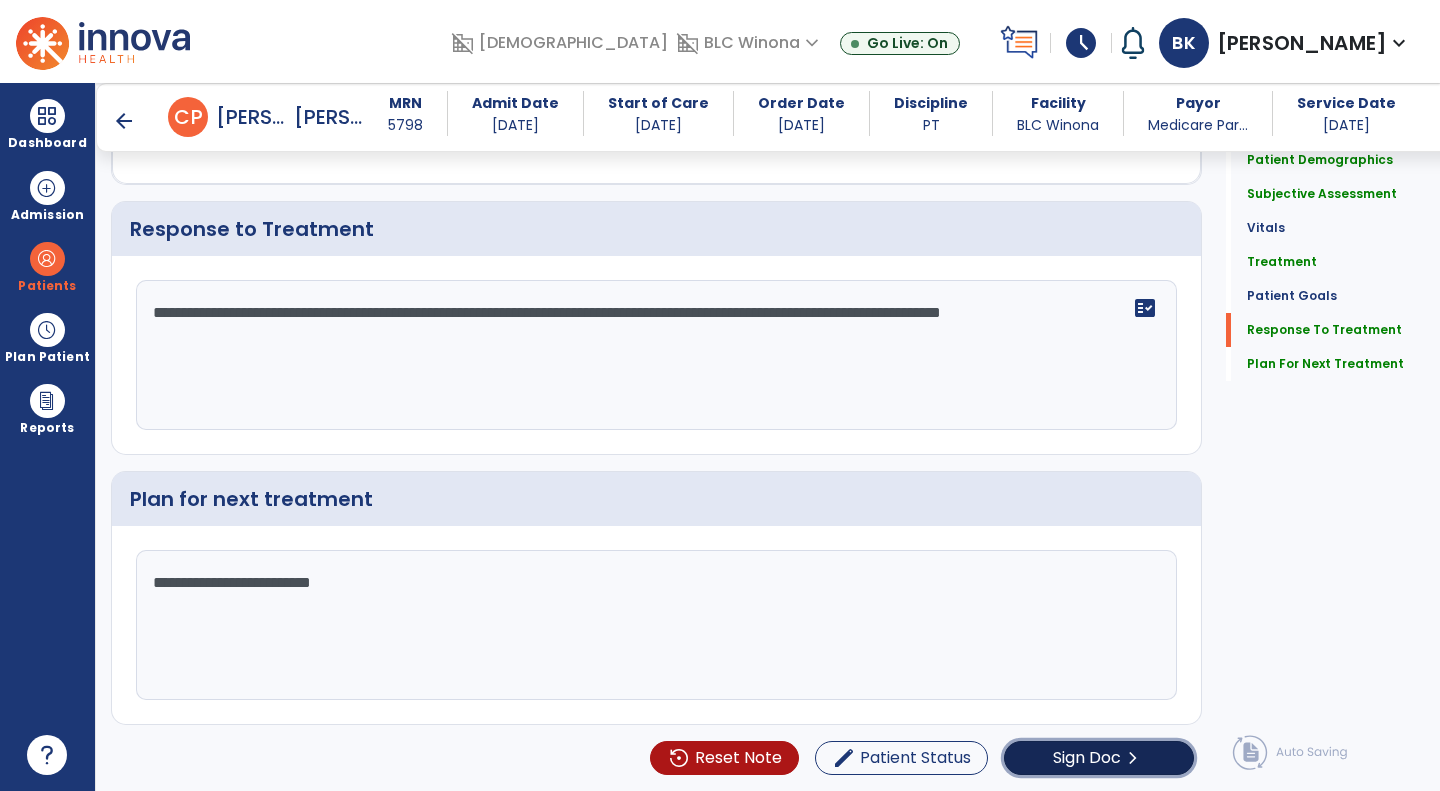 click on "Sign Doc" 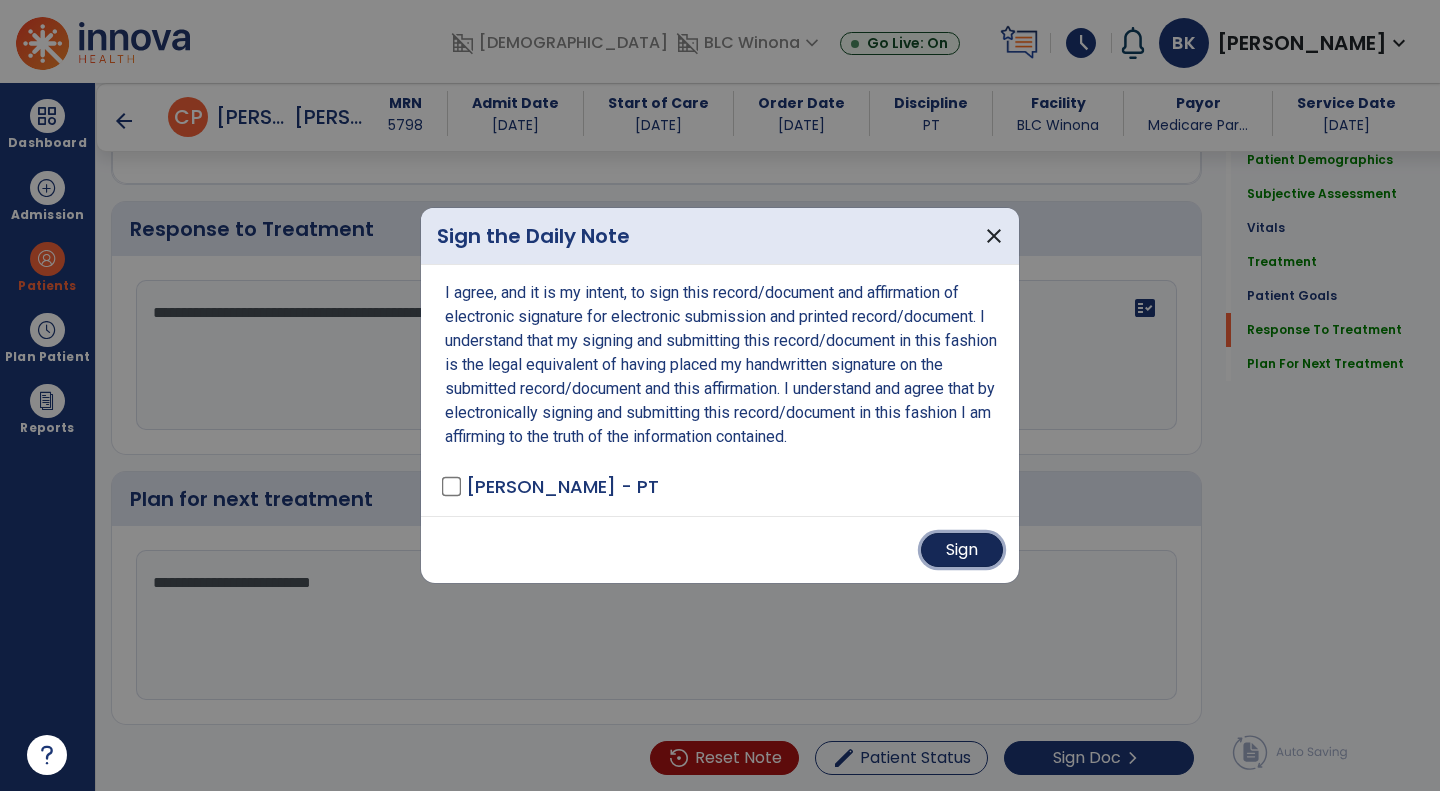 click on "Sign" at bounding box center [962, 550] 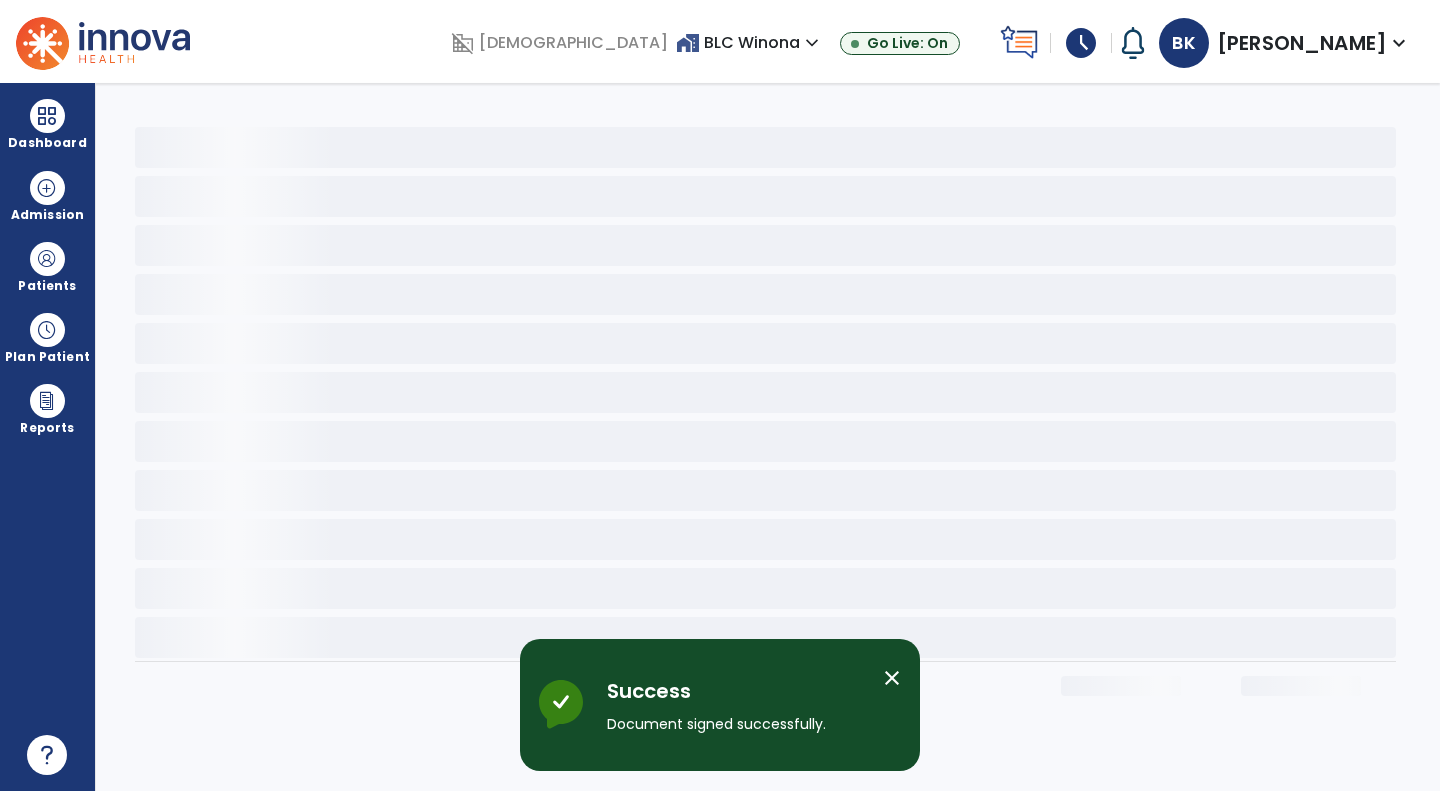 scroll, scrollTop: 0, scrollLeft: 0, axis: both 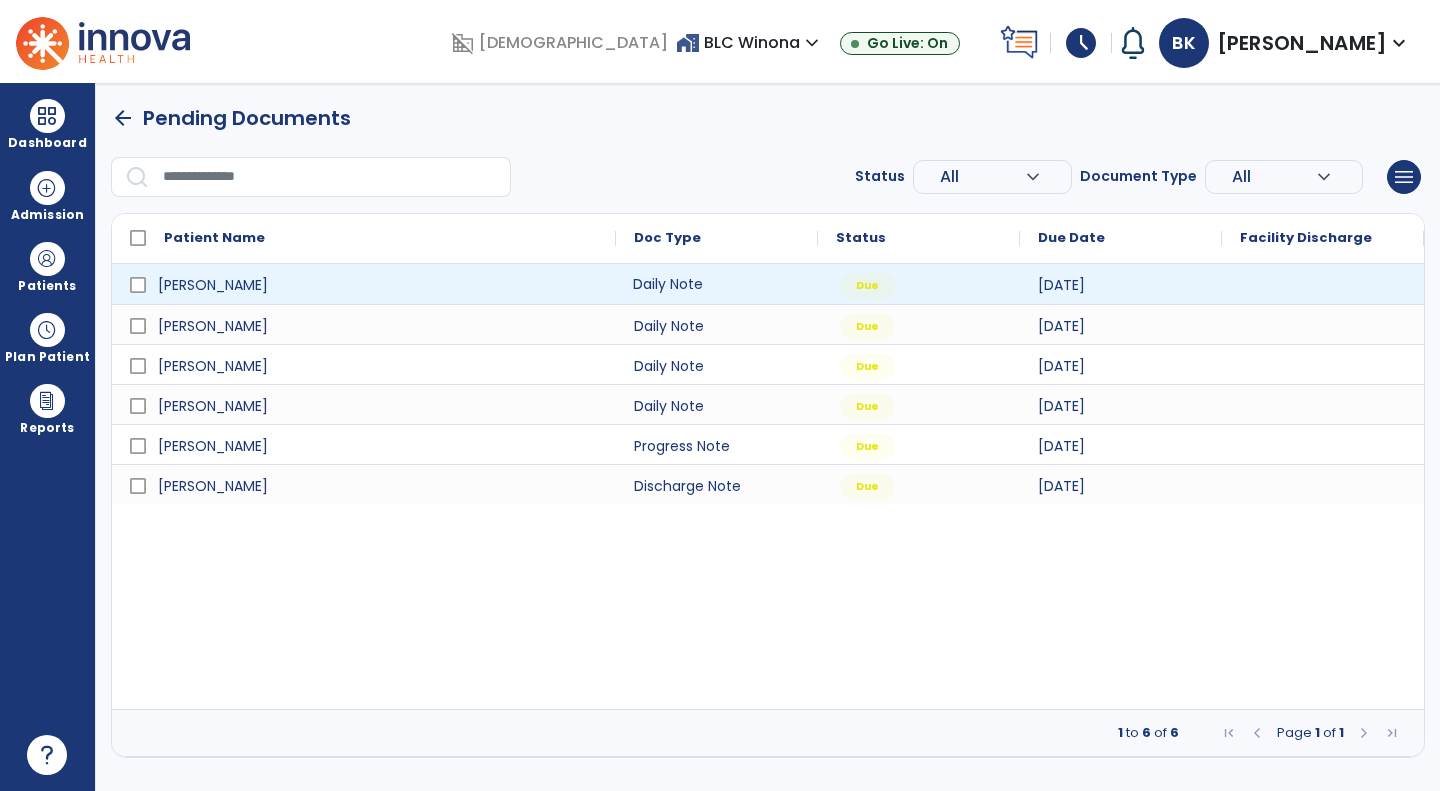 click on "Daily Note" at bounding box center (717, 284) 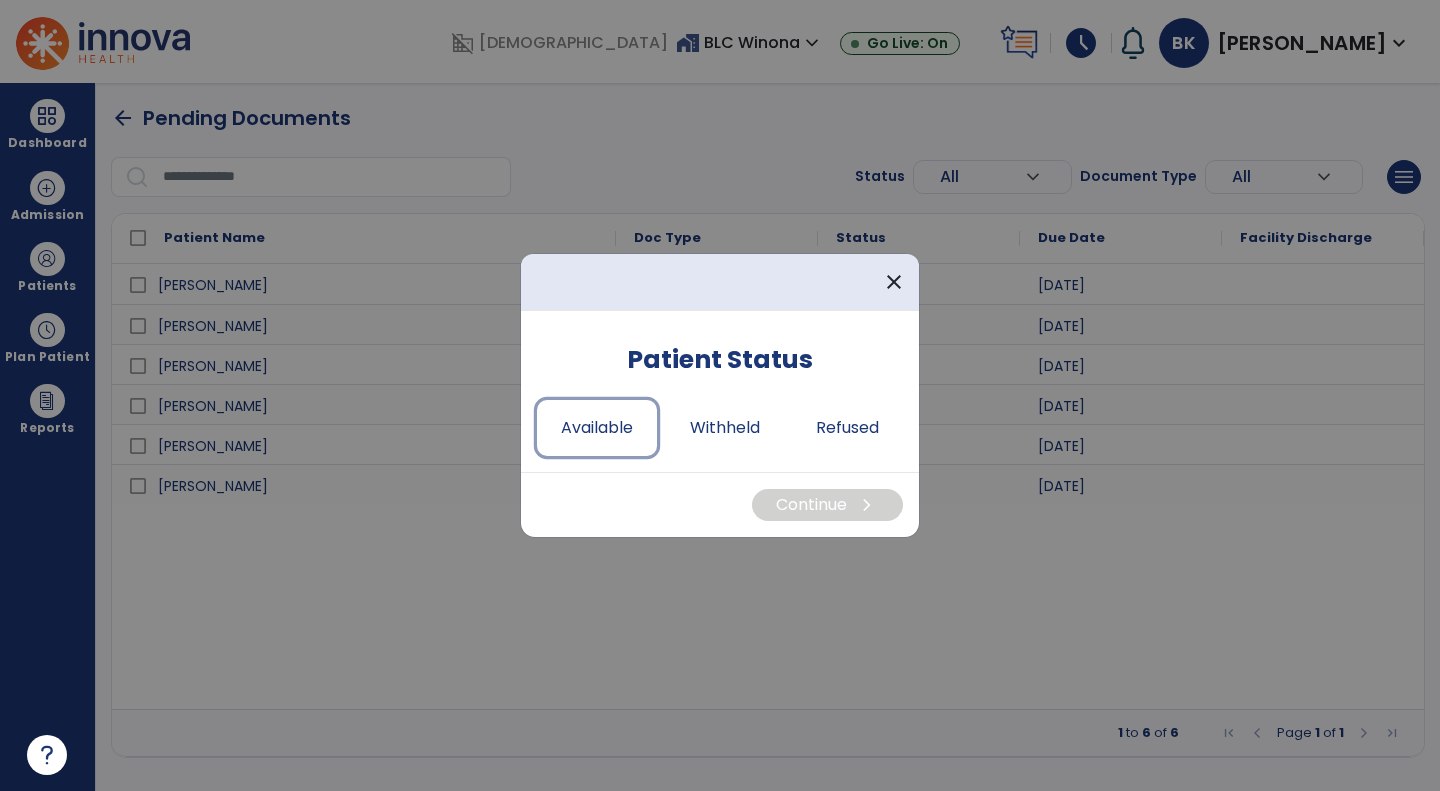 click on "Available" at bounding box center (597, 428) 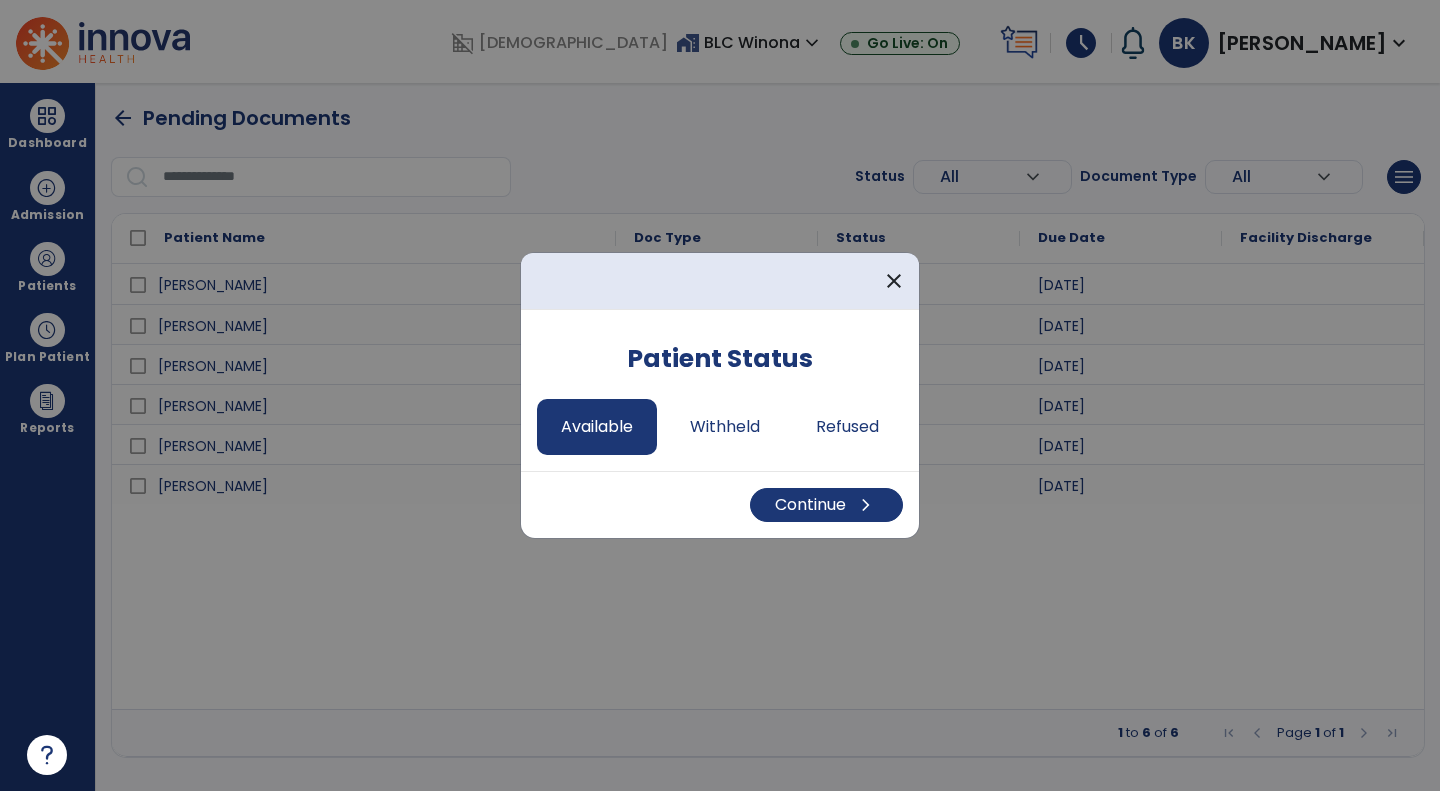 click on "Continue   chevron_right" at bounding box center (720, 504) 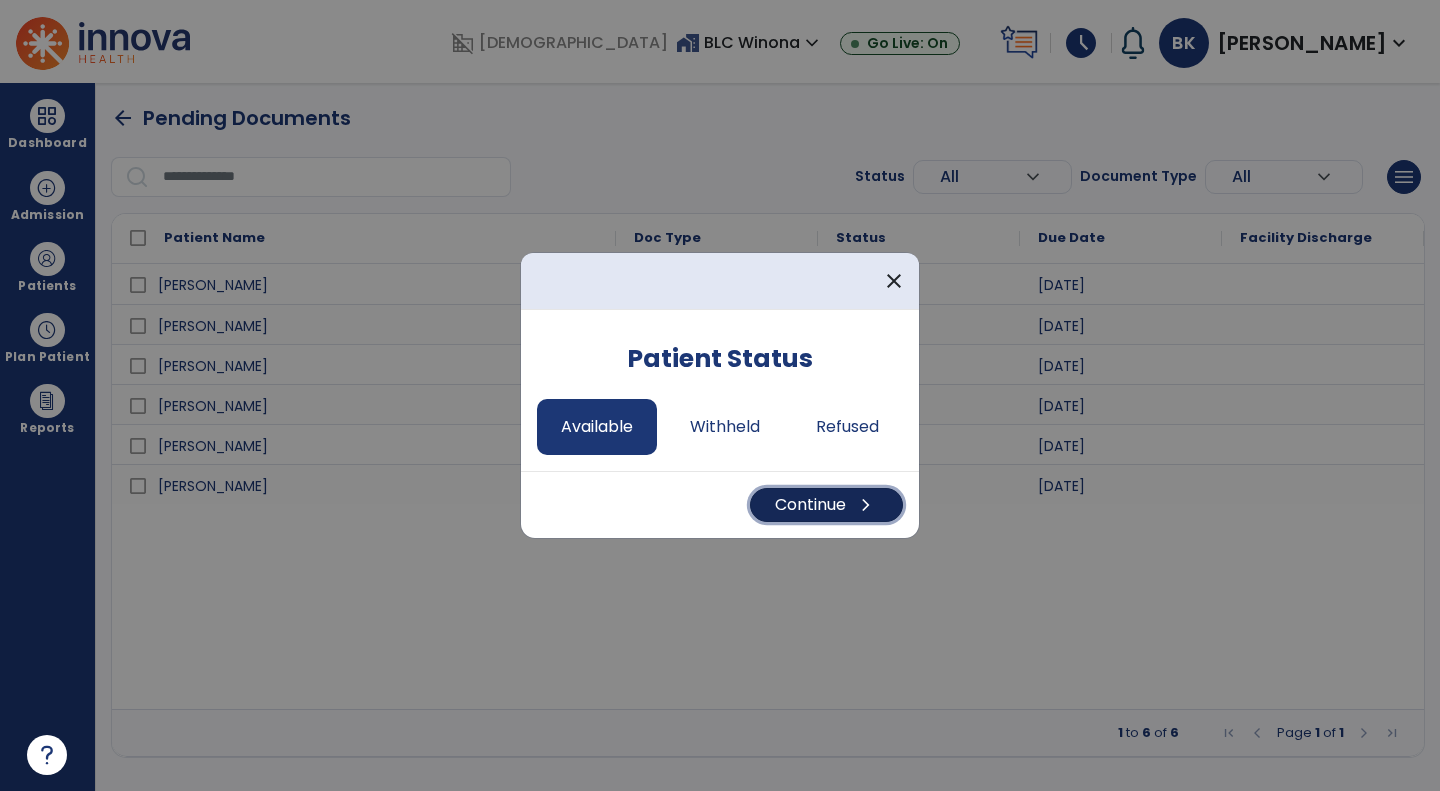 click on "Continue   chevron_right" at bounding box center [826, 505] 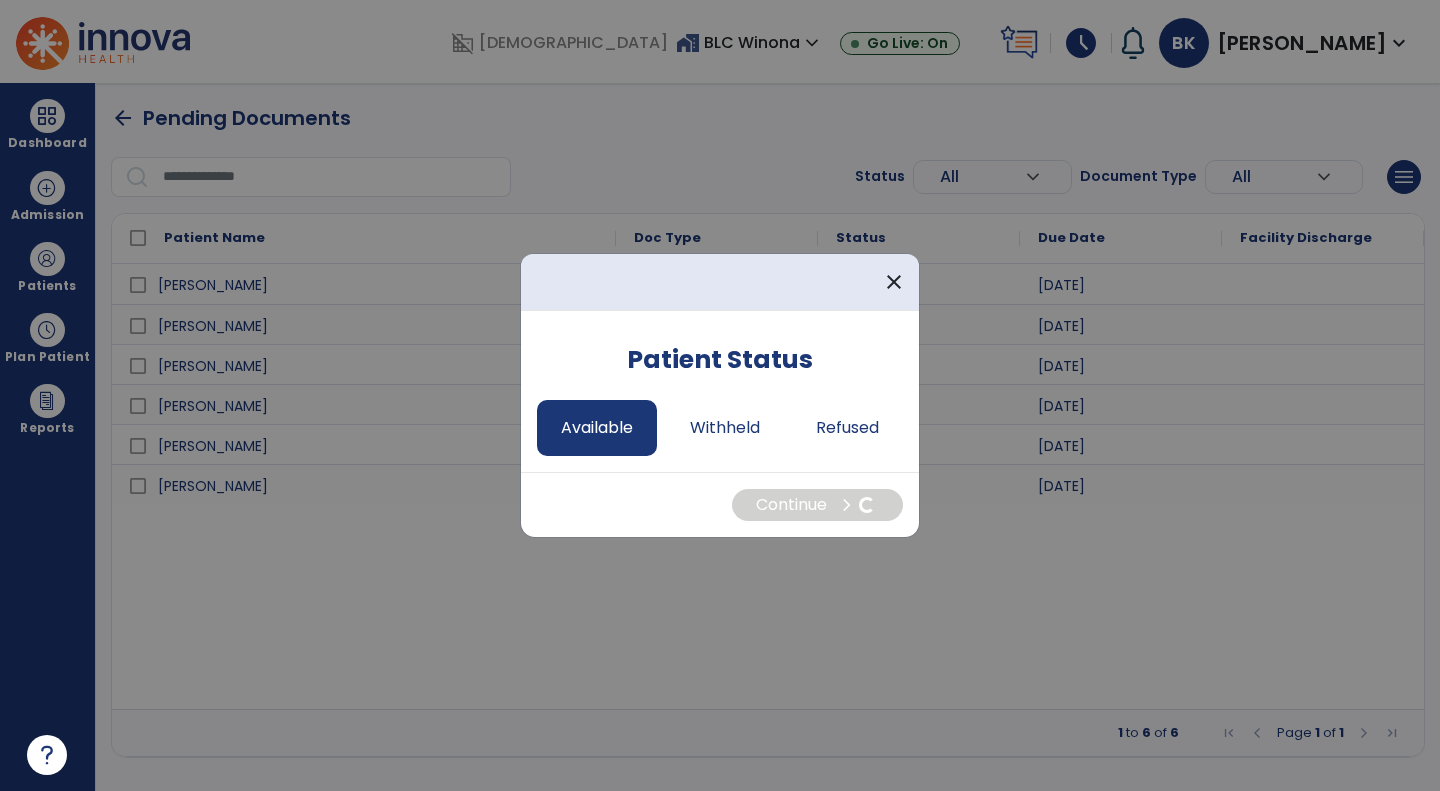 select on "*" 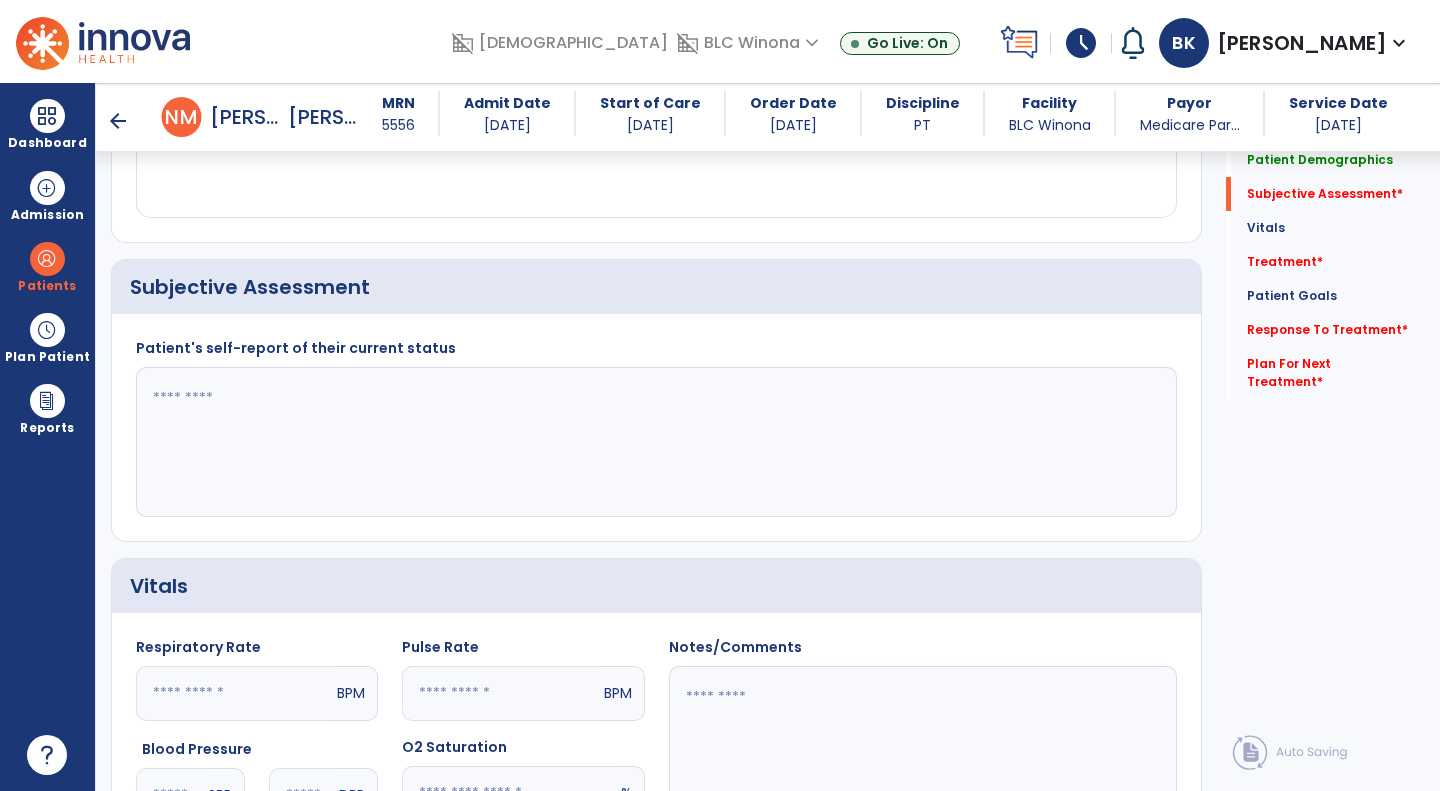 scroll, scrollTop: 368, scrollLeft: 0, axis: vertical 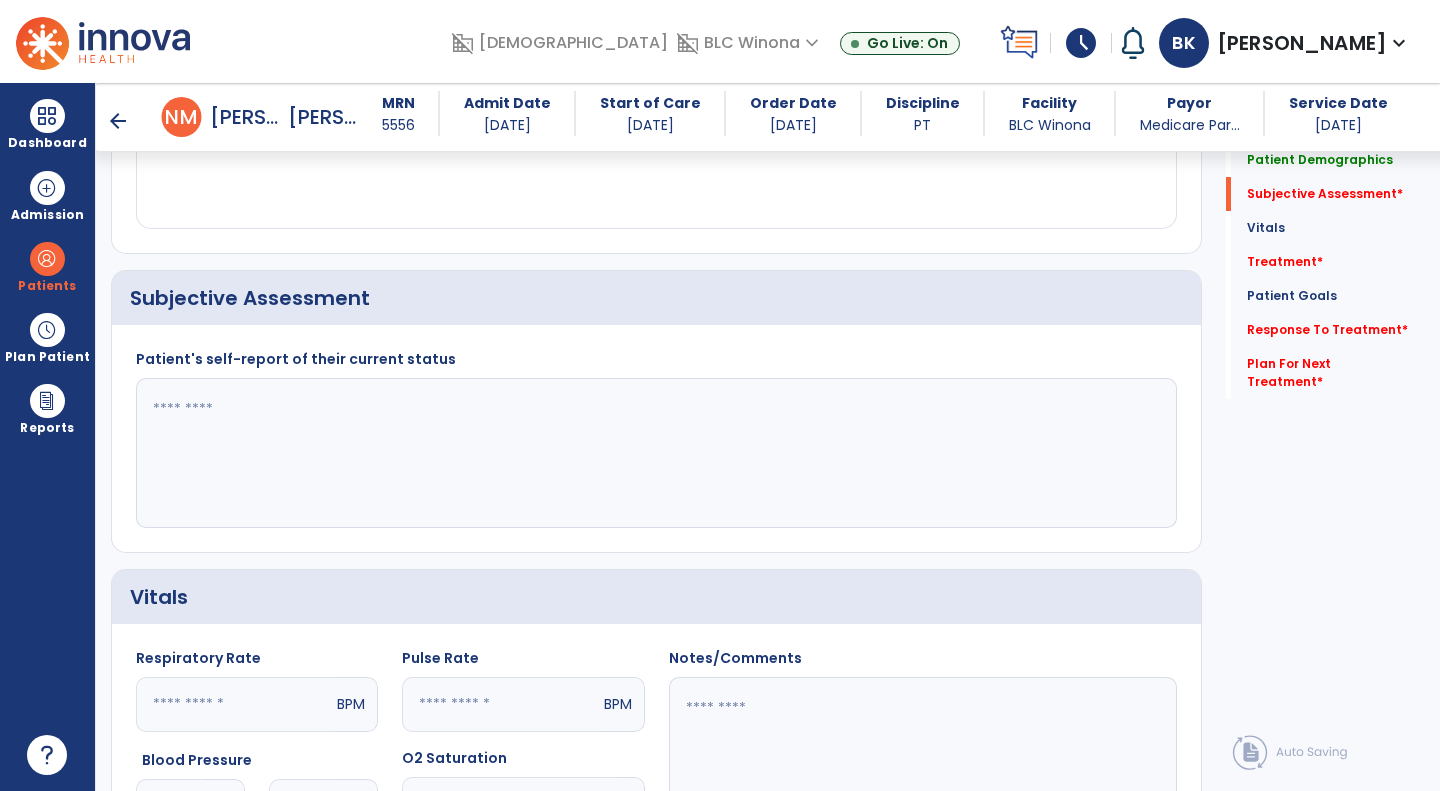click 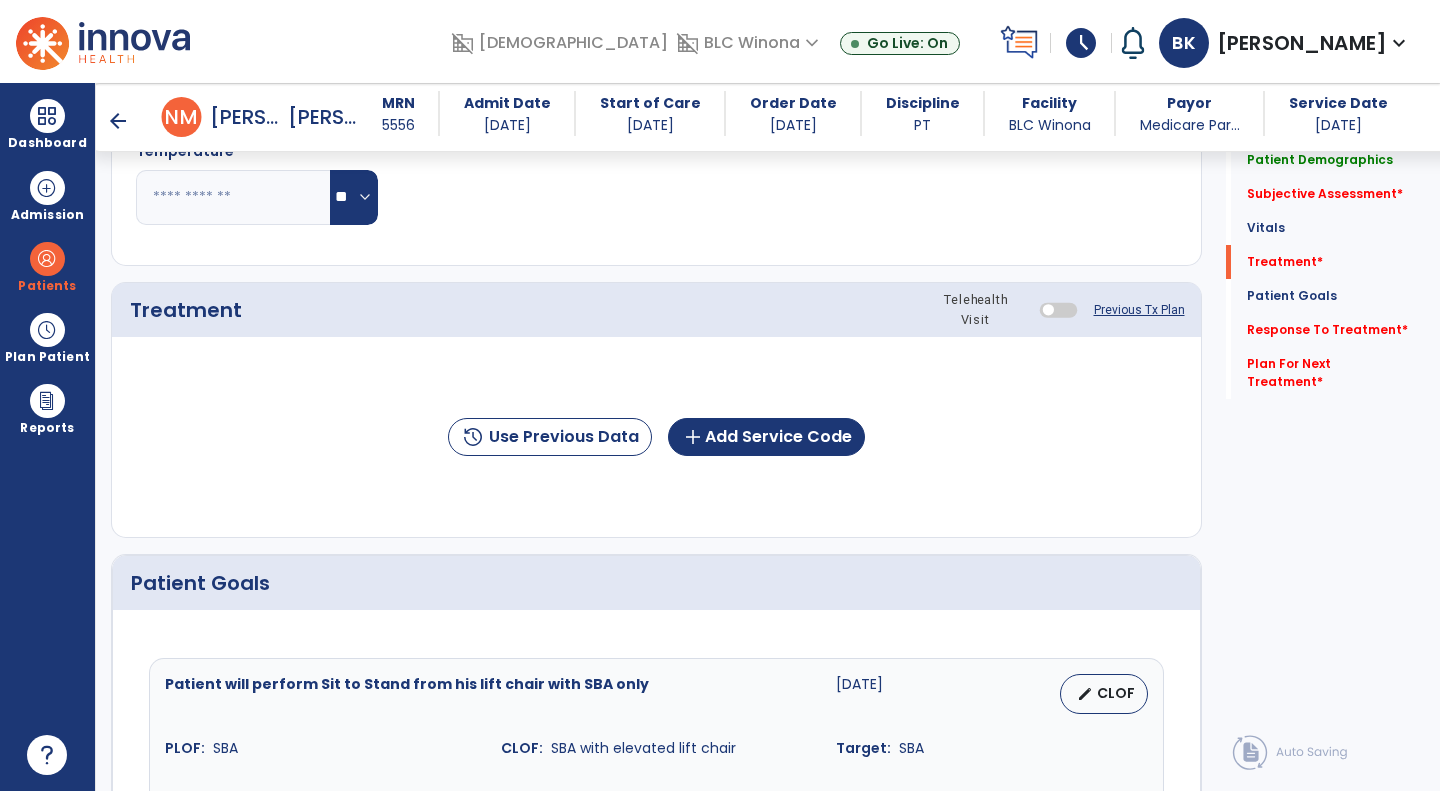 type on "**********" 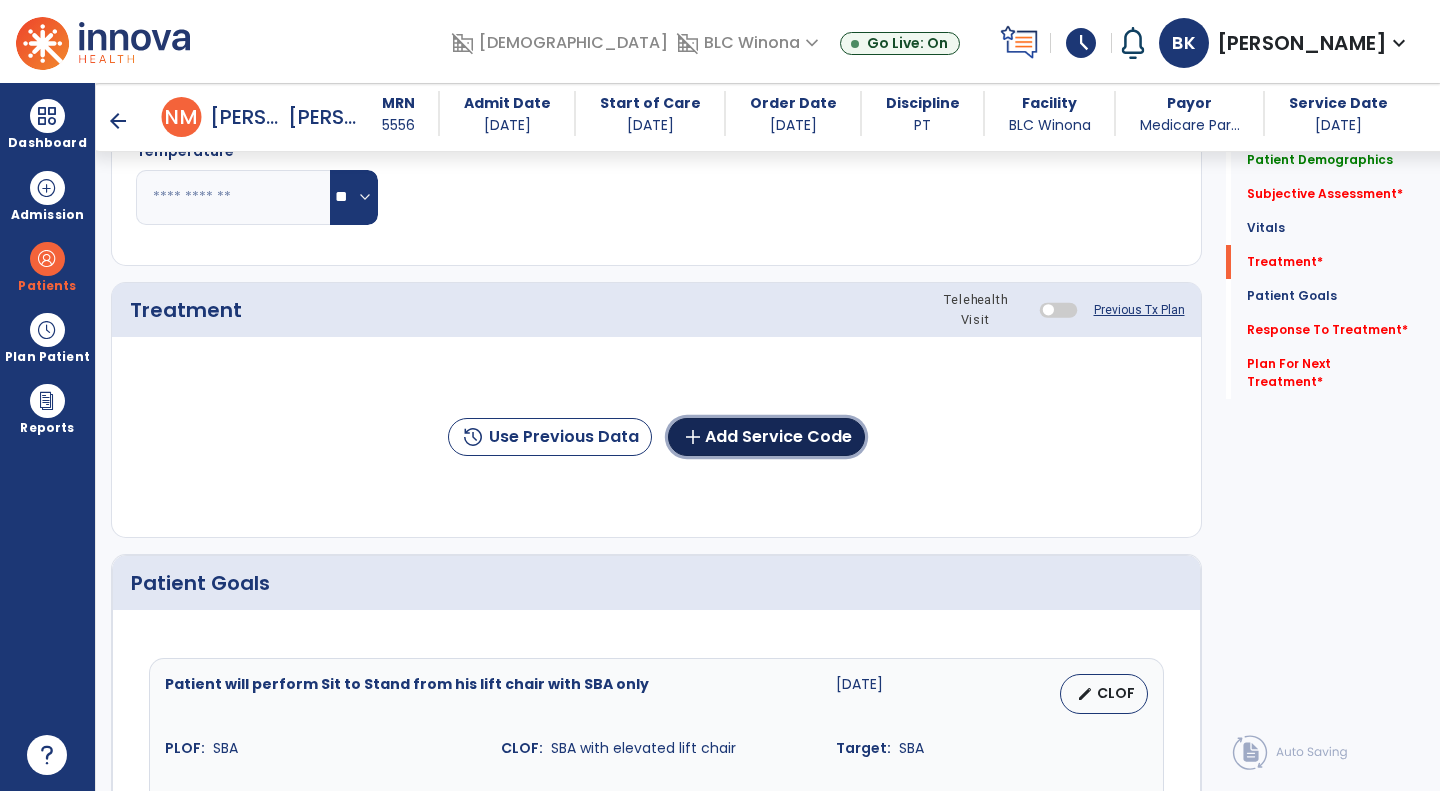 click on "add  Add Service Code" 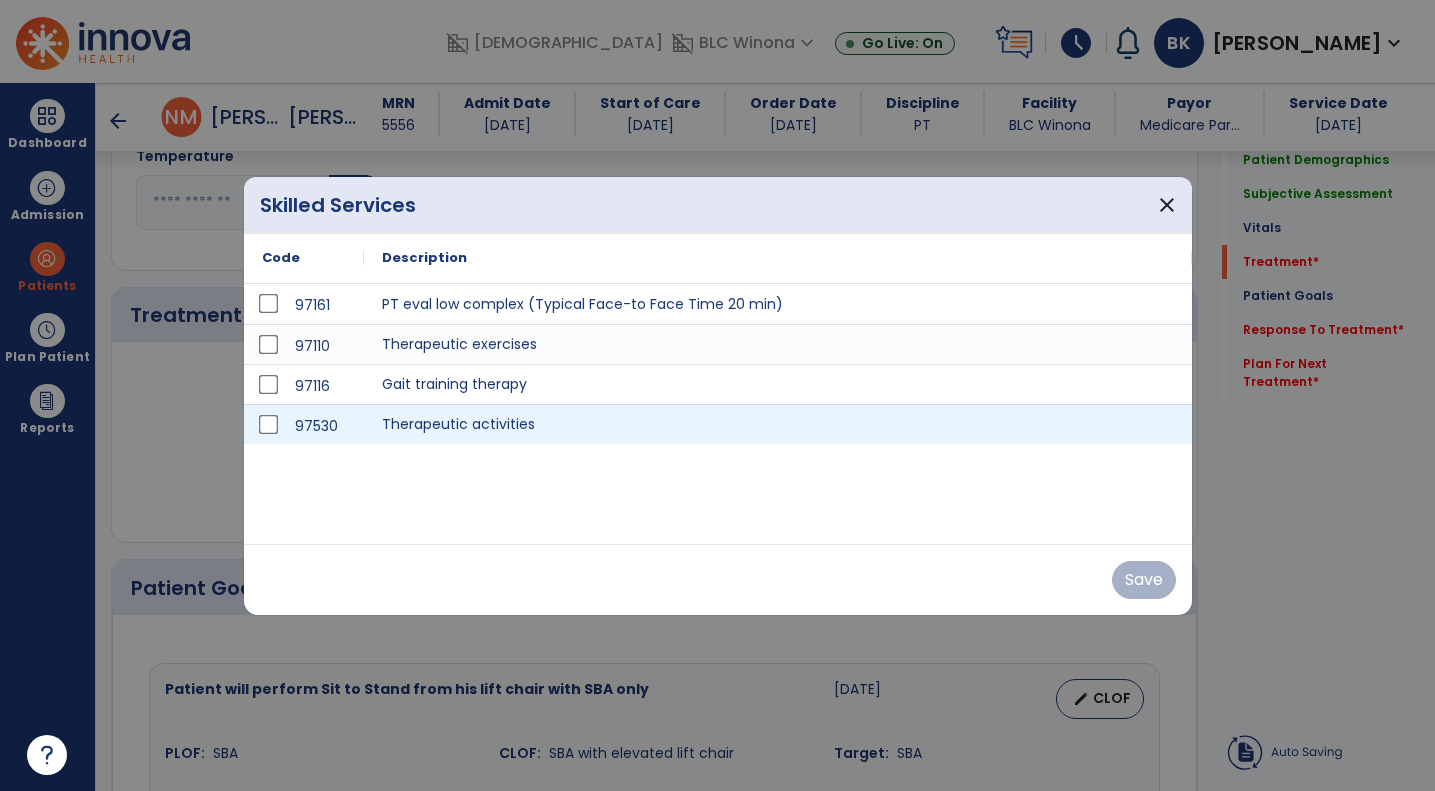 scroll, scrollTop: 1077, scrollLeft: 0, axis: vertical 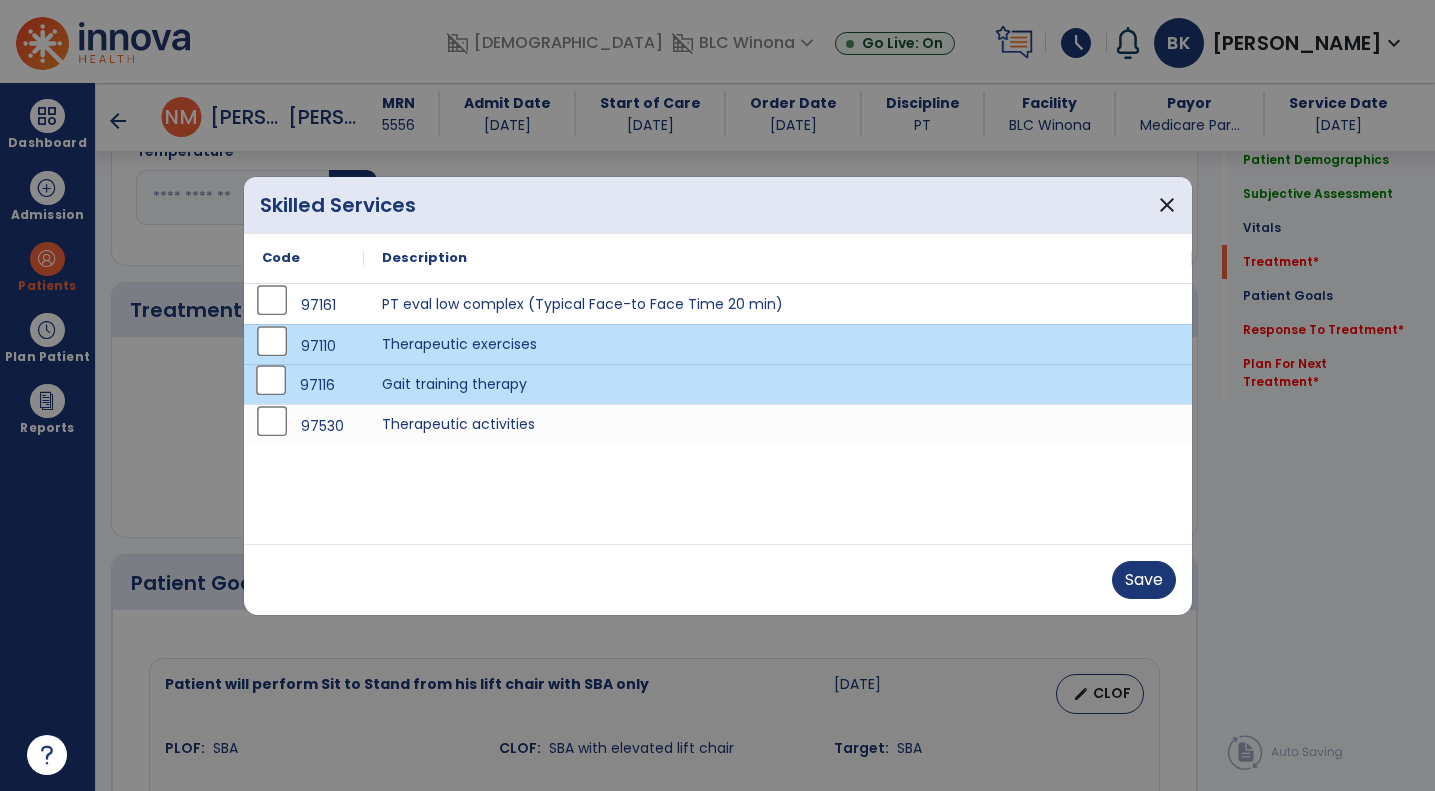 click on "Save" at bounding box center [718, 579] 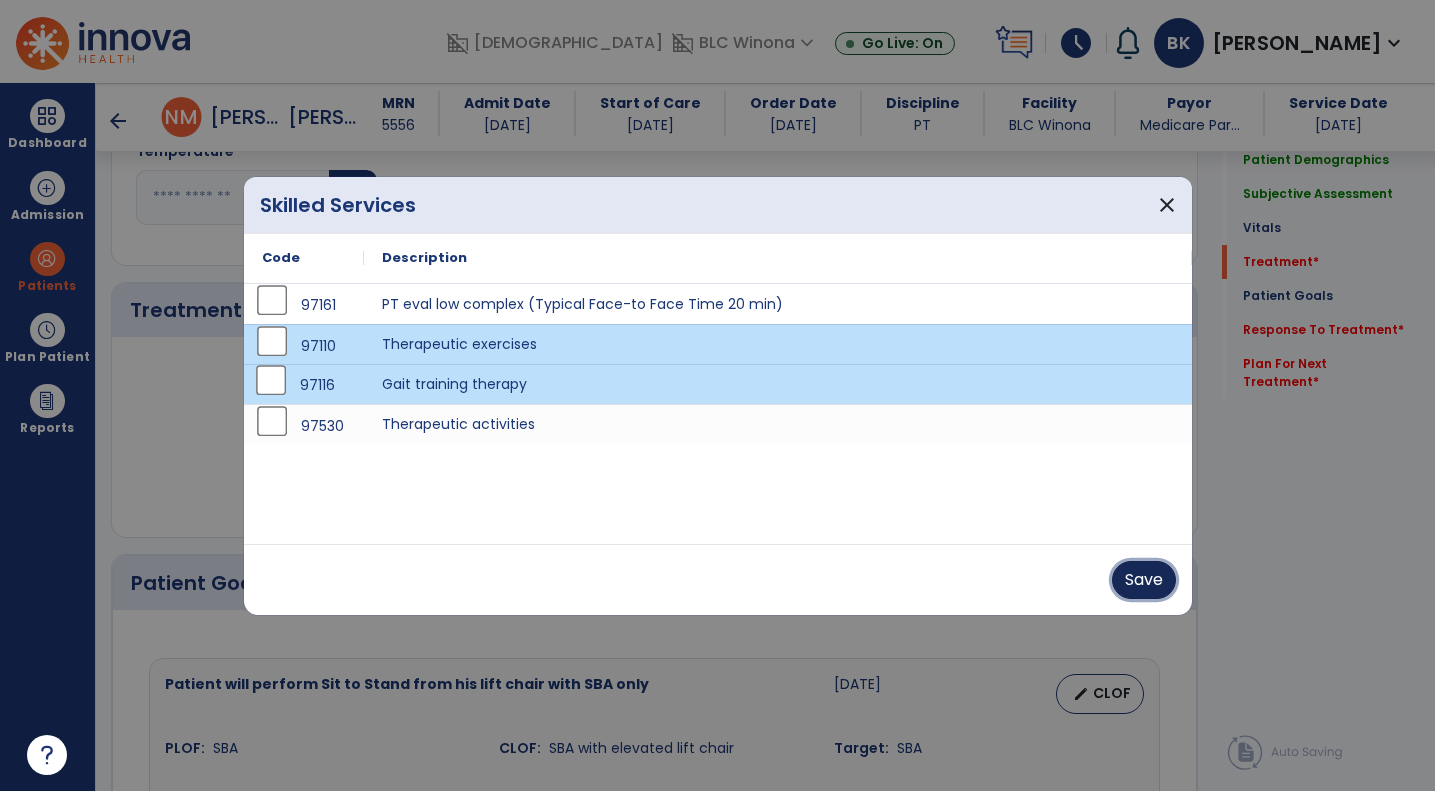 click on "Save" at bounding box center [1144, 580] 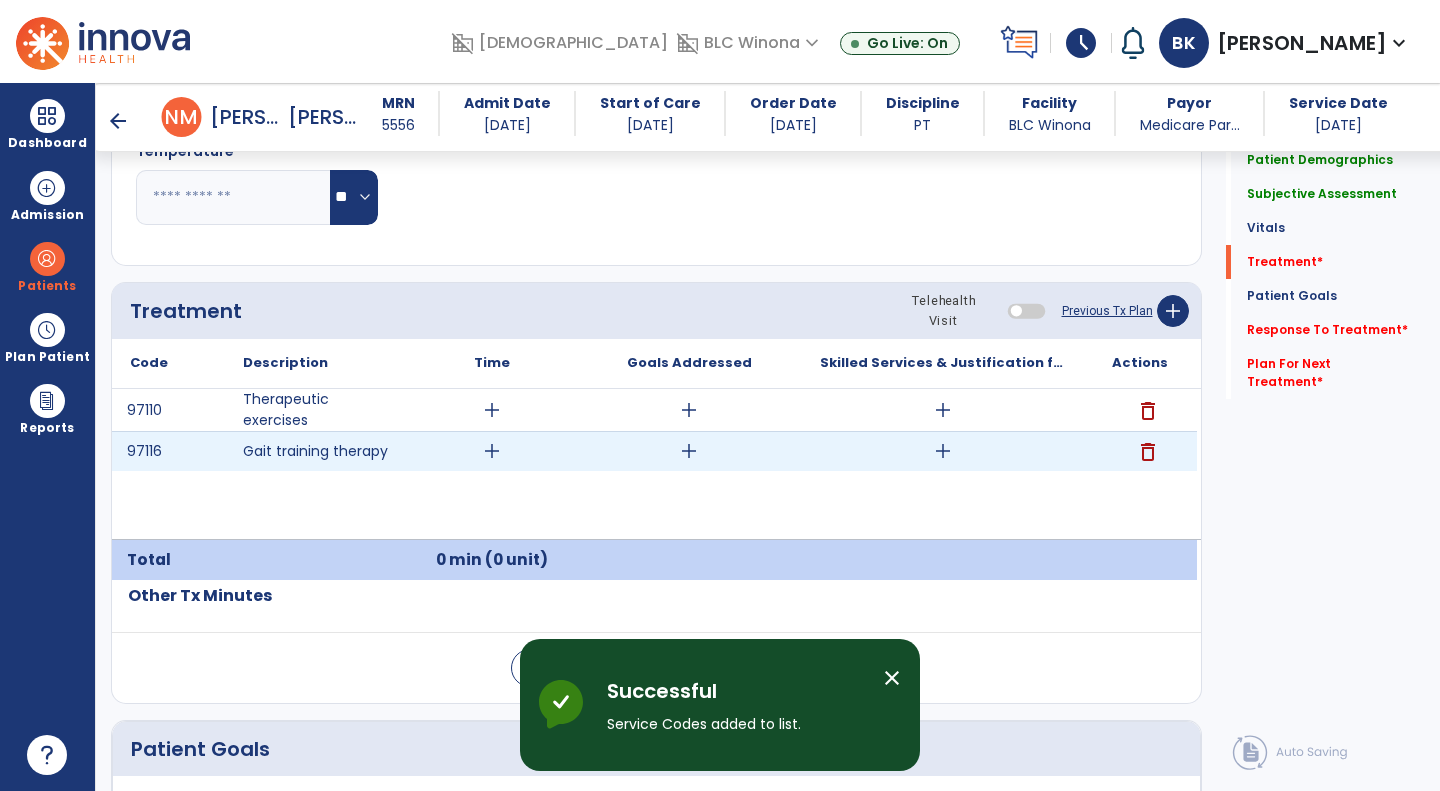click on "add" at bounding box center (492, 451) 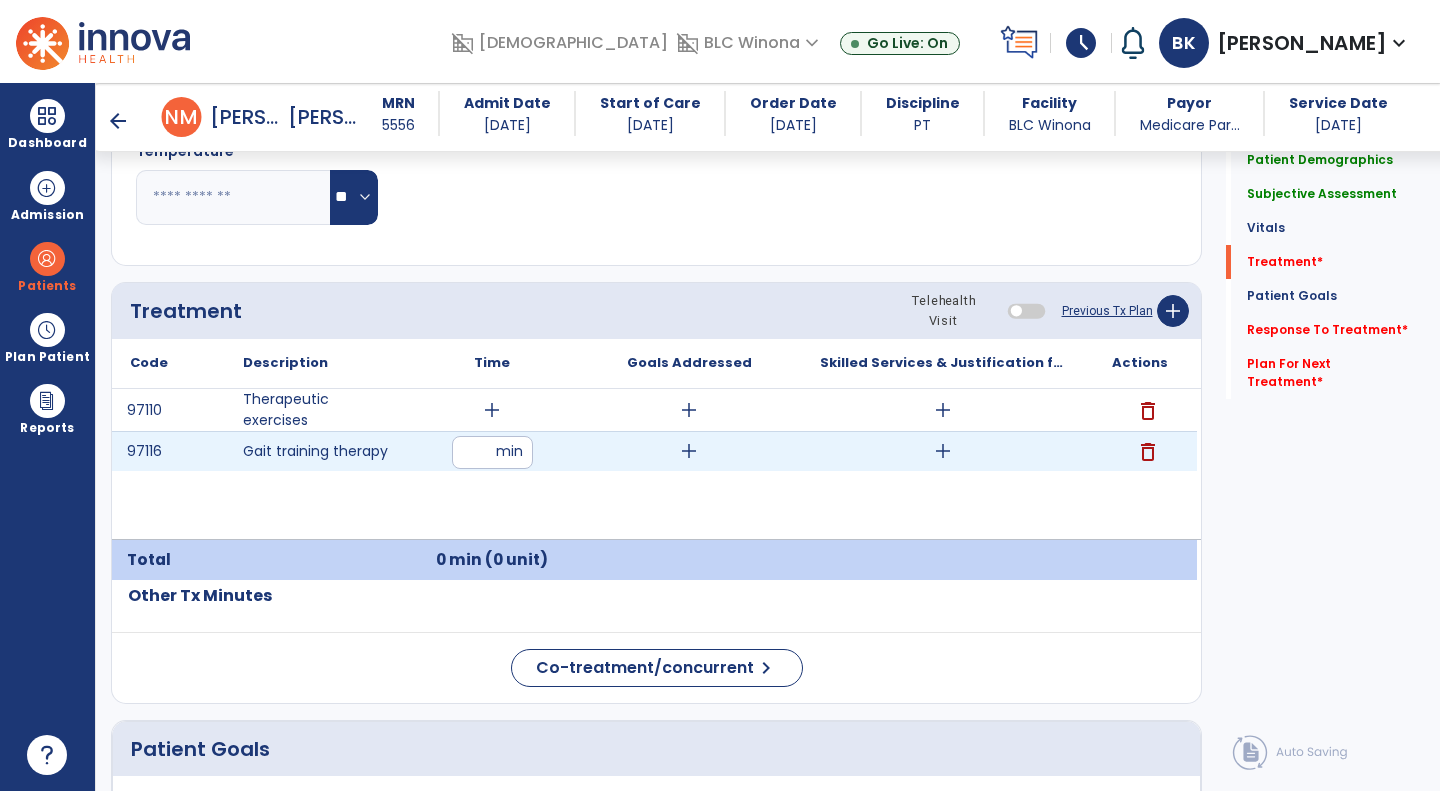type on "*" 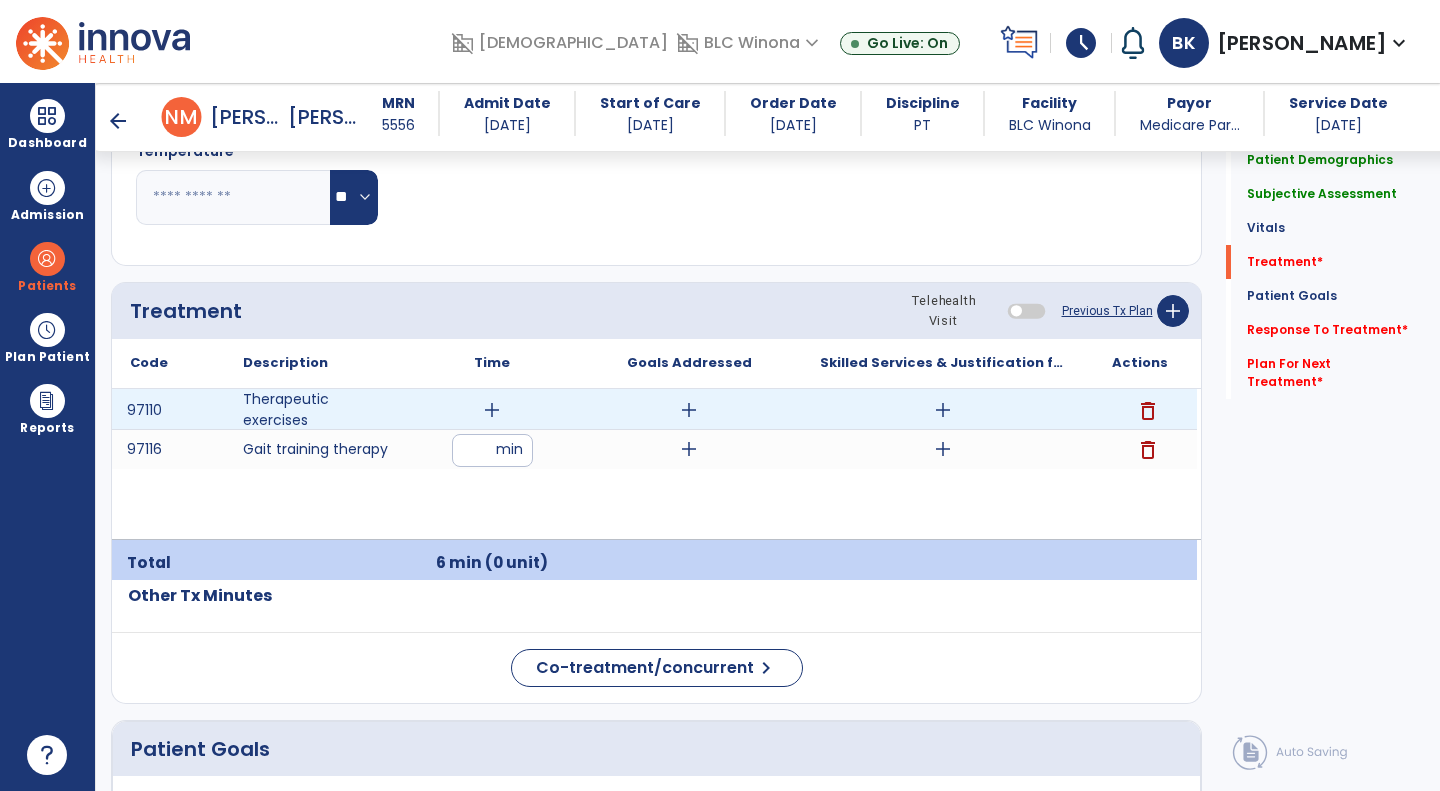 click on "add" at bounding box center [492, 410] 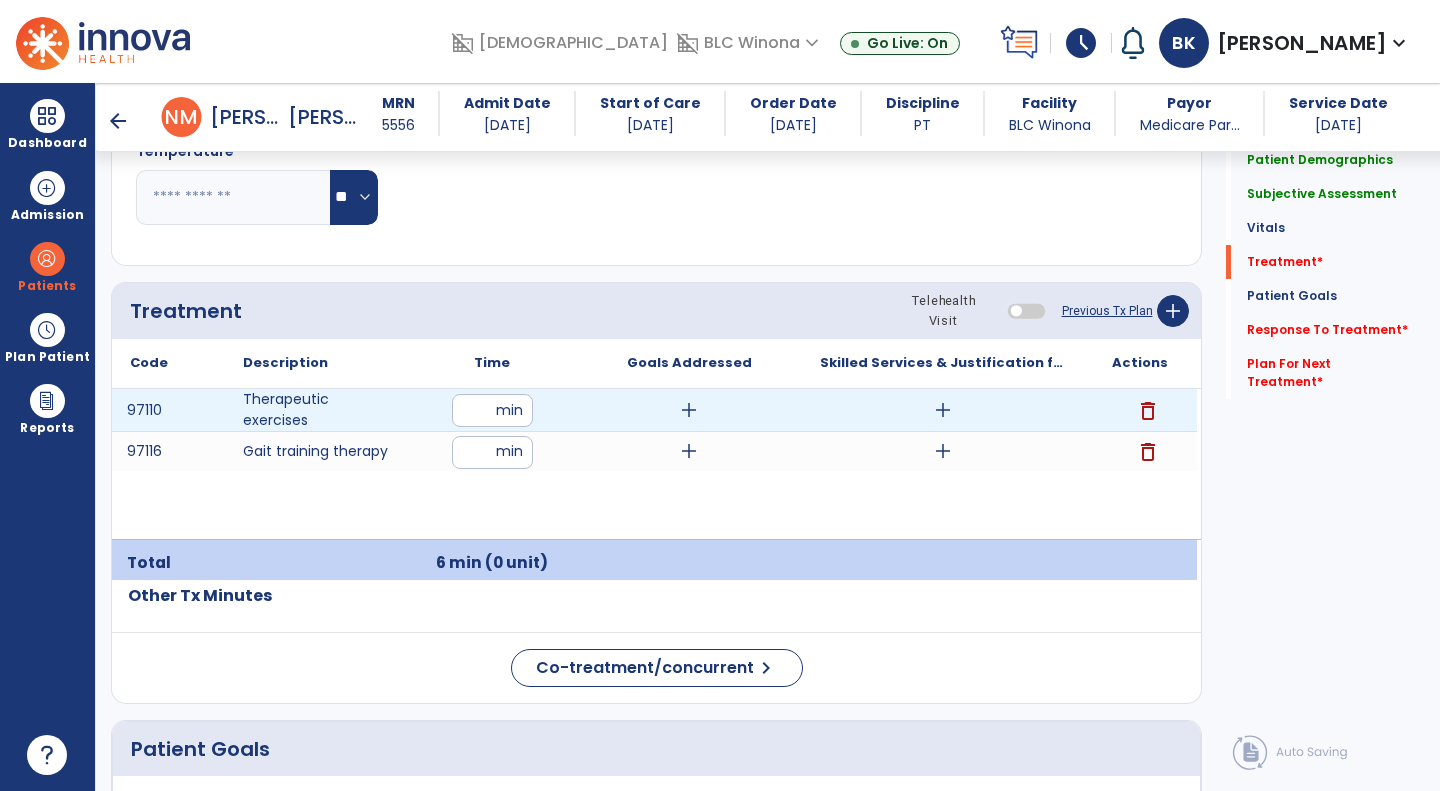 type on "*" 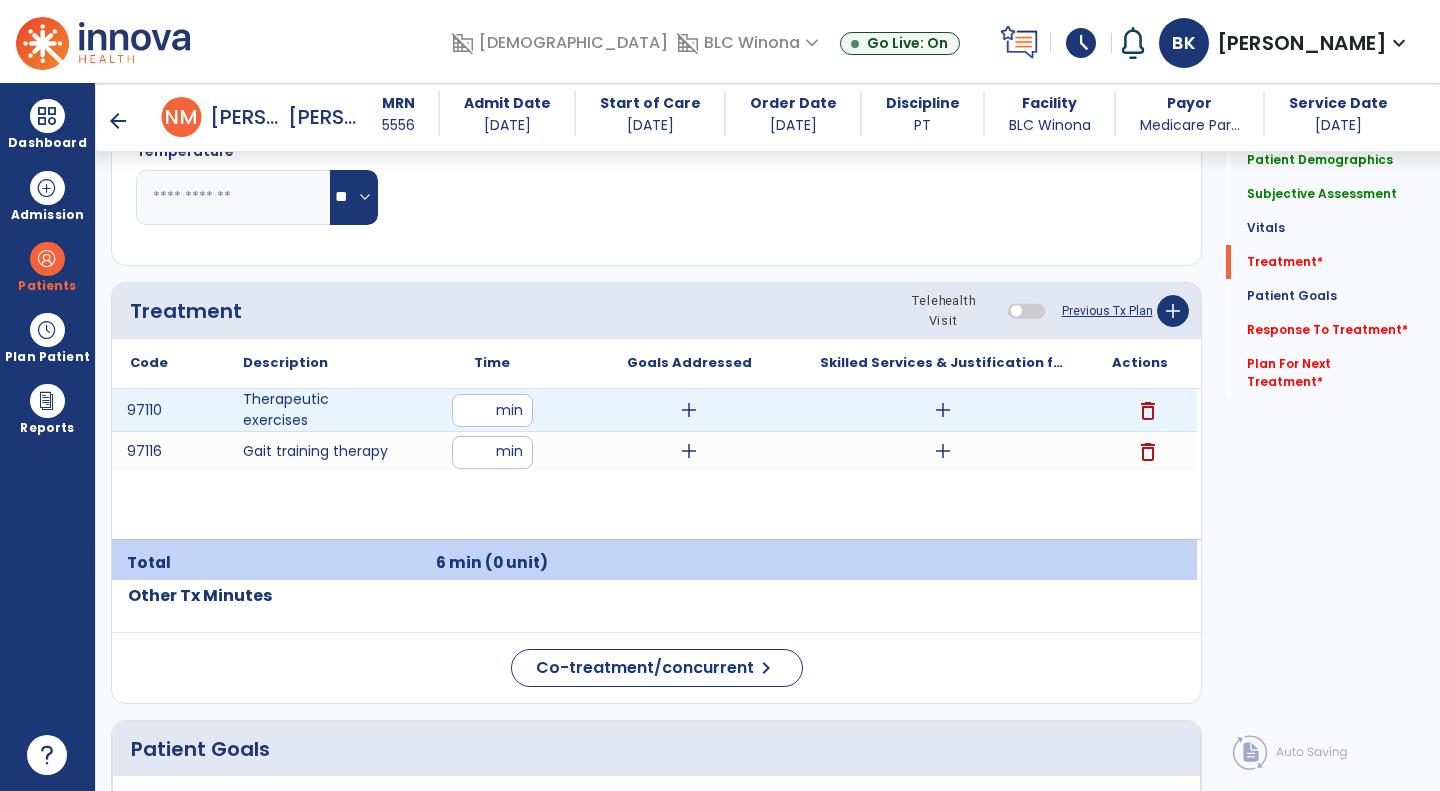 type on "**" 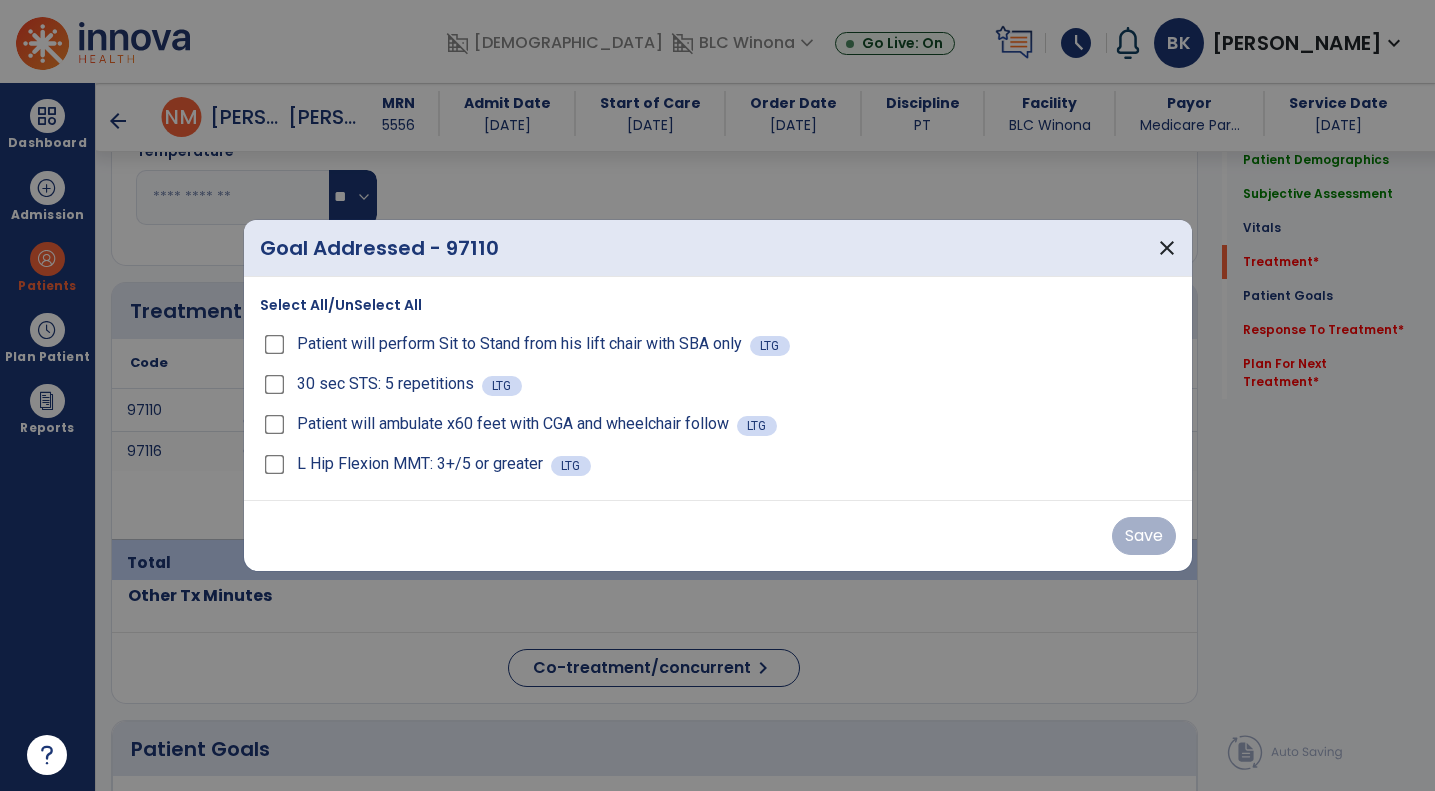 scroll, scrollTop: 1077, scrollLeft: 0, axis: vertical 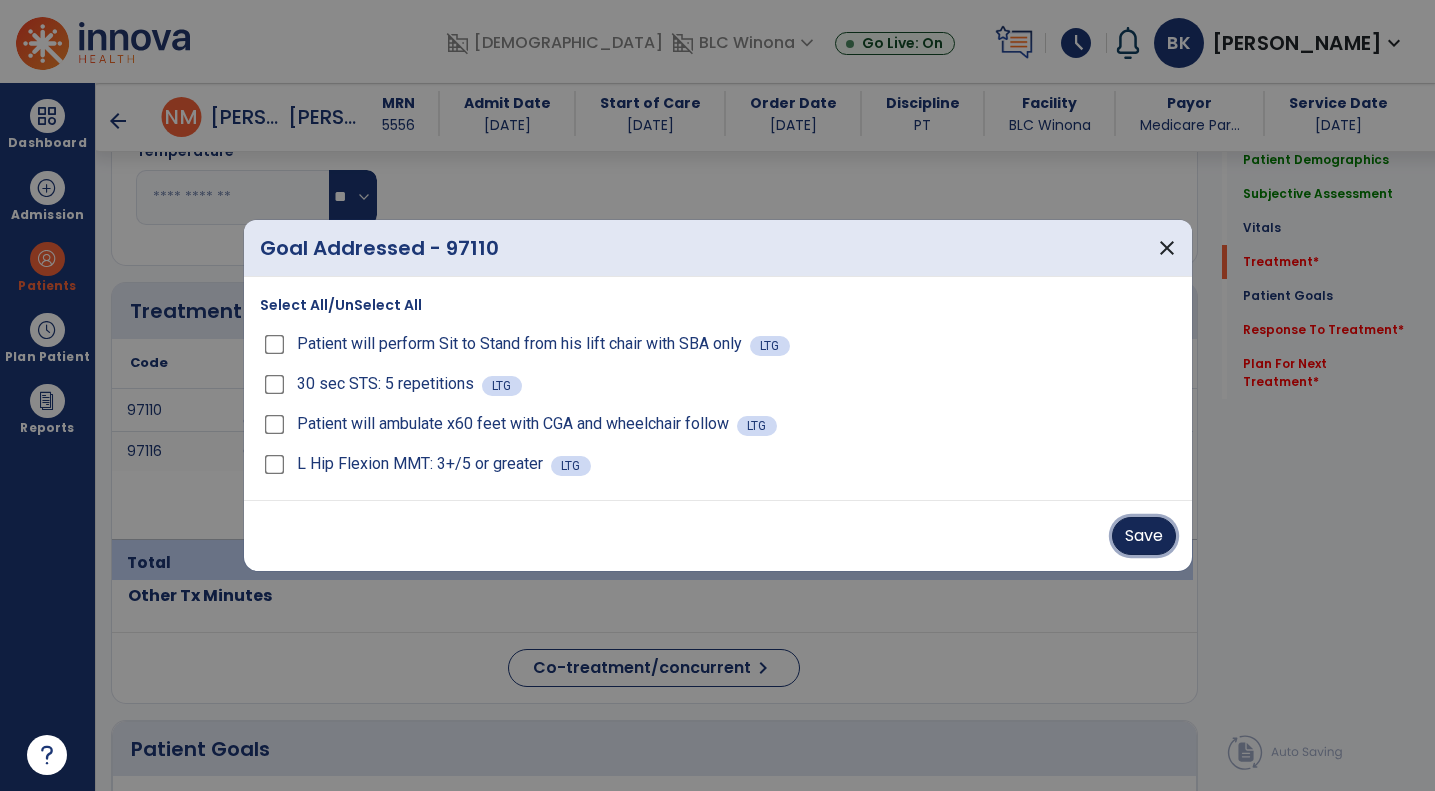 click on "Save" at bounding box center (1144, 536) 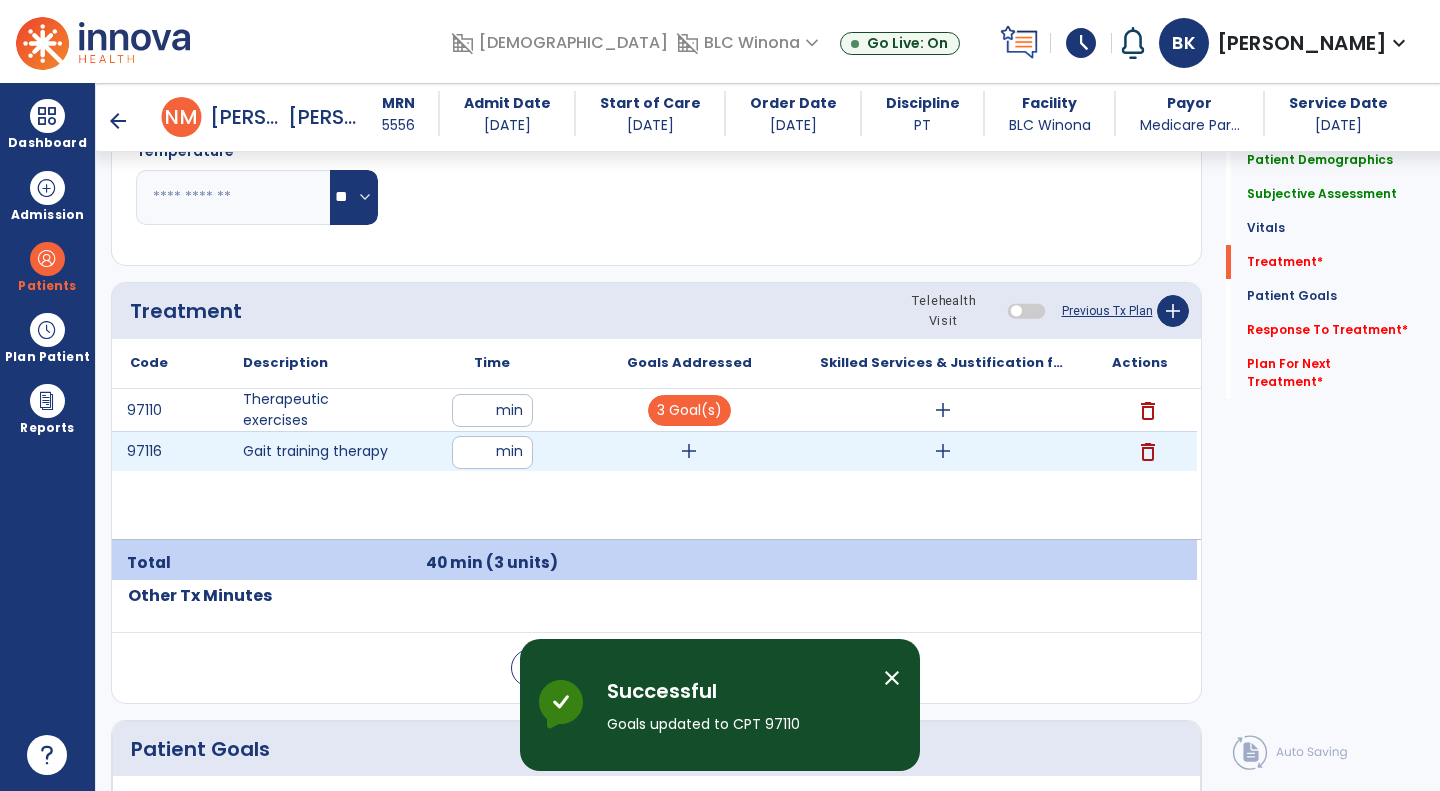 click on "add" at bounding box center [689, 451] 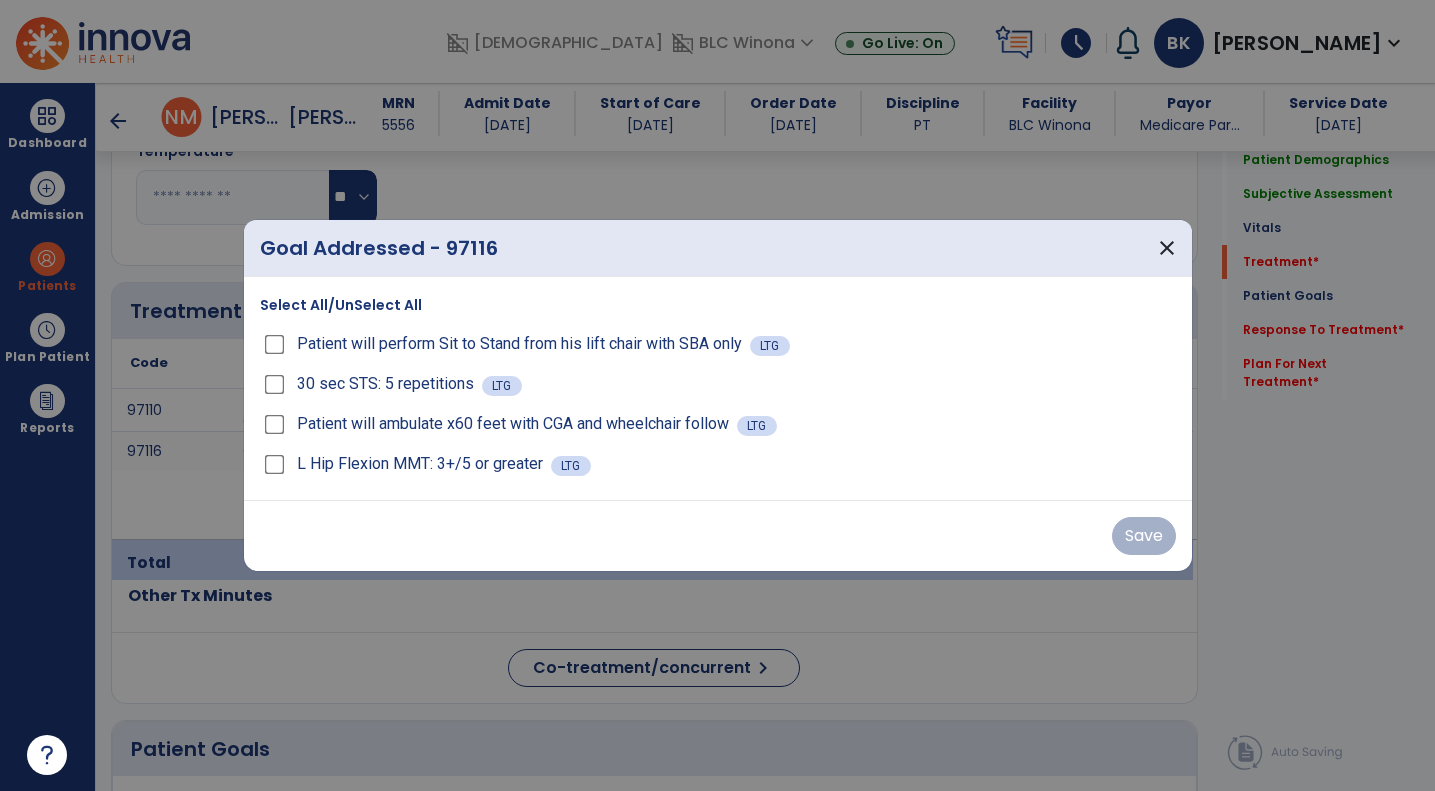 scroll, scrollTop: 1077, scrollLeft: 0, axis: vertical 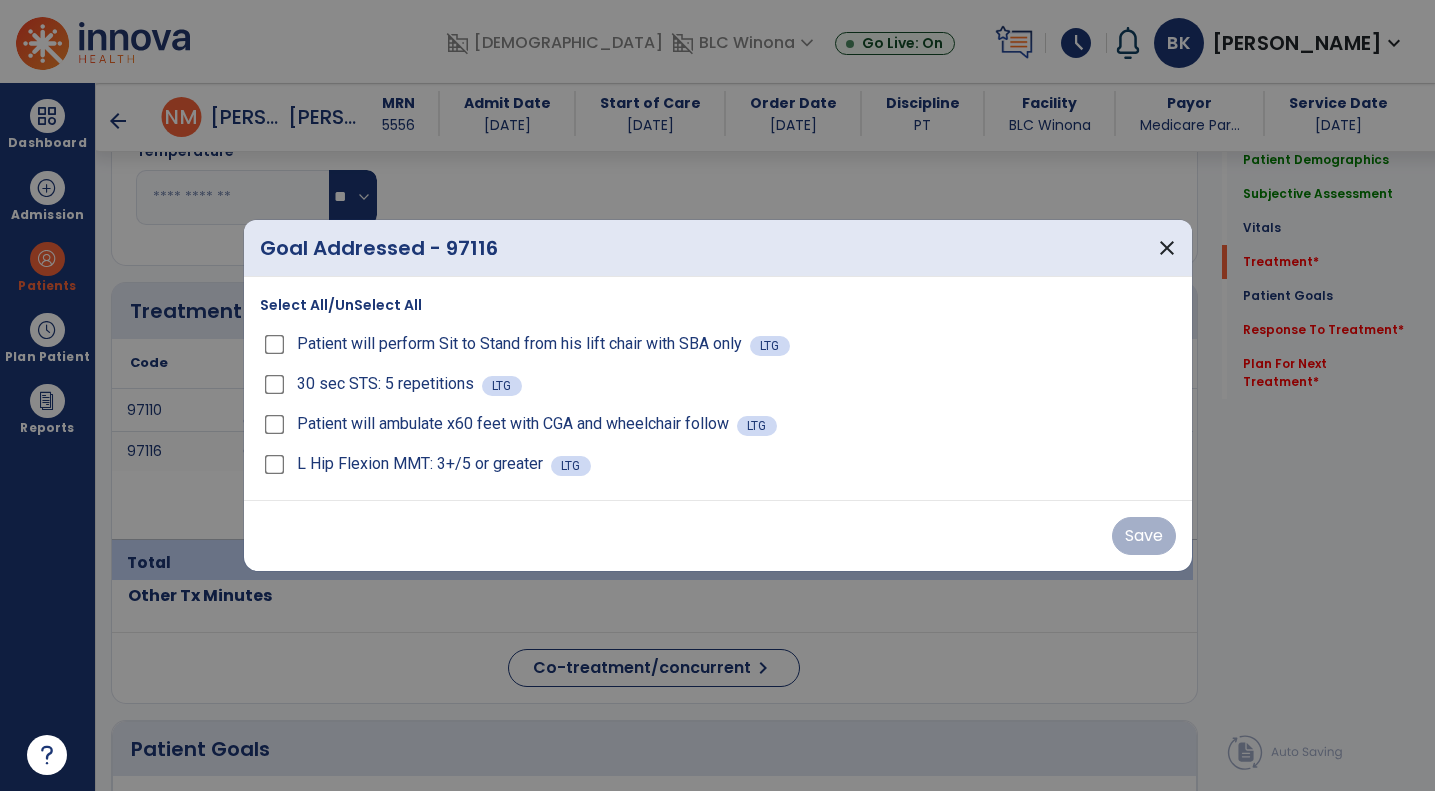 click on "Patient will ambulate x60 feet with CGA and wheelchair follow" at bounding box center [498, 424] 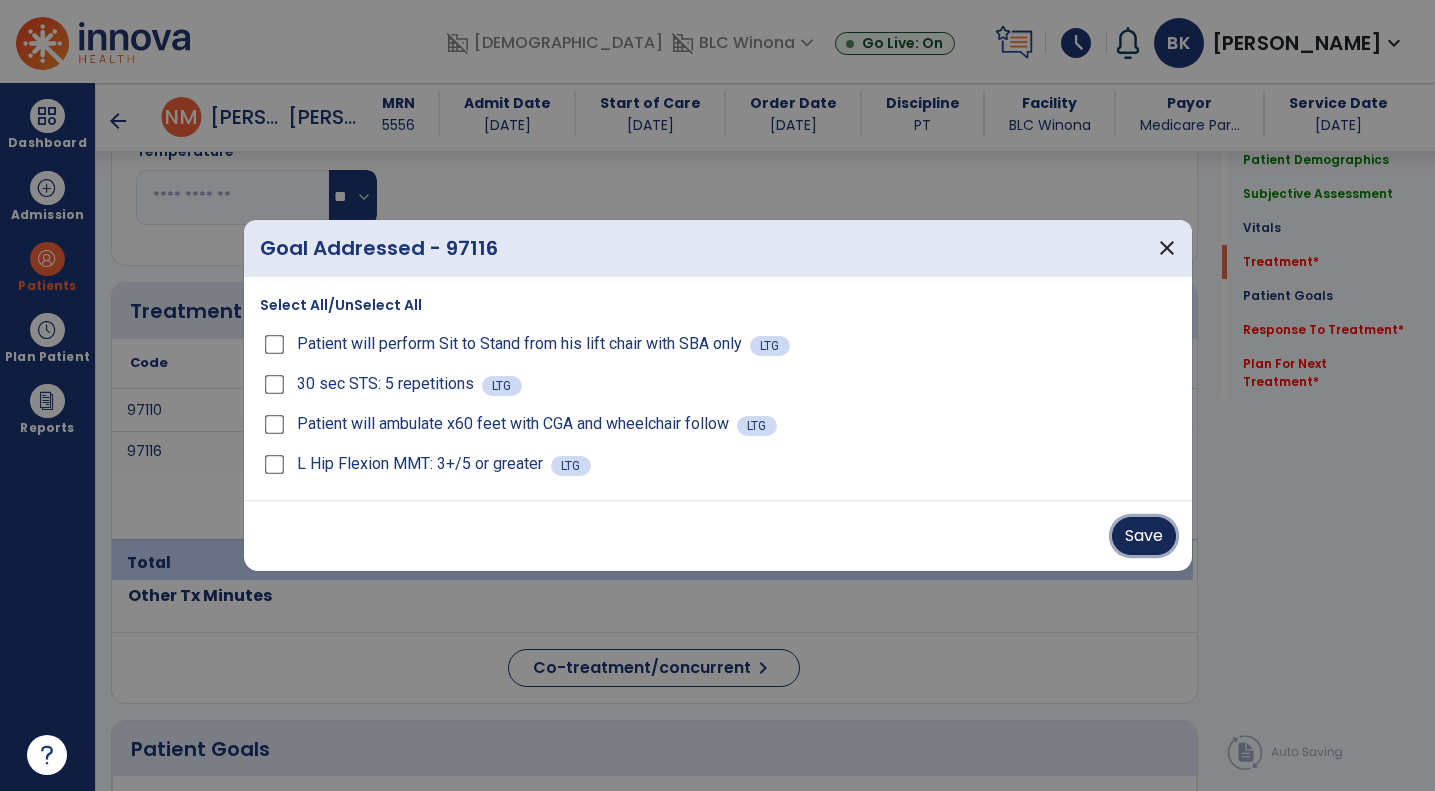 click on "Save" at bounding box center [1144, 536] 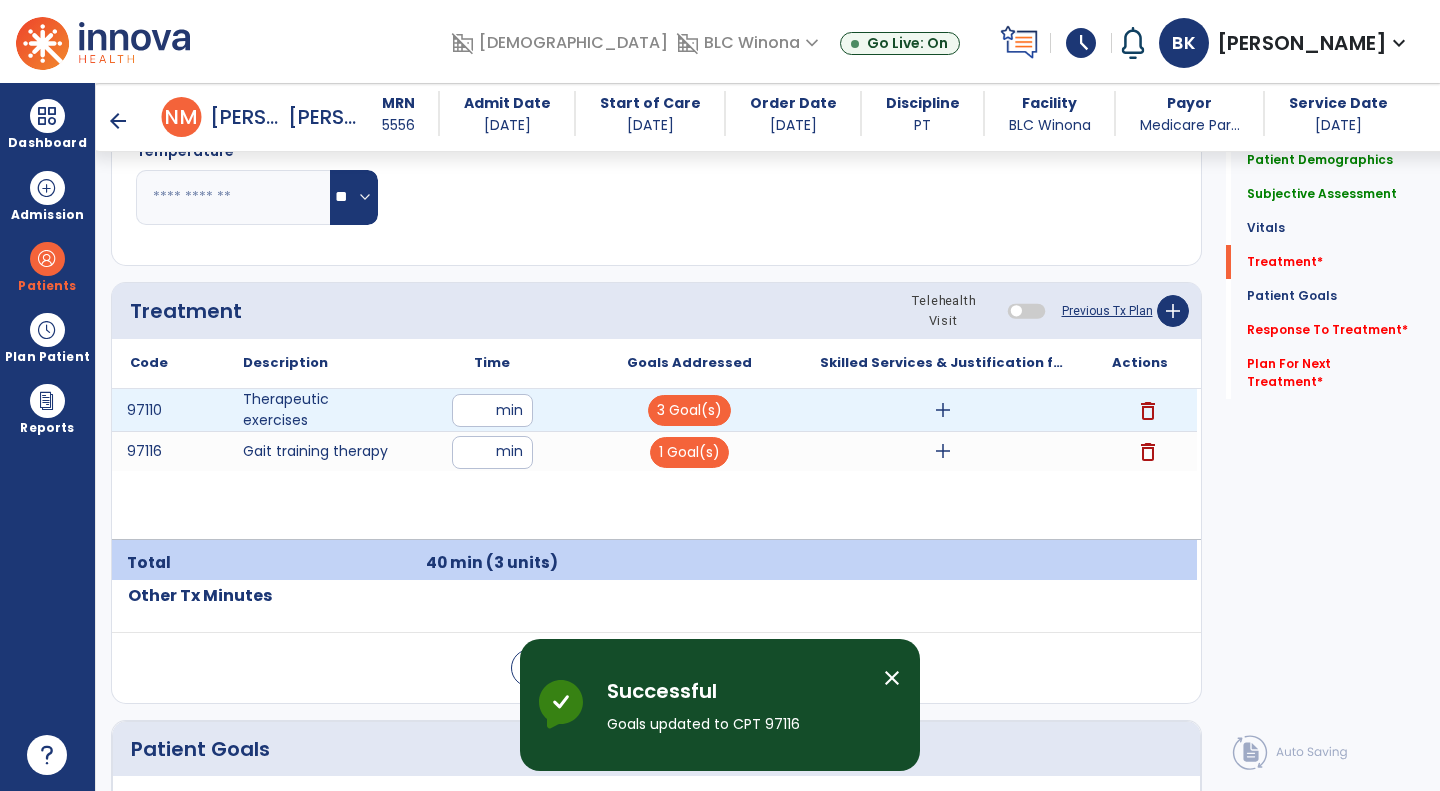 click on "add" at bounding box center (943, 410) 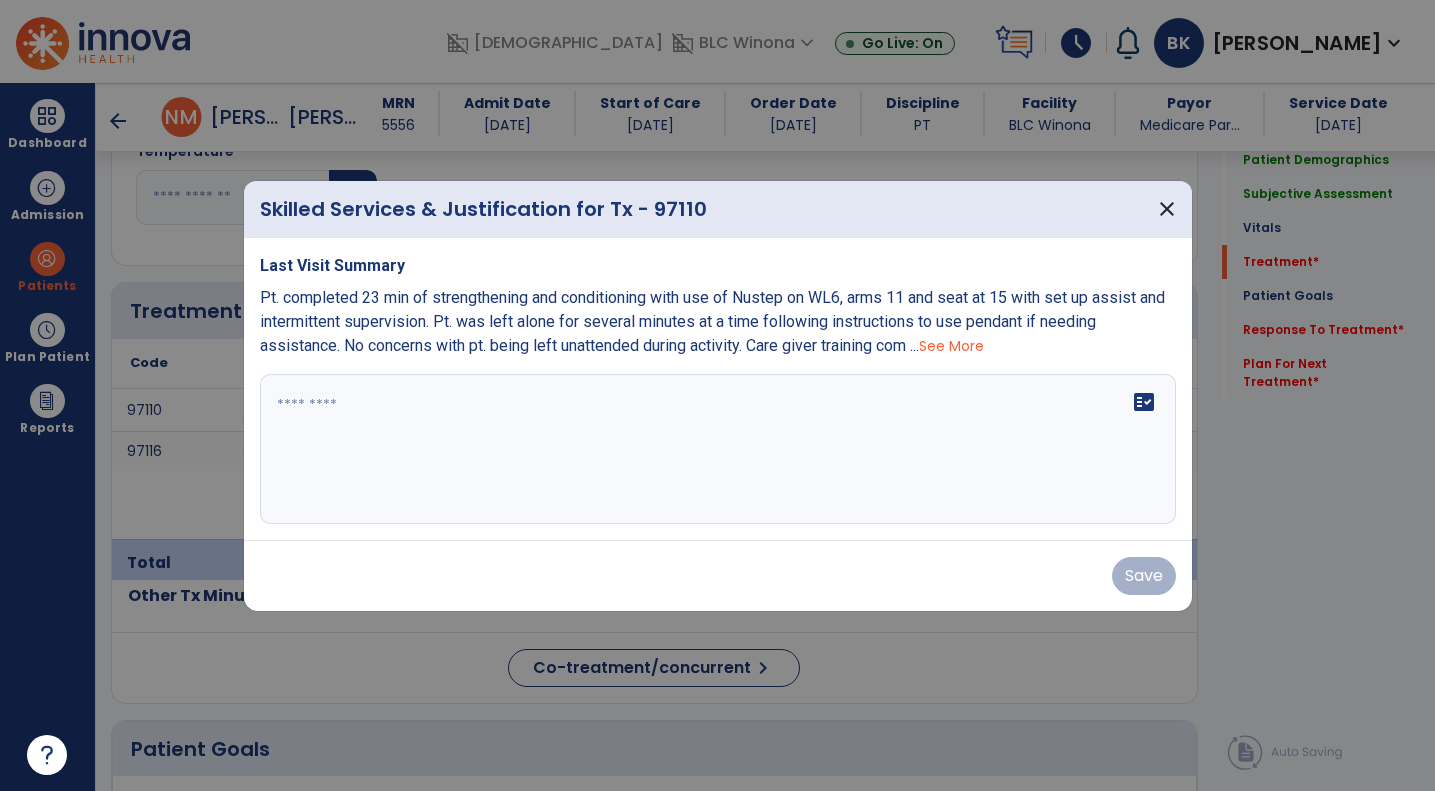 scroll, scrollTop: 1077, scrollLeft: 0, axis: vertical 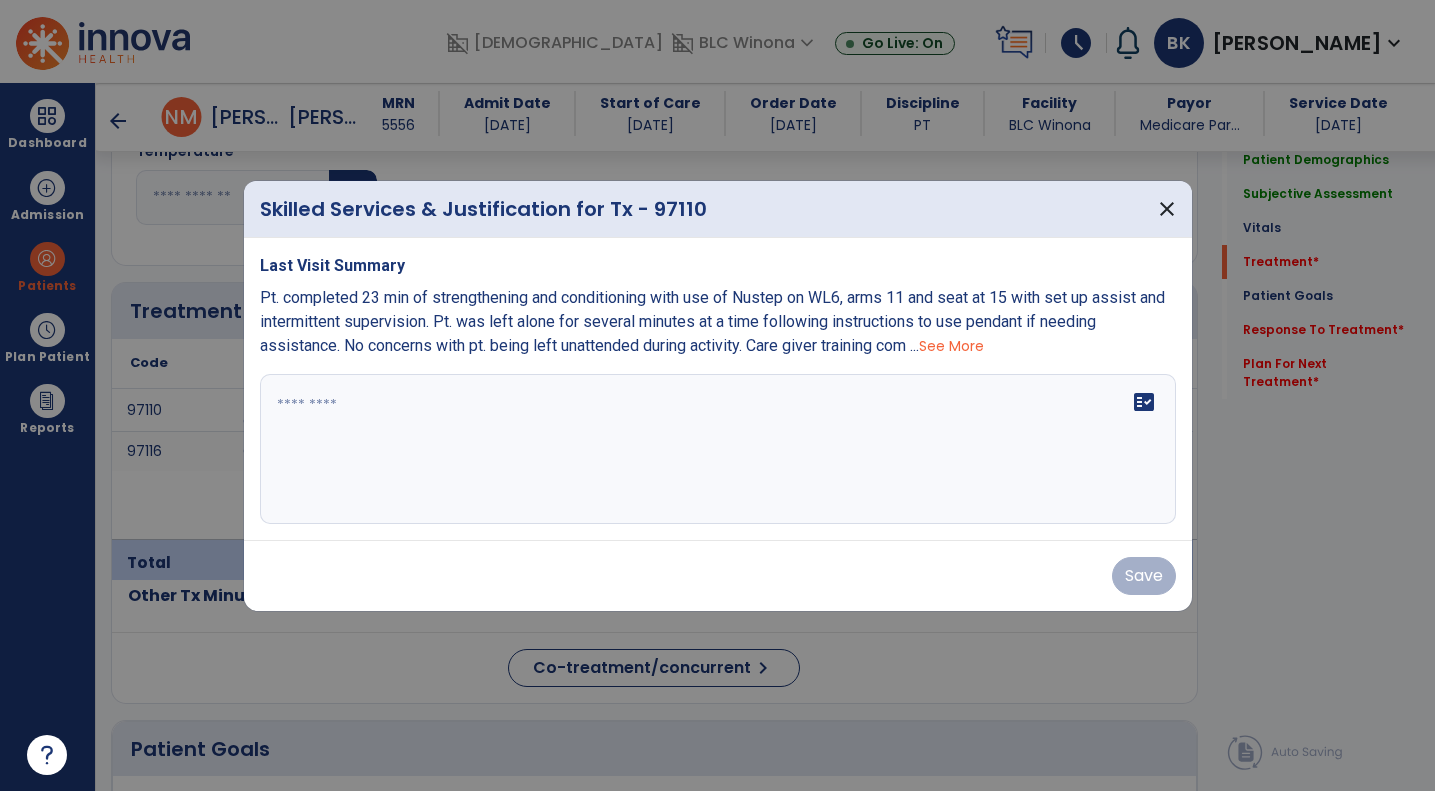 click at bounding box center [718, 449] 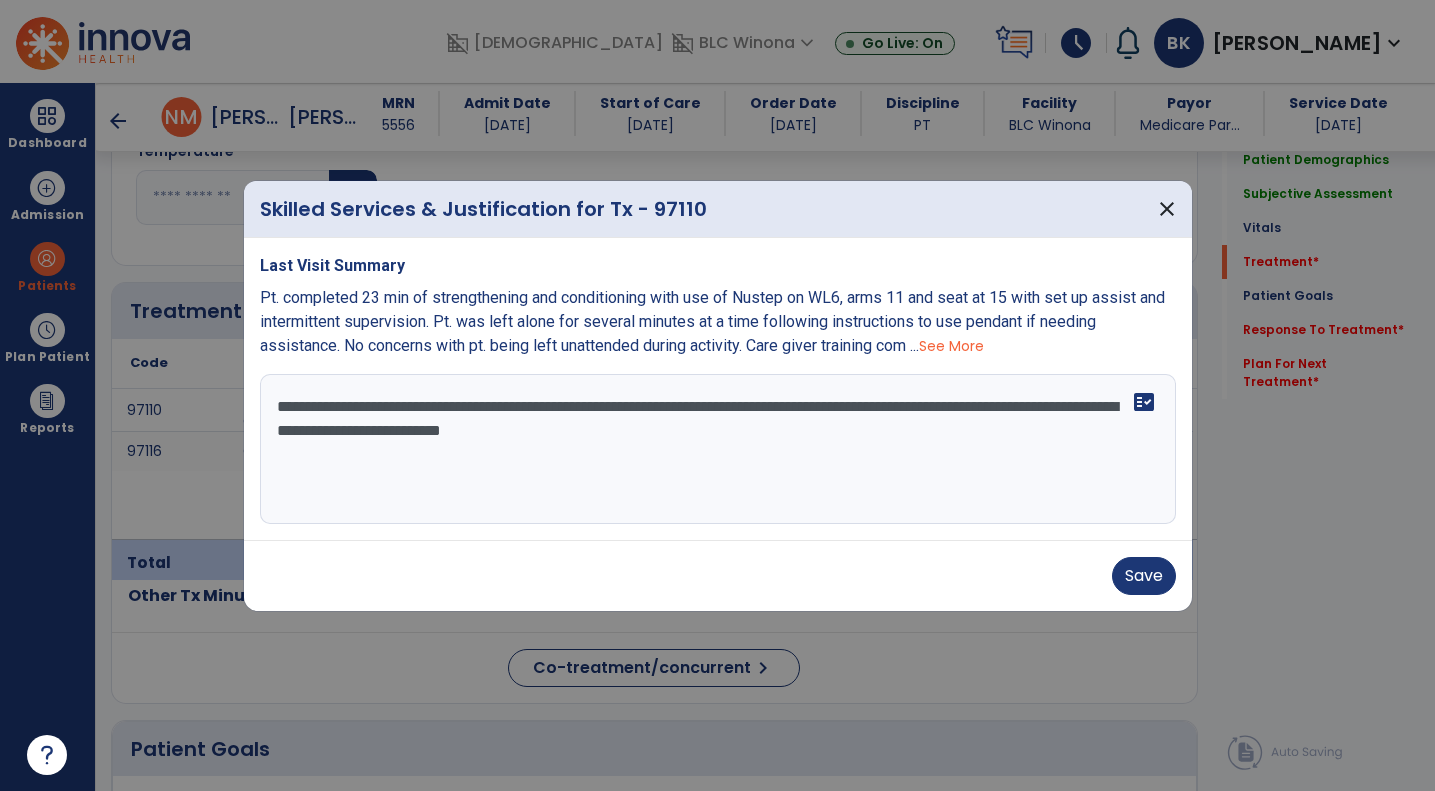 click on "**********" at bounding box center (718, 449) 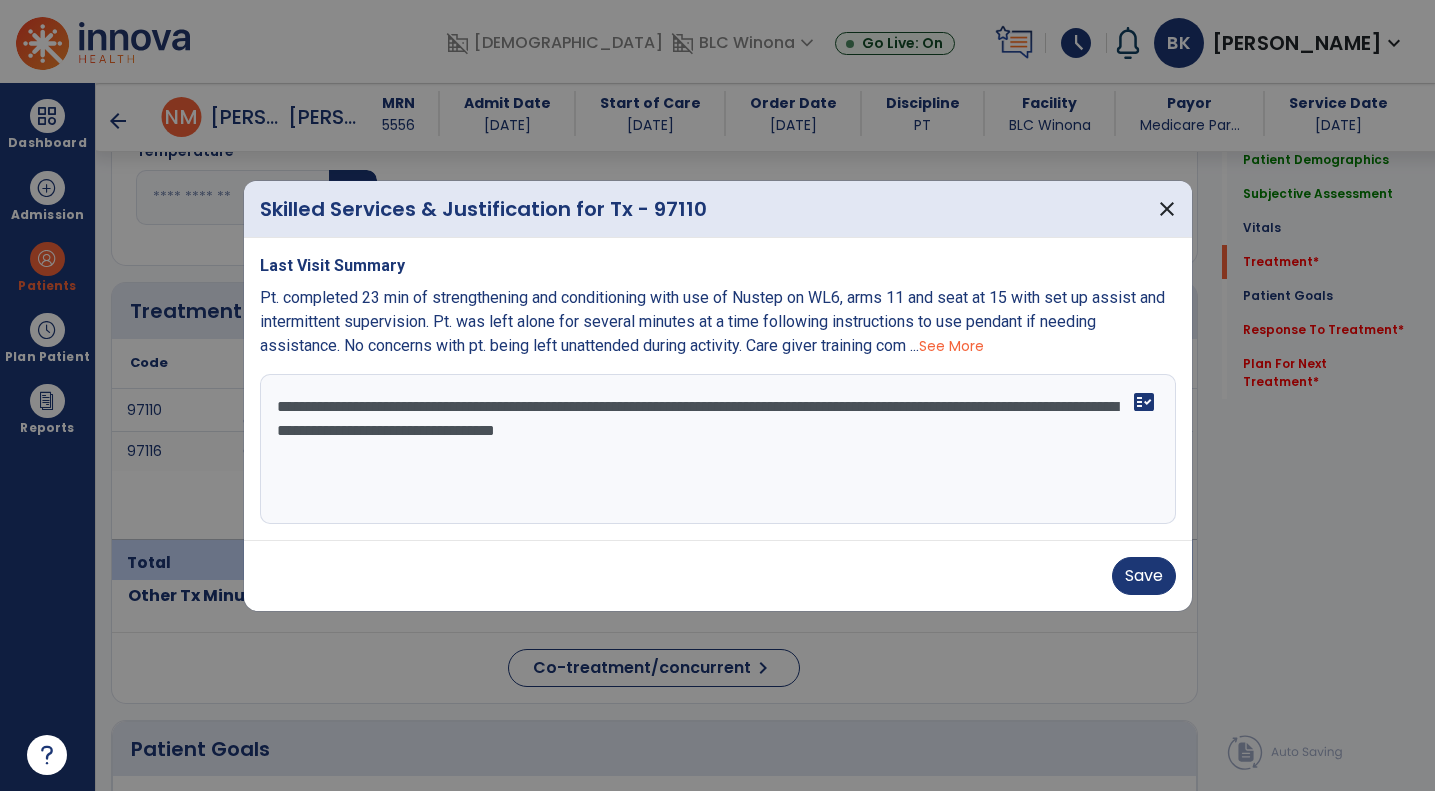 click on "**********" at bounding box center [718, 449] 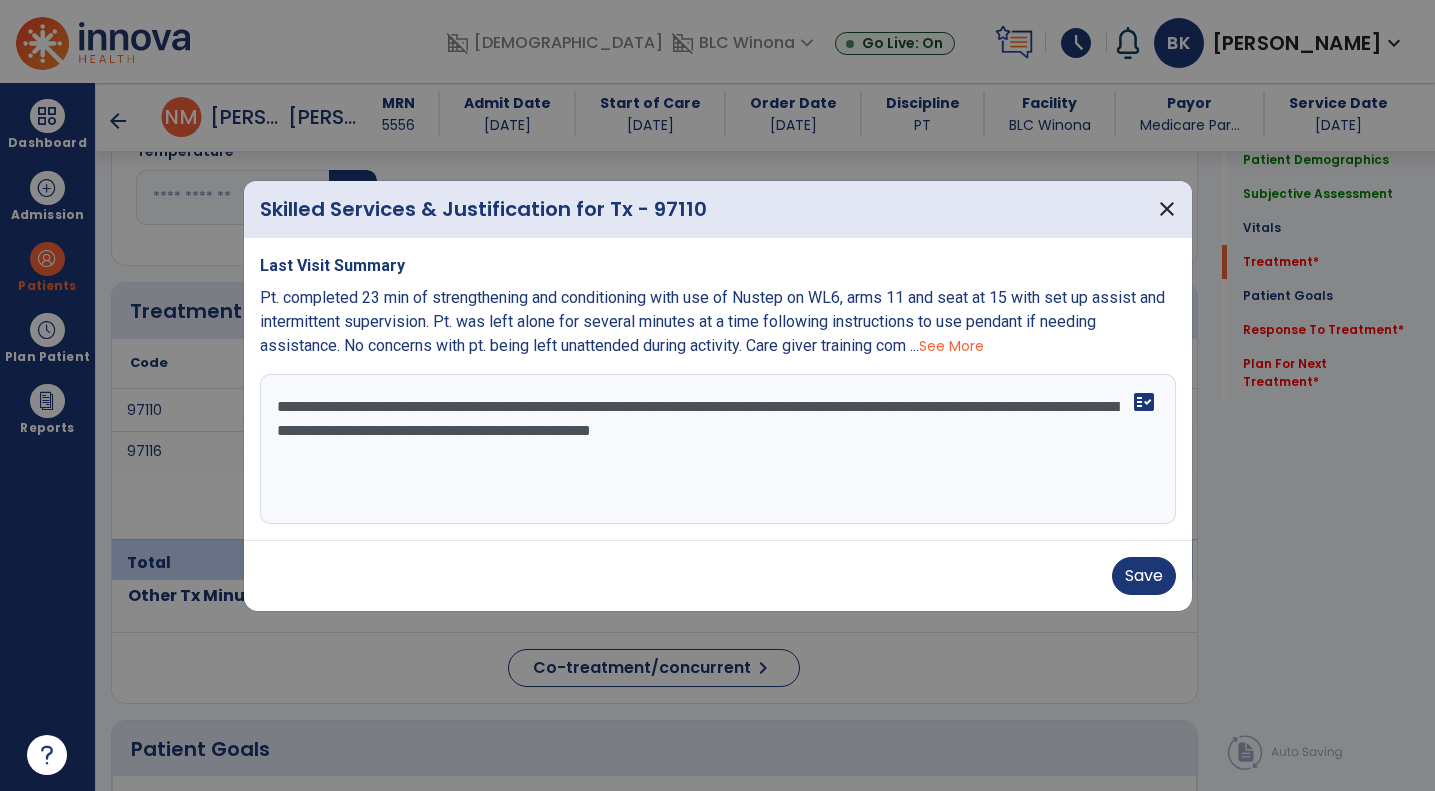 click on "**********" at bounding box center (718, 449) 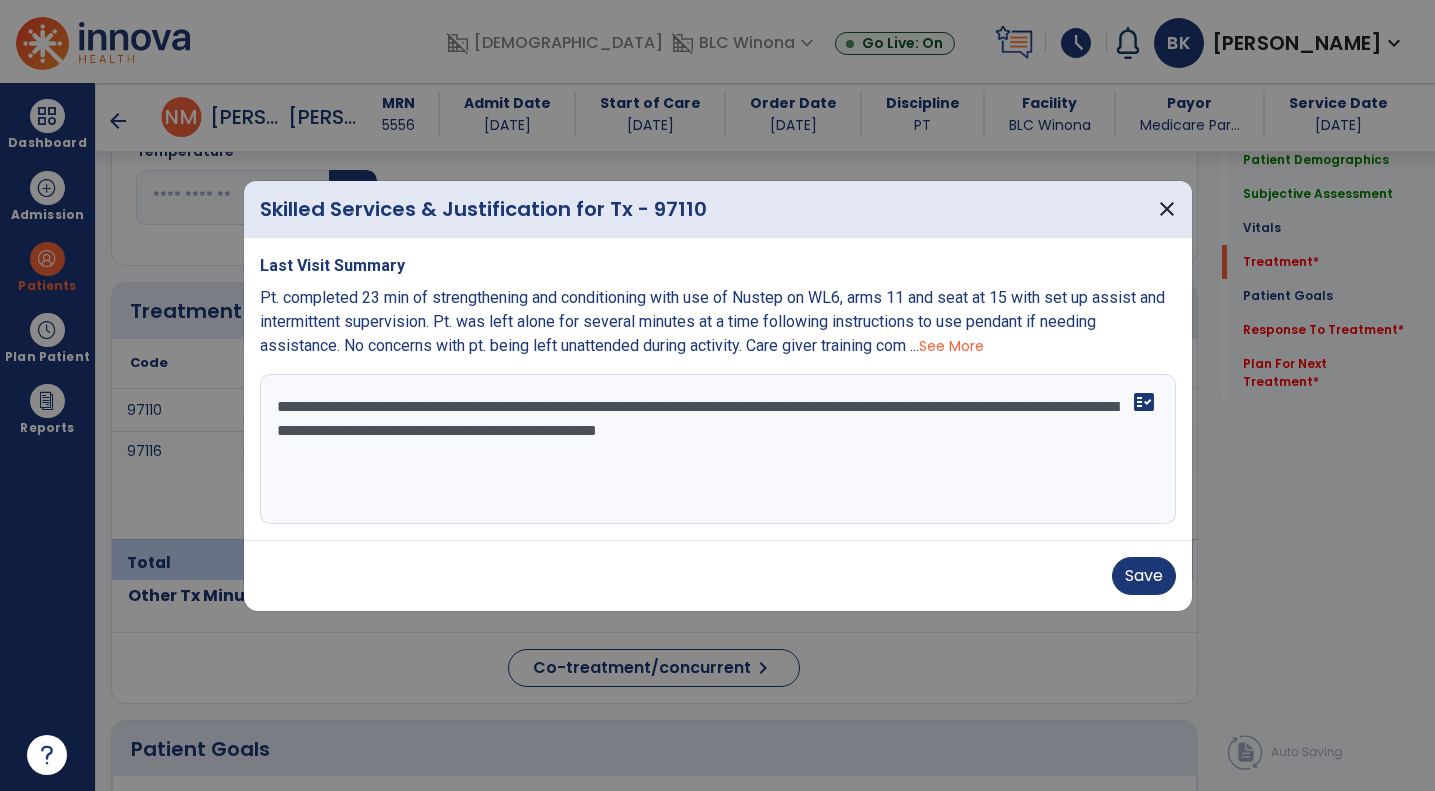 click on "**********" at bounding box center [718, 449] 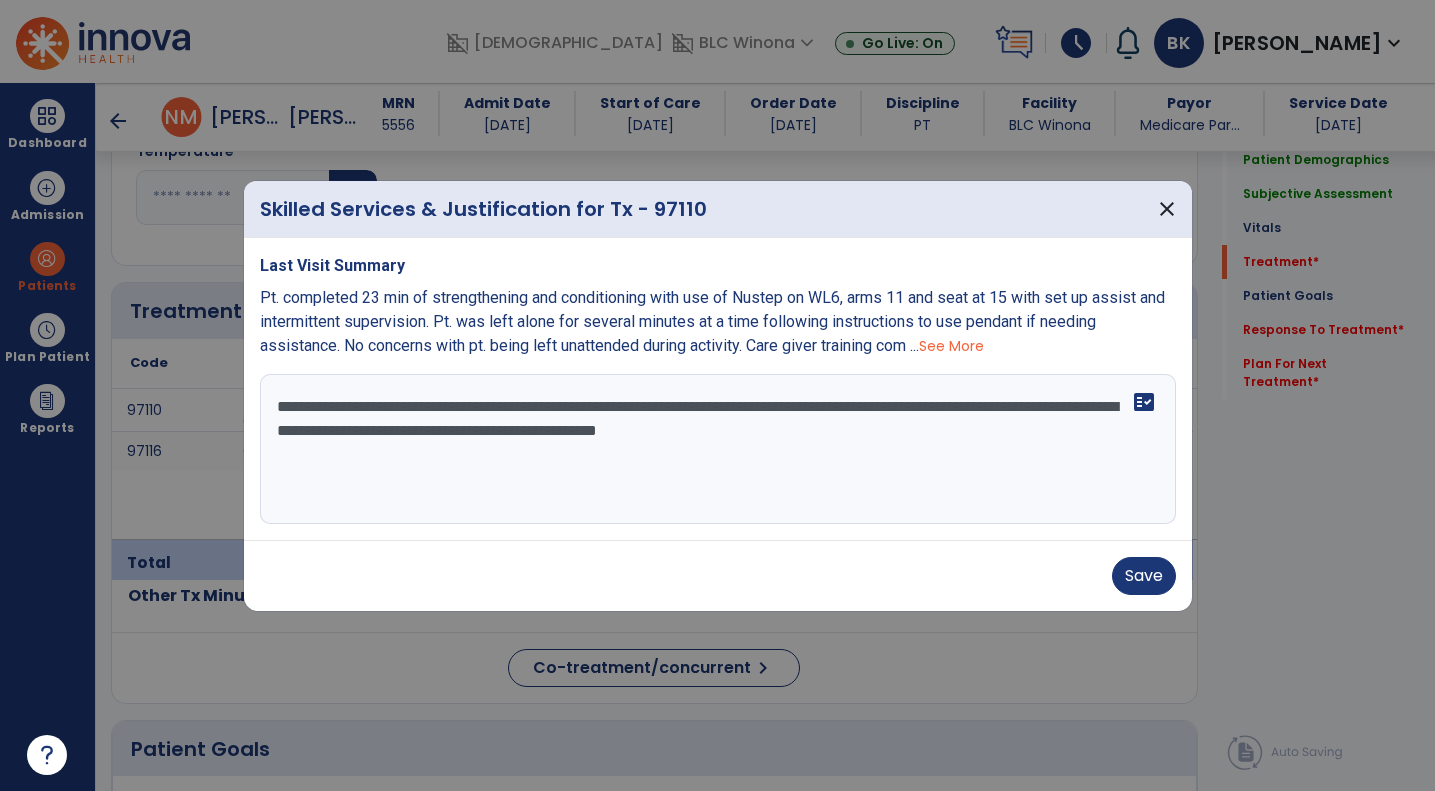 drag, startPoint x: 1018, startPoint y: 437, endPoint x: 1047, endPoint y: 442, distance: 29.427877 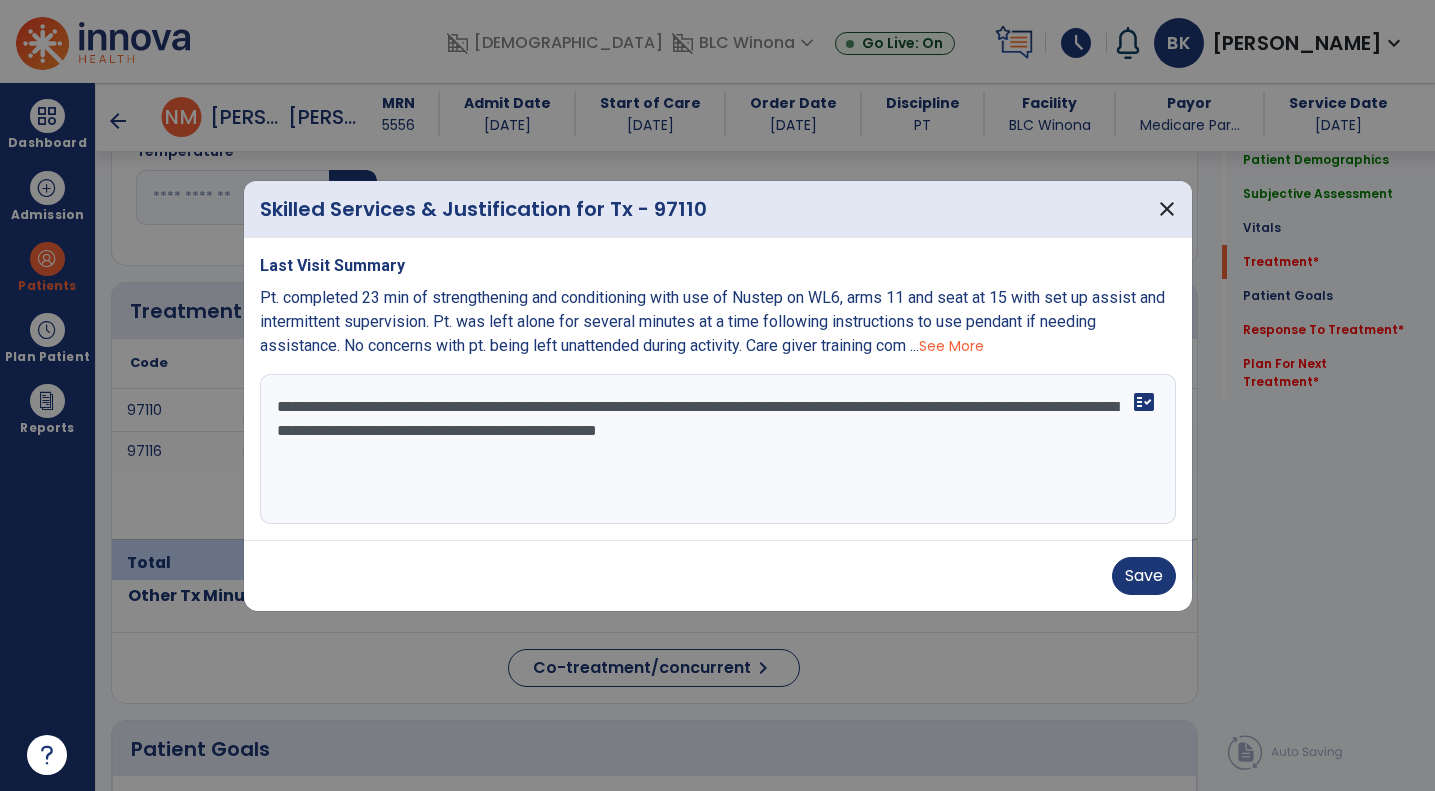 click on "**********" at bounding box center (718, 449) 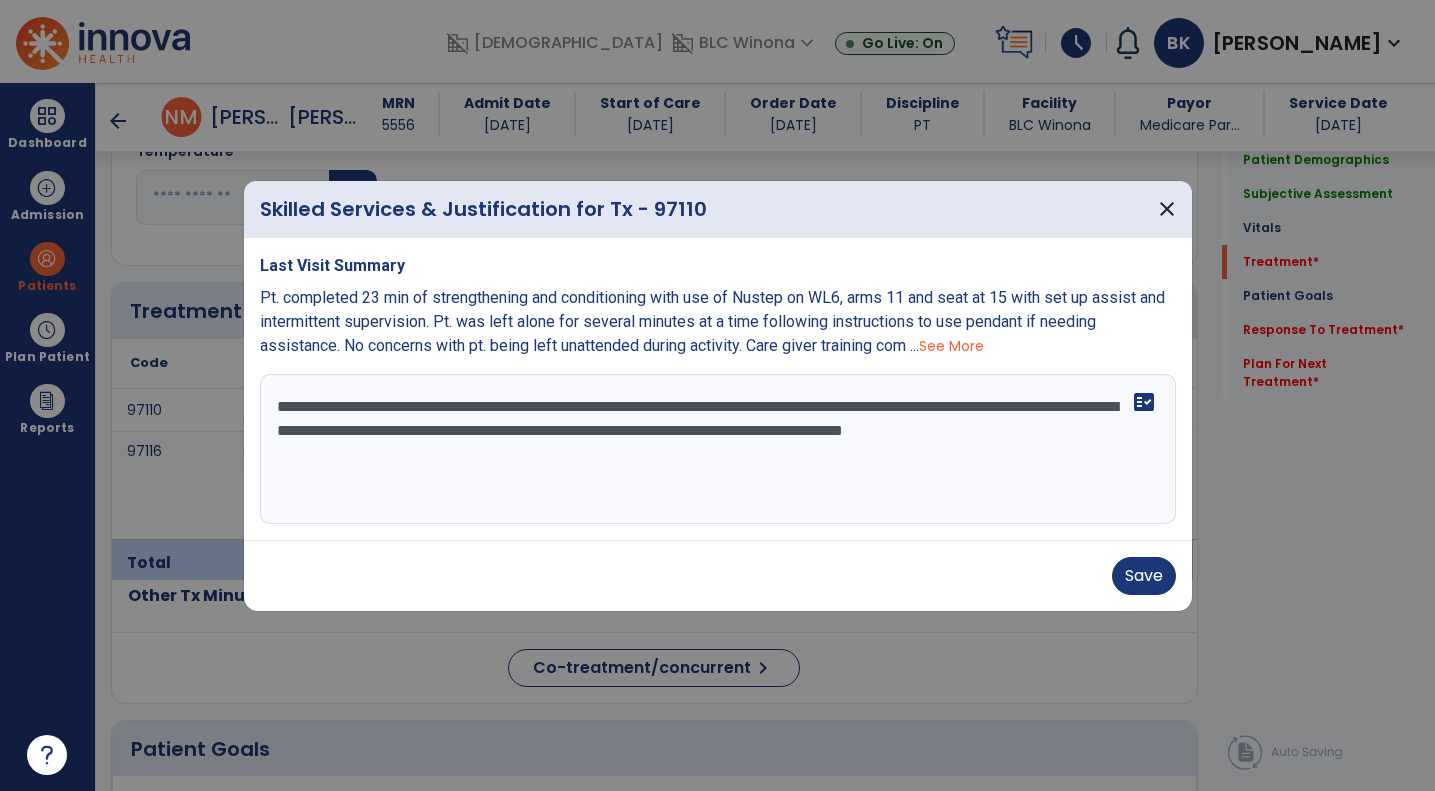 type on "**********" 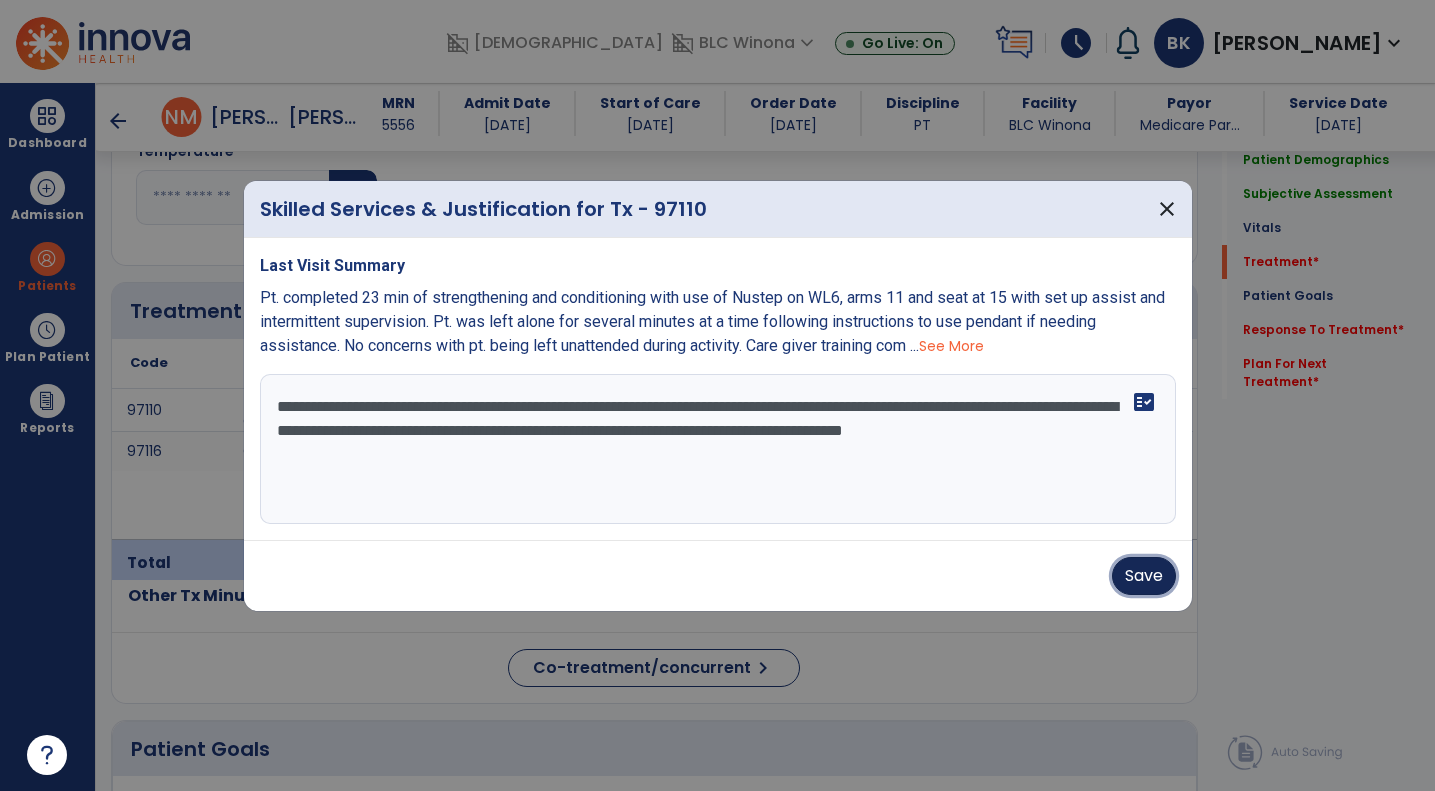 click on "Save" at bounding box center [1144, 576] 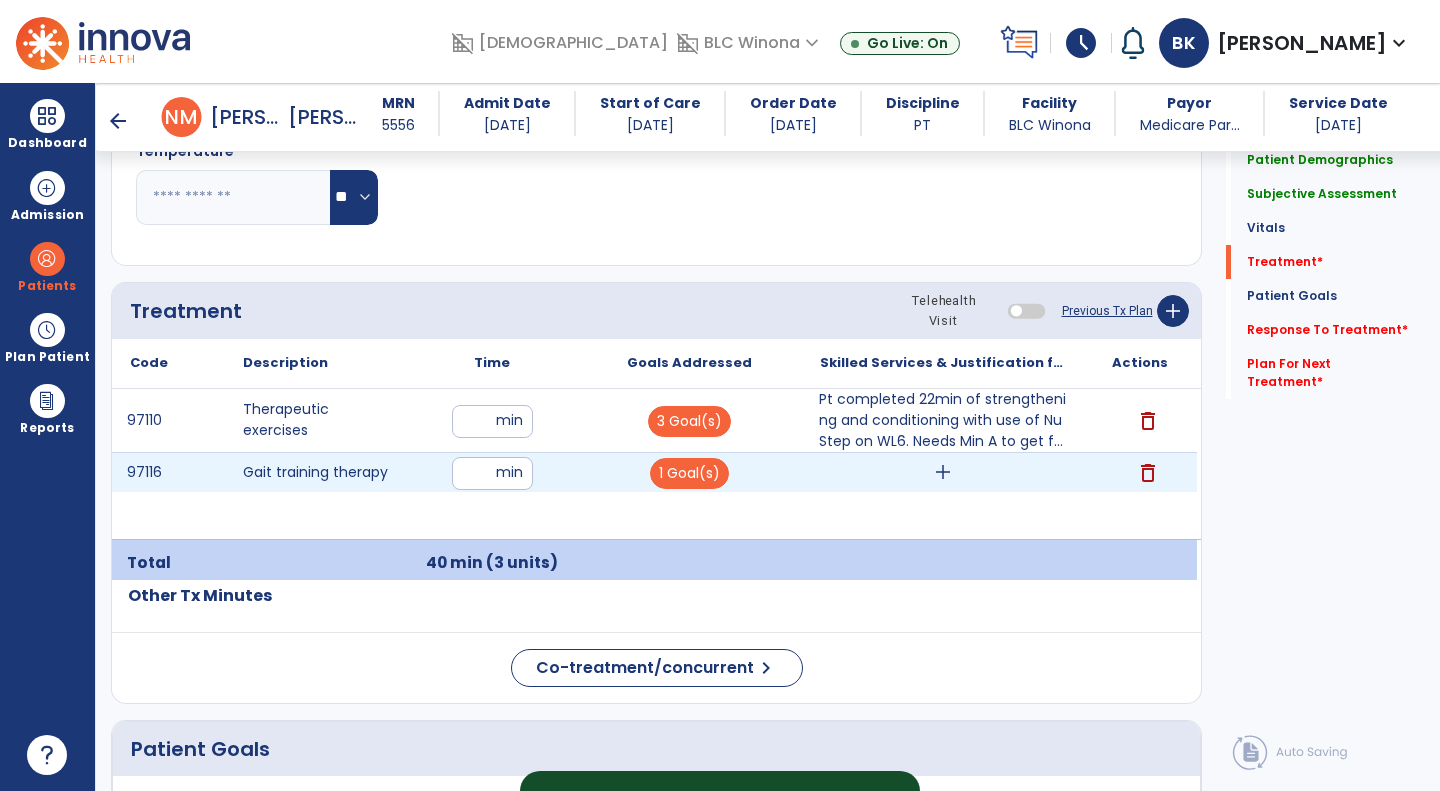 click on "add" at bounding box center (943, 472) 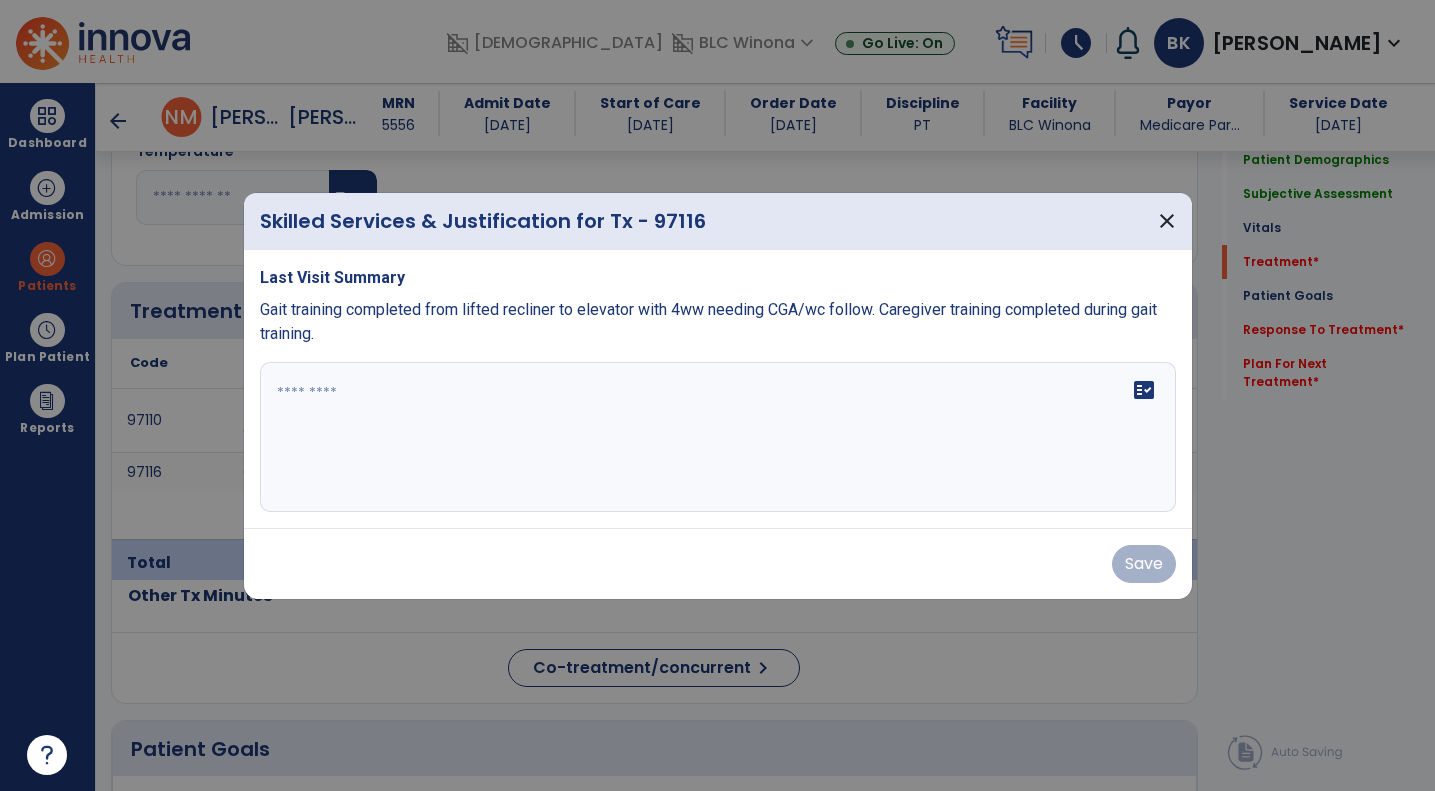 scroll, scrollTop: 1077, scrollLeft: 0, axis: vertical 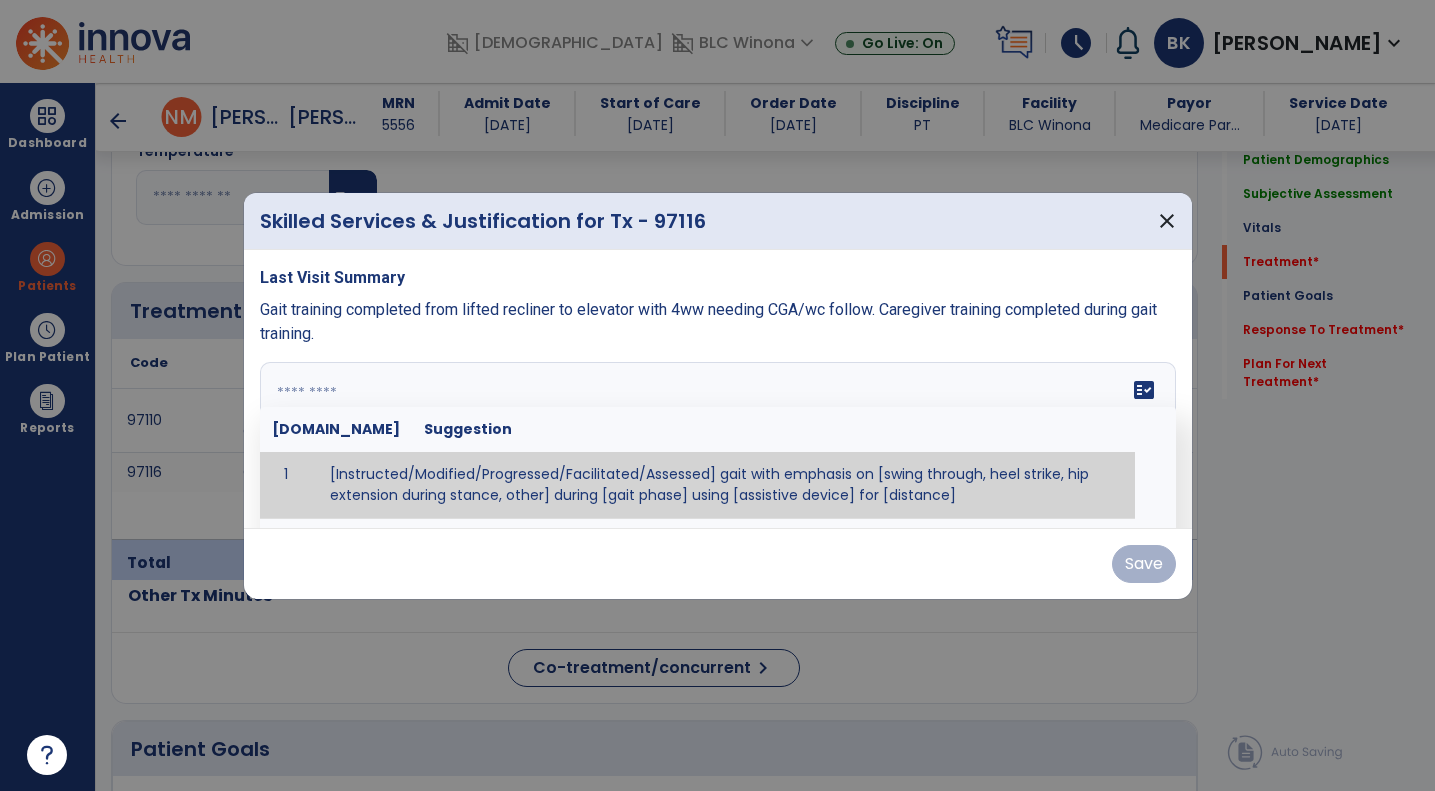 click on "fact_check  [DOMAIN_NAME] Suggestion 1 [Instructed/Modified/Progressed/Facilitated/Assessed] gait with emphasis on [swing through, heel strike, hip extension during stance, other] during [gait phase] using [assistive device] for [distance] 2 [Instructed/Modified/Progressed/Facilitated/Assessed] use of [assistive device] and [NWB, PWB, step-to gait pattern, step through gait pattern] 3 [Instructed/Modified/Progressed/Facilitated/Assessed] patient's ability to [ascend/descend # of steps, perform directional changes, walk on even/uneven surfaces, pick-up objects off floor, velocity changes, other] using [assistive device]. 4 [Instructed/Modified/Progressed/Facilitated/Assessed] pre-gait activities including [identify exercise] in order to prepare for gait training. 5" at bounding box center (718, 437) 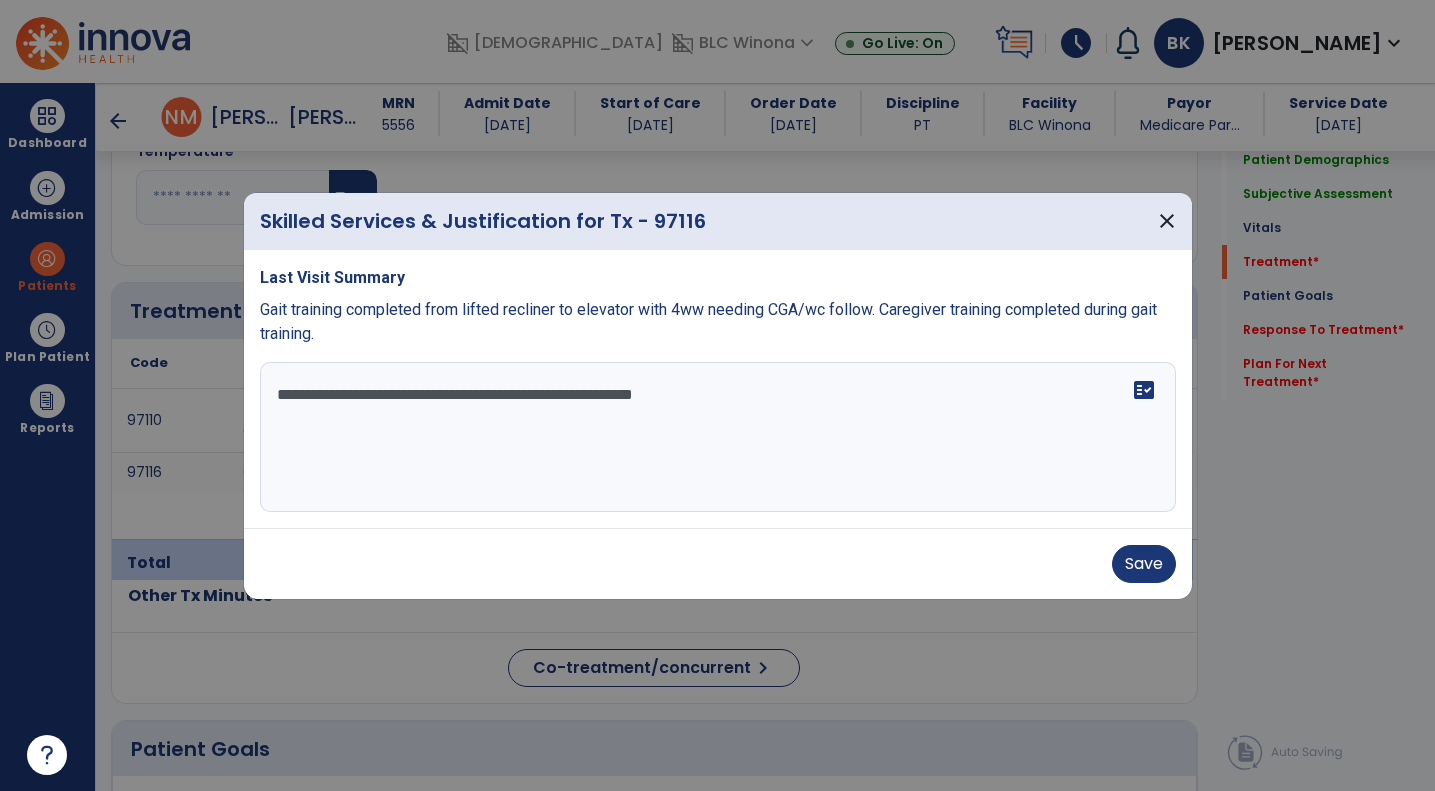 drag, startPoint x: 760, startPoint y: 380, endPoint x: 756, endPoint y: 393, distance: 13.601471 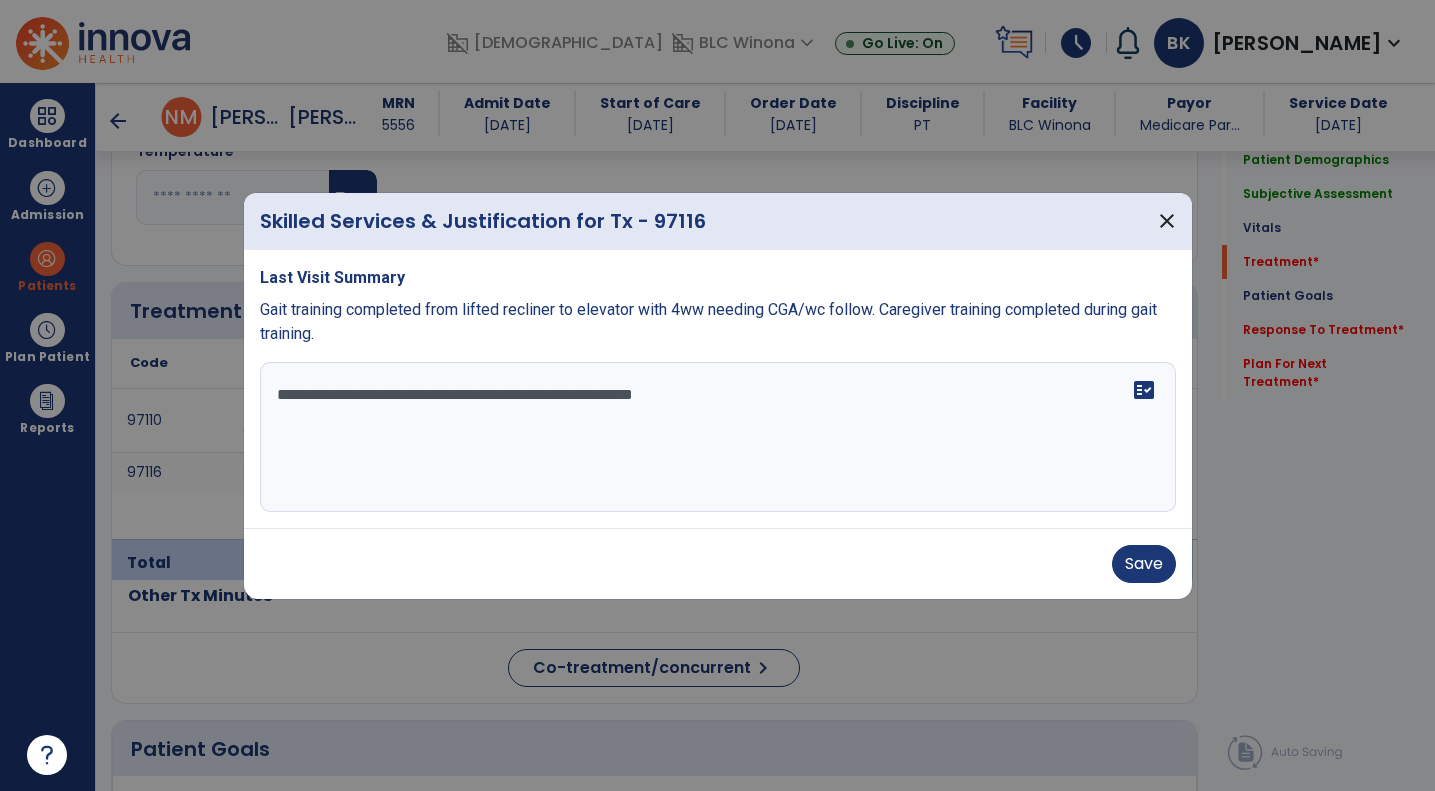 drag, startPoint x: 754, startPoint y: 396, endPoint x: 812, endPoint y: 396, distance: 58 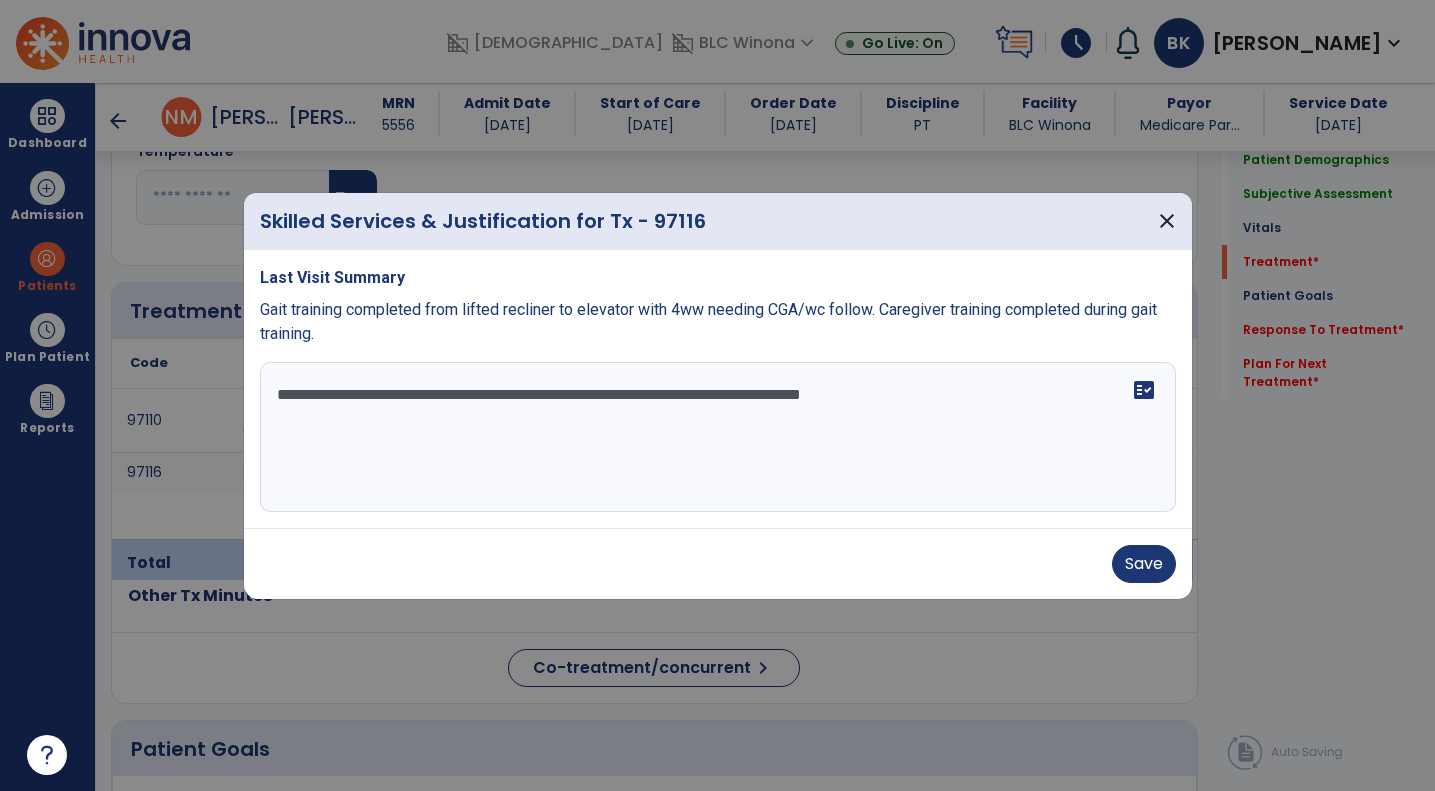 click on "**********" at bounding box center [718, 437] 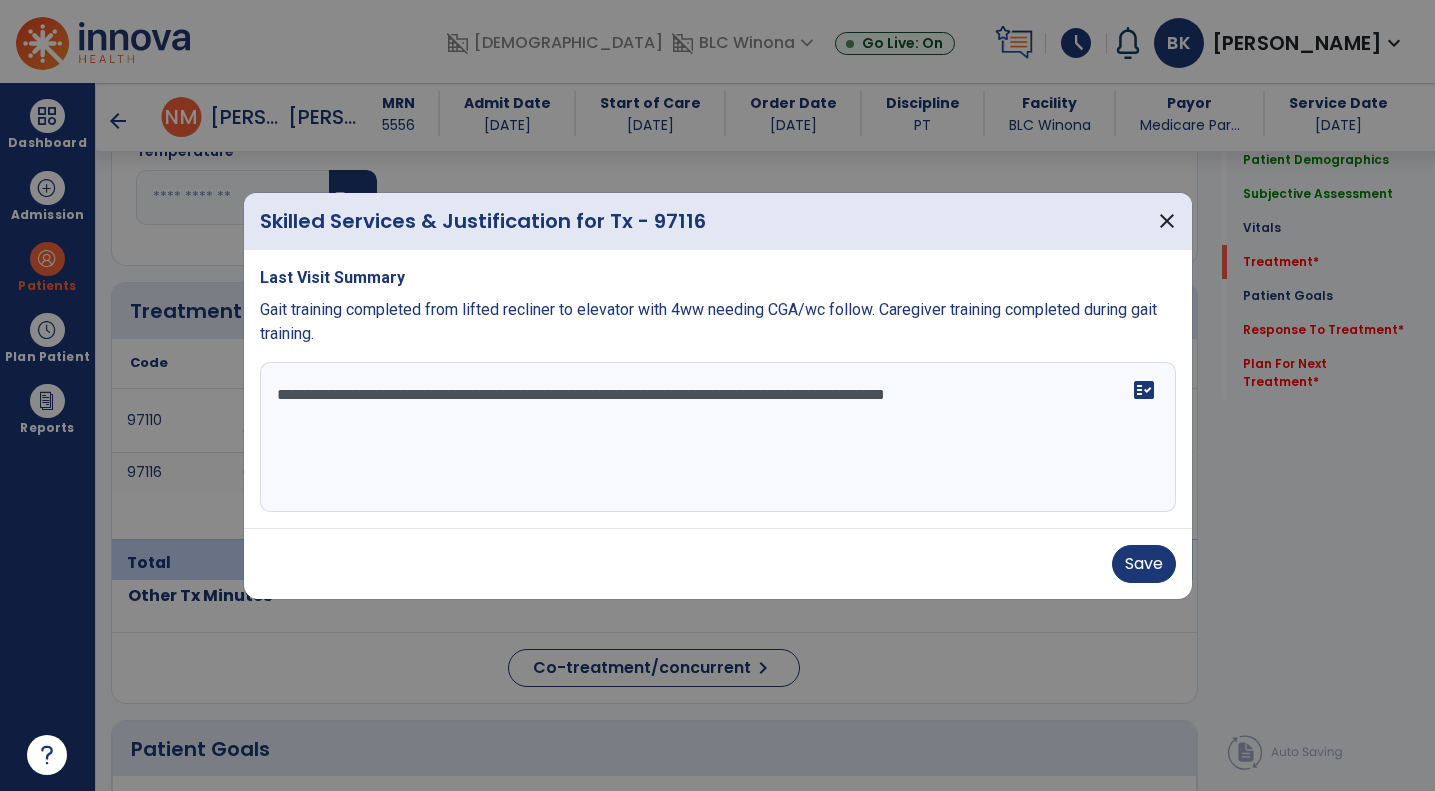 drag, startPoint x: 1076, startPoint y: 415, endPoint x: 665, endPoint y: 395, distance: 411.48633 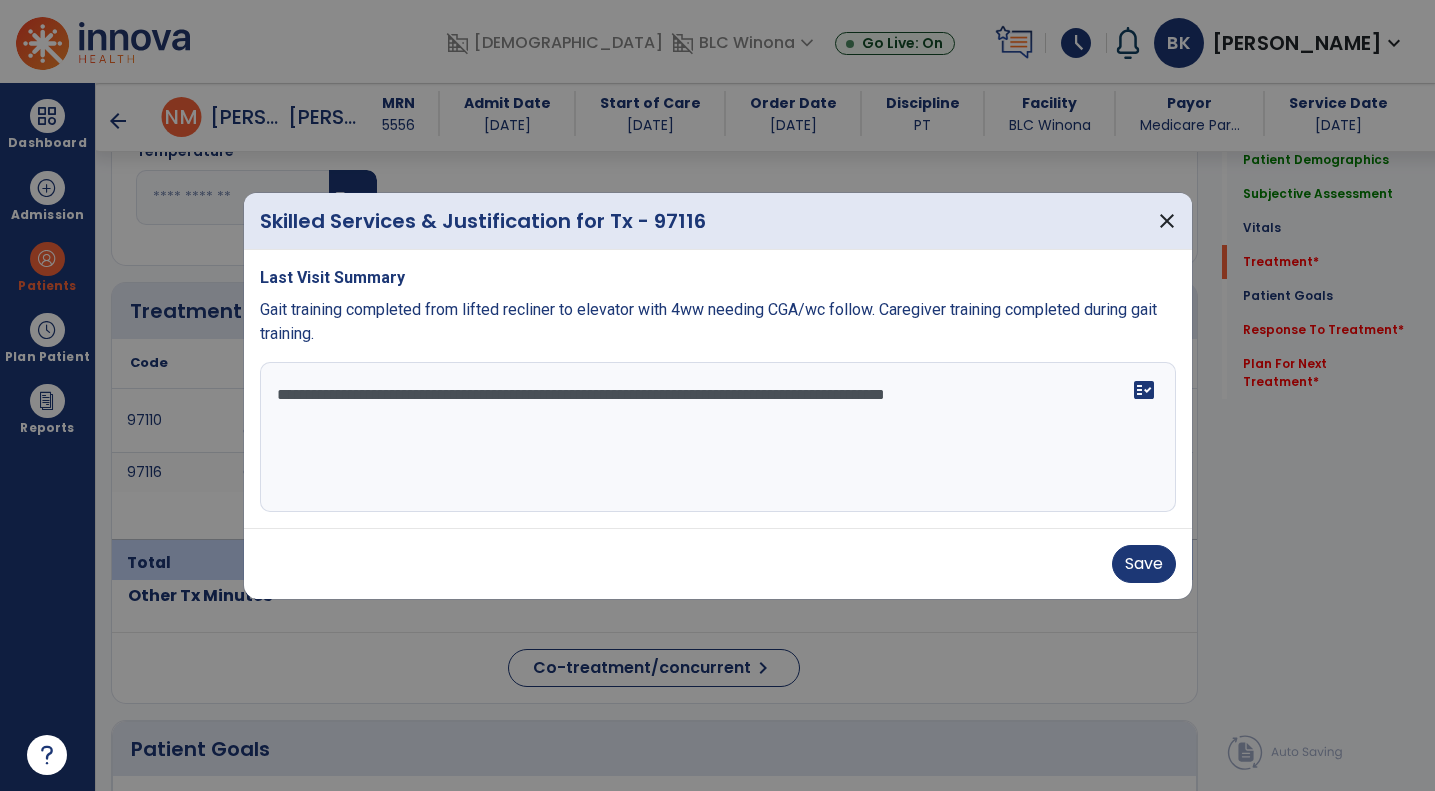 click on "**********" at bounding box center [718, 437] 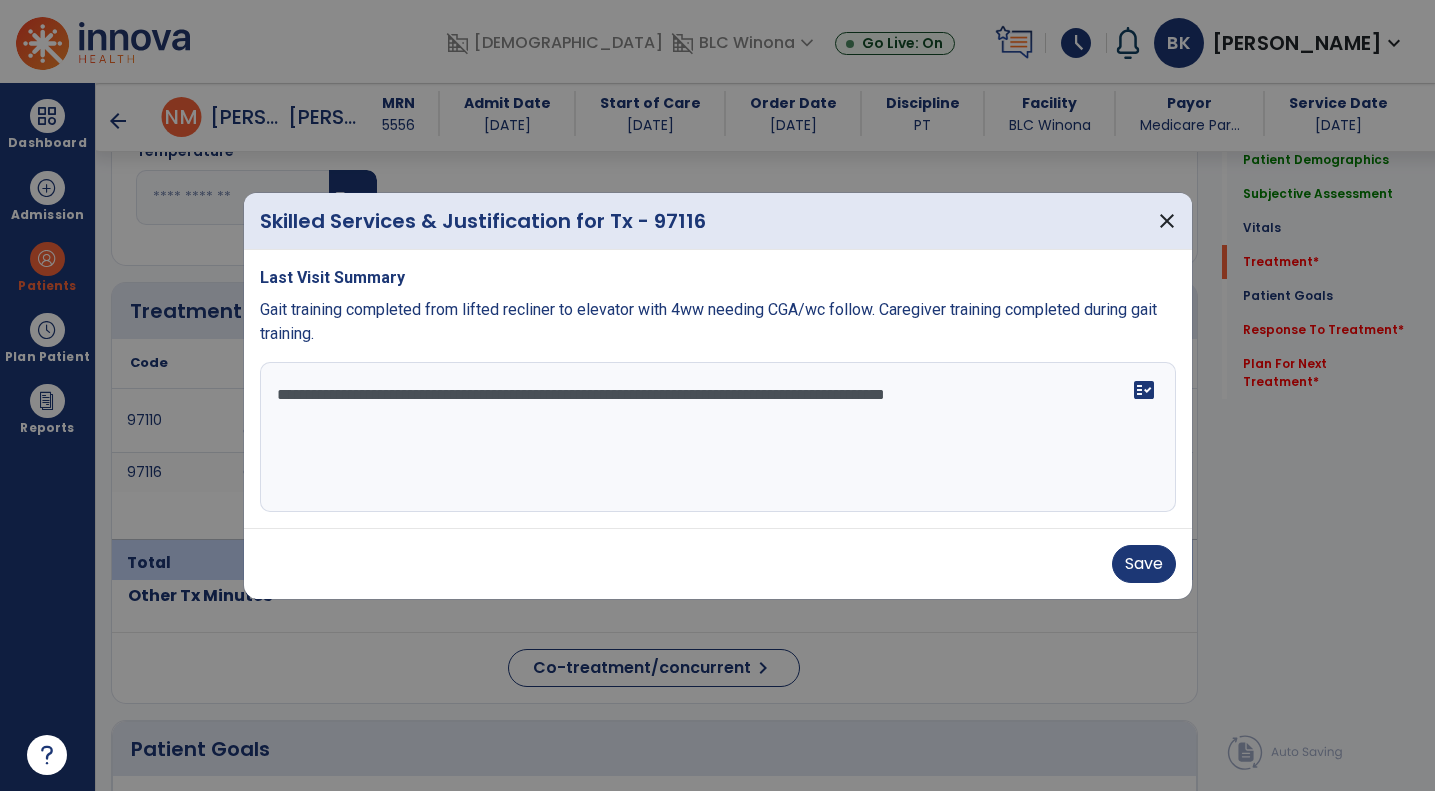 drag, startPoint x: 665, startPoint y: 395, endPoint x: 1180, endPoint y: 393, distance: 515.0039 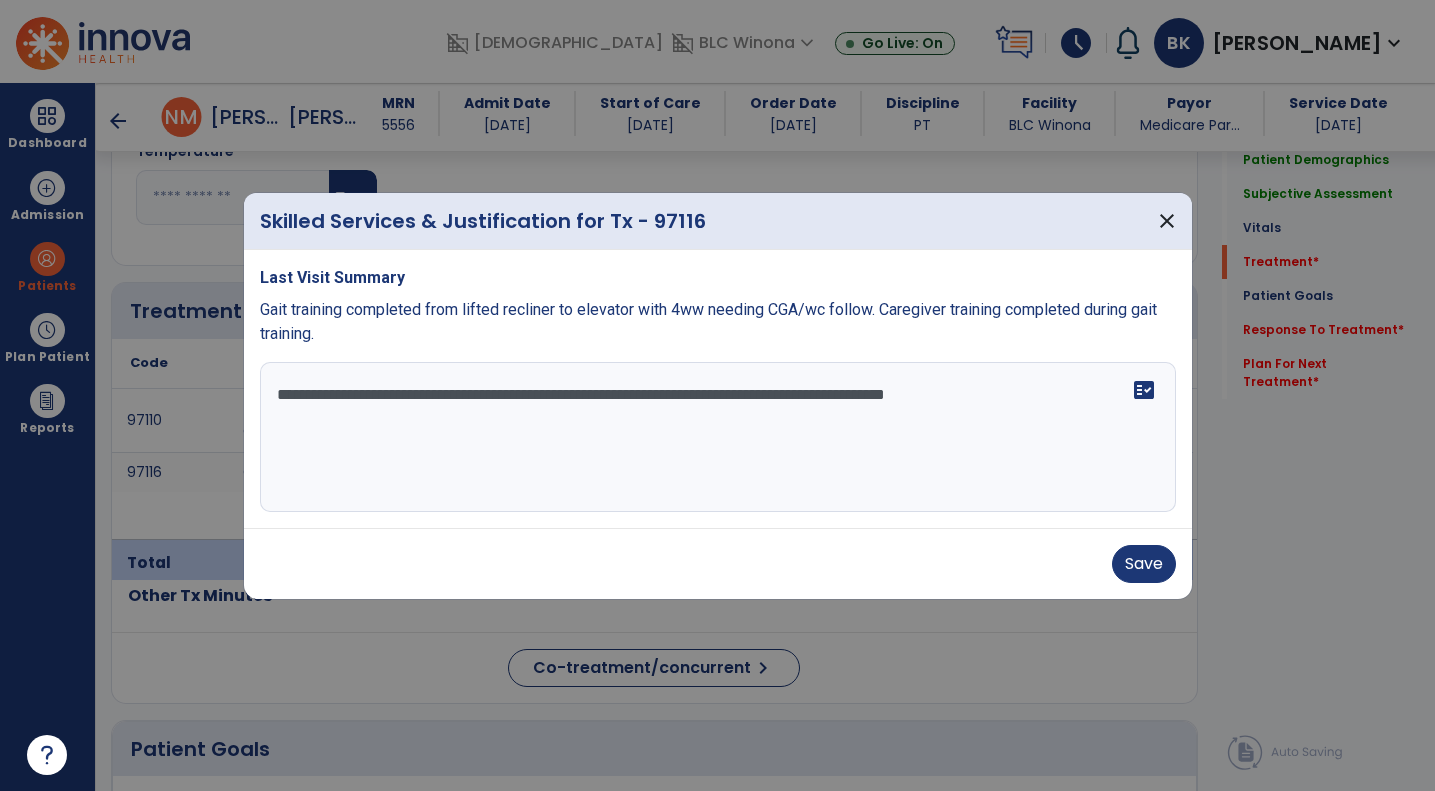 click on "**********" at bounding box center [718, 389] 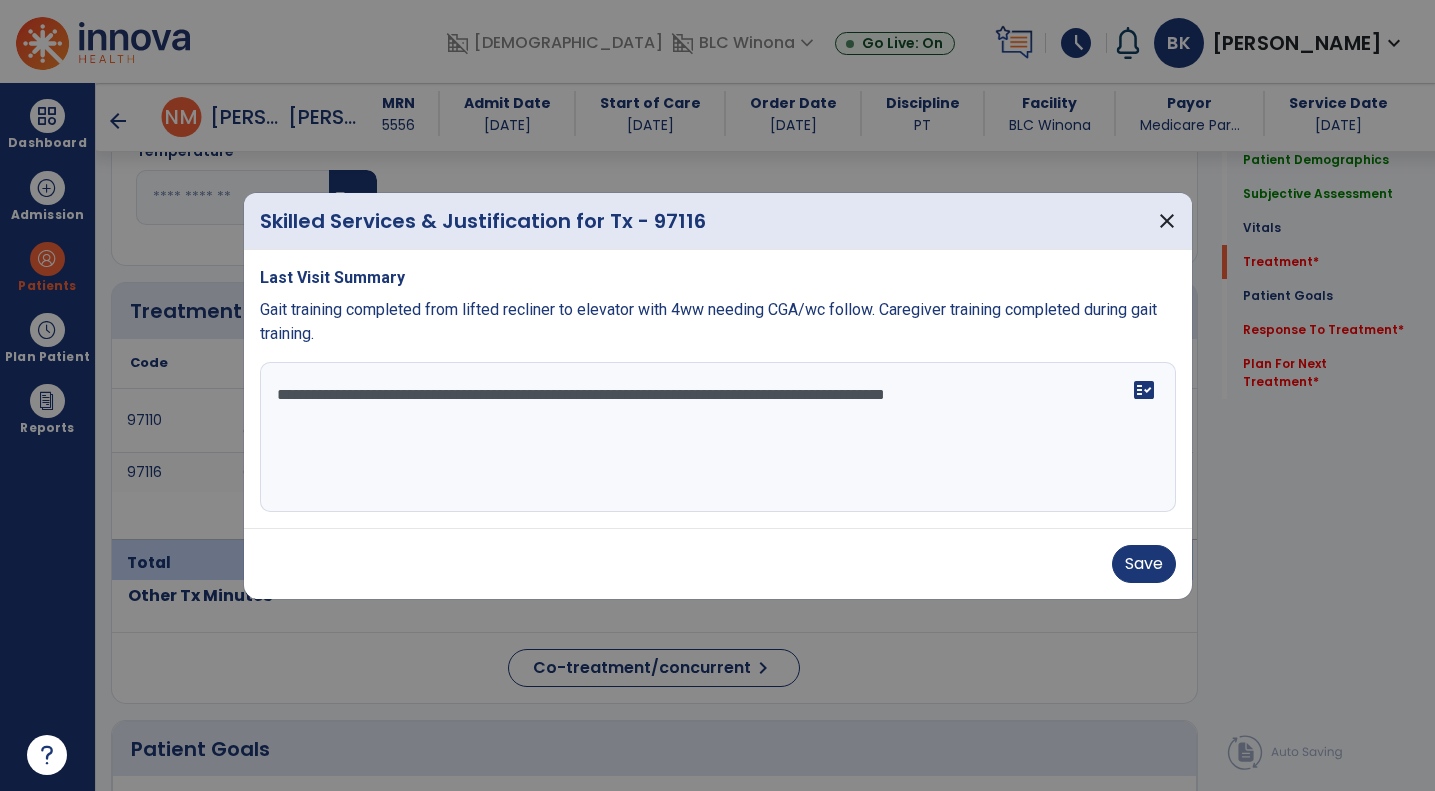click on "**********" at bounding box center [718, 437] 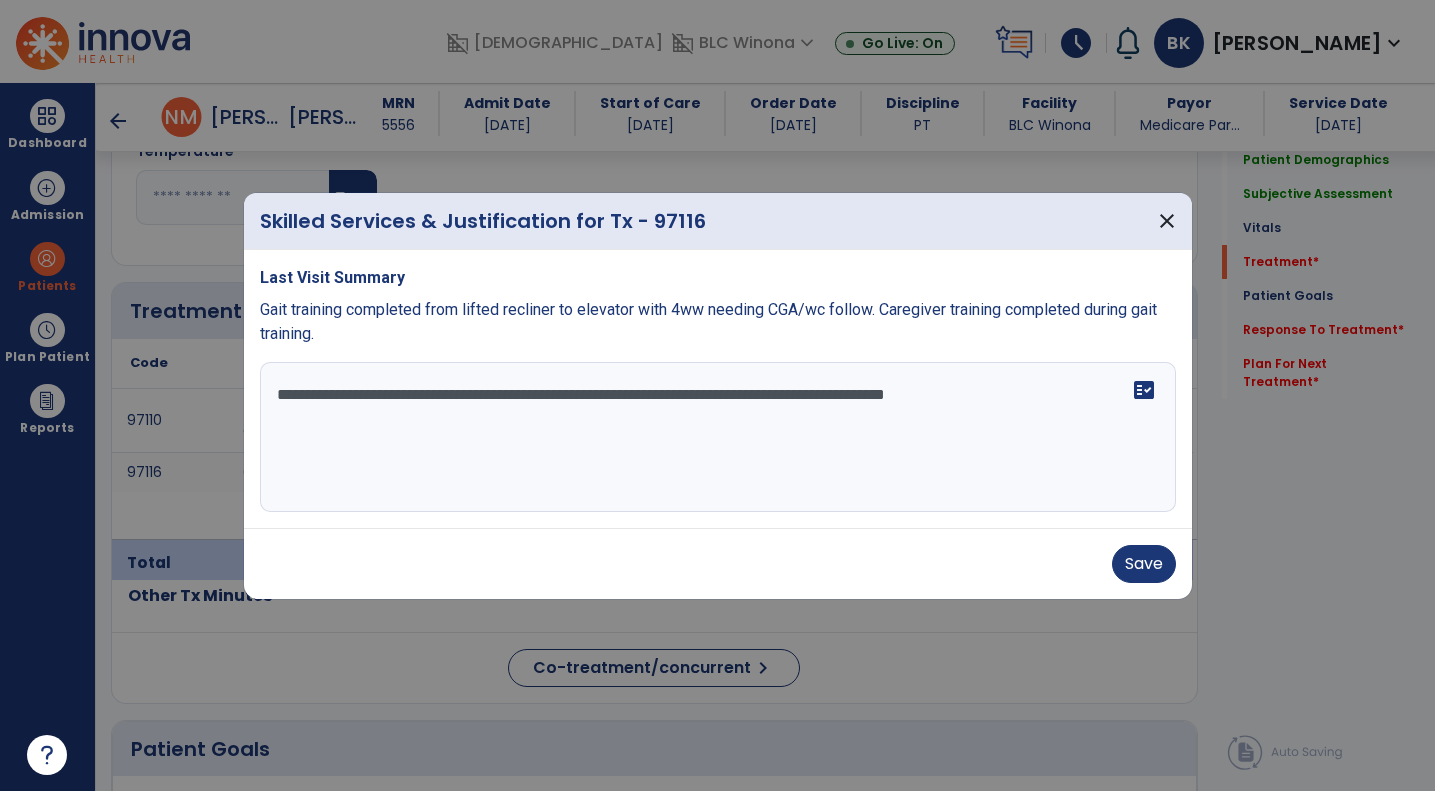 drag, startPoint x: 1089, startPoint y: 388, endPoint x: 1077, endPoint y: 418, distance: 32.31099 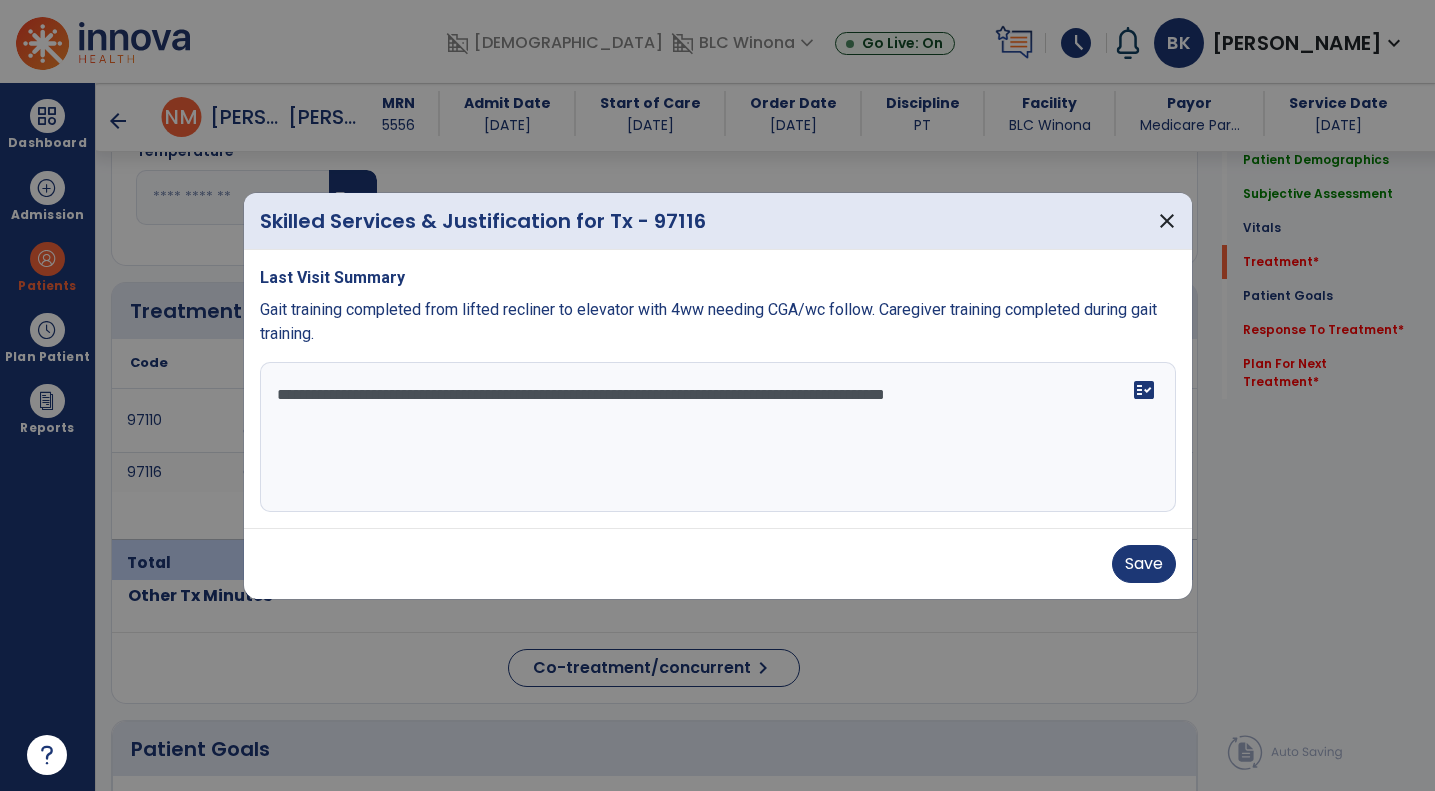 click on "**********" at bounding box center (718, 437) 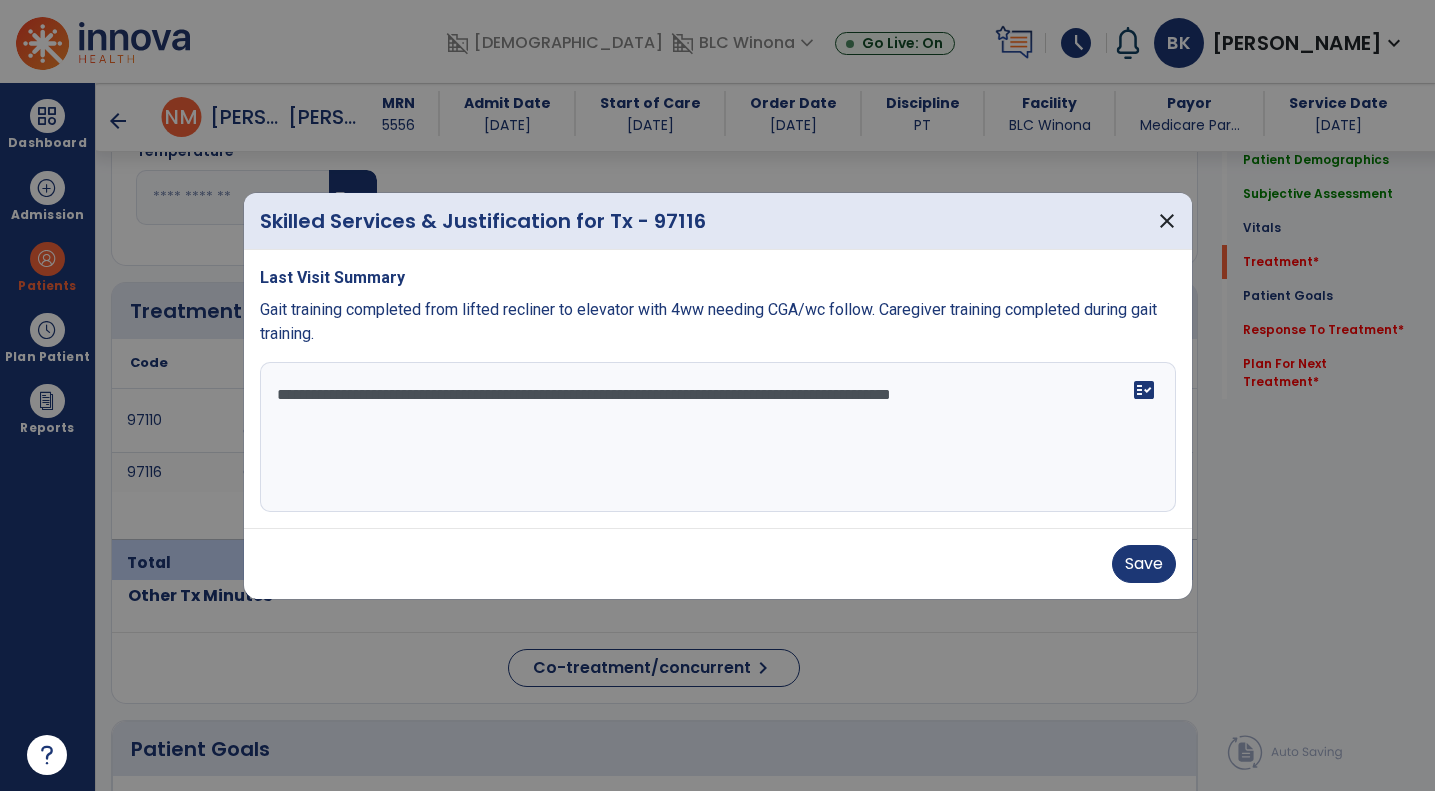 type on "**********" 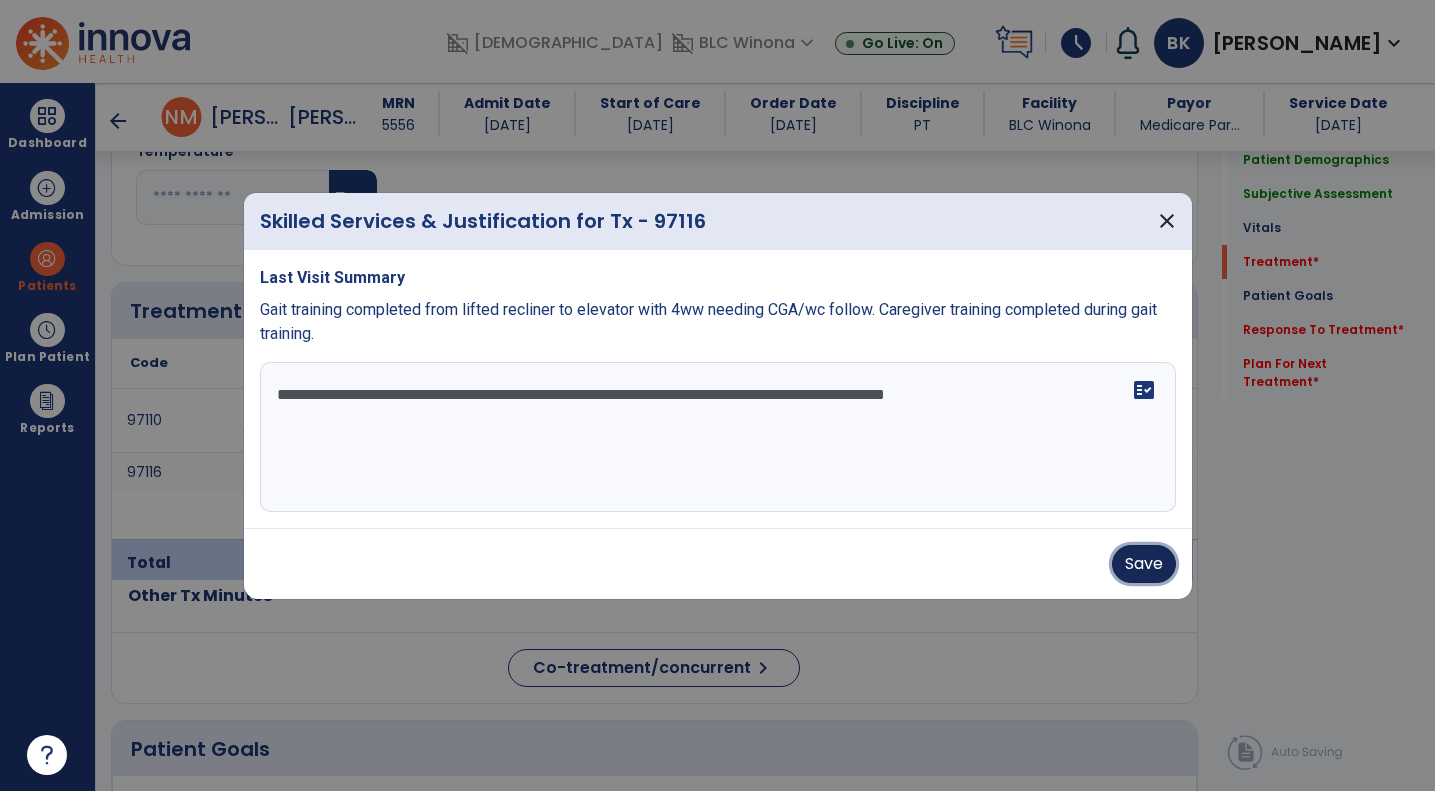 click on "Save" at bounding box center (1144, 564) 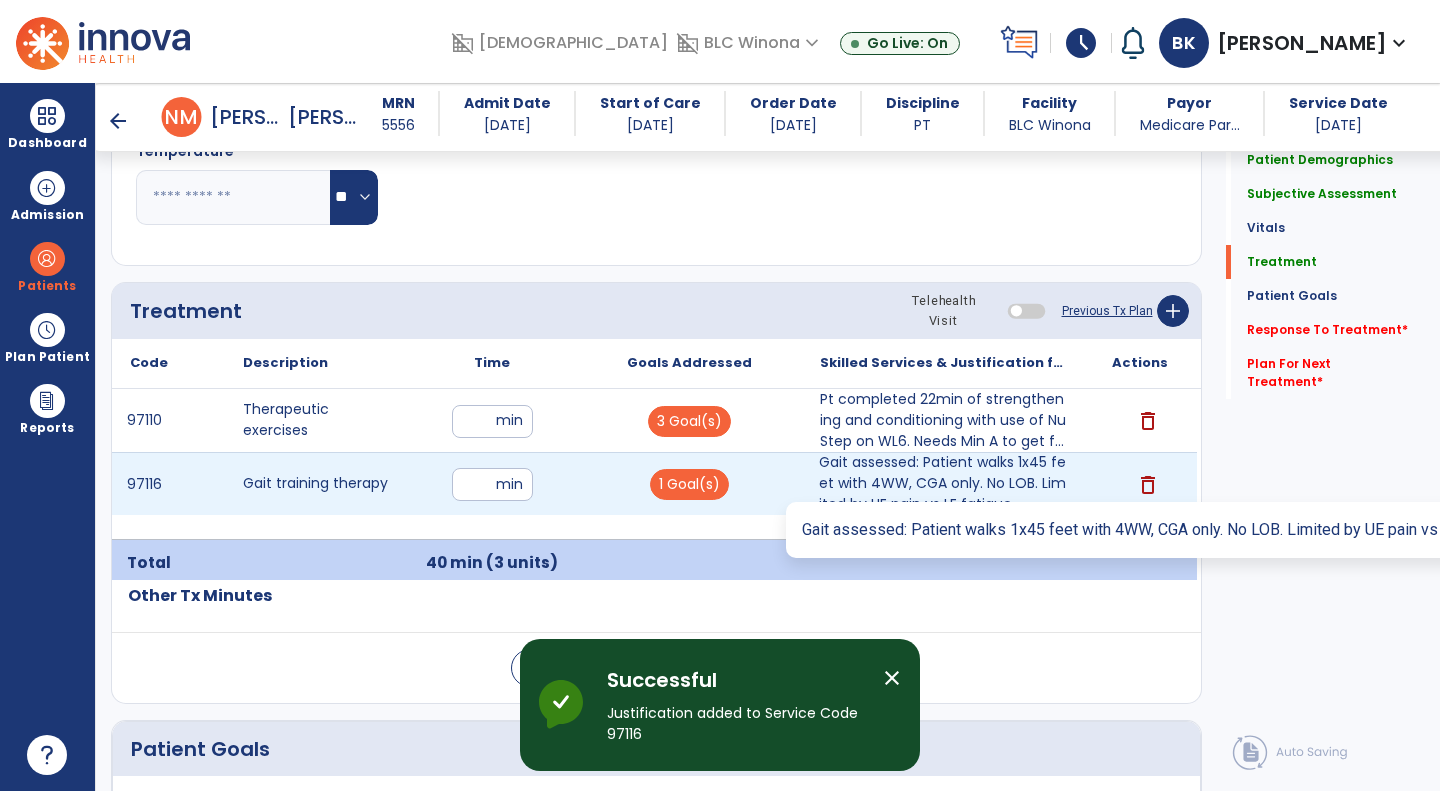 click on "Gait assessed: Patient walks 1x45 feet with 4WW, CGA only. No LOB. Limited by UE pain vs LE fatigue...." at bounding box center [943, 483] 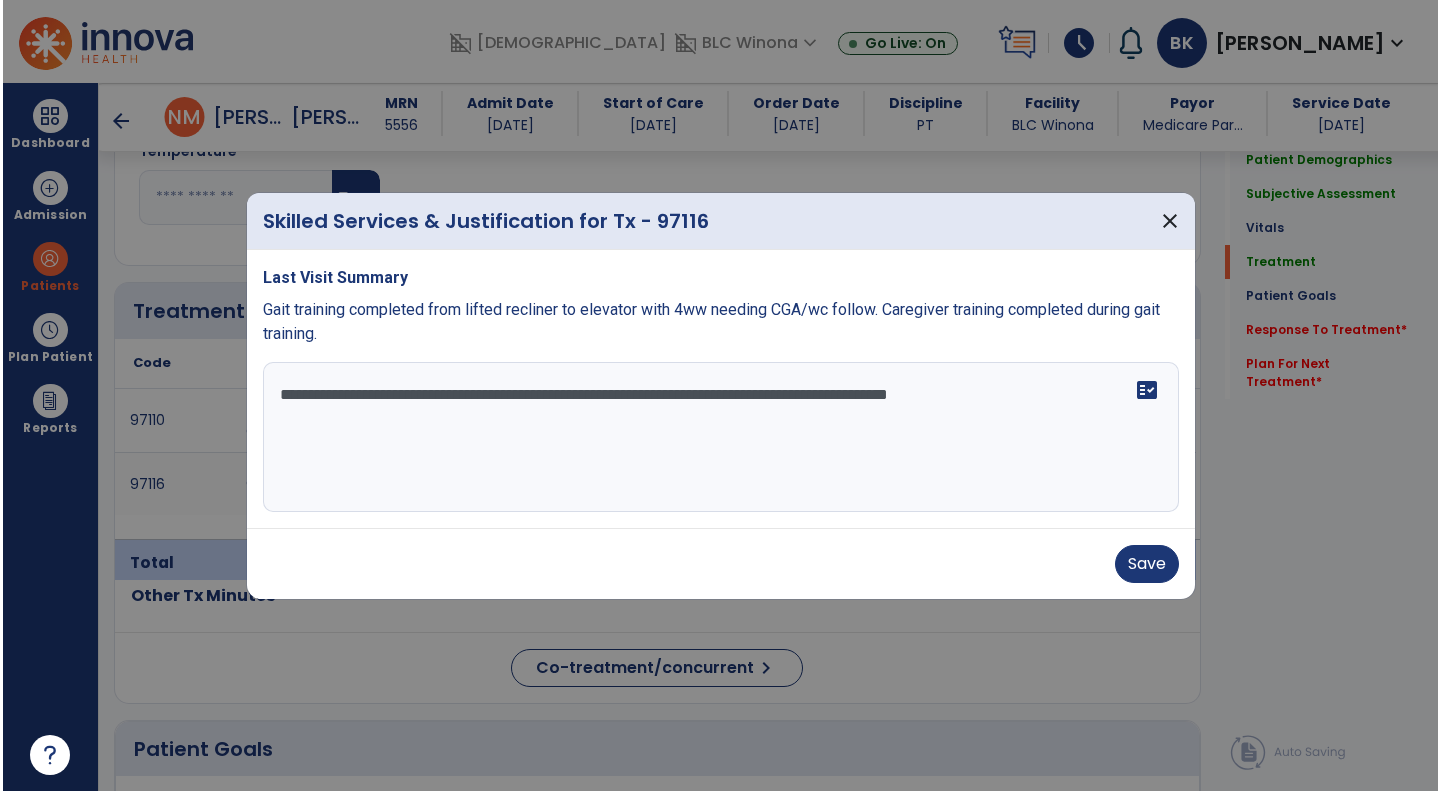 scroll, scrollTop: 1077, scrollLeft: 0, axis: vertical 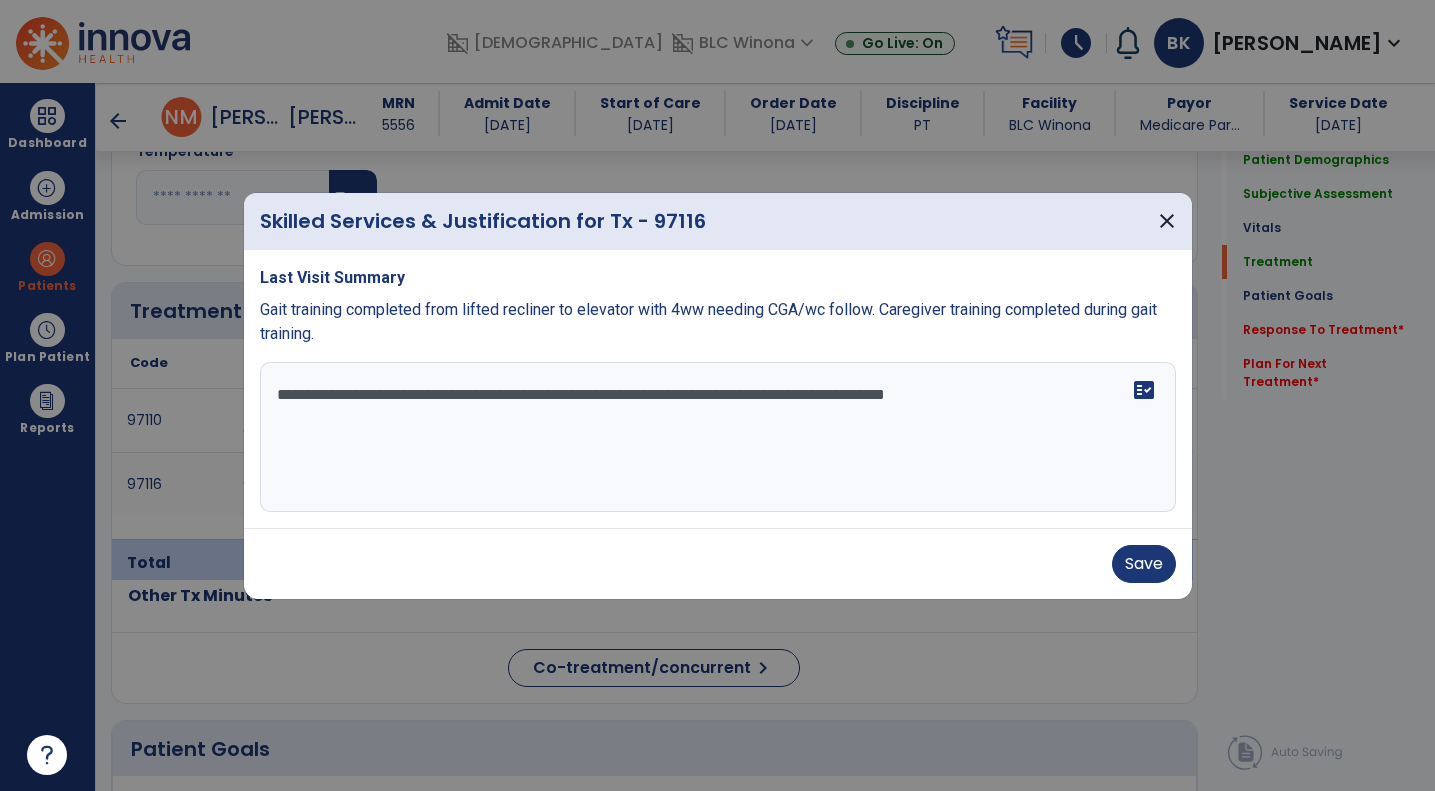 click on "**********" at bounding box center [718, 437] 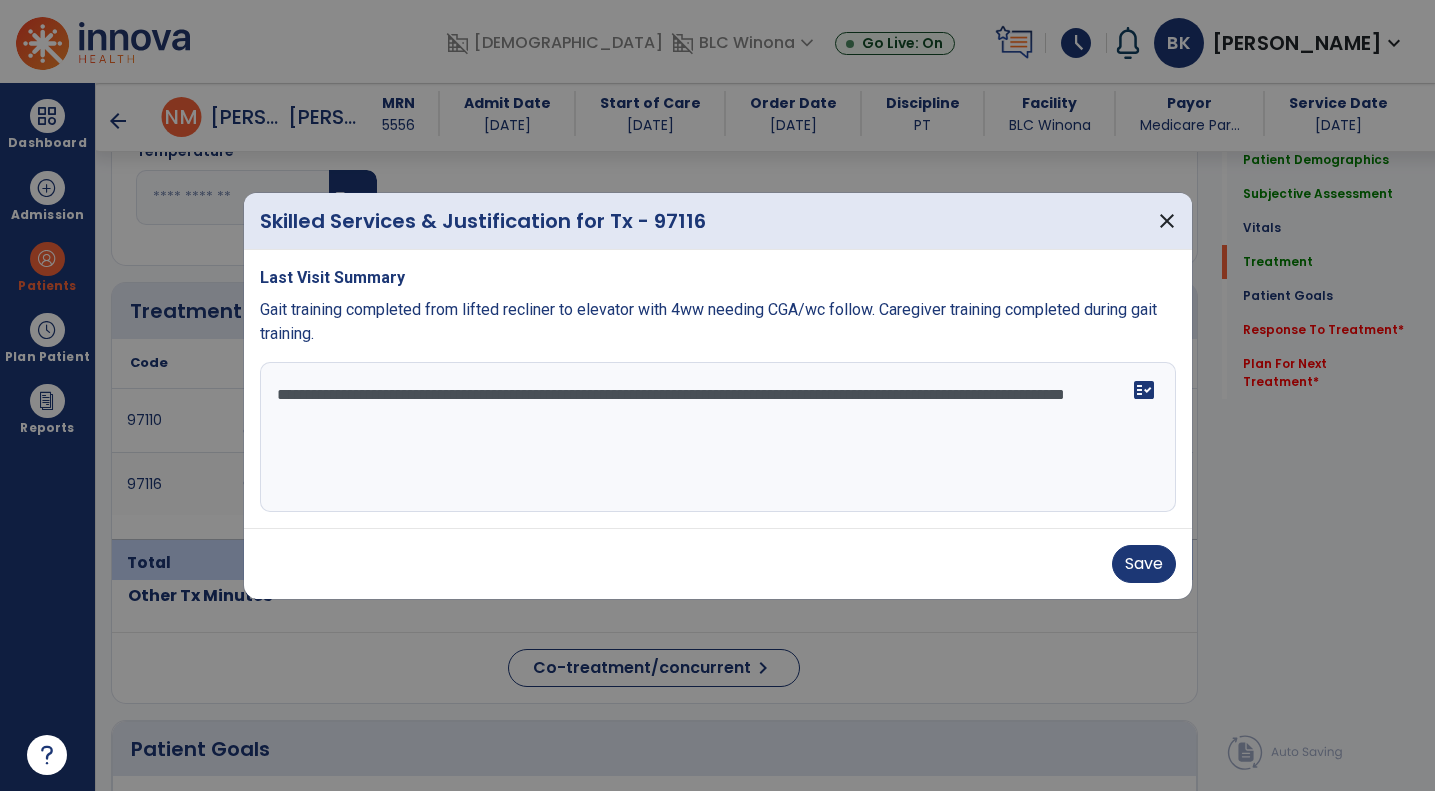 type on "**********" 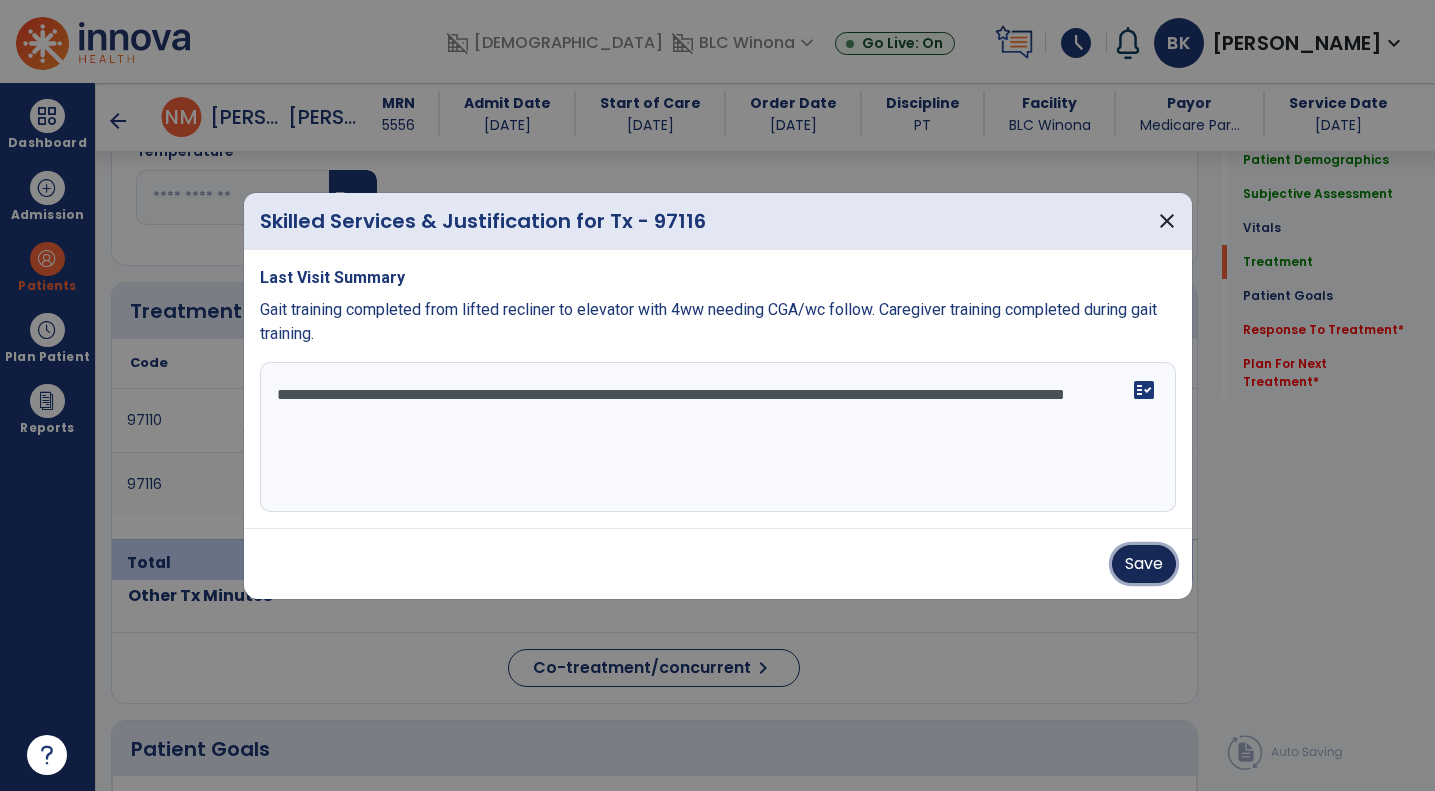 click on "Save" at bounding box center [1144, 564] 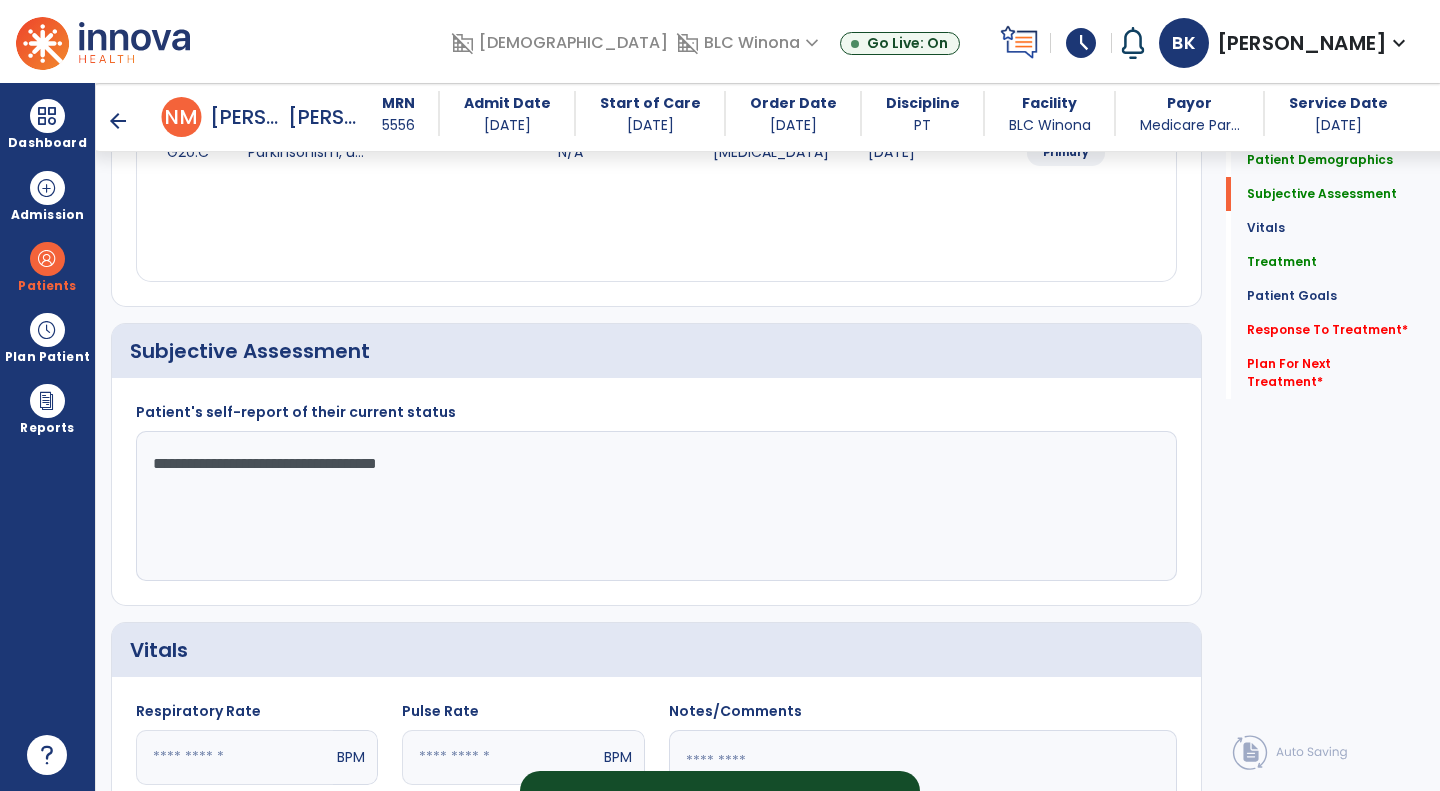 scroll, scrollTop: 0, scrollLeft: 0, axis: both 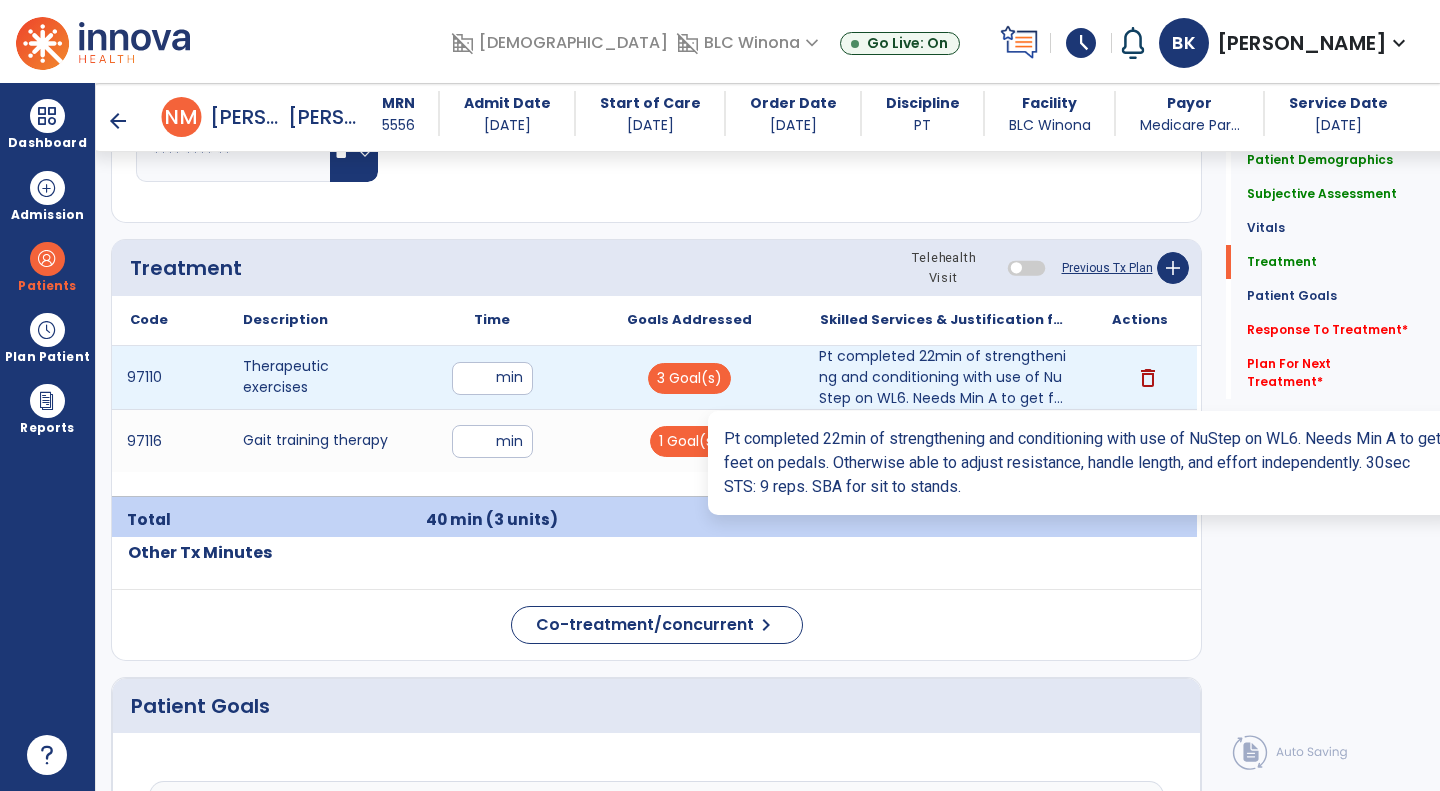 click on "Pt completed 22min of strengthening and conditioning with use of NuStep on WL6. Needs Min A to get f..." at bounding box center [943, 377] 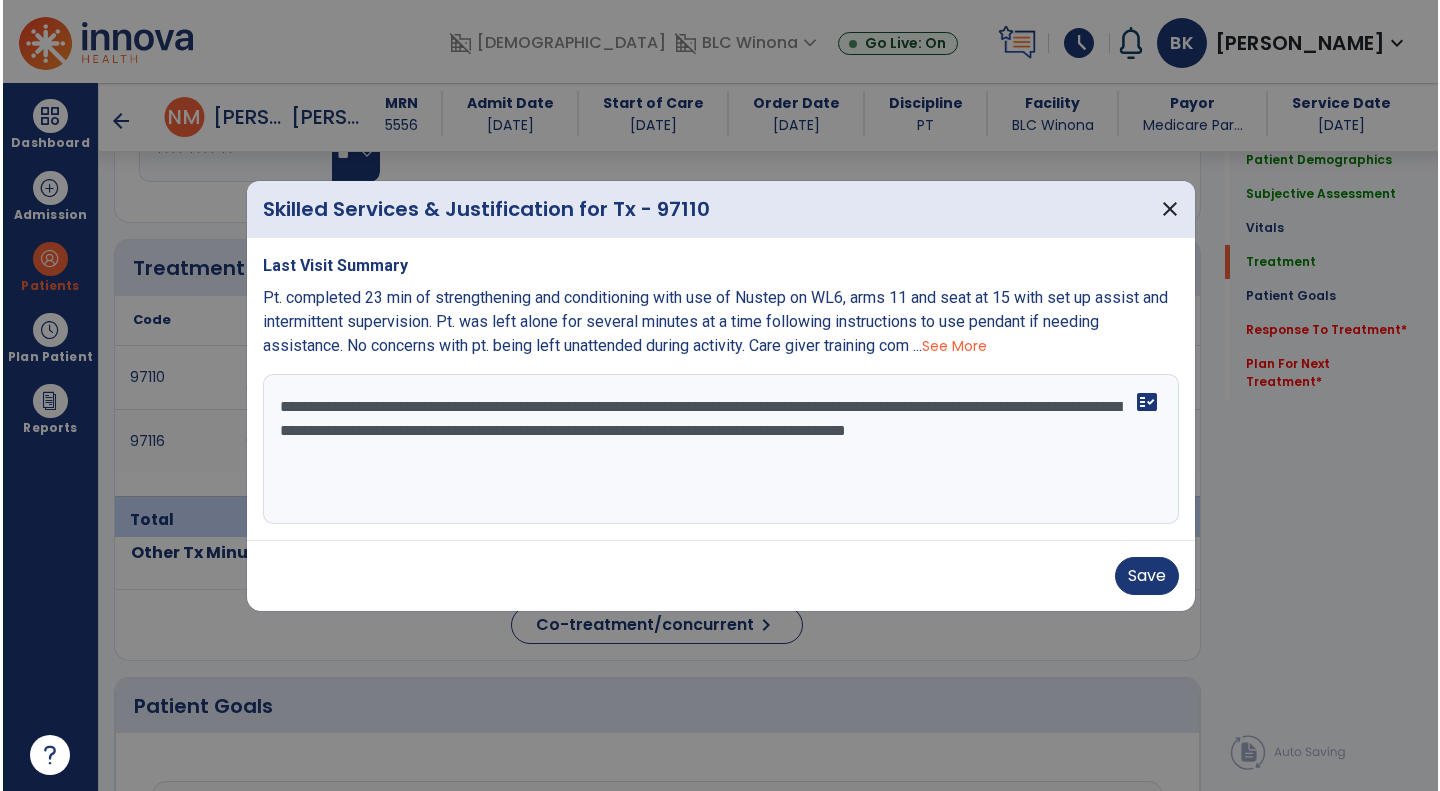 scroll, scrollTop: 1120, scrollLeft: 0, axis: vertical 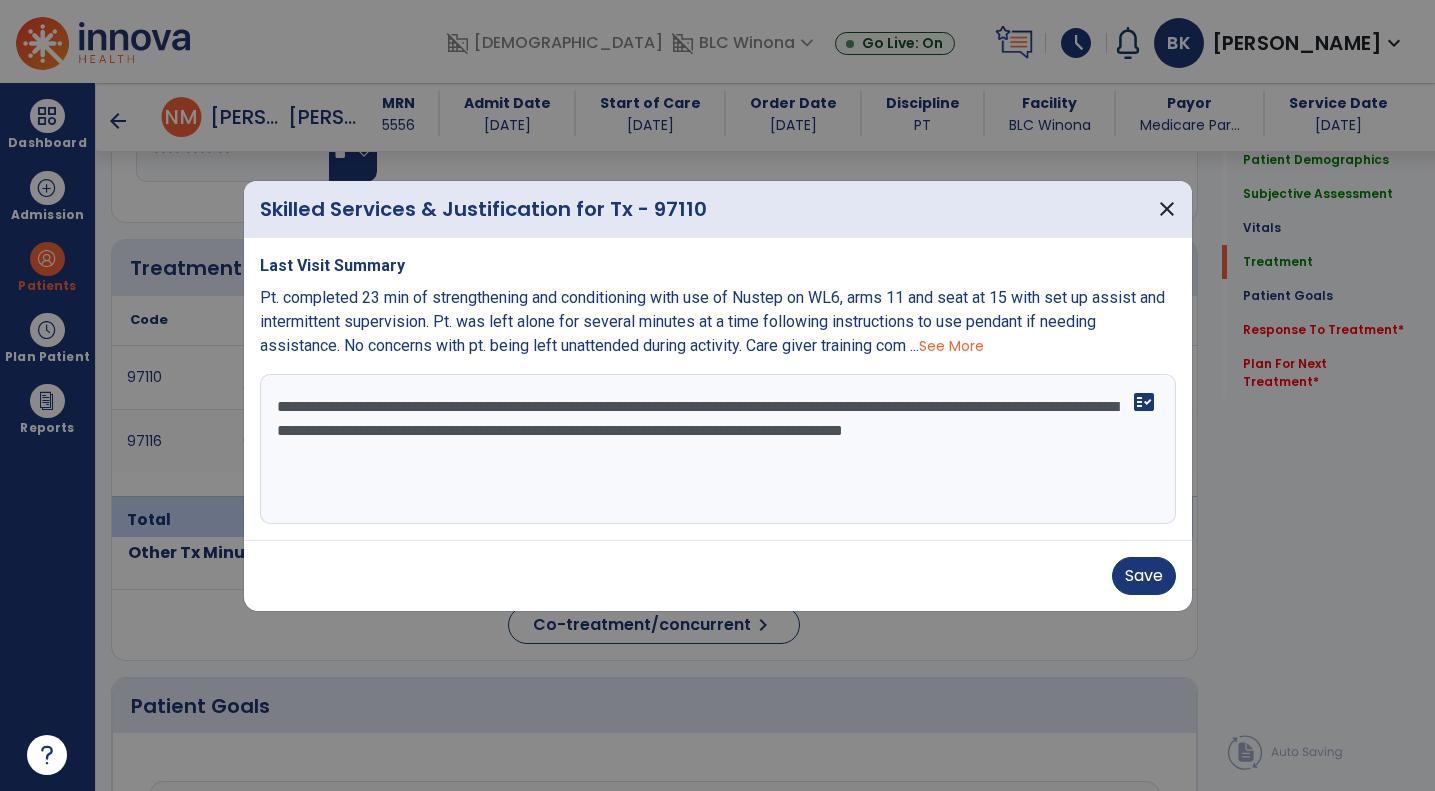 click on "**********" at bounding box center (718, 449) 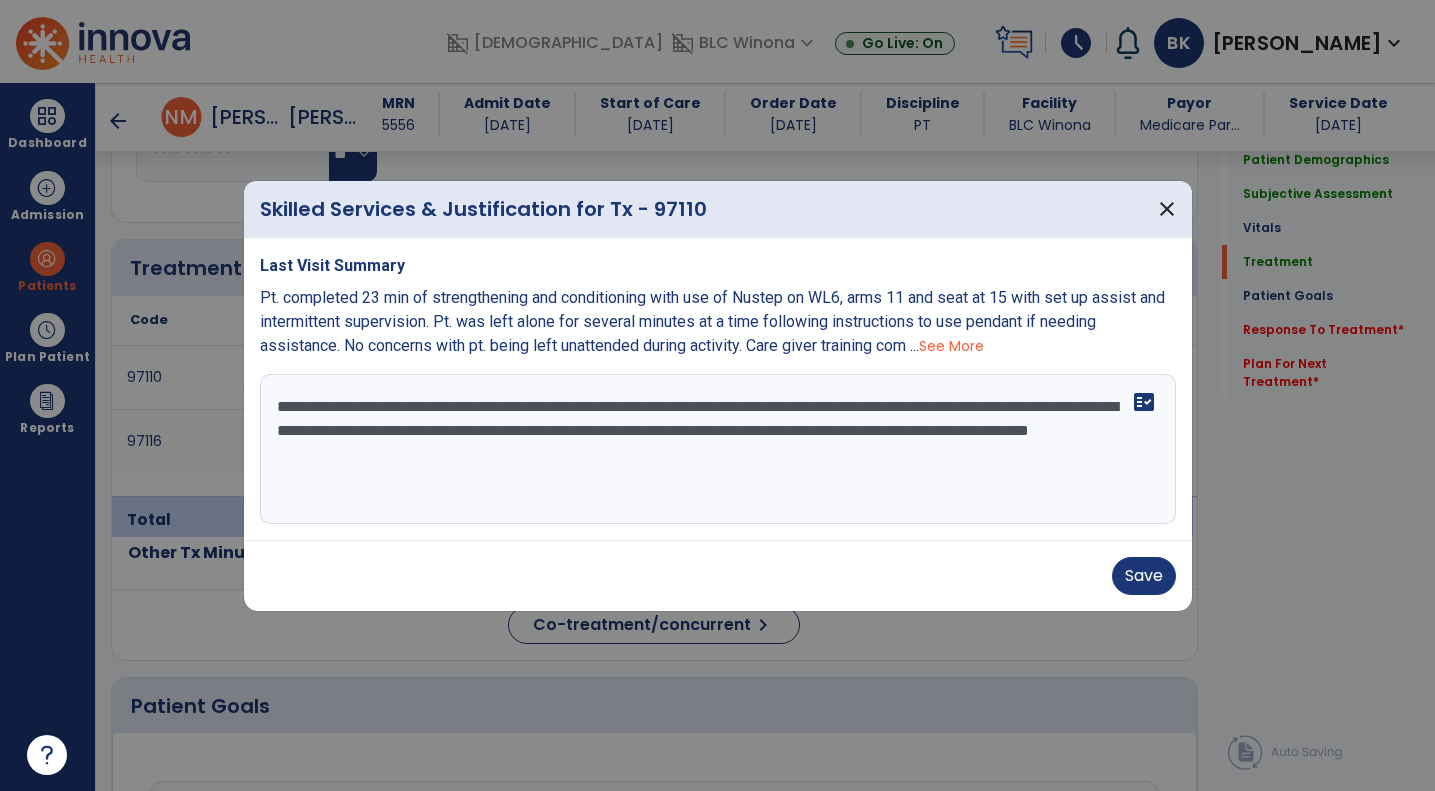 type on "**********" 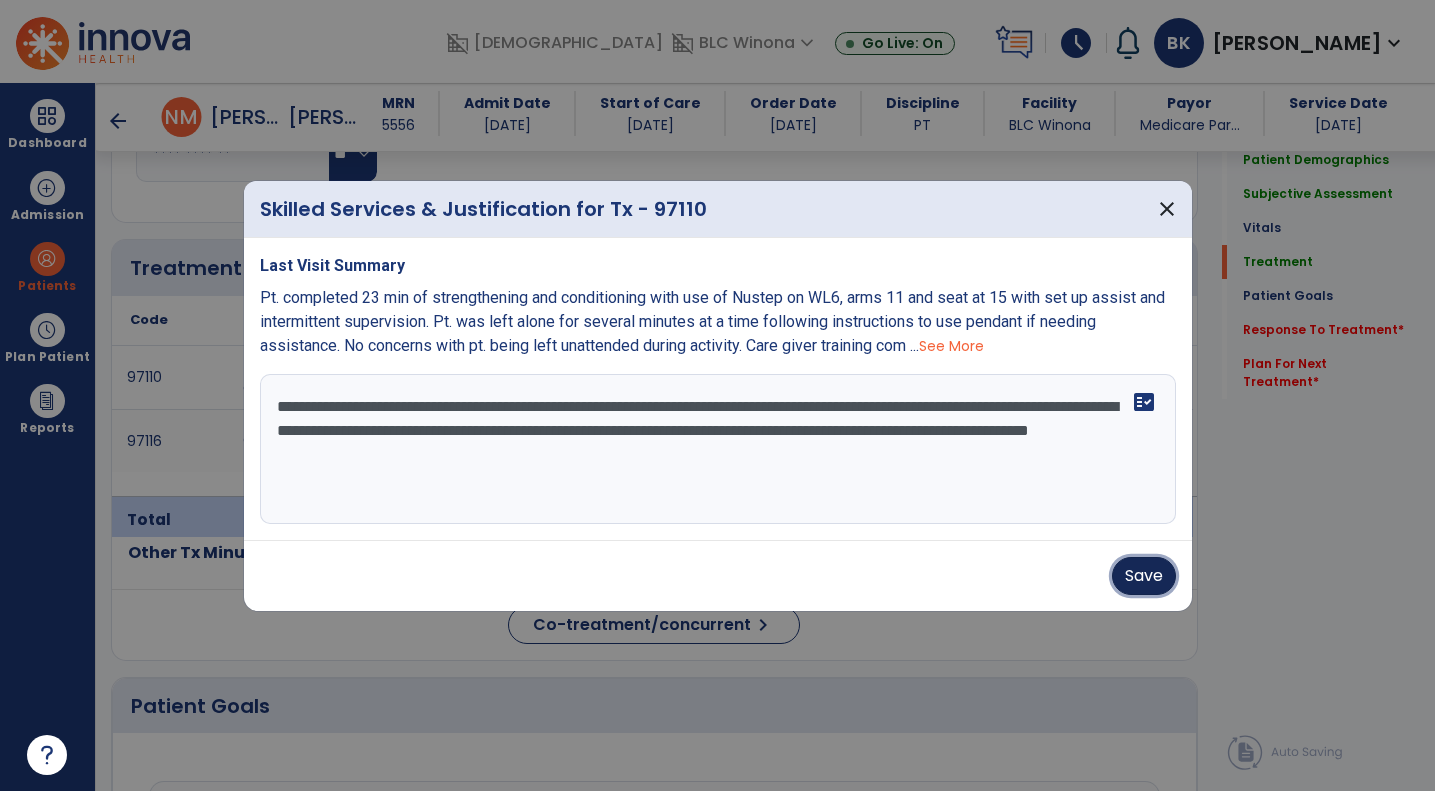click on "Save" at bounding box center (1144, 576) 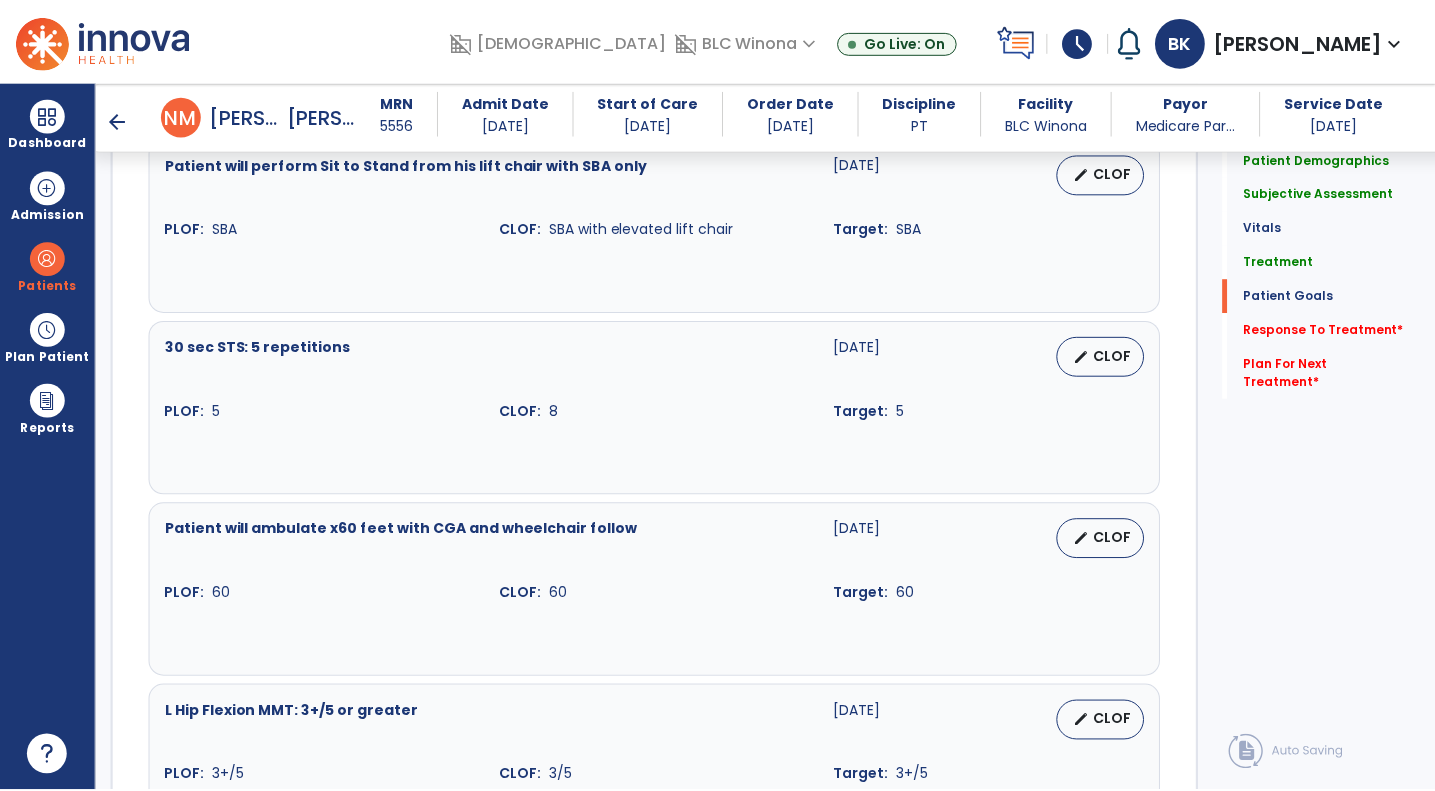 scroll, scrollTop: 1761, scrollLeft: 0, axis: vertical 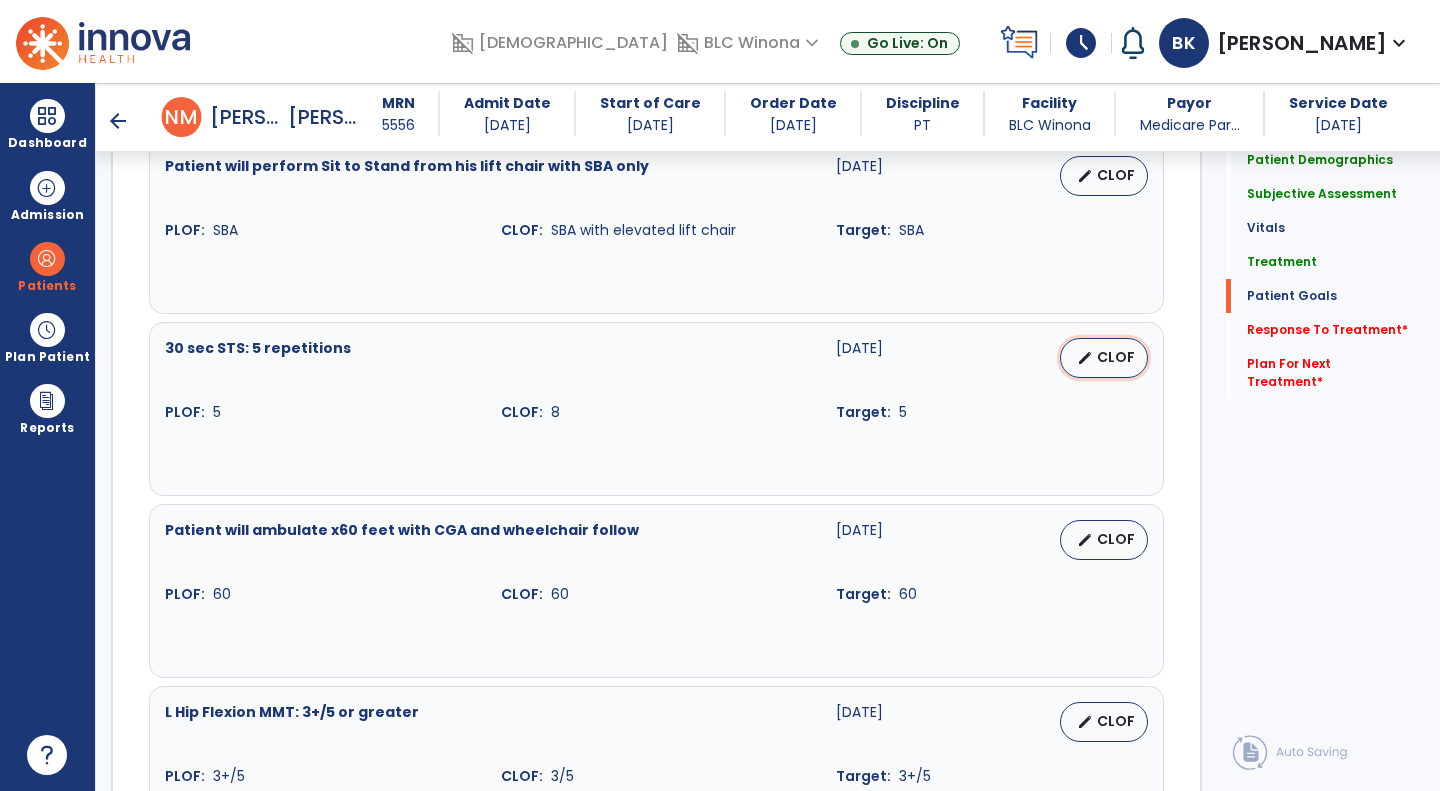 click on "edit   CLOF" at bounding box center [1104, 358] 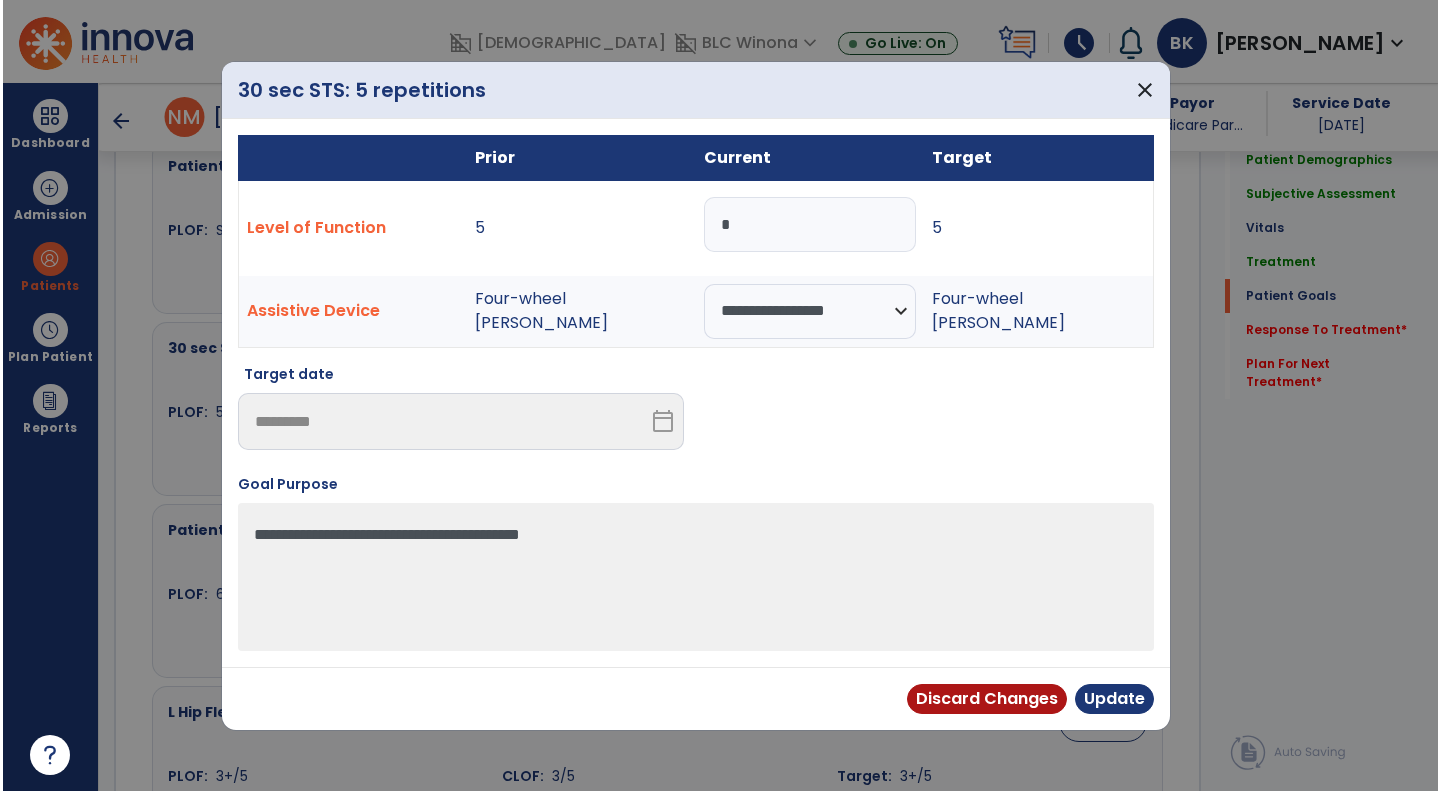 scroll, scrollTop: 1761, scrollLeft: 0, axis: vertical 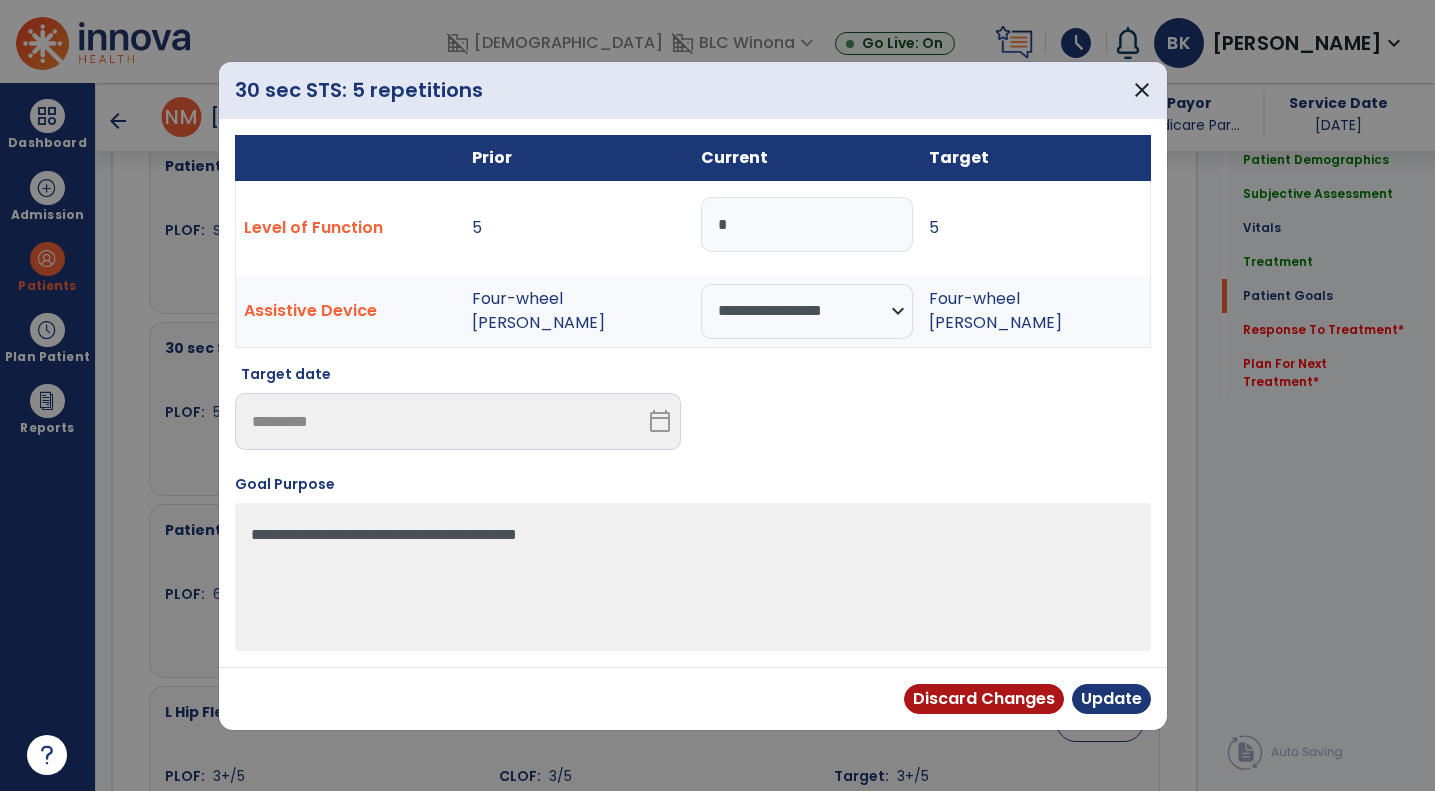 drag, startPoint x: 815, startPoint y: 208, endPoint x: 640, endPoint y: 241, distance: 178.08424 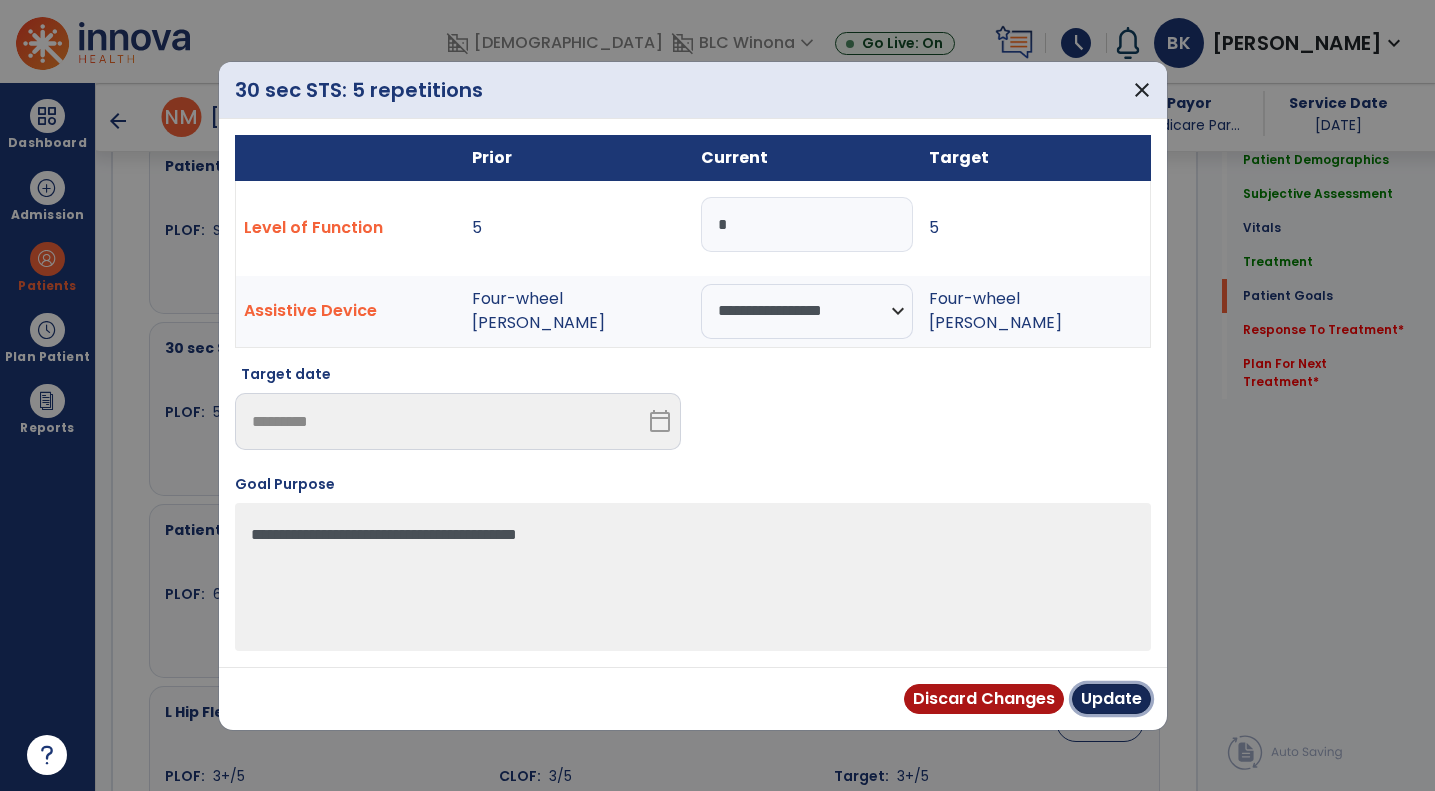 click on "Update" at bounding box center [1111, 699] 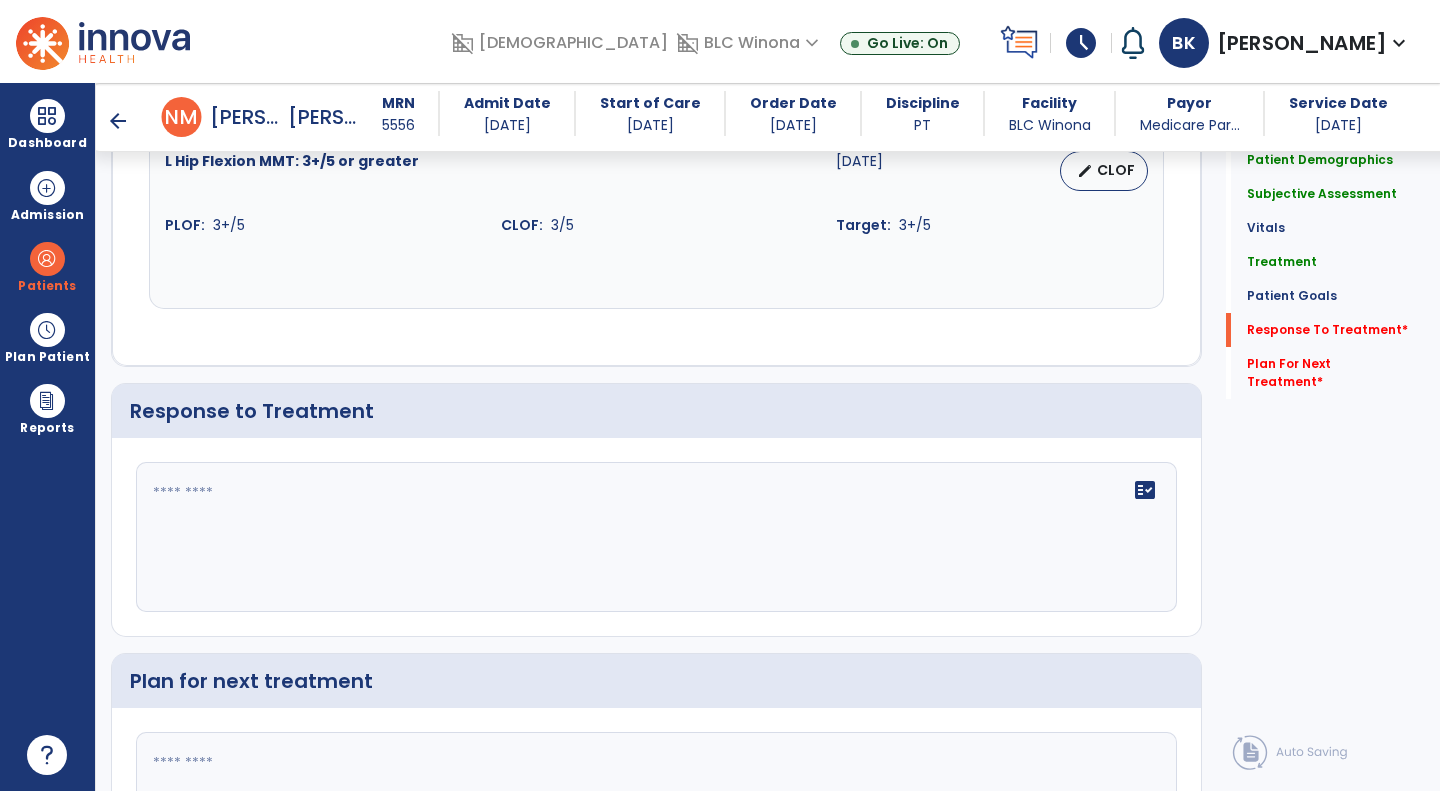 scroll, scrollTop: 2485, scrollLeft: 0, axis: vertical 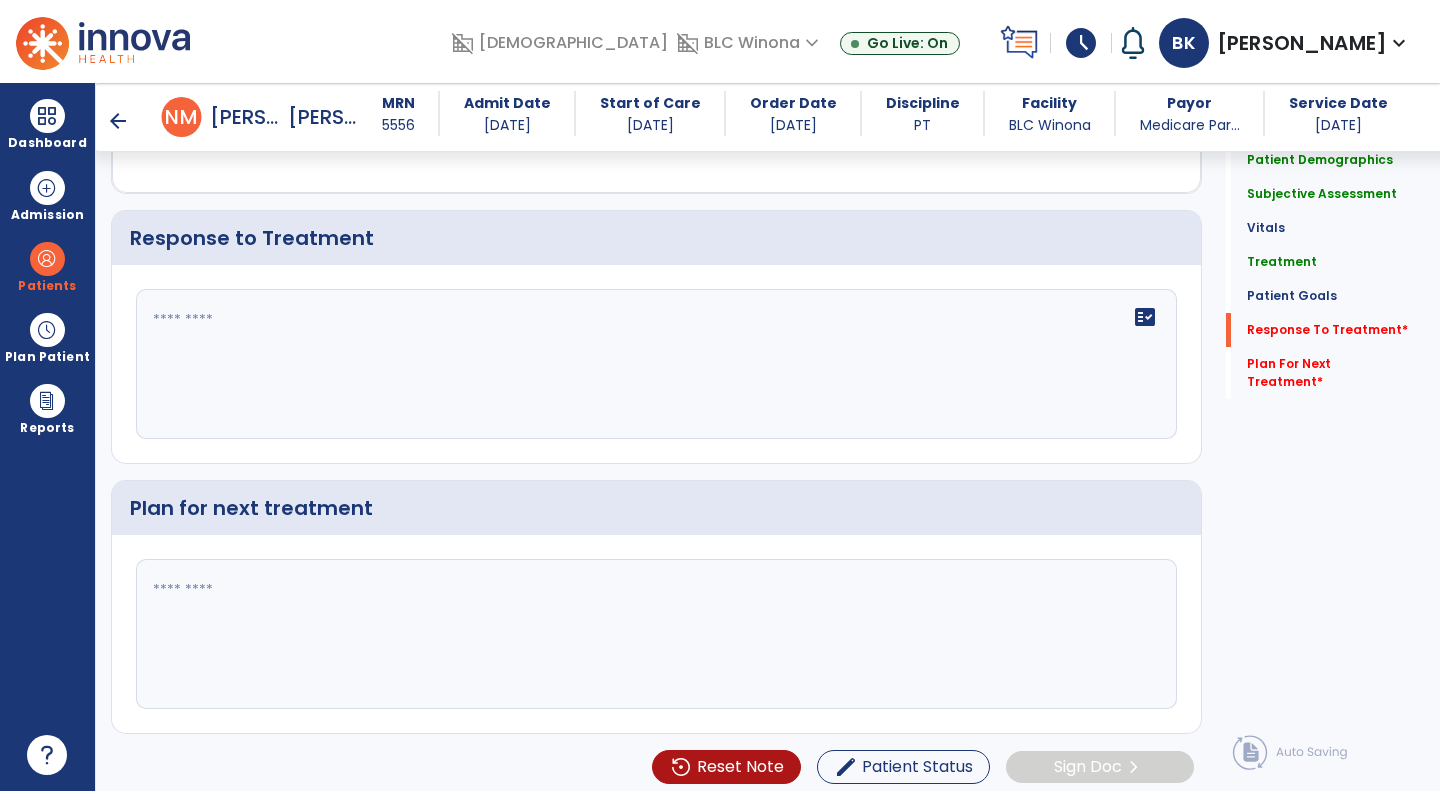 click on "fact_check" 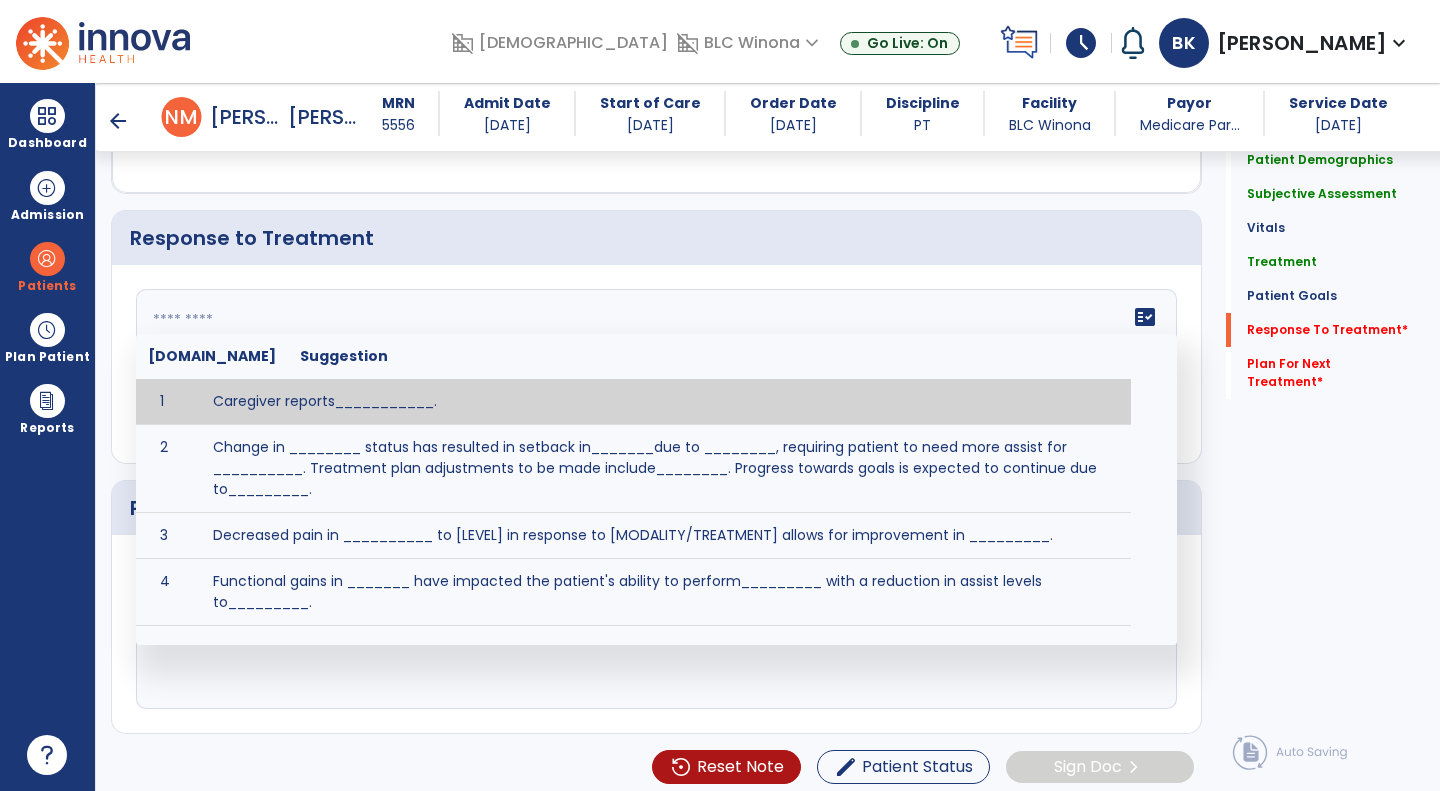 type on "*" 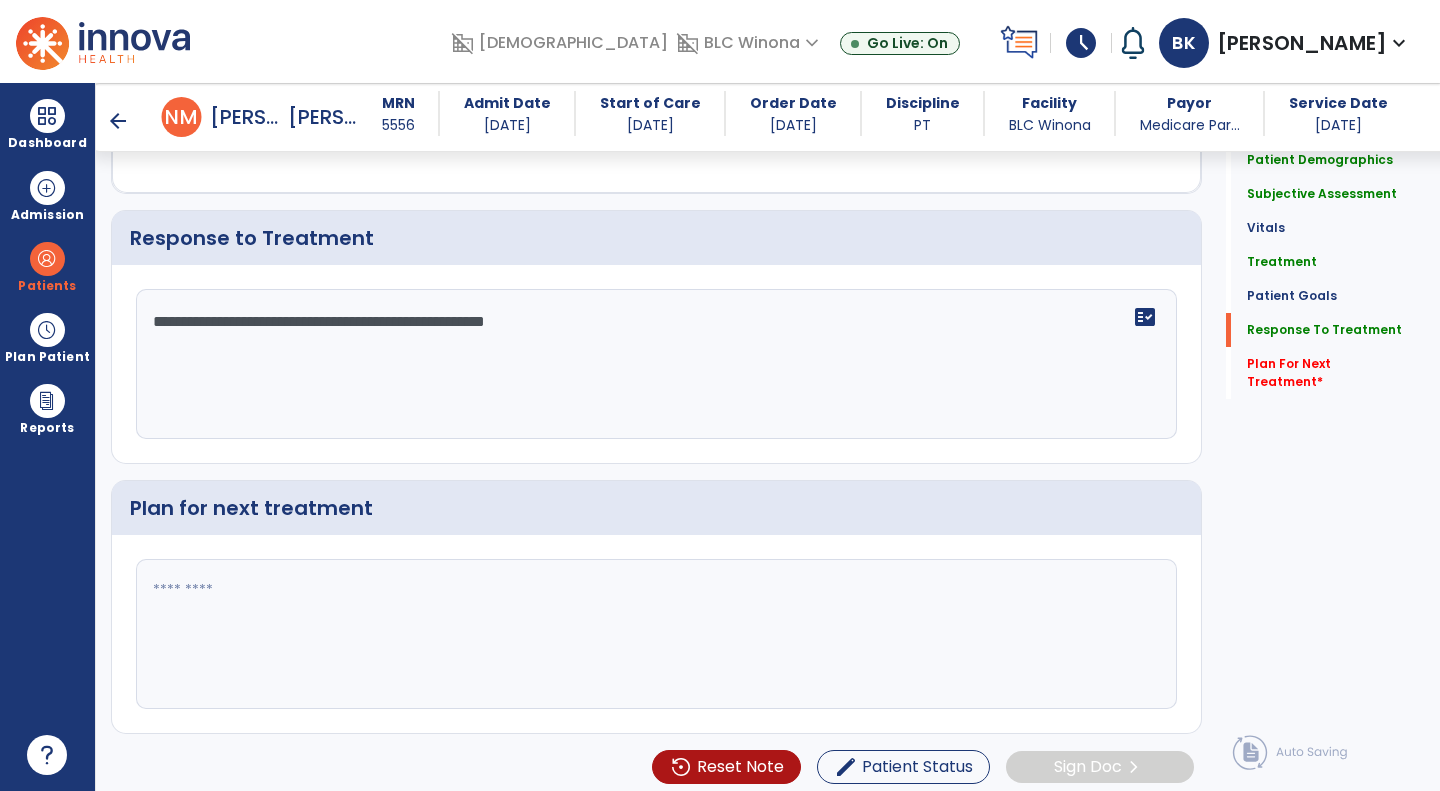 drag, startPoint x: 589, startPoint y: 323, endPoint x: 621, endPoint y: 308, distance: 35.341194 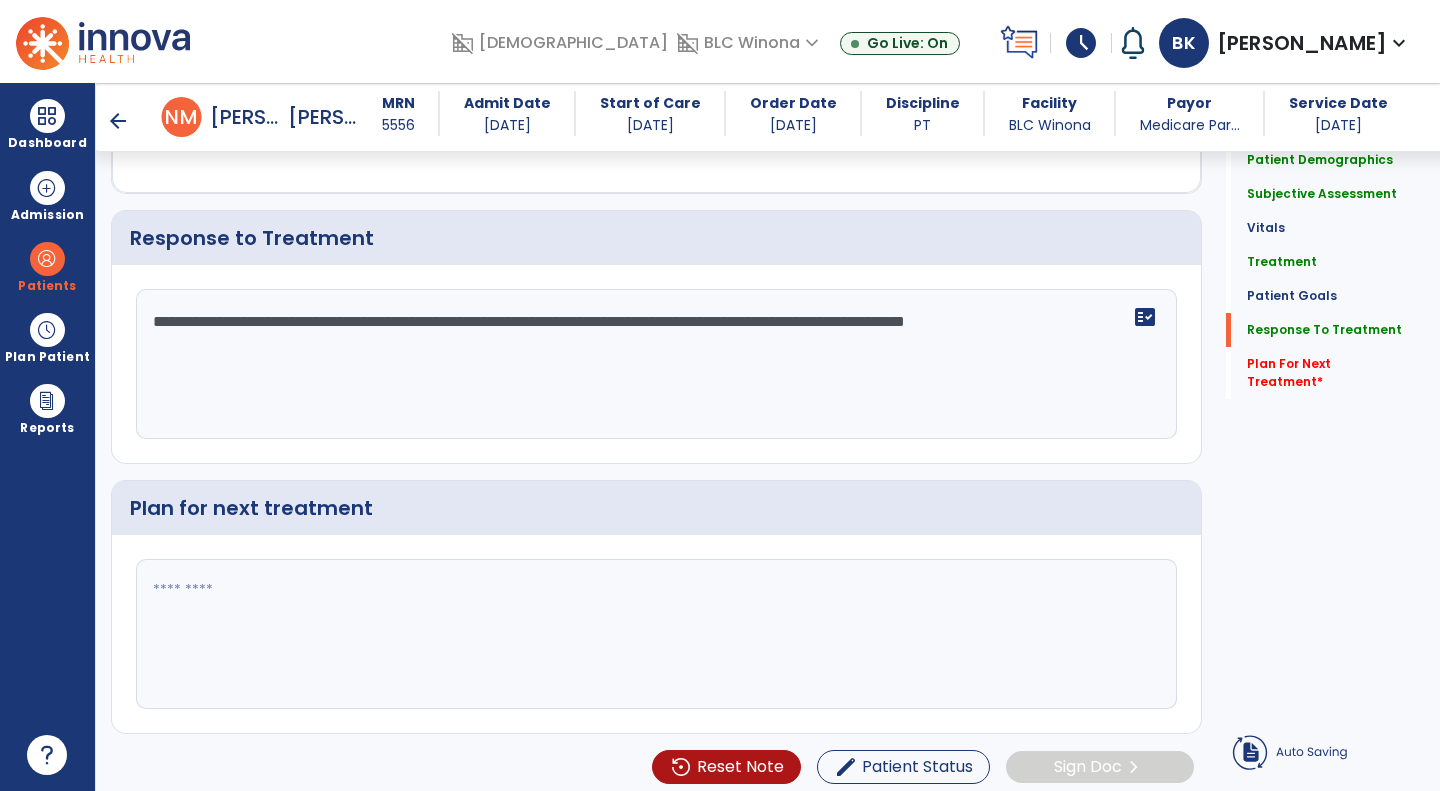 type on "**********" 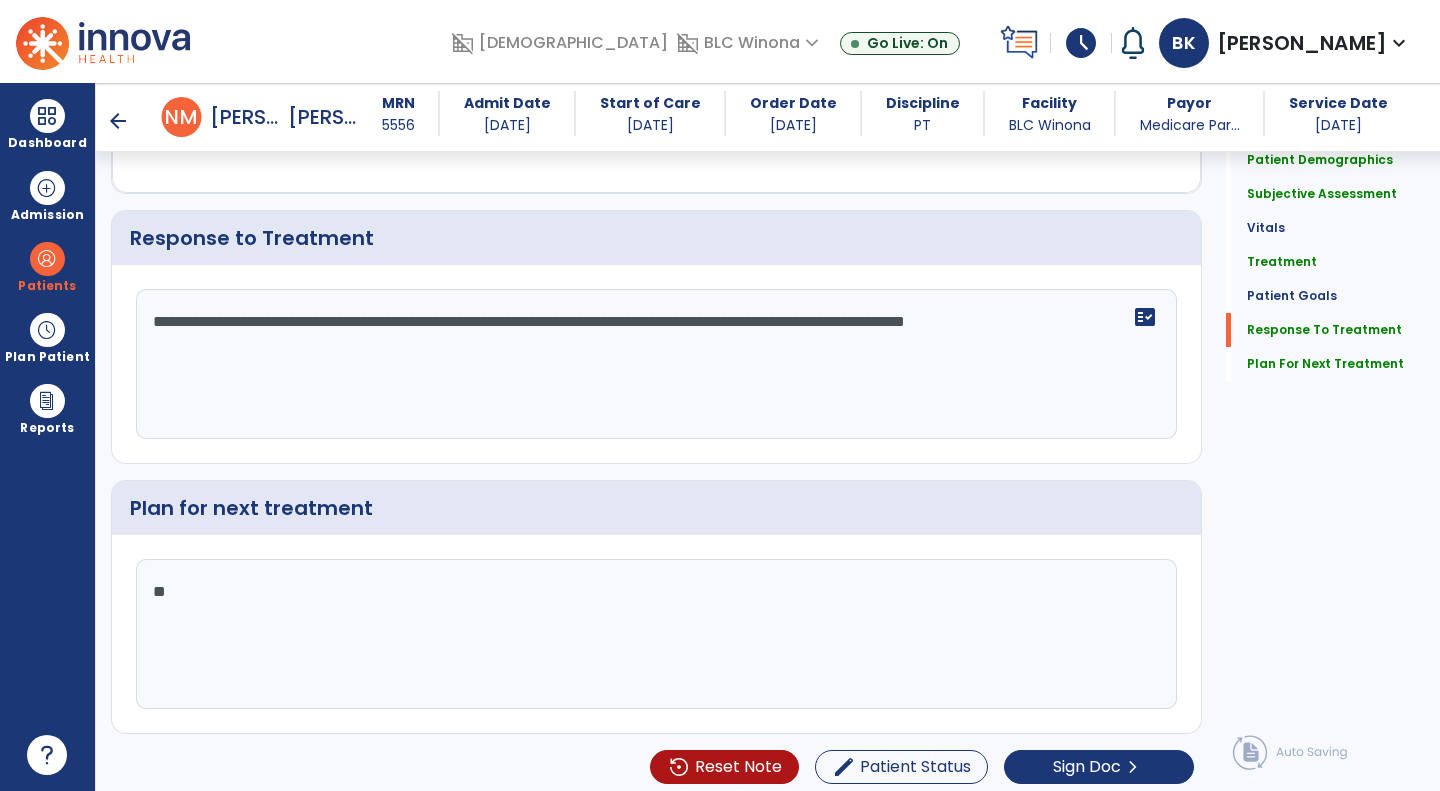 type on "*" 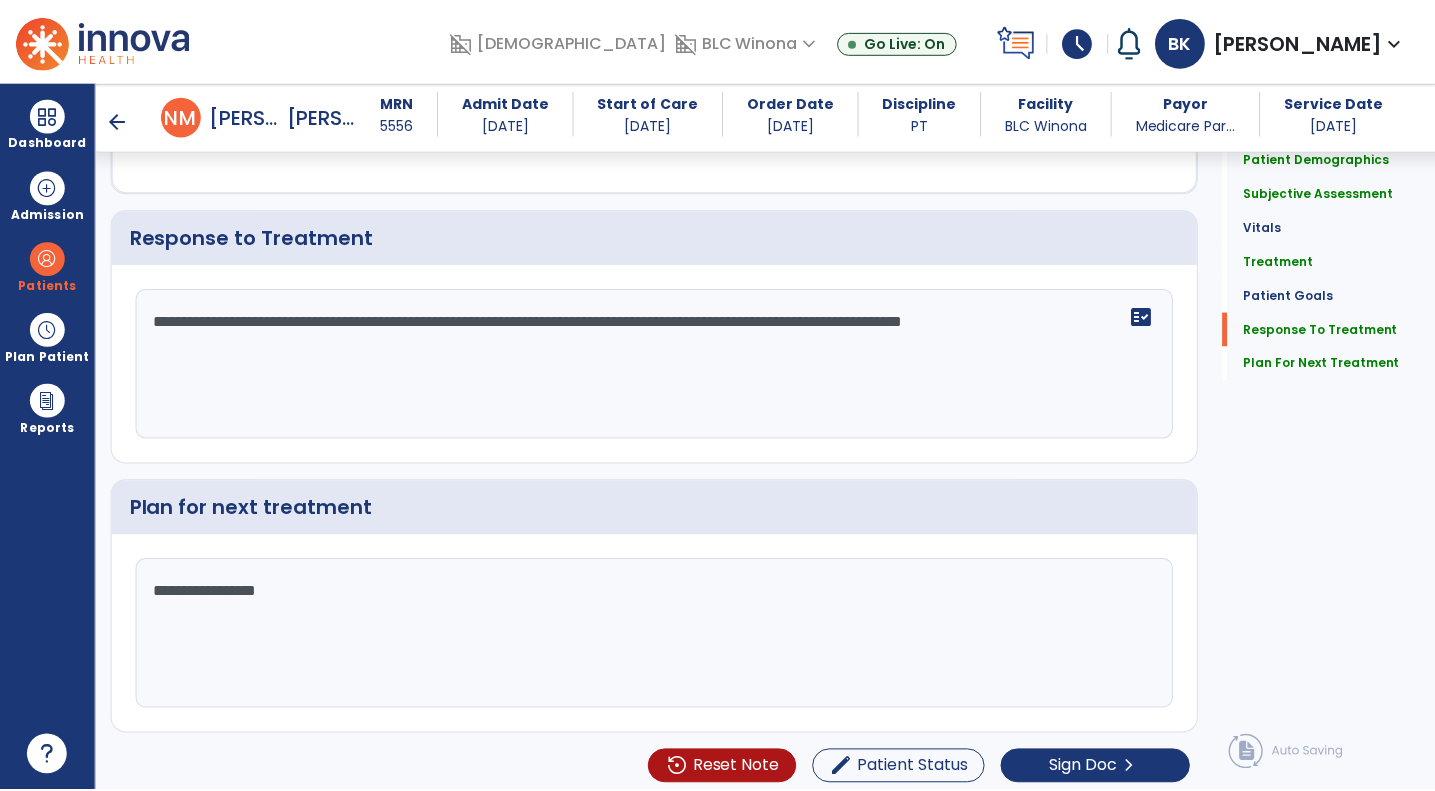 scroll, scrollTop: 2495, scrollLeft: 0, axis: vertical 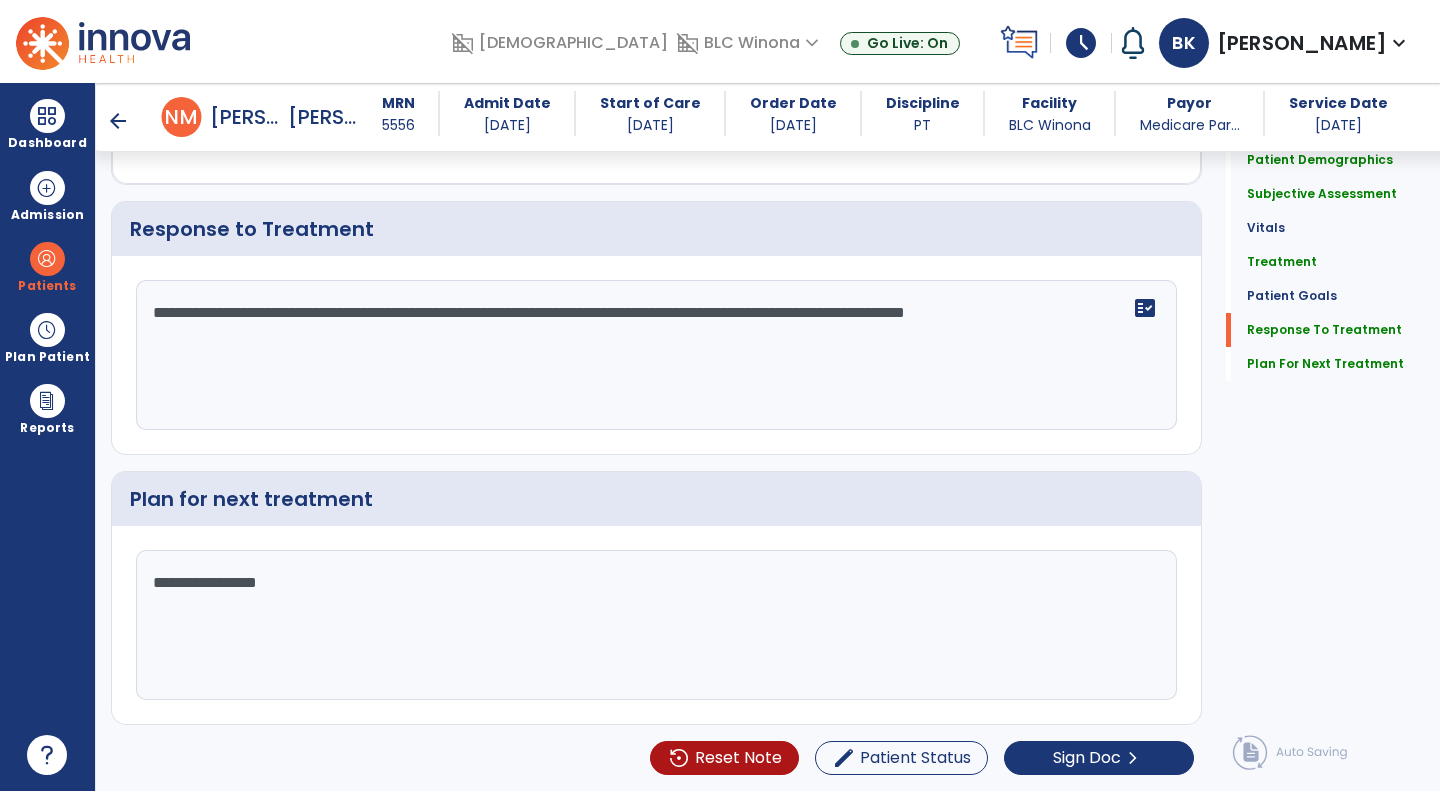 type on "**********" 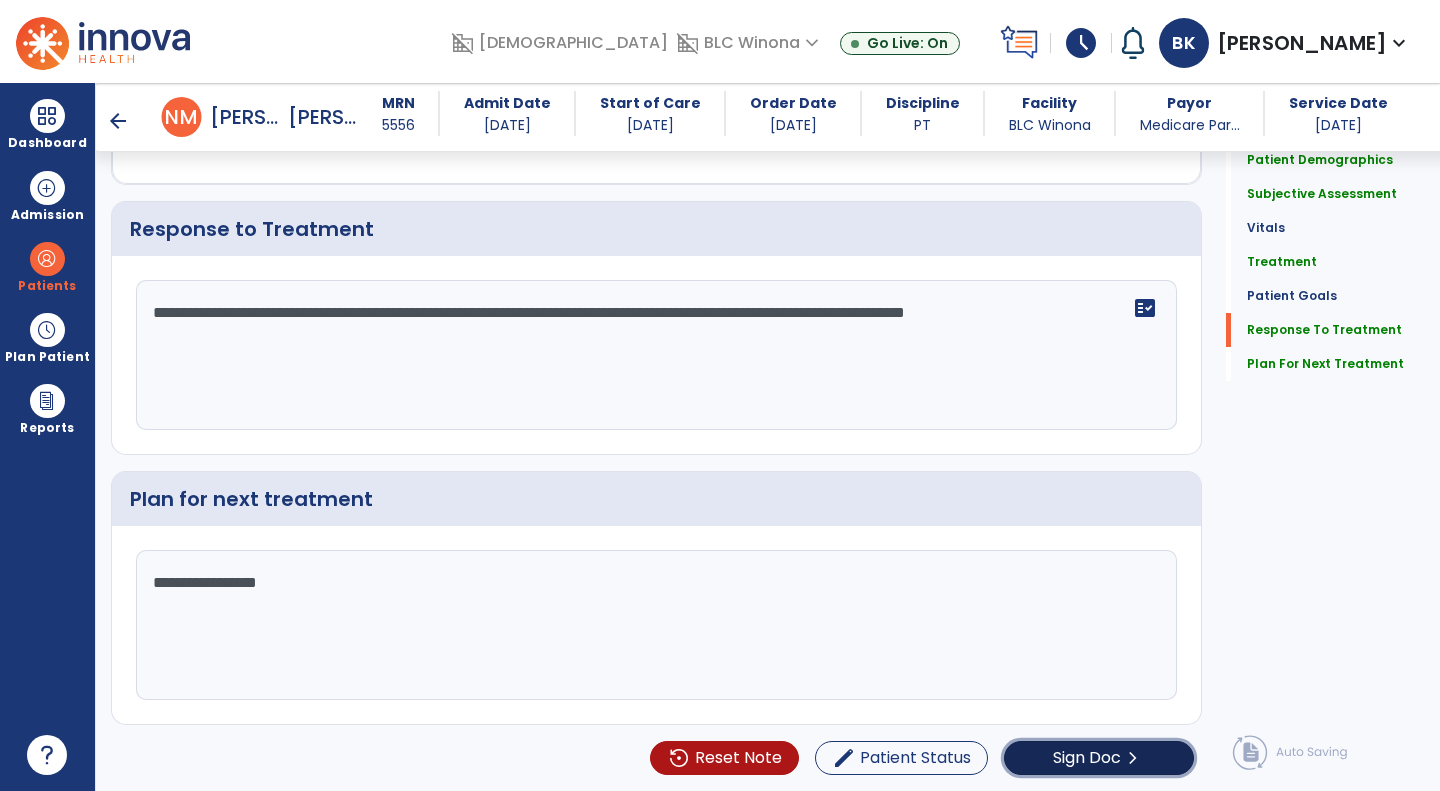 click on "Sign Doc  chevron_right" 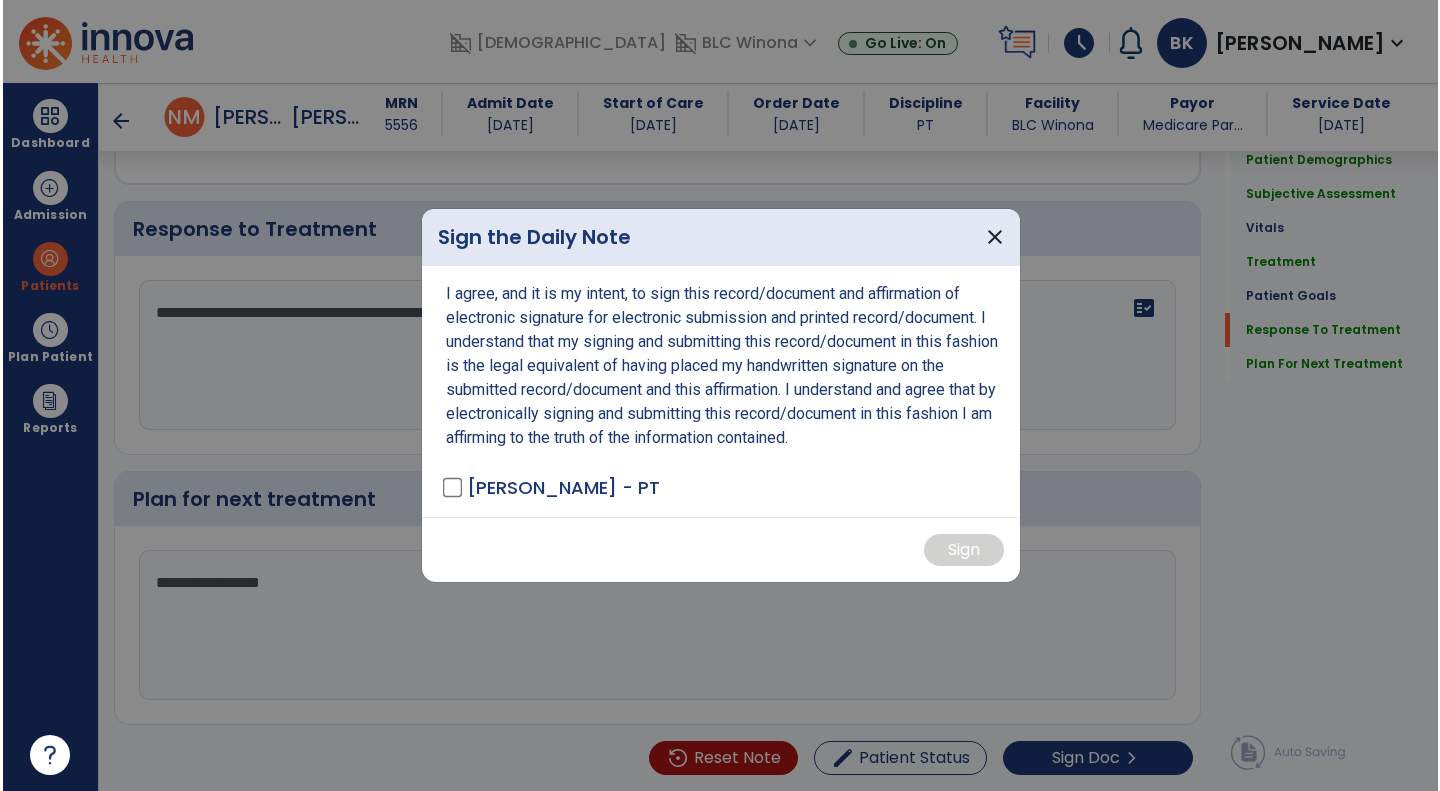 scroll, scrollTop: 2495, scrollLeft: 0, axis: vertical 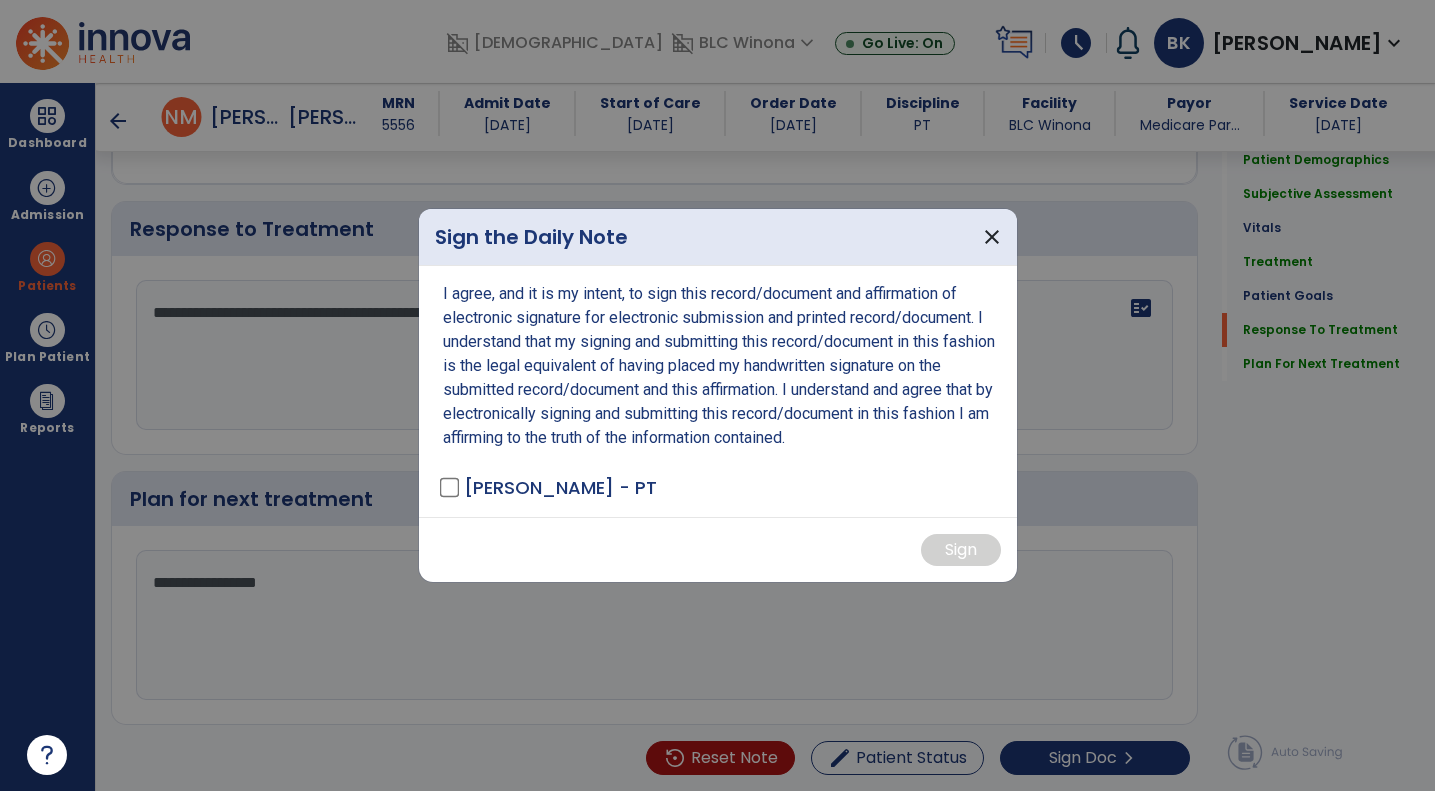 click on "[PERSON_NAME]  - PT" at bounding box center (560, 487) 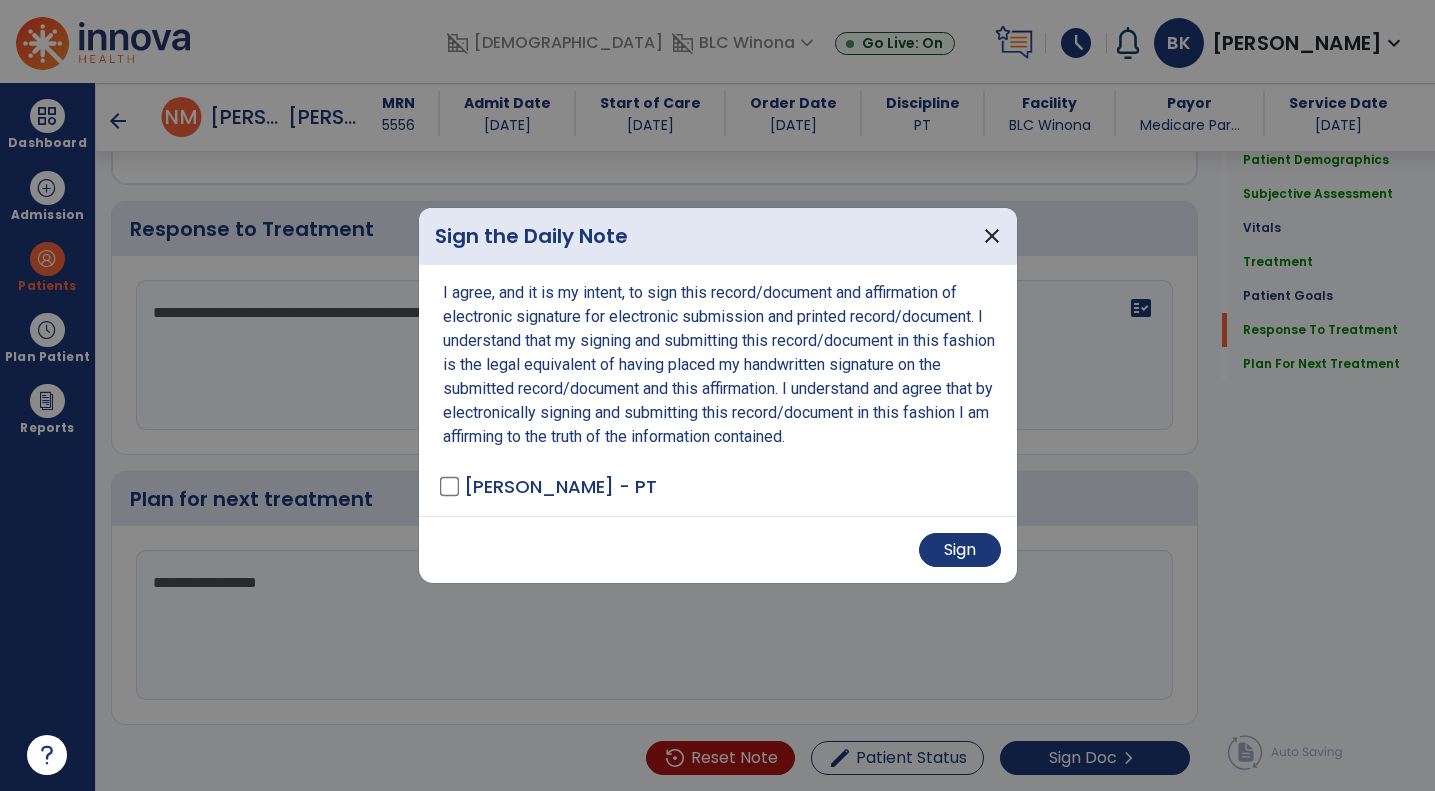click on "Sign" at bounding box center (718, 549) 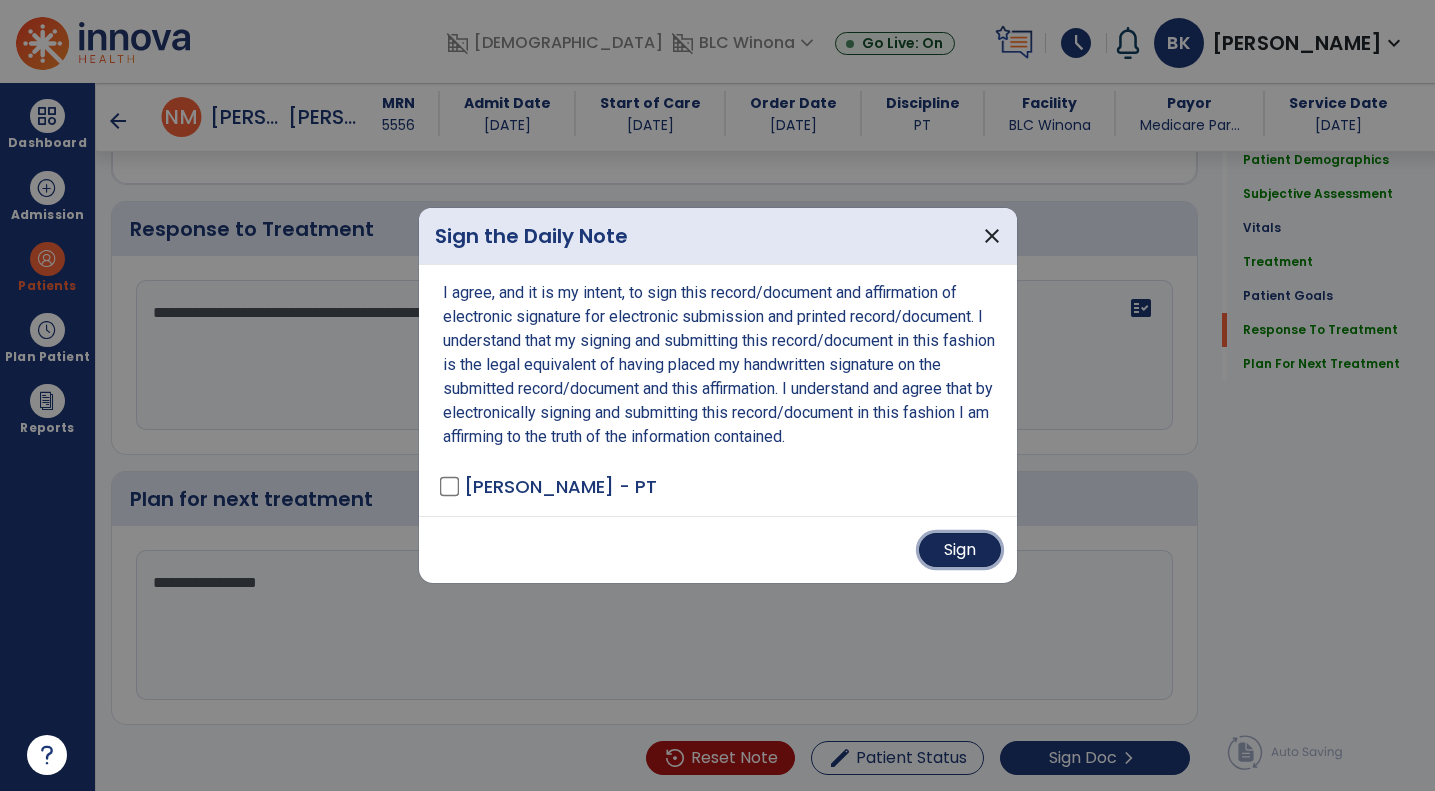 click on "Sign" at bounding box center [960, 550] 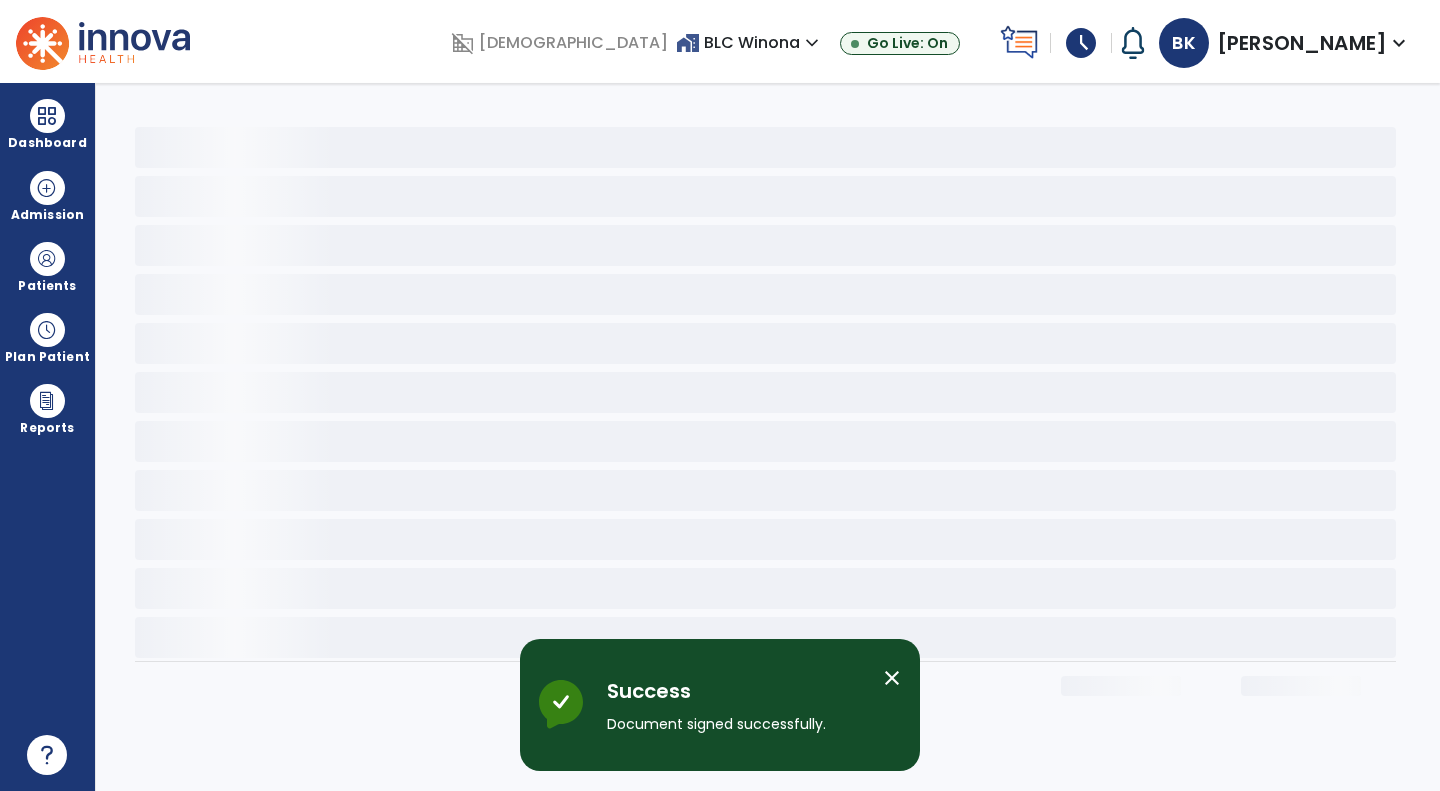 scroll, scrollTop: 0, scrollLeft: 0, axis: both 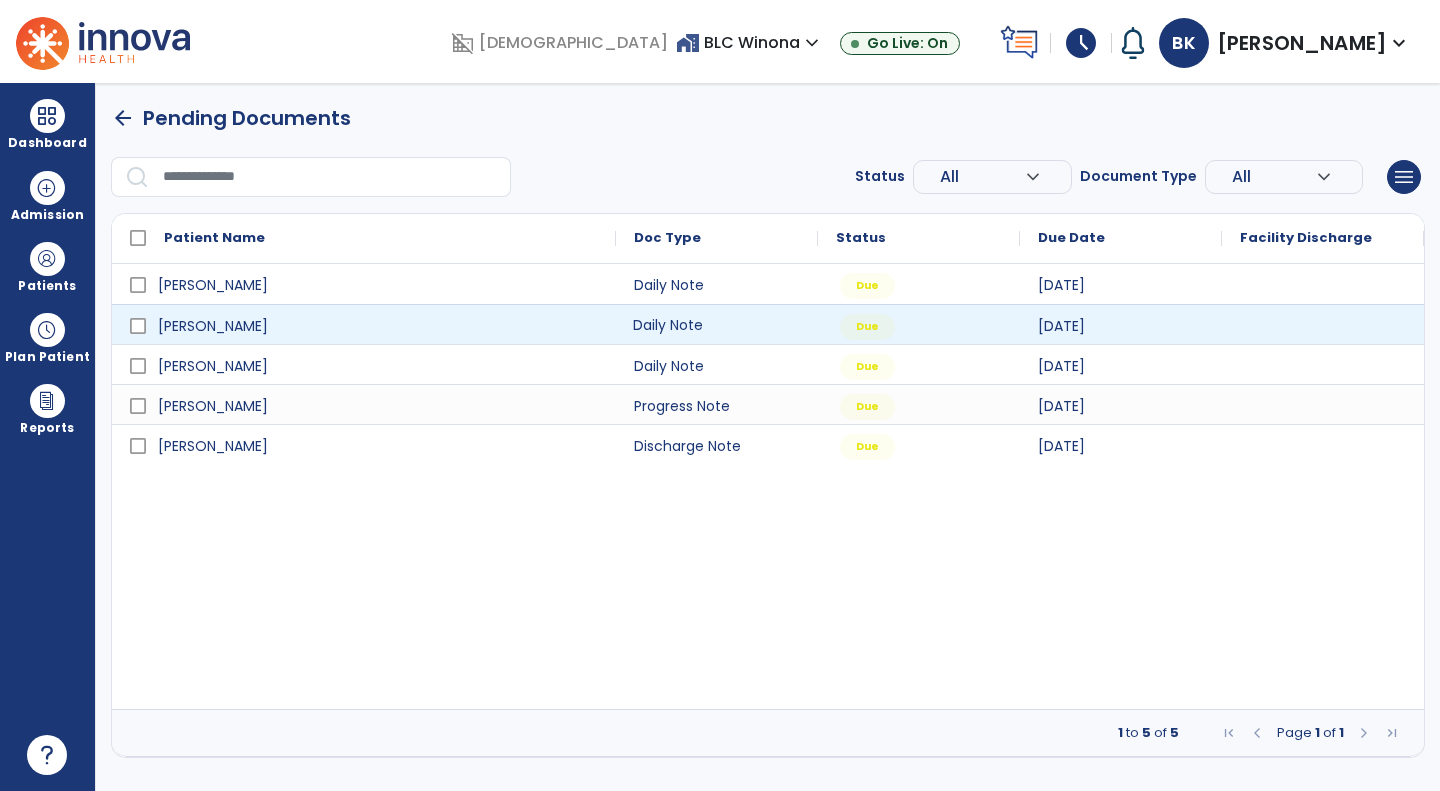 click on "Daily Note" at bounding box center (717, 324) 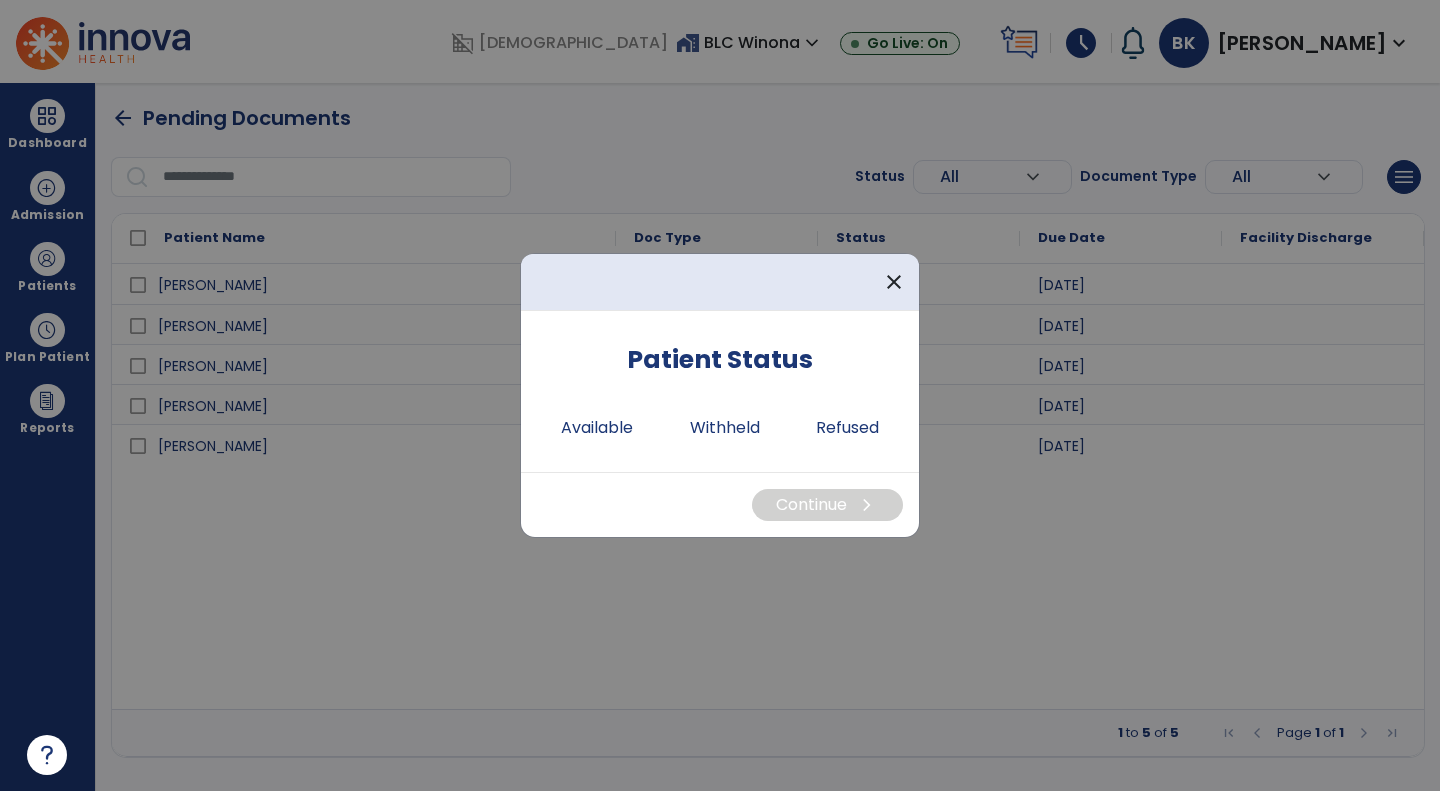 click on "close" at bounding box center [720, 282] 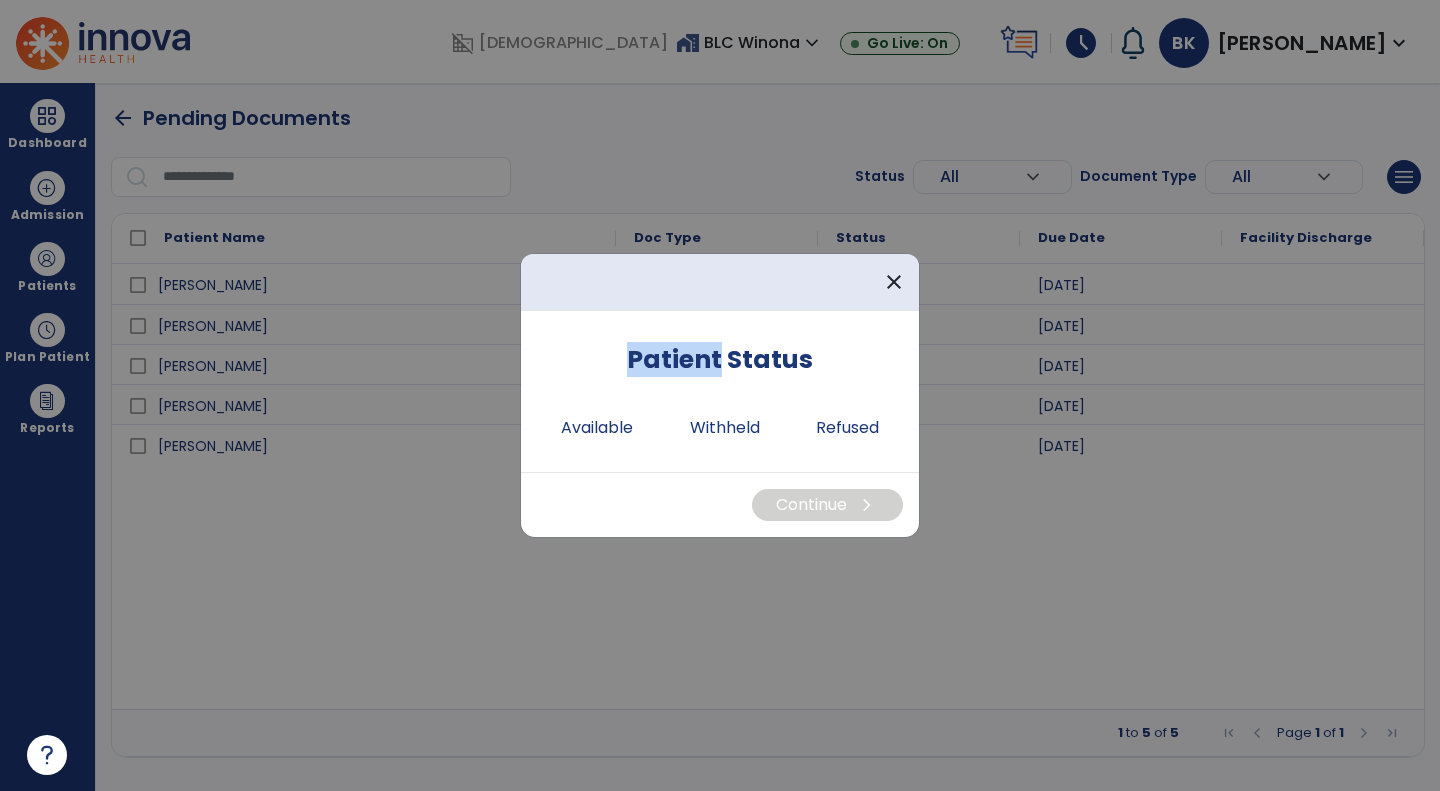 click on "close" at bounding box center (720, 282) 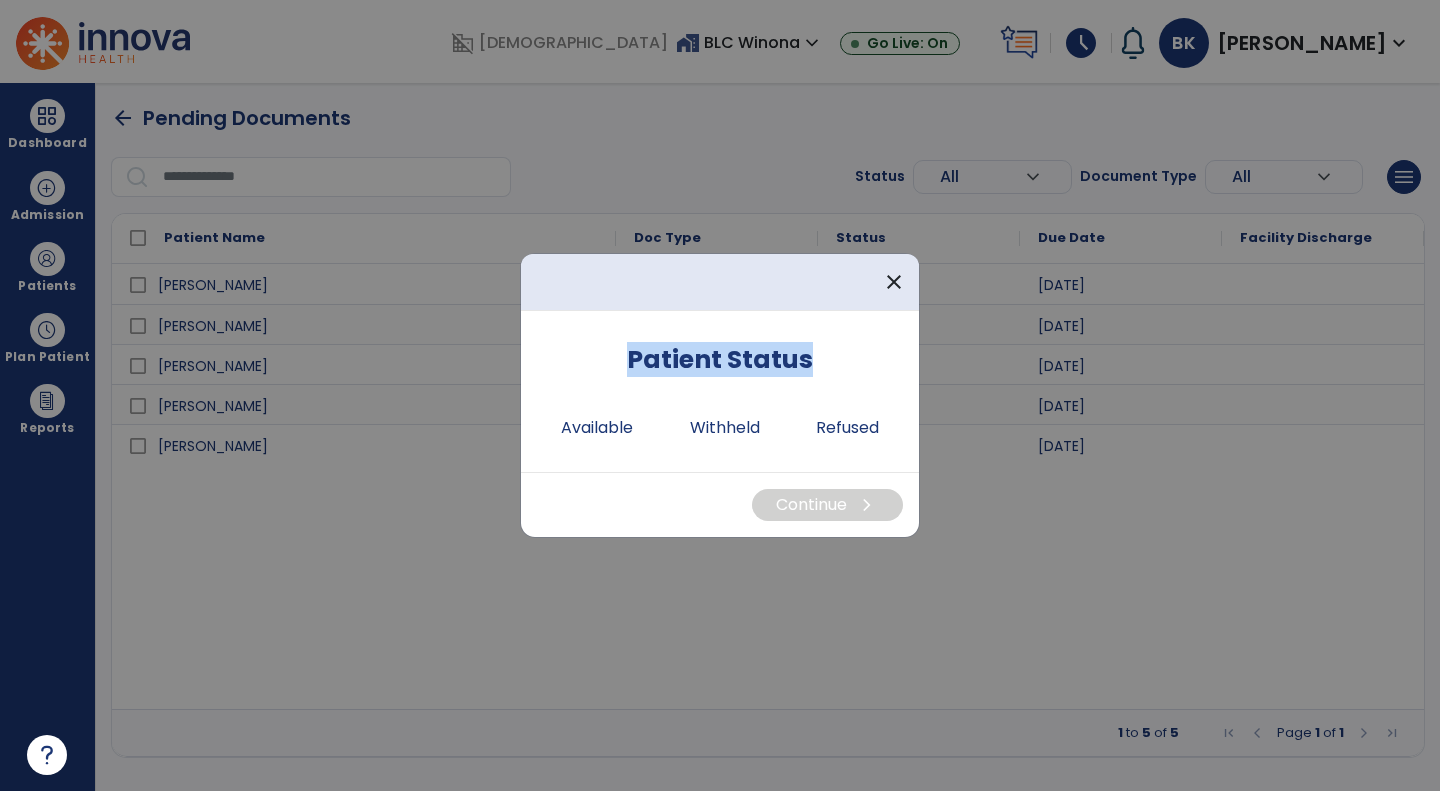 click on "close" at bounding box center [720, 282] 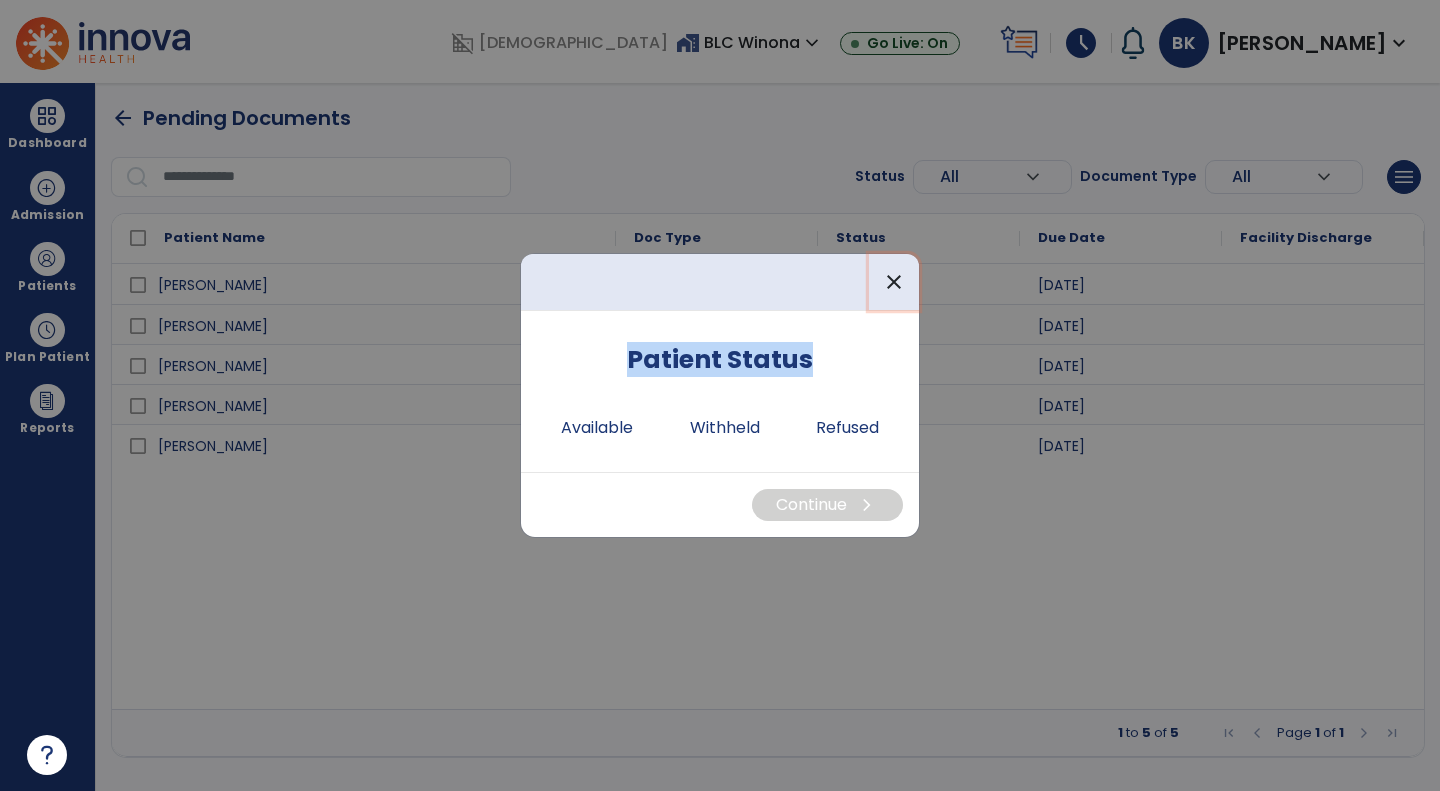 click on "close" at bounding box center [894, 282] 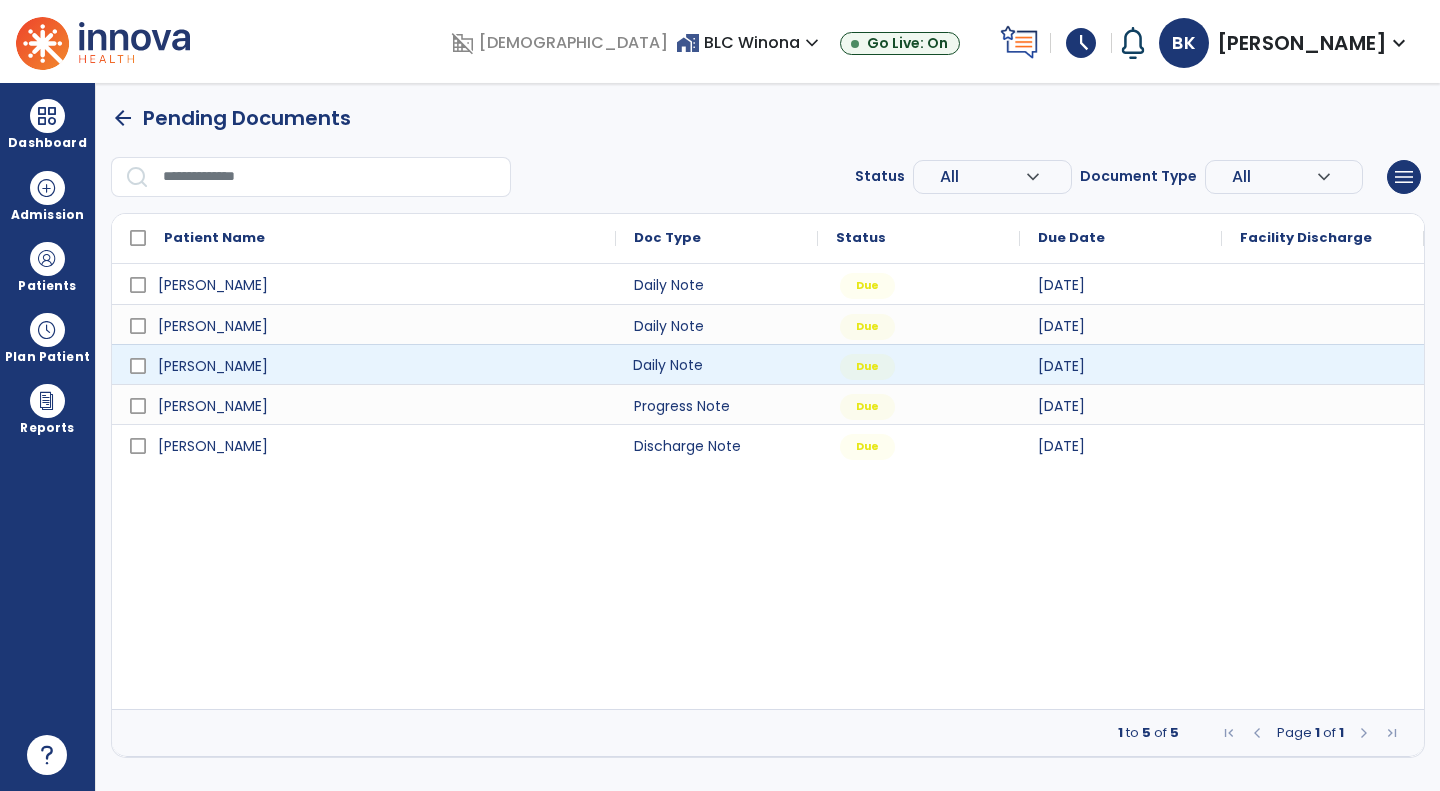 click on "Daily Note" at bounding box center (717, 364) 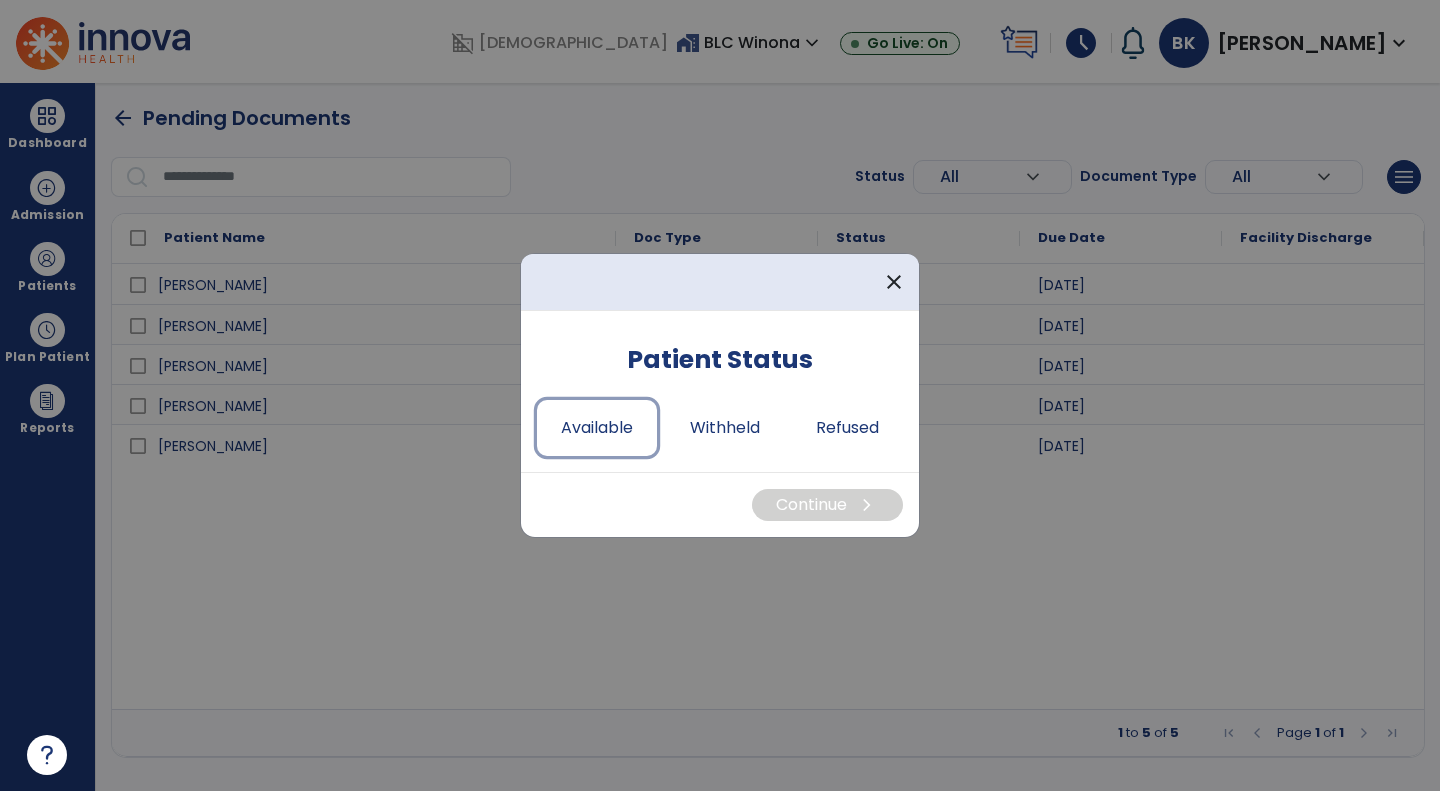 click on "Available" at bounding box center (597, 428) 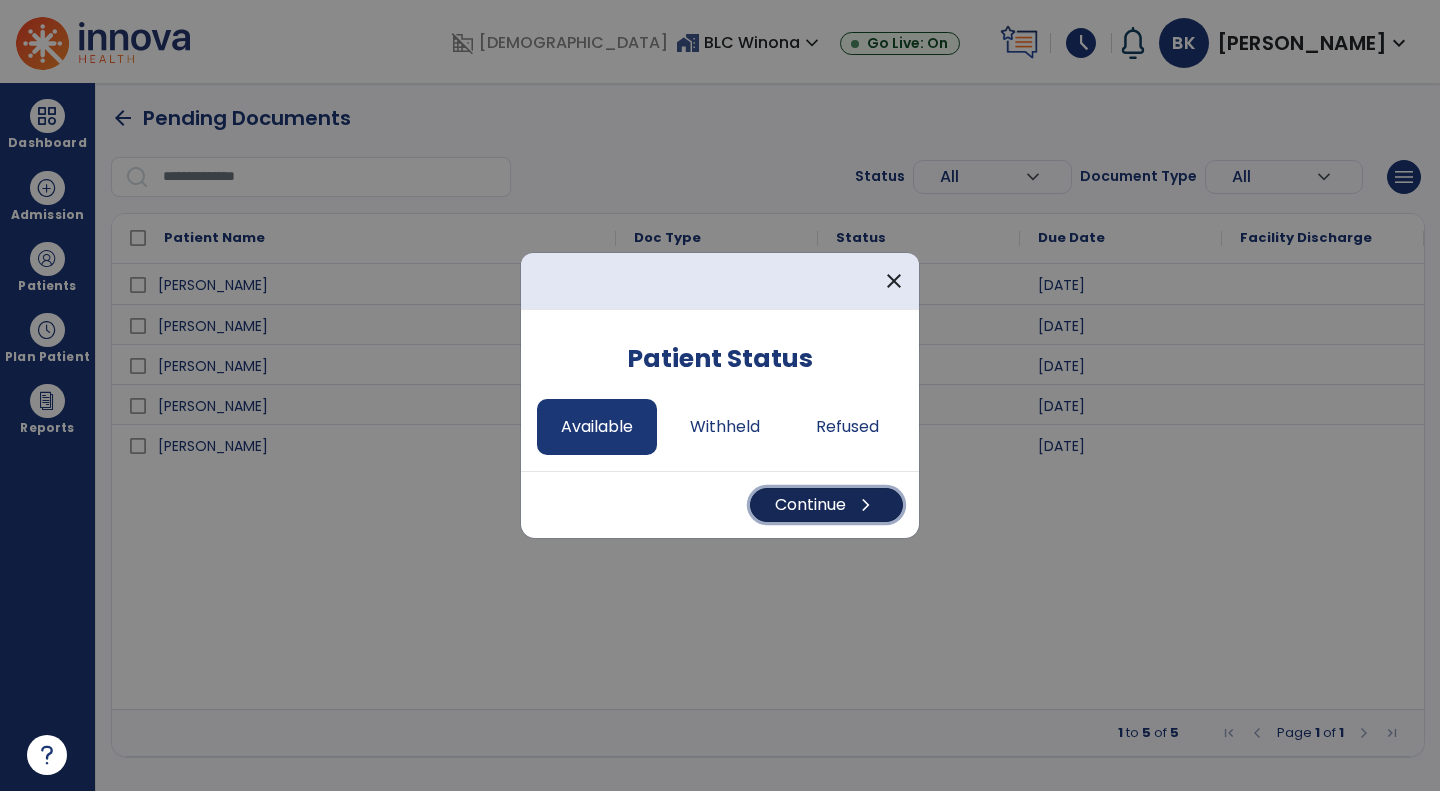click on "Continue   chevron_right" at bounding box center (826, 505) 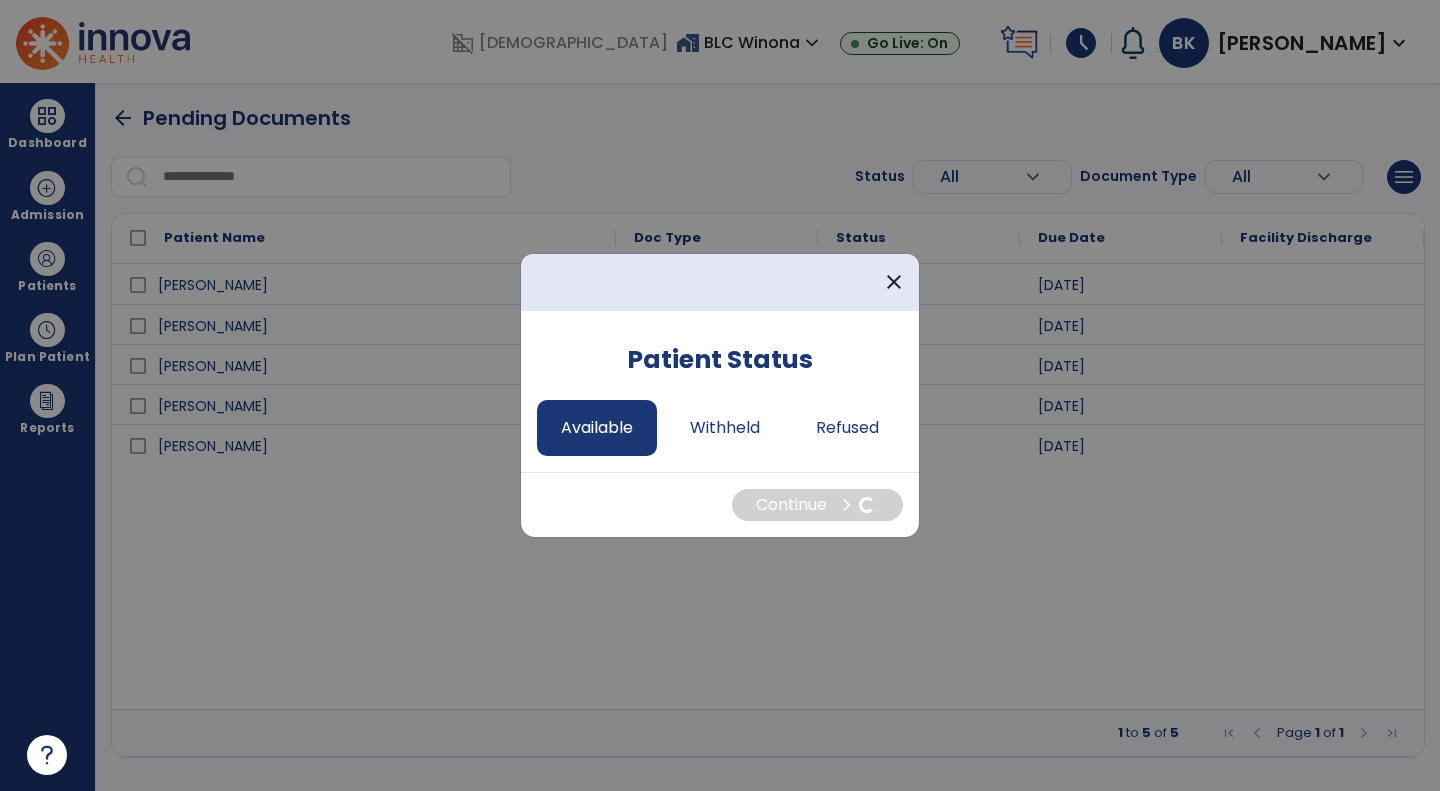 select on "*" 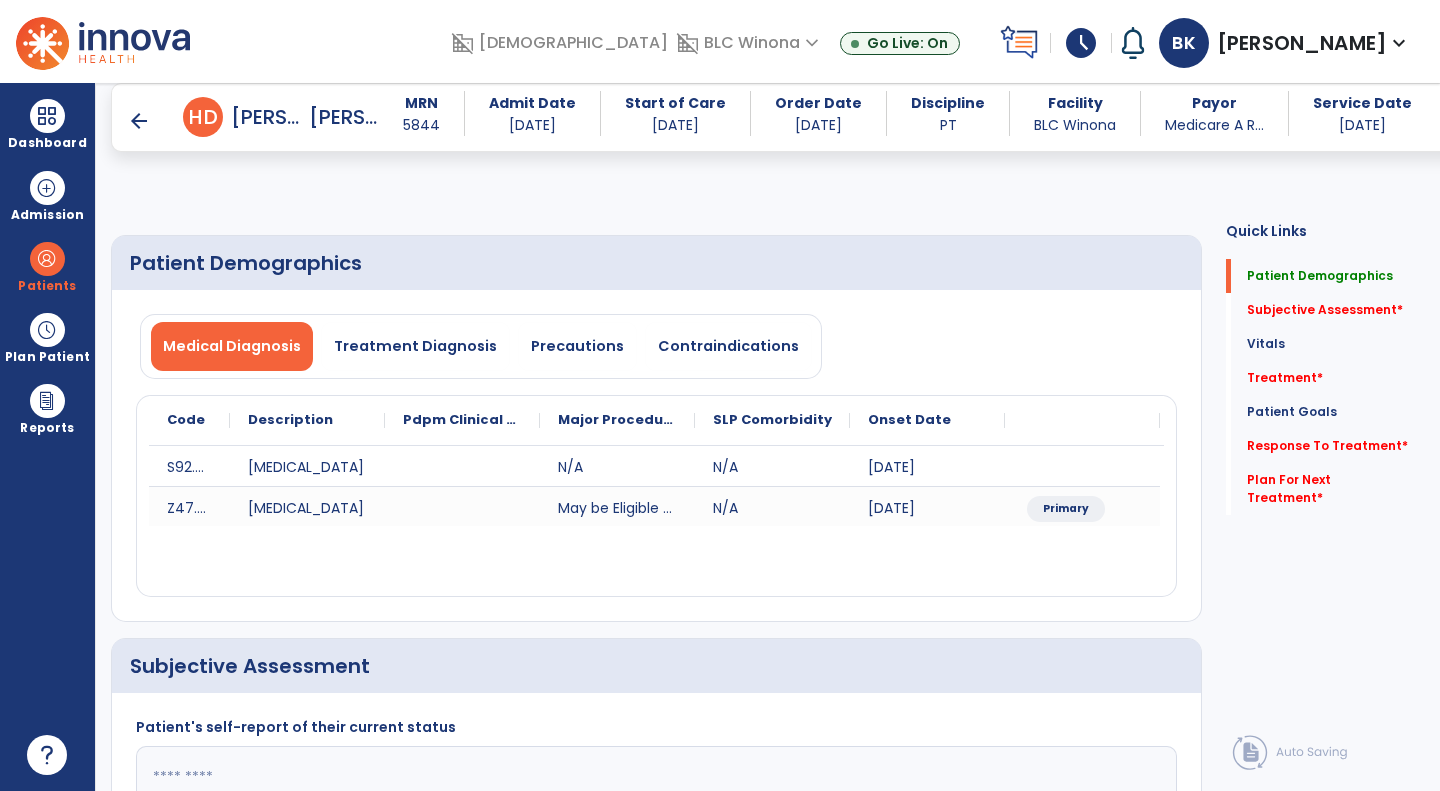 scroll, scrollTop: 367, scrollLeft: 0, axis: vertical 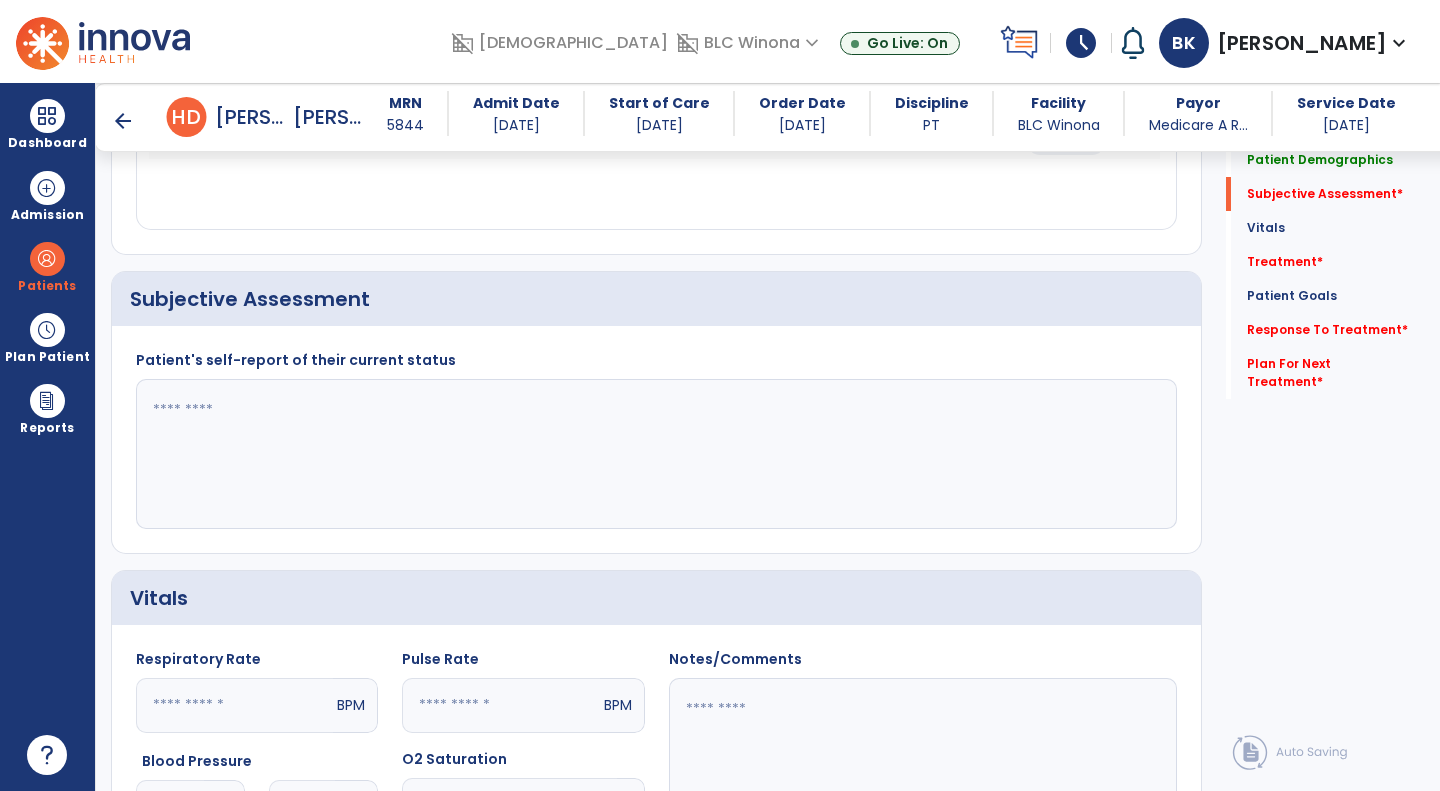click 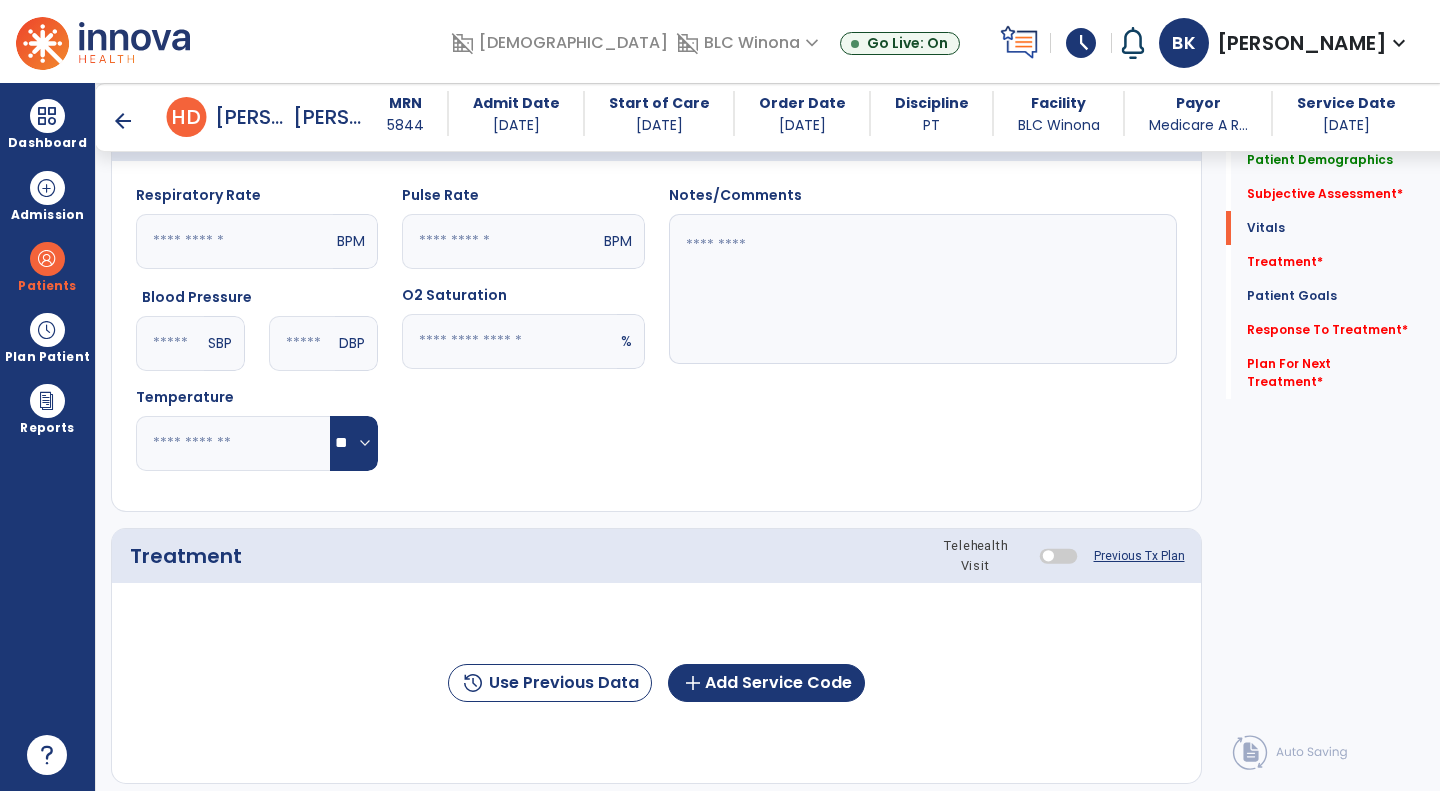 scroll, scrollTop: 866, scrollLeft: 0, axis: vertical 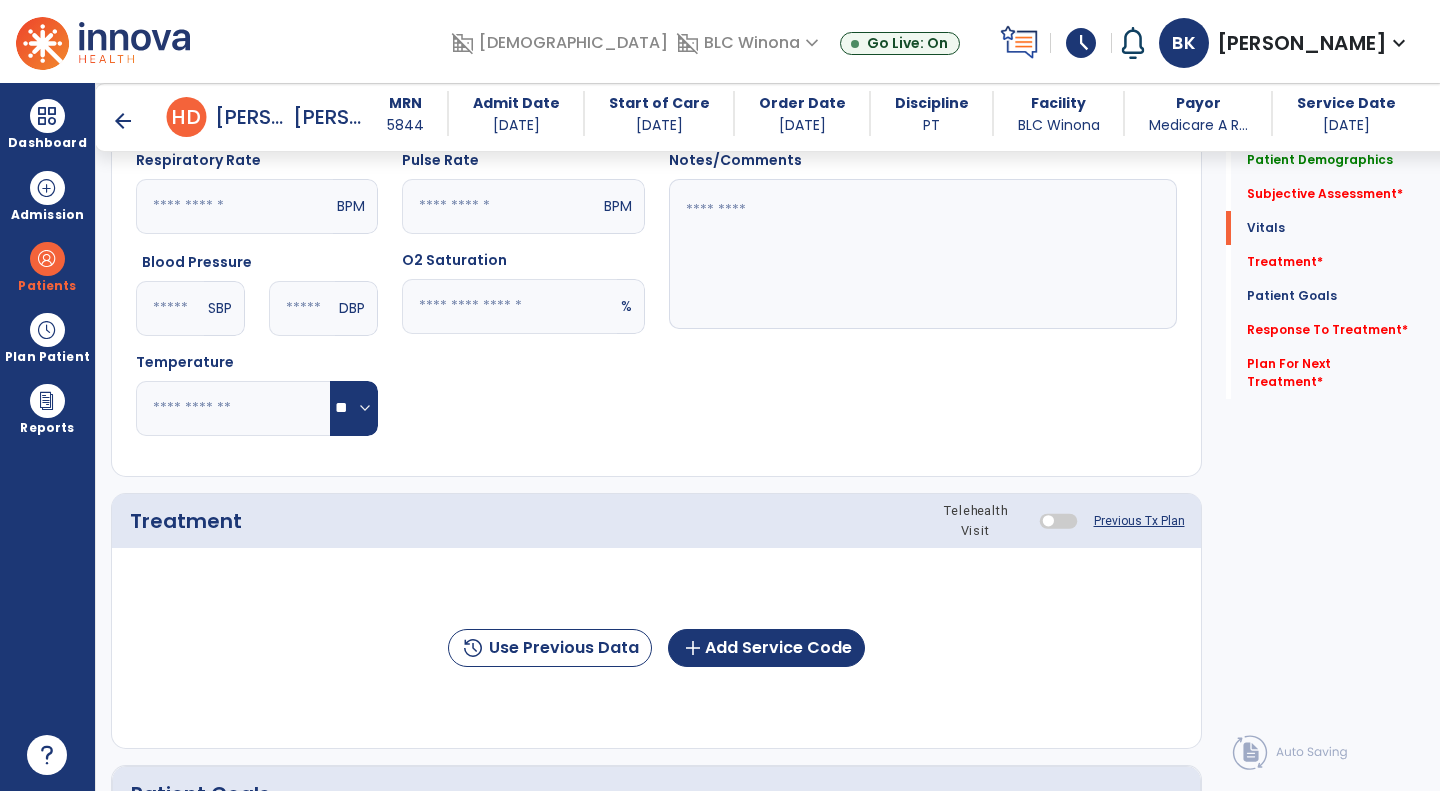 type on "**********" 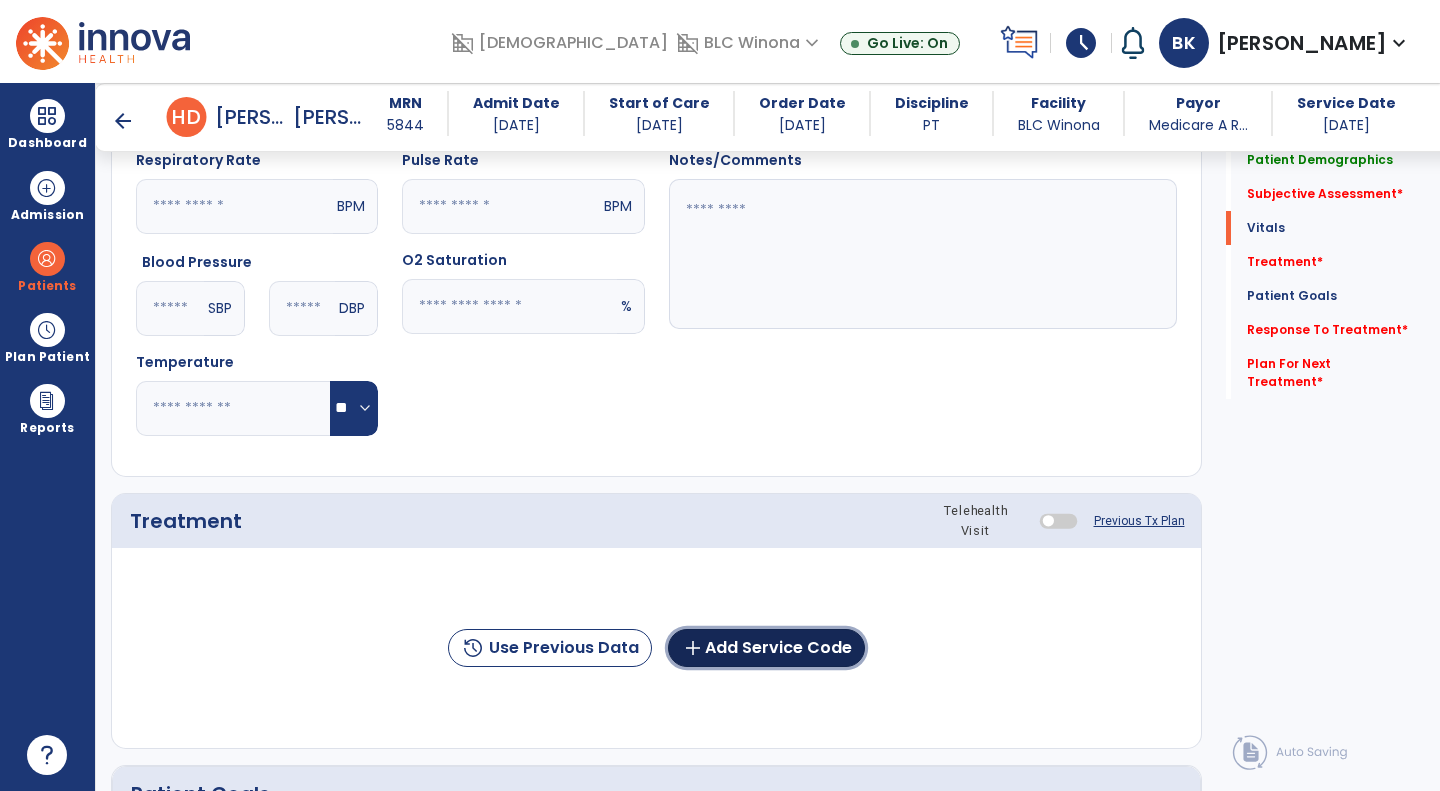 click on "add  Add Service Code" 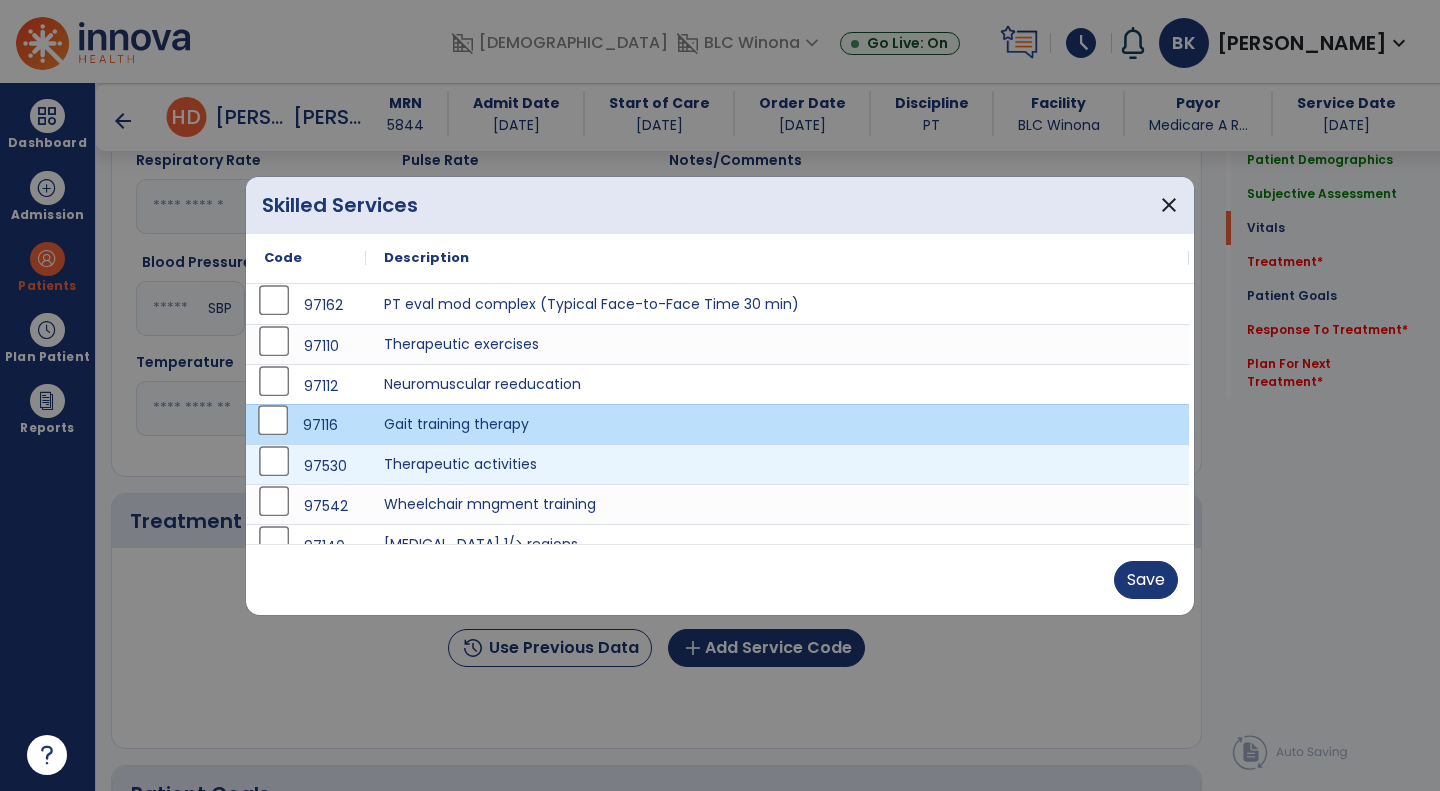 scroll, scrollTop: 20, scrollLeft: 0, axis: vertical 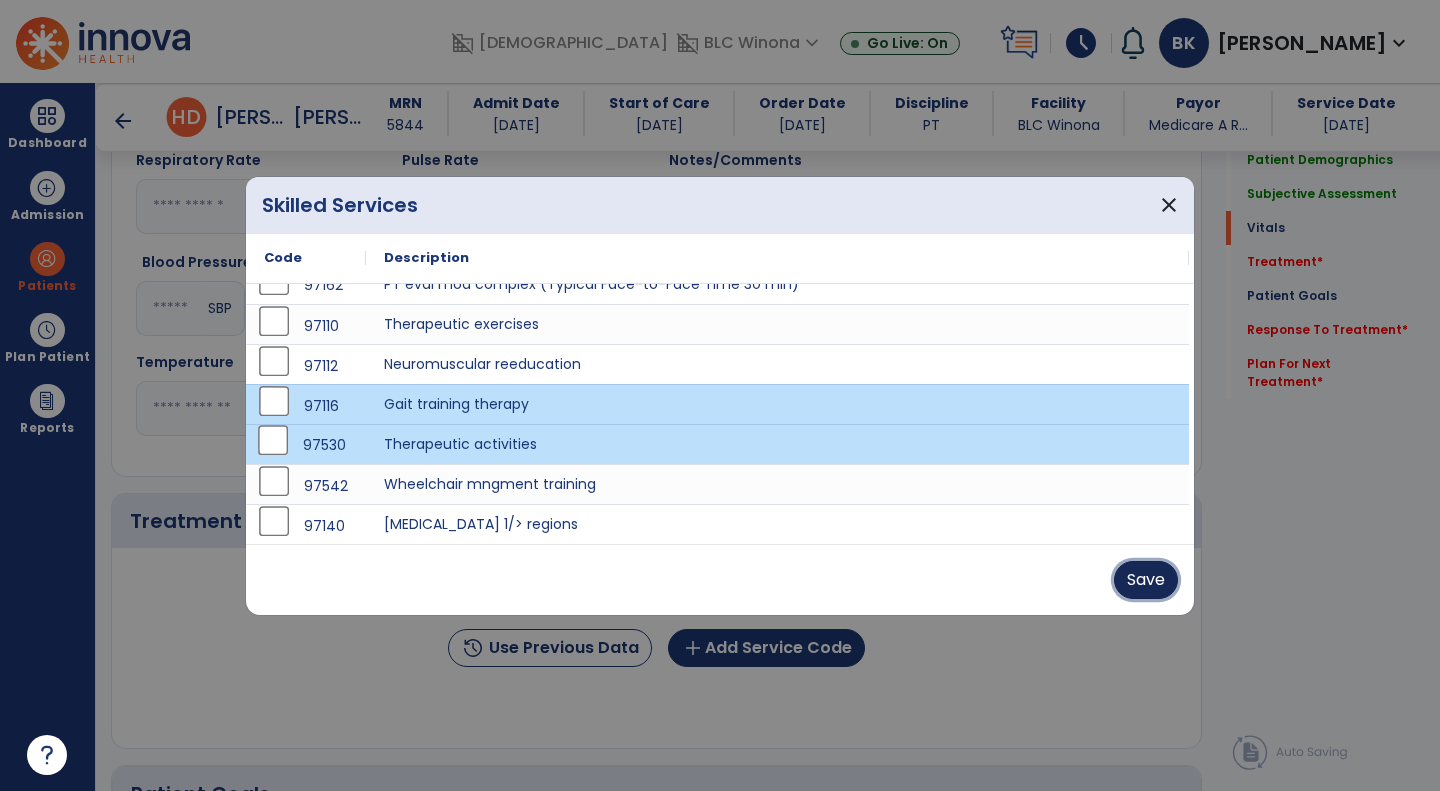 click on "Save" at bounding box center (1146, 580) 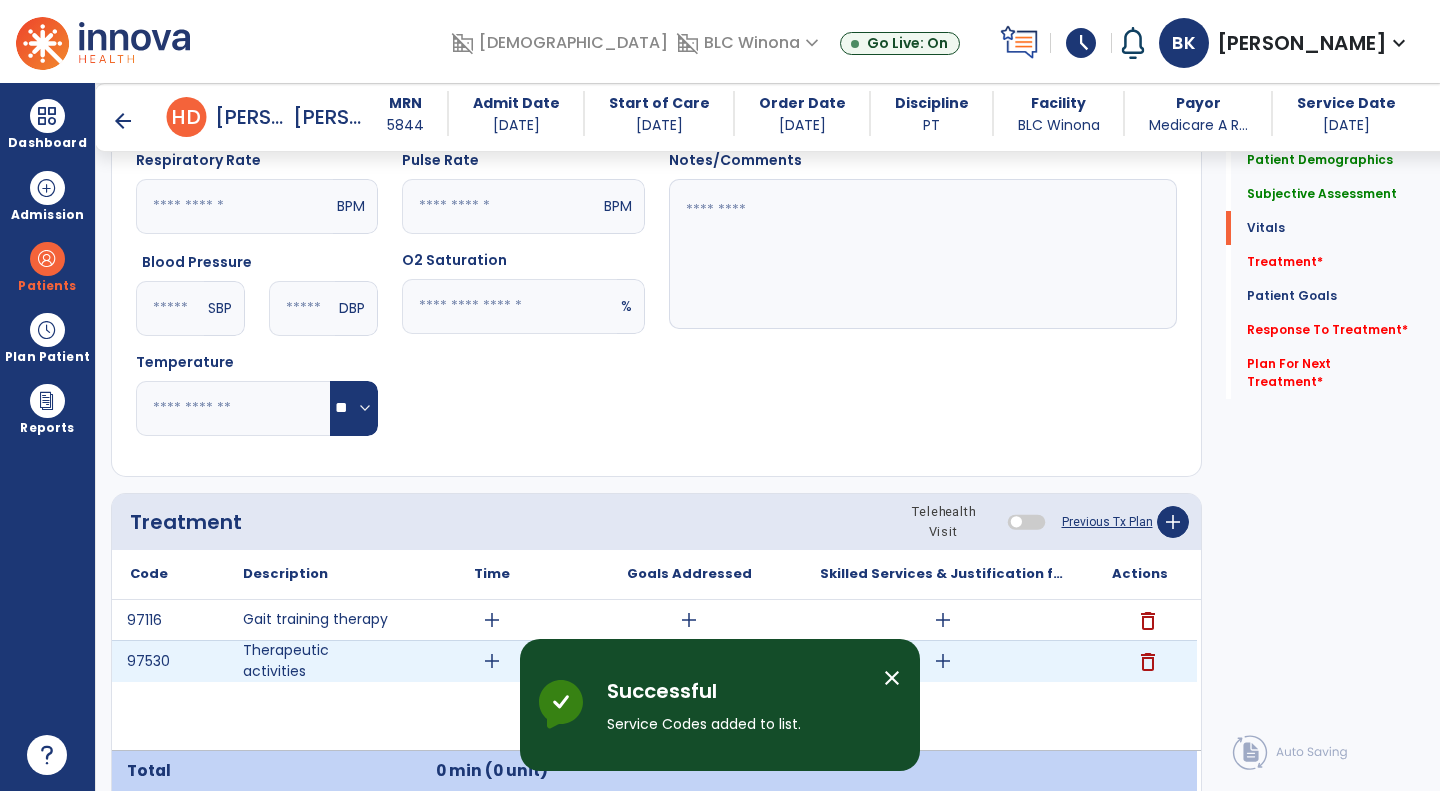 click on "add" at bounding box center [492, 661] 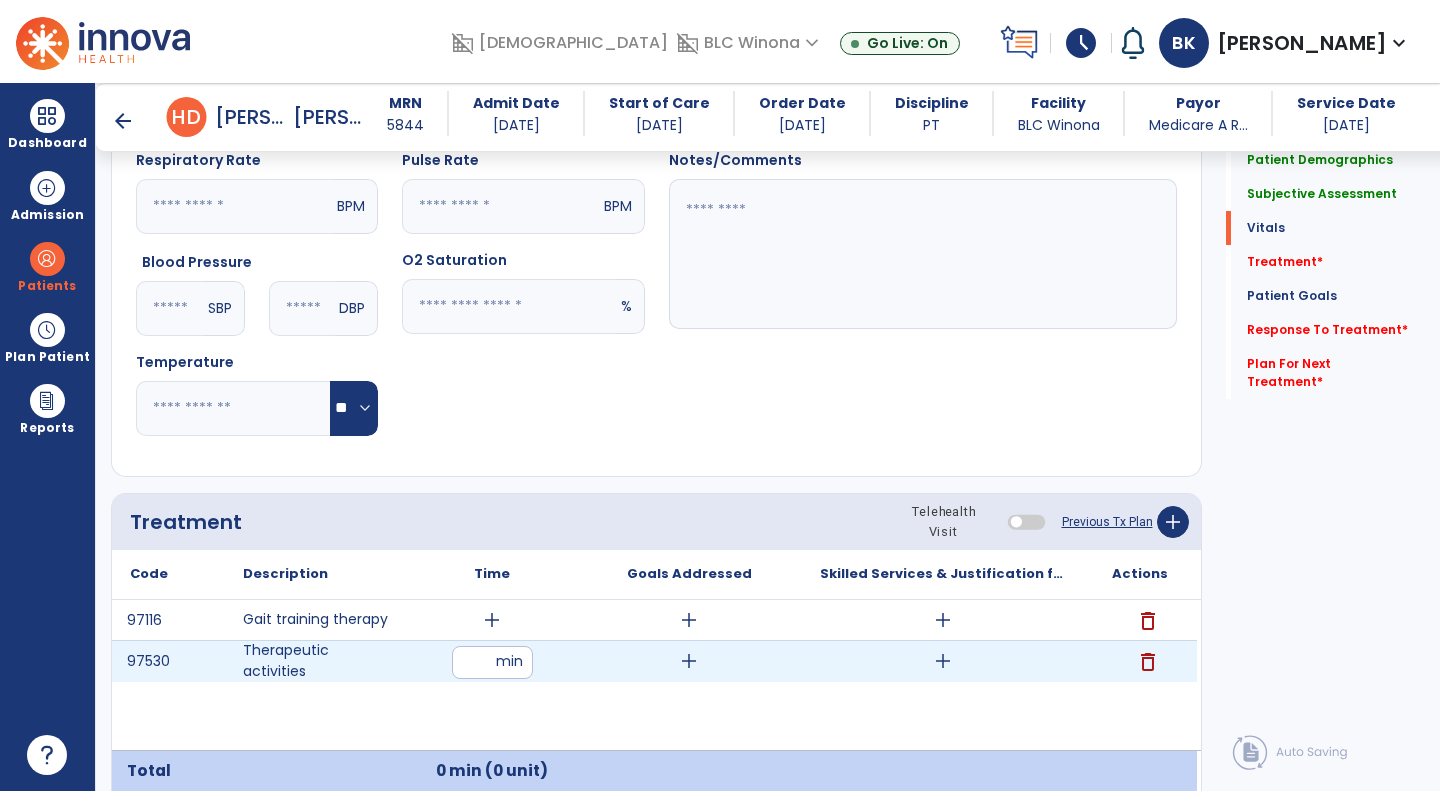 type on "**" 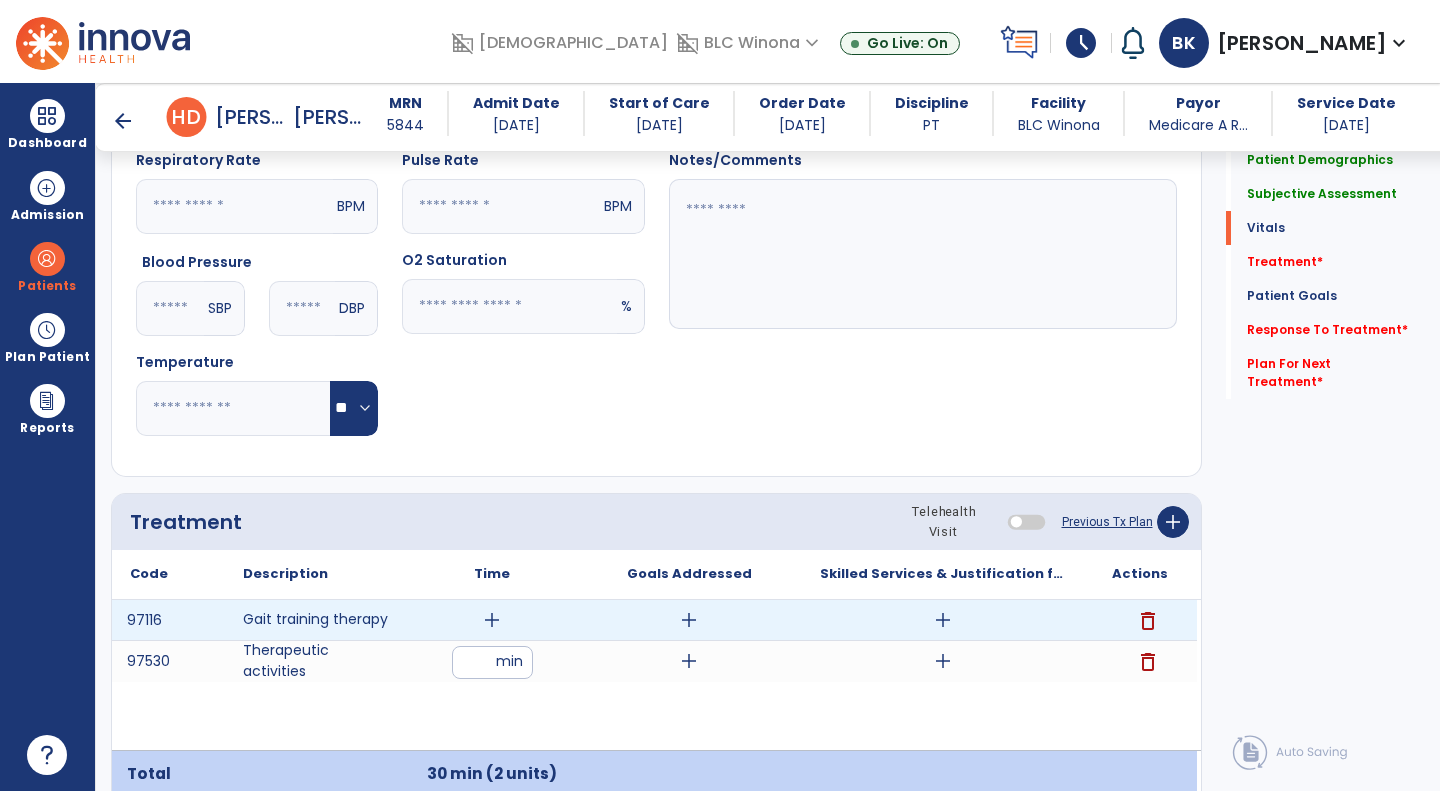 click on "add" at bounding box center [492, 620] 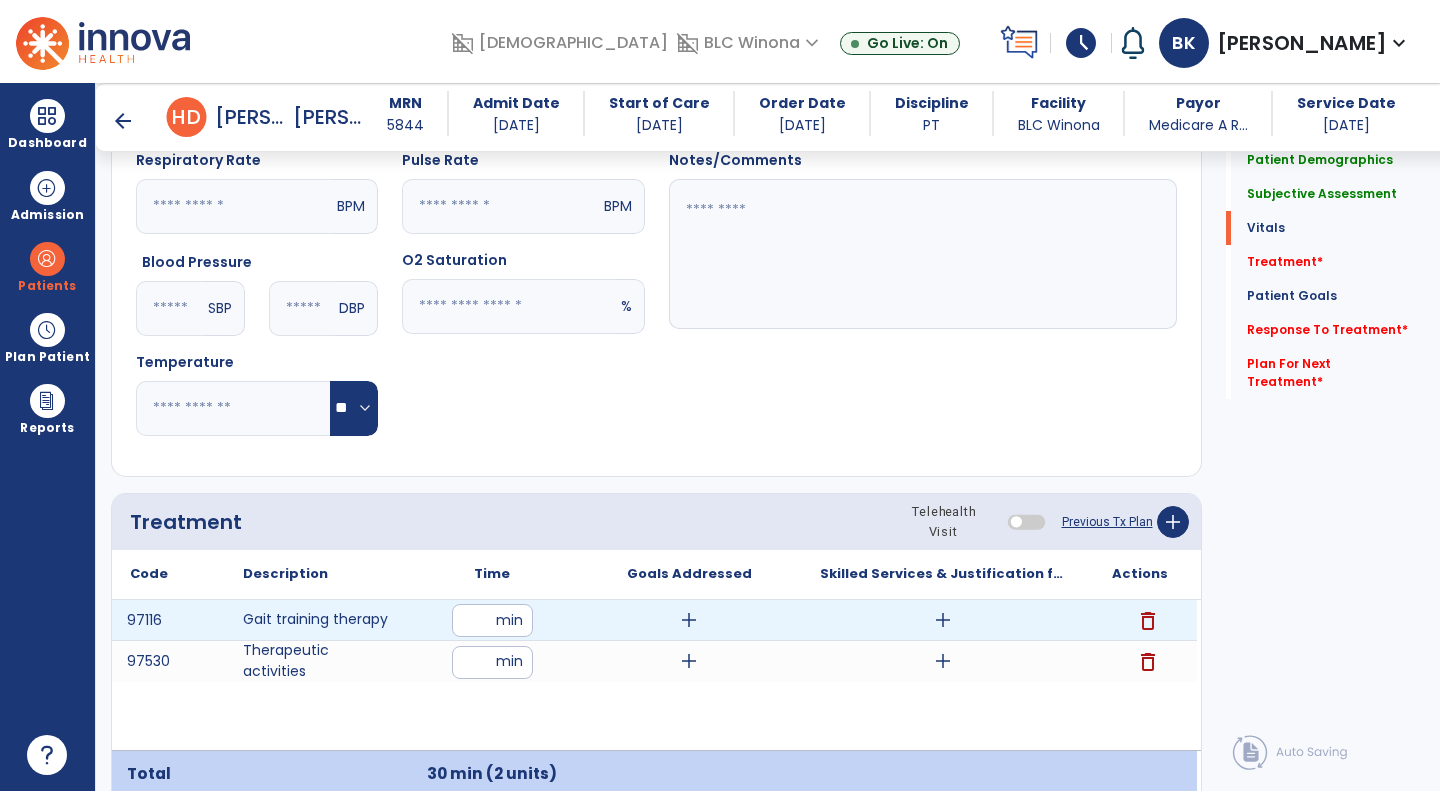 type on "**" 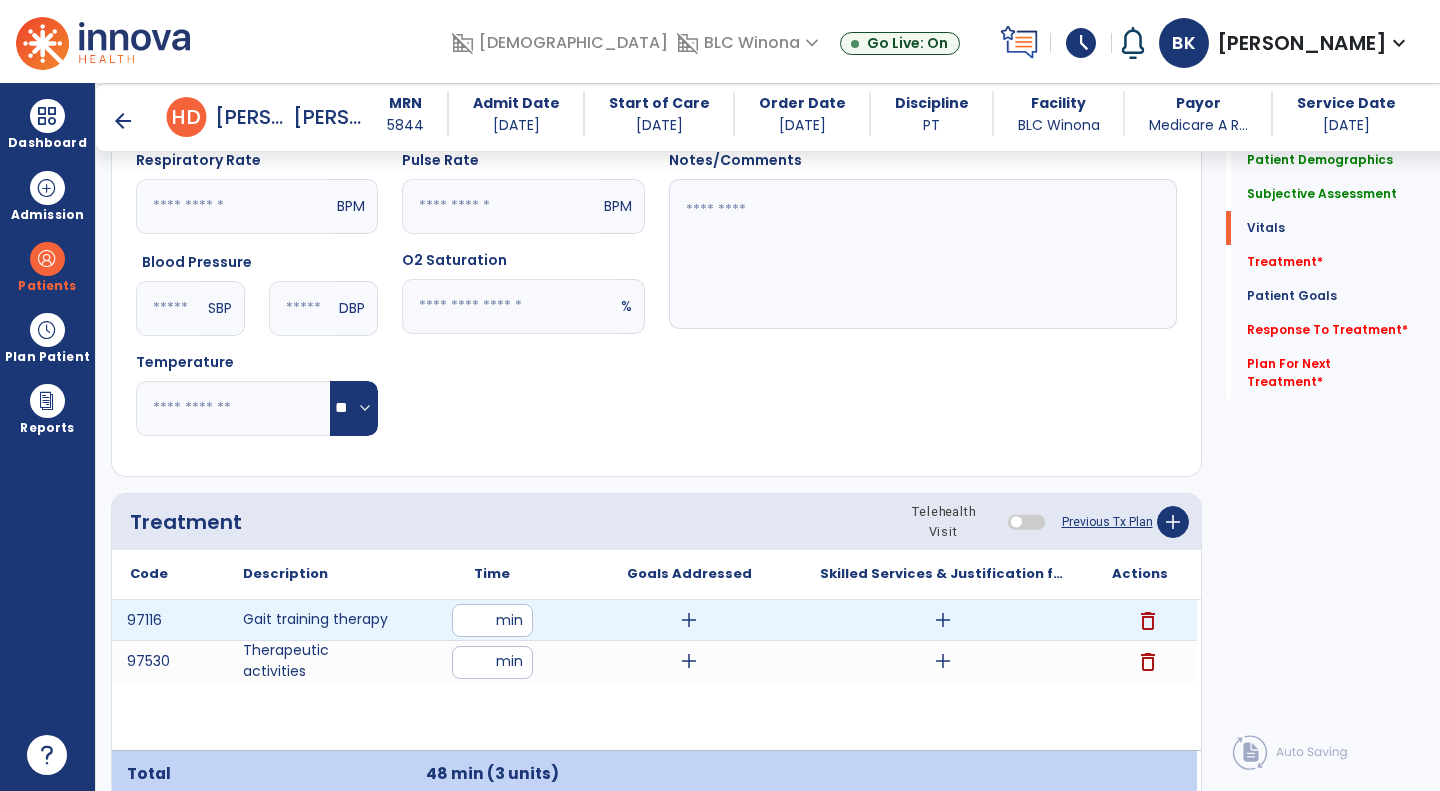 click on "add" at bounding box center (689, 620) 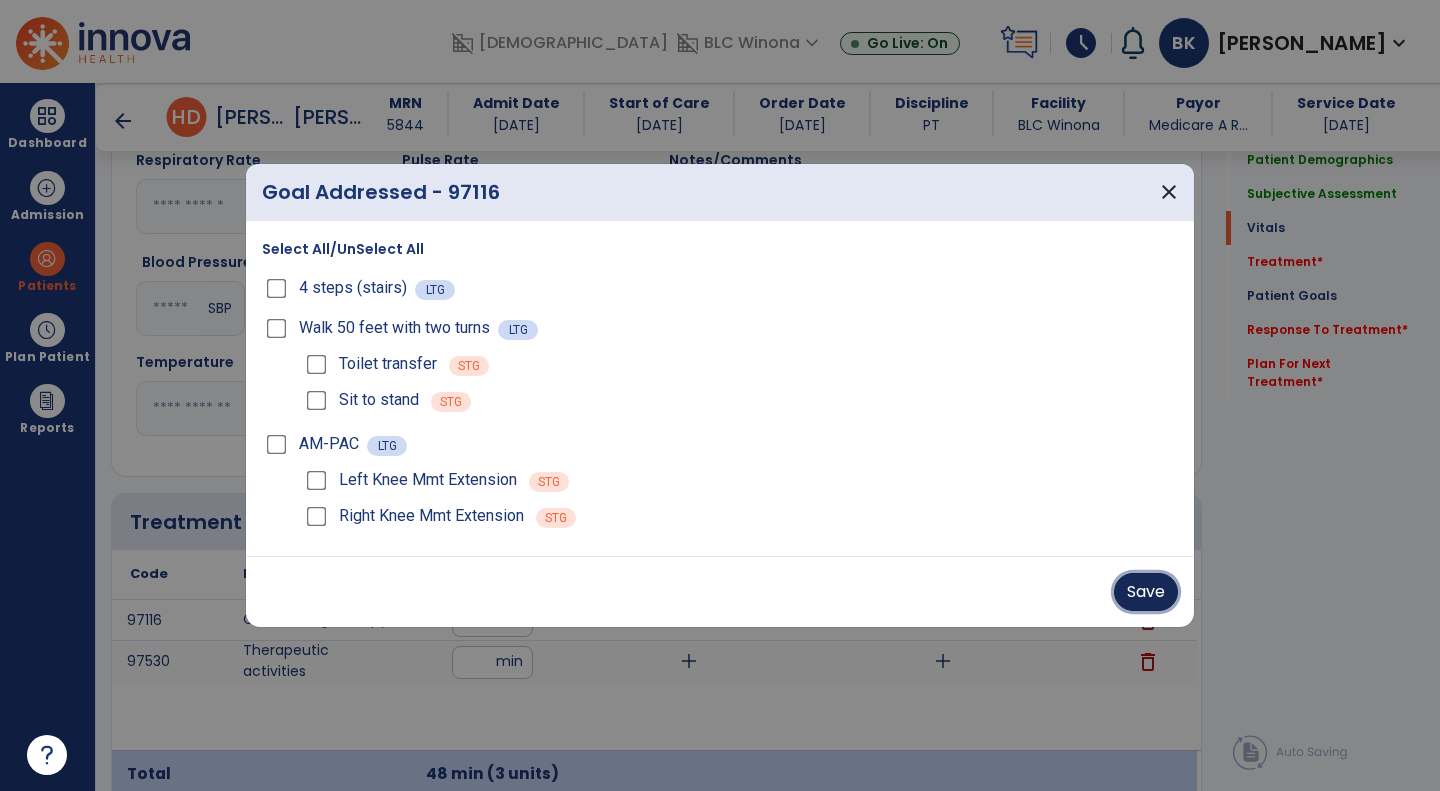 click on "Save" at bounding box center [1146, 592] 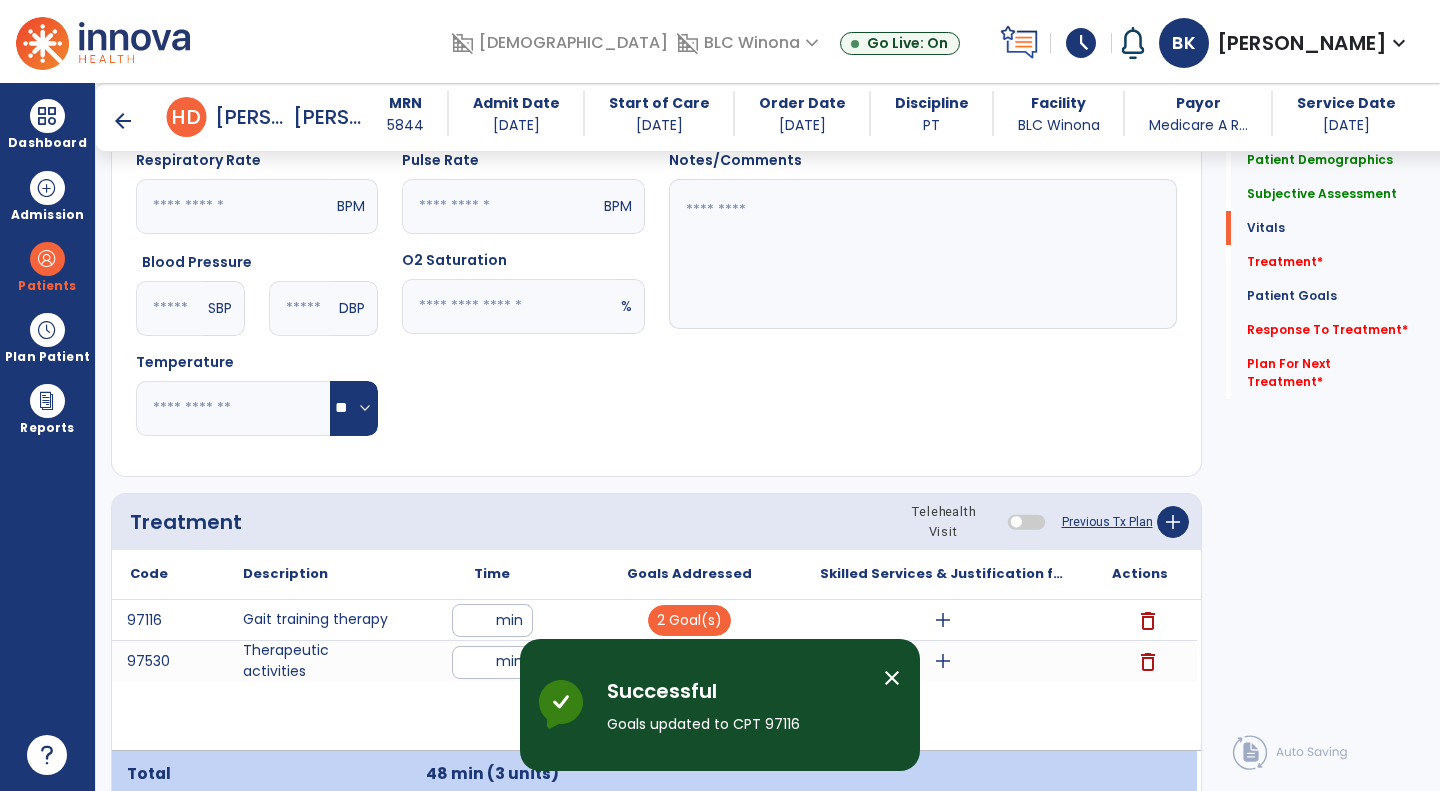 click on "close" at bounding box center (892, 678) 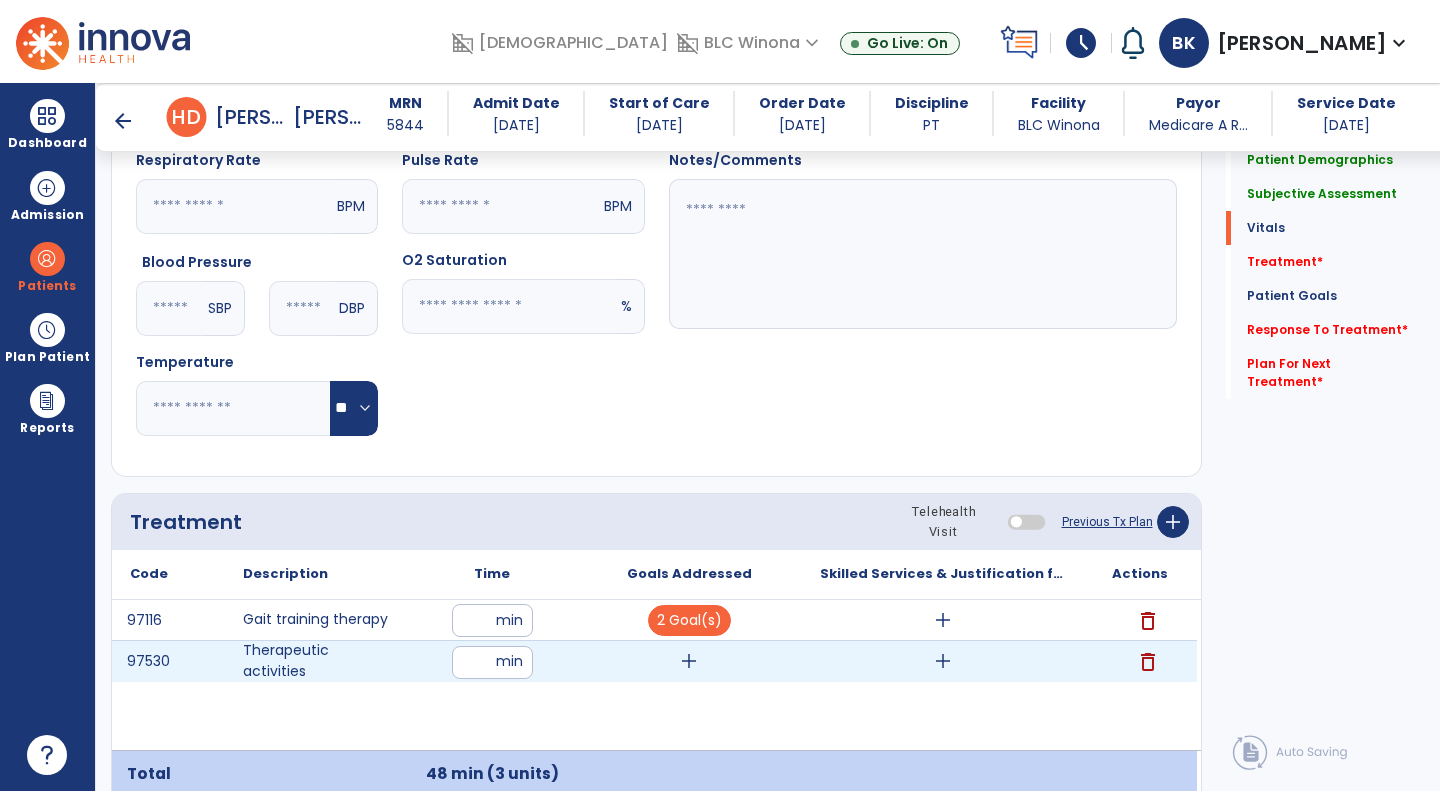 click on "add" at bounding box center [689, 661] 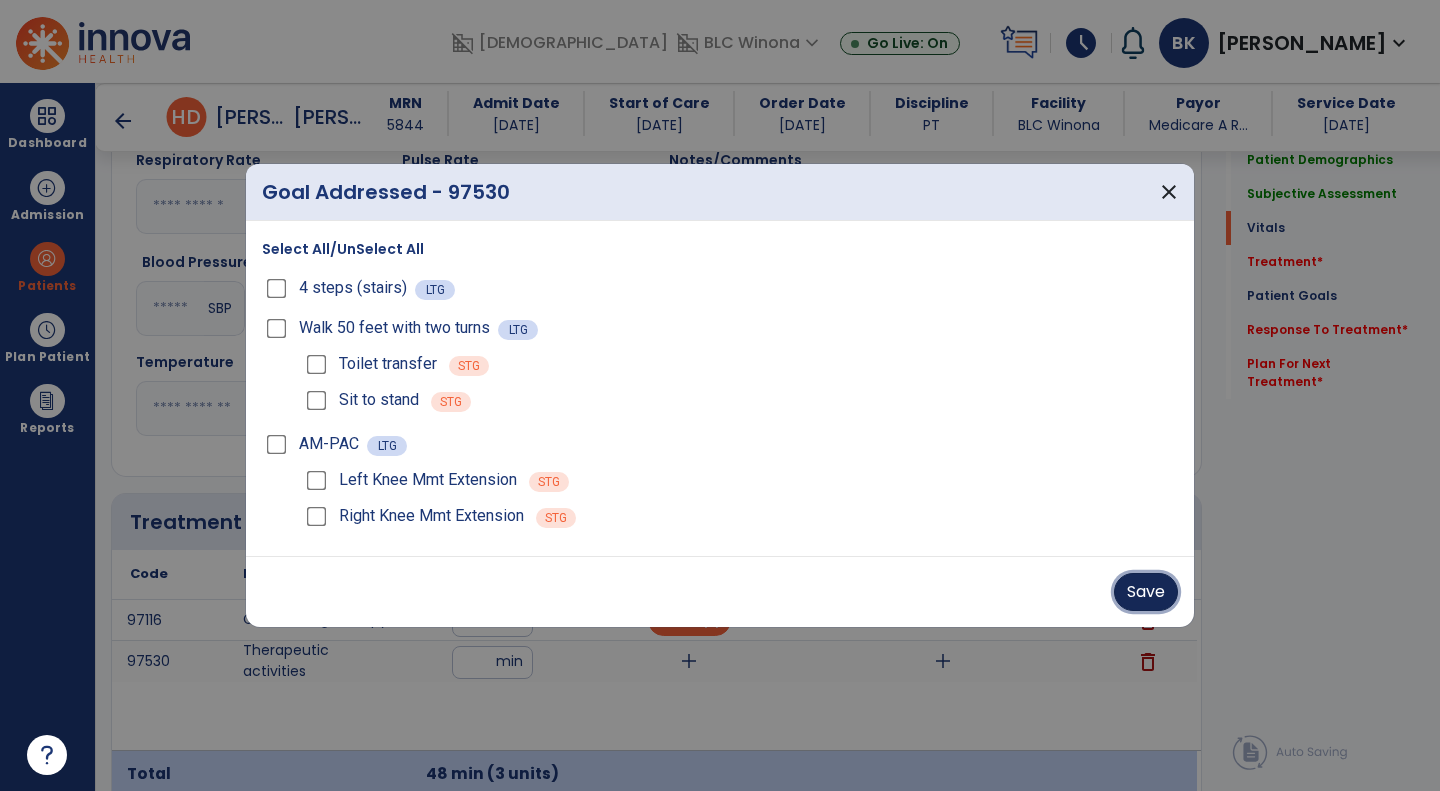 click on "Save" at bounding box center (1146, 592) 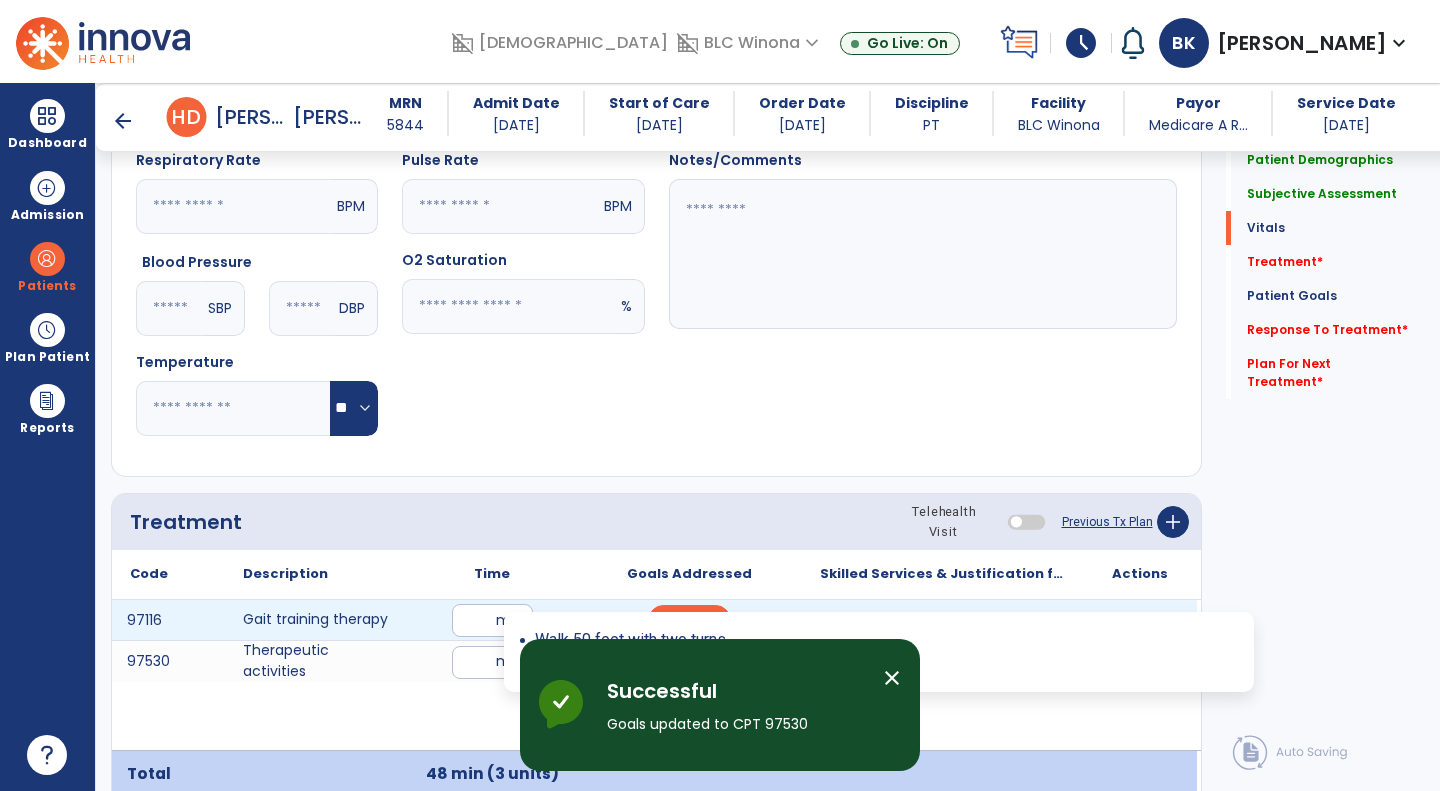 click on "2 Goal(s)" at bounding box center (689, 620) 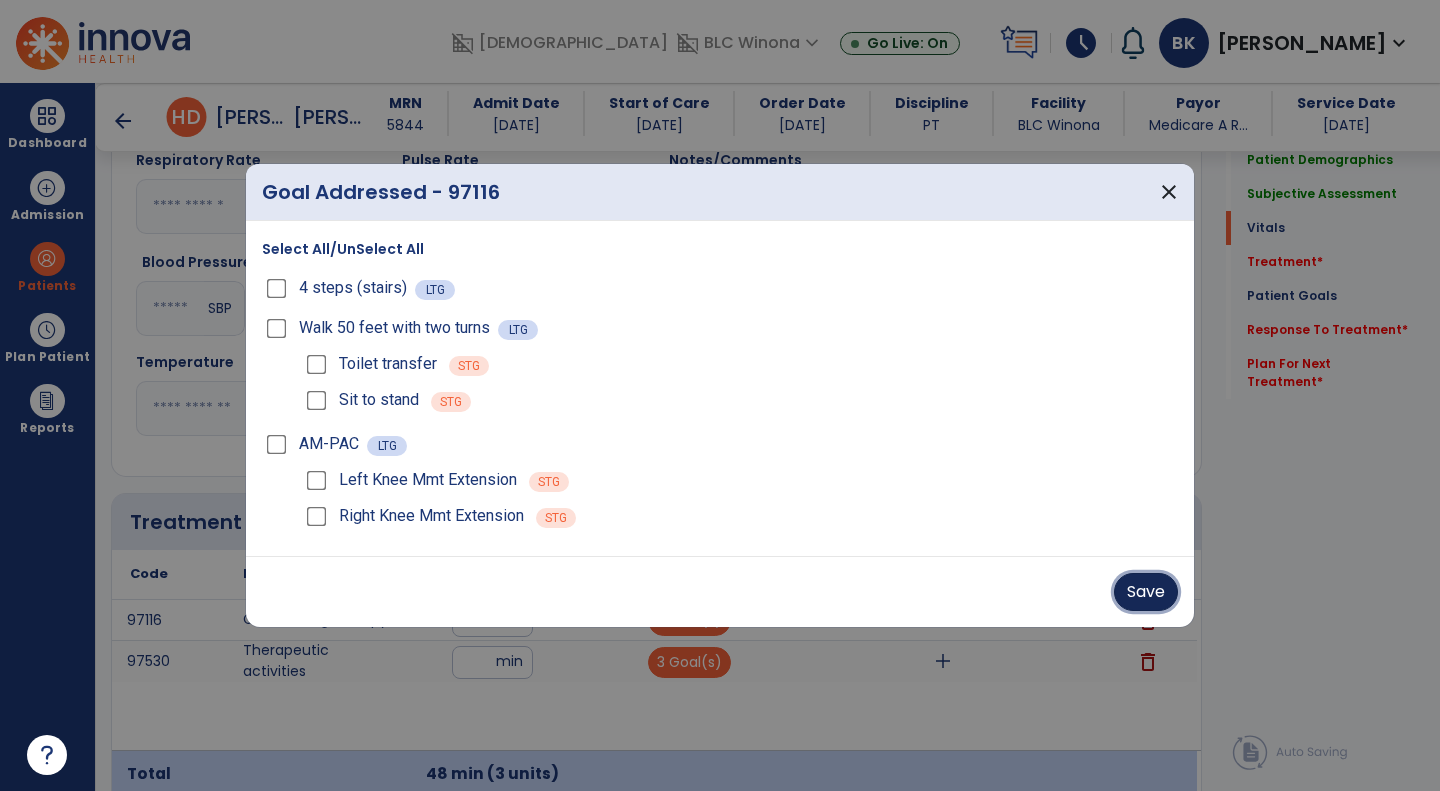 click on "Save" at bounding box center [1146, 592] 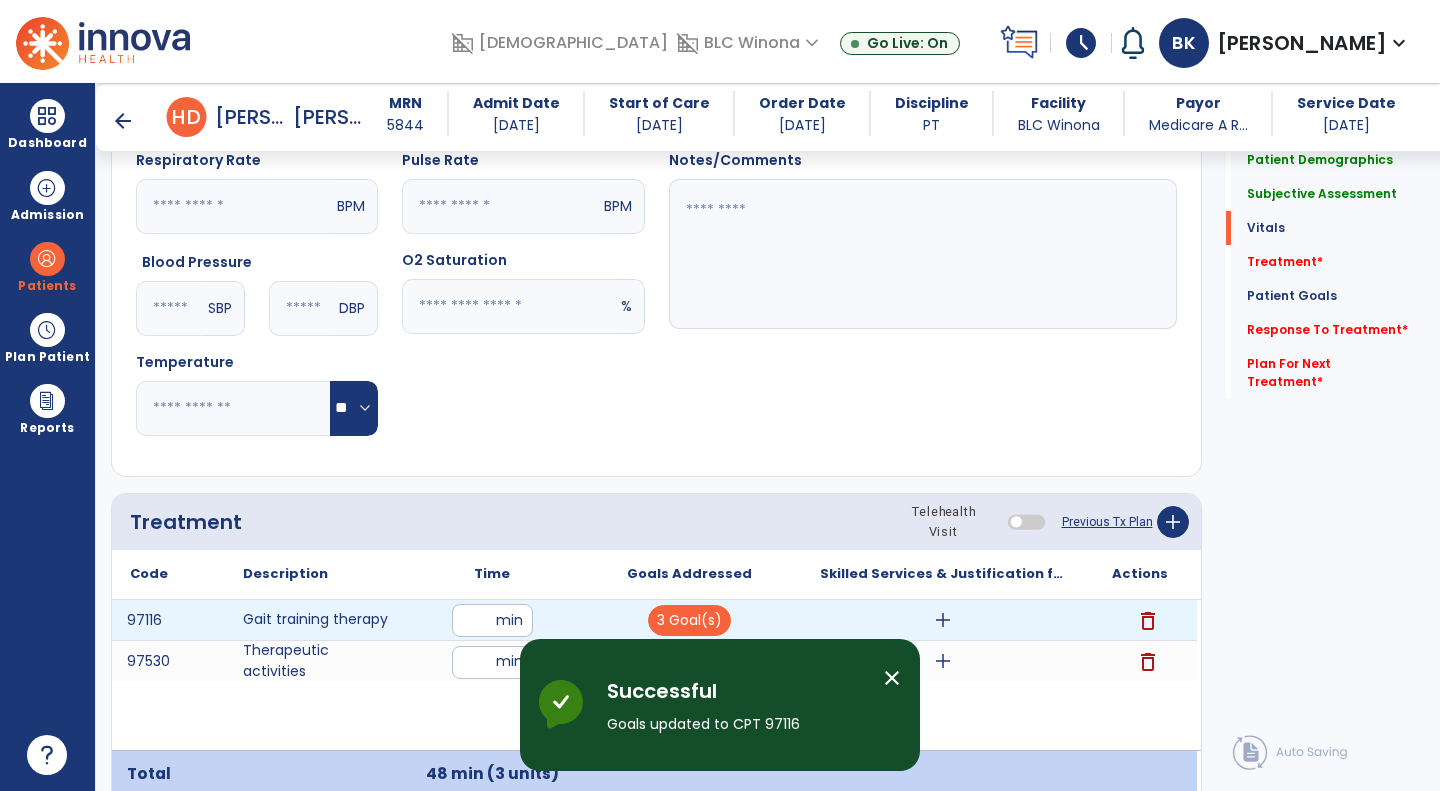 click on "add" at bounding box center (943, 620) 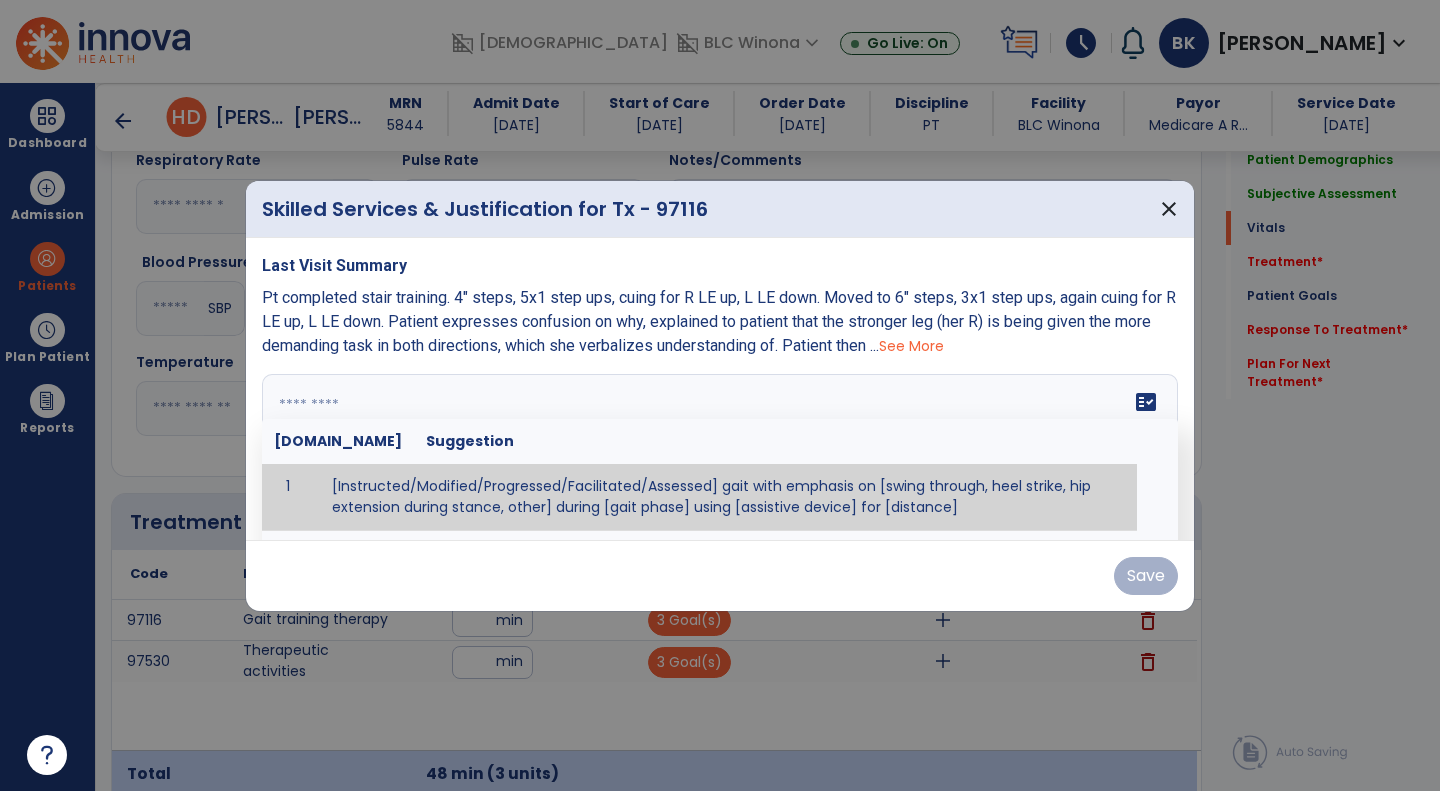 click on "fact_check  [DOMAIN_NAME] Suggestion 1 [Instructed/Modified/Progressed/Facilitated/Assessed] gait with emphasis on [swing through, heel strike, hip extension during stance, other] during [gait phase] using [assistive device] for [distance] 2 [Instructed/Modified/Progressed/Facilitated/Assessed] use of [assistive device] and [NWB, PWB, step-to gait pattern, step through gait pattern] 3 [Instructed/Modified/Progressed/Facilitated/Assessed] patient's ability to [ascend/descend # of steps, perform directional changes, walk on even/uneven surfaces, pick-up objects off floor, velocity changes, other] using [assistive device]. 4 [Instructed/Modified/Progressed/Facilitated/Assessed] pre-gait activities including [identify exercise] in order to prepare for gait training. 5" at bounding box center (720, 449) 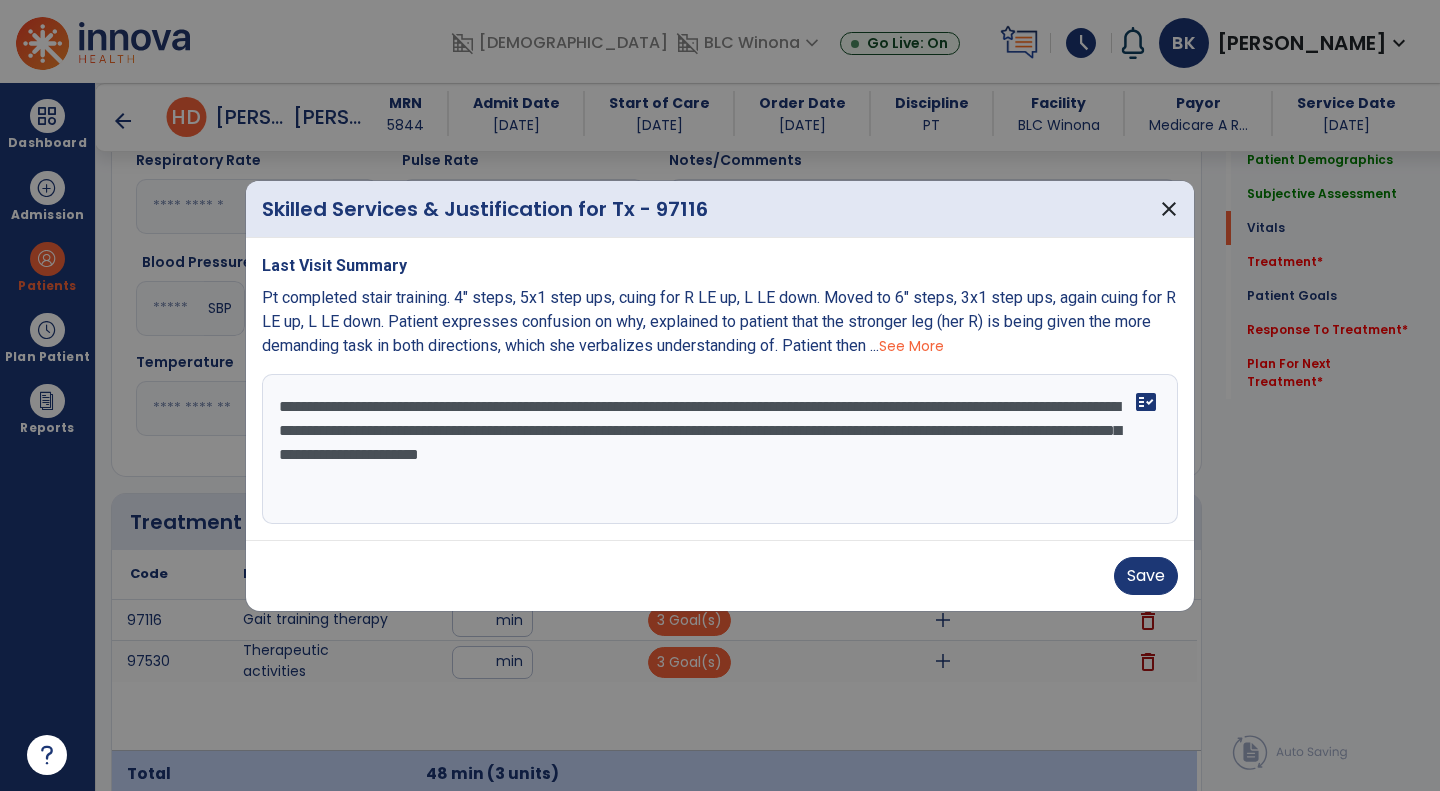 click on "**********" at bounding box center (720, 449) 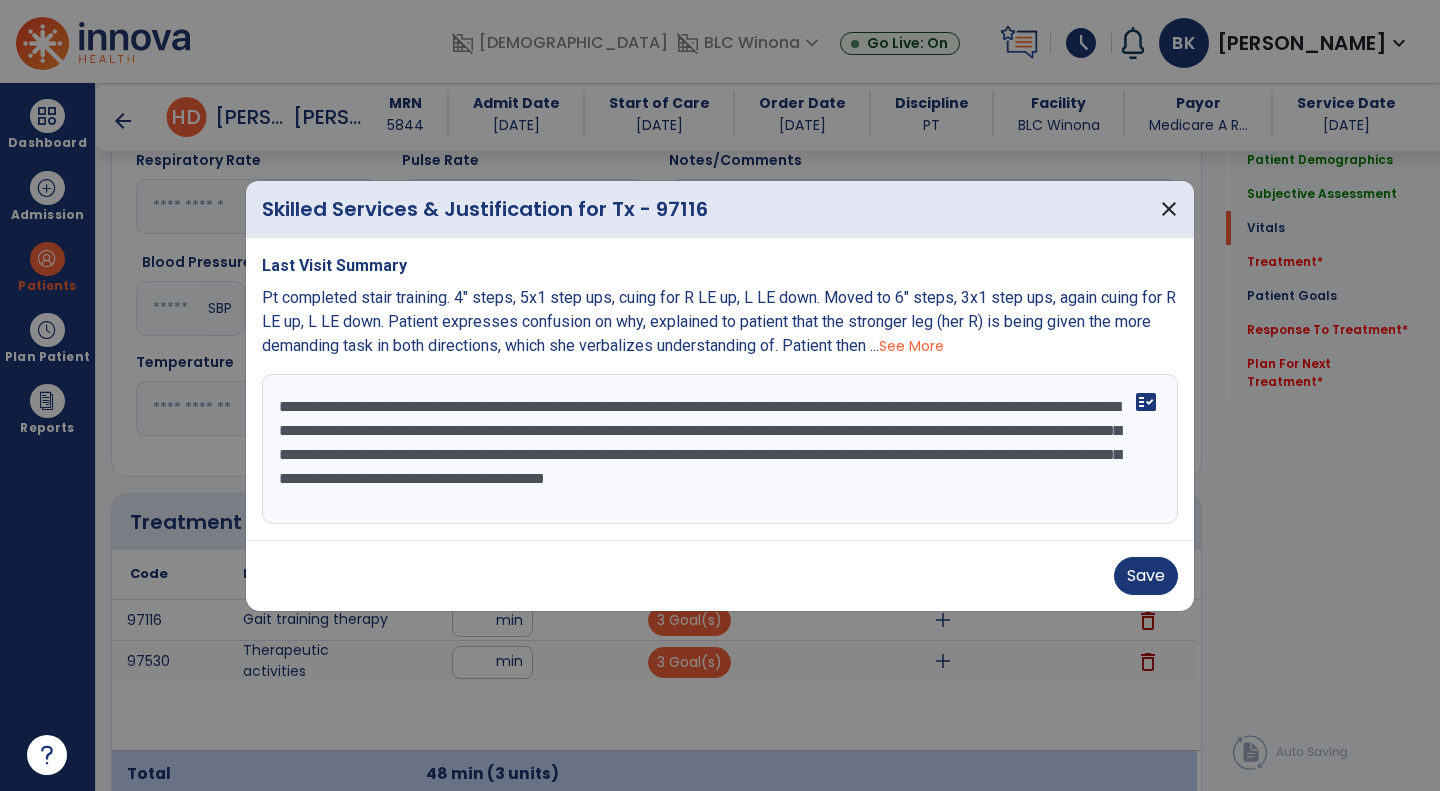 type on "**********" 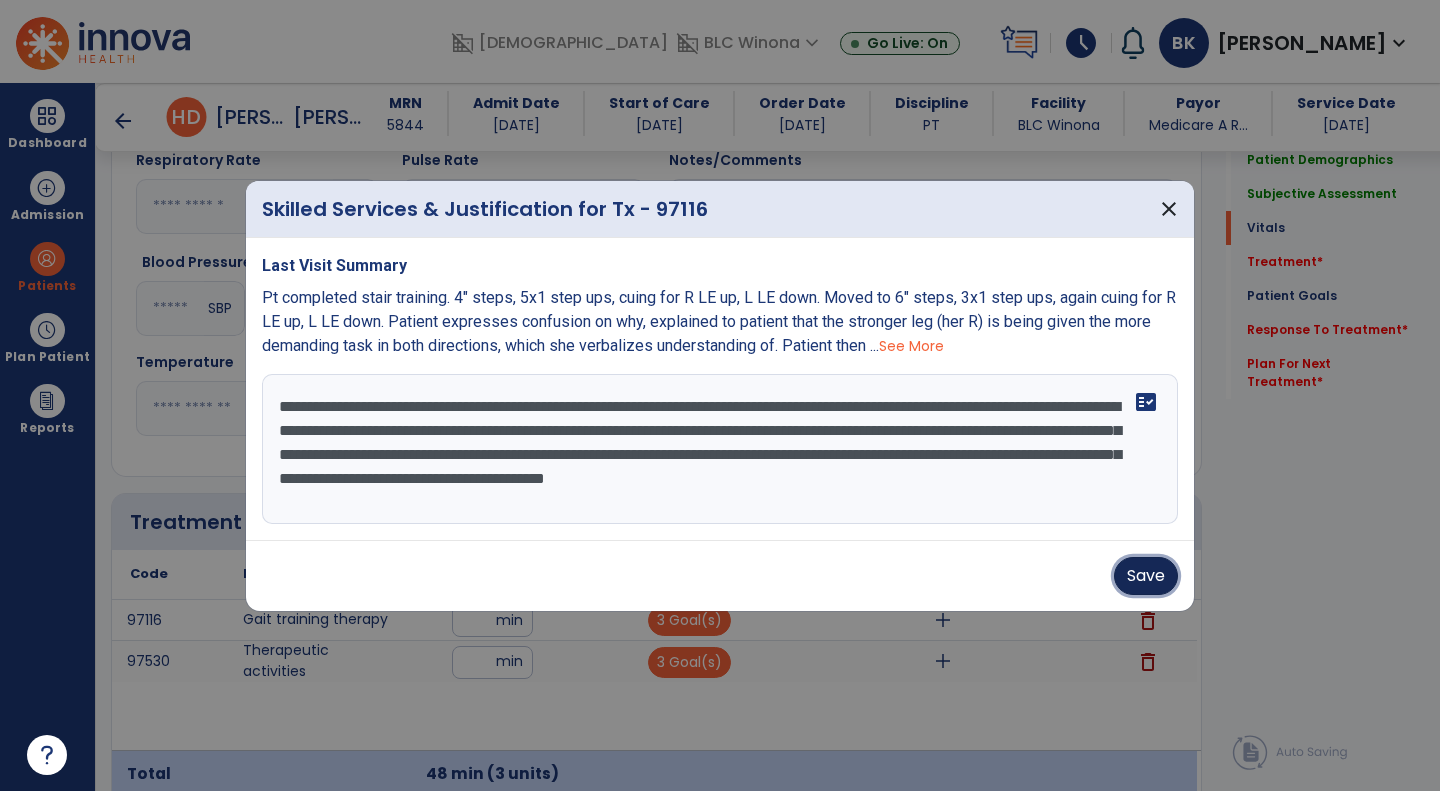 click on "Save" at bounding box center (1146, 576) 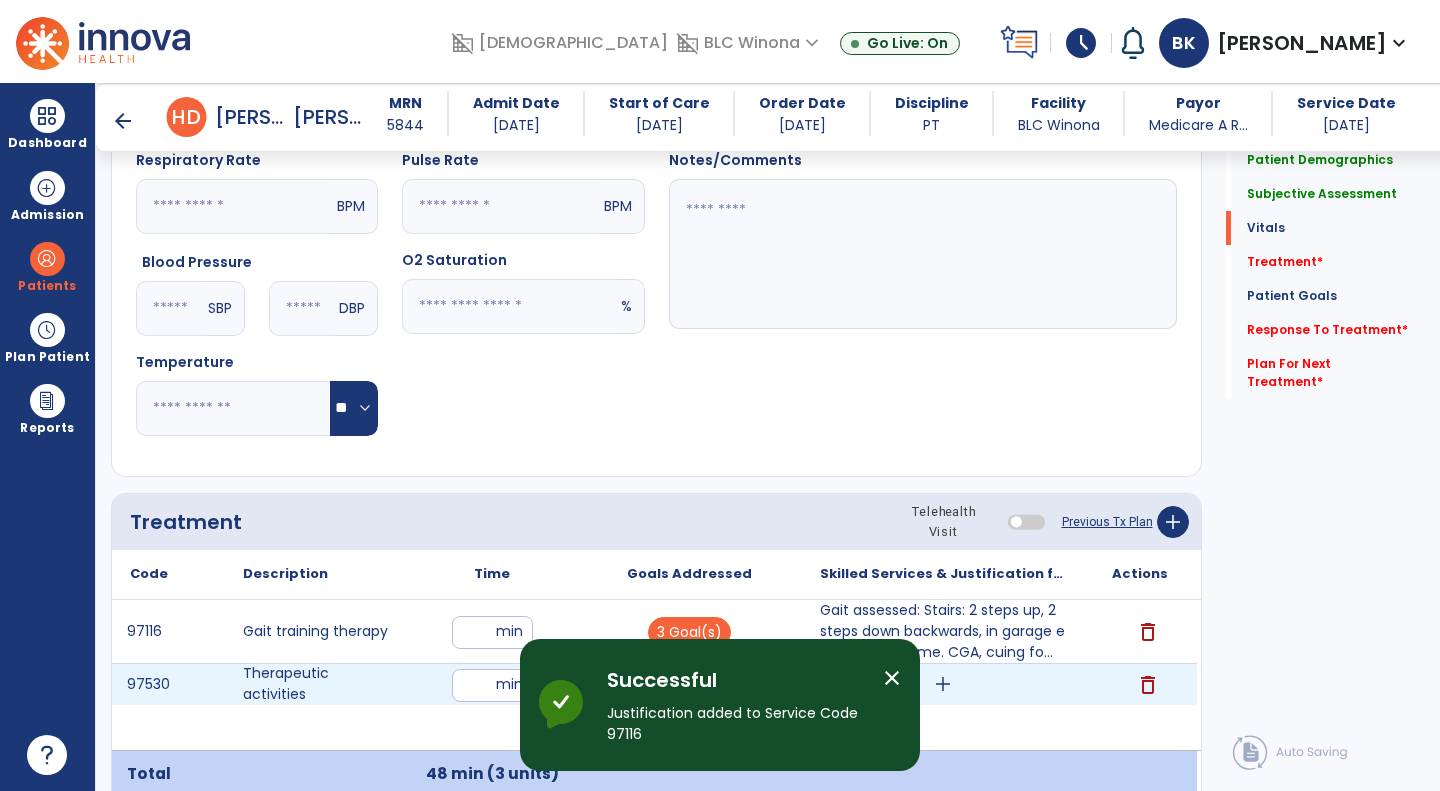 click on "add" at bounding box center [943, 684] 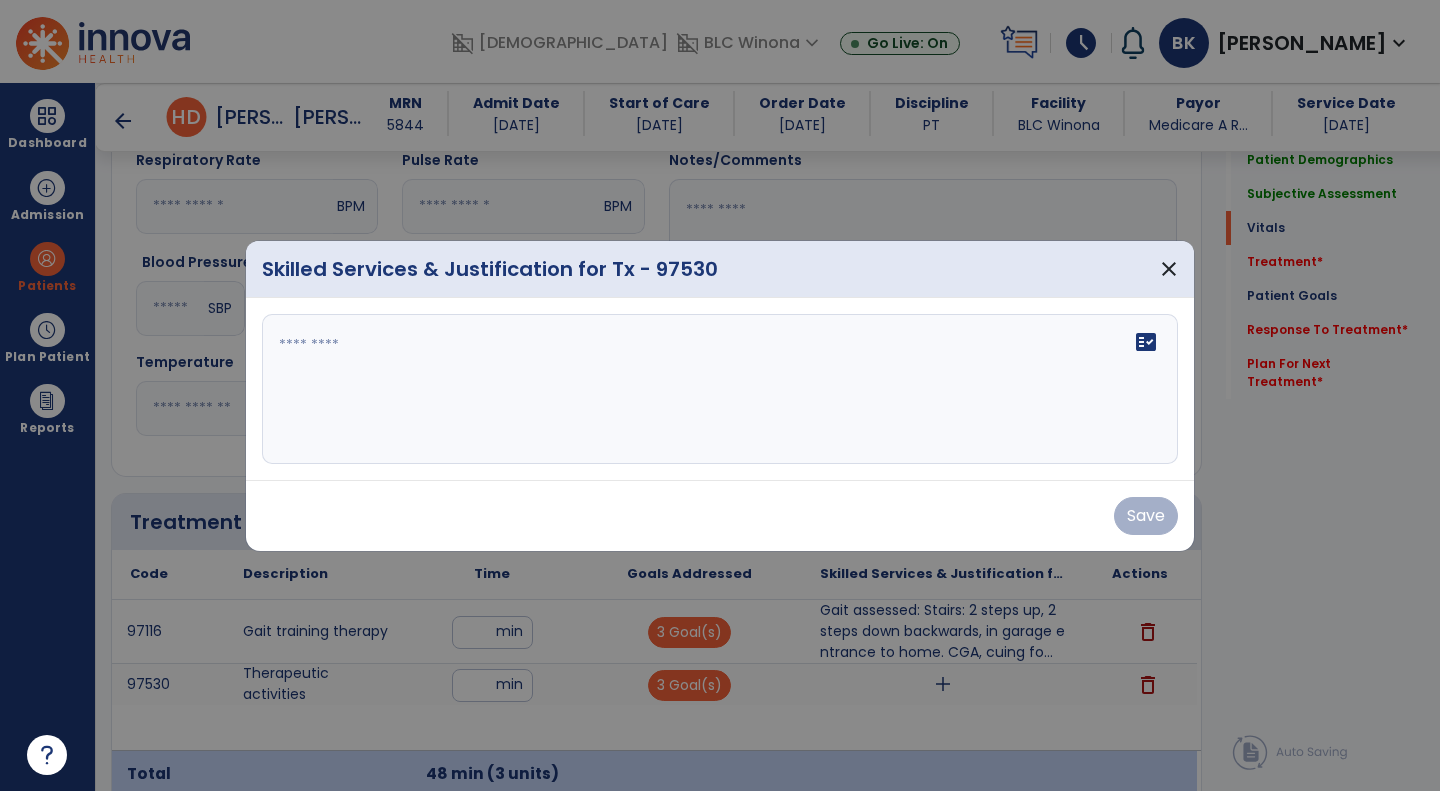 click on "Save" at bounding box center [720, 516] 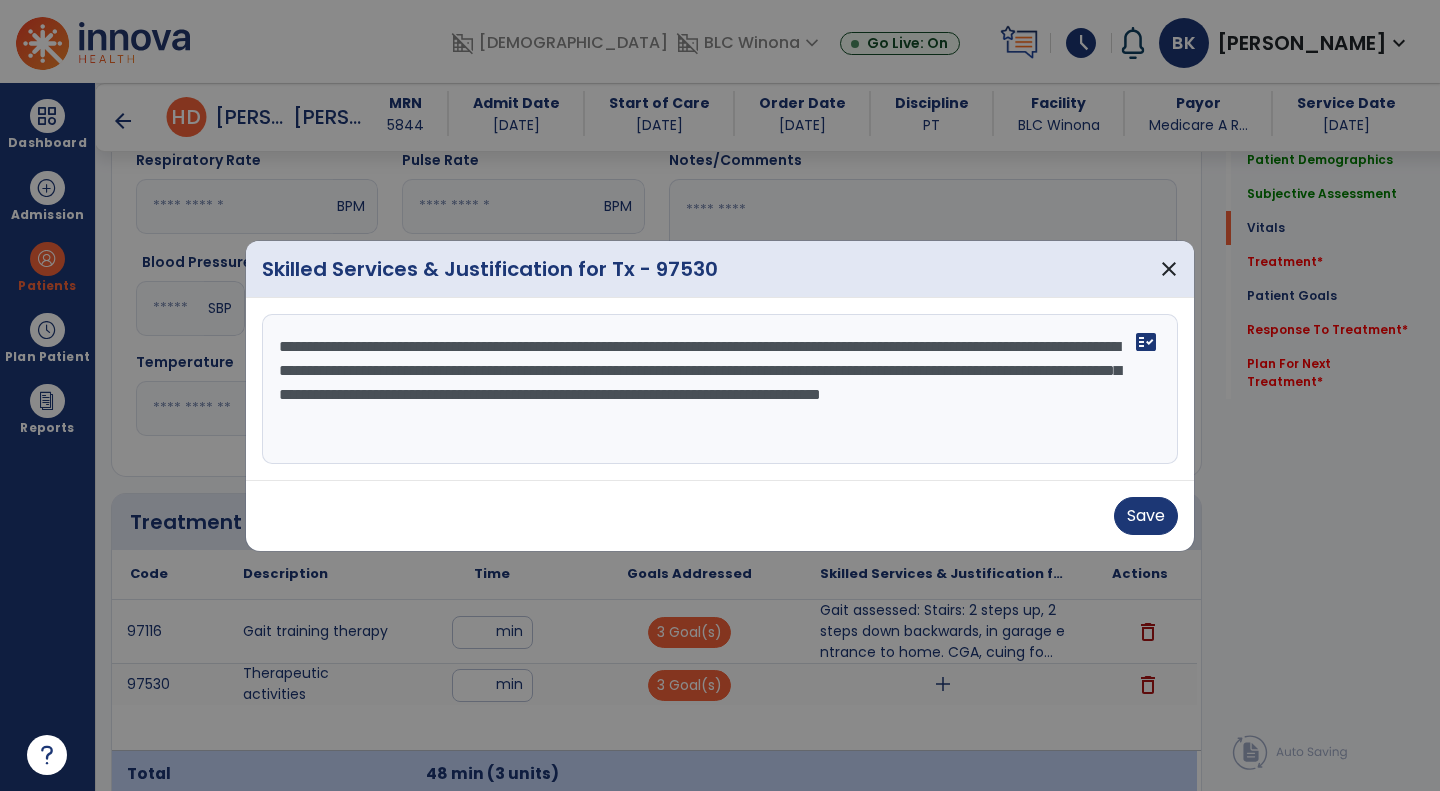 click on "**********" at bounding box center [720, 389] 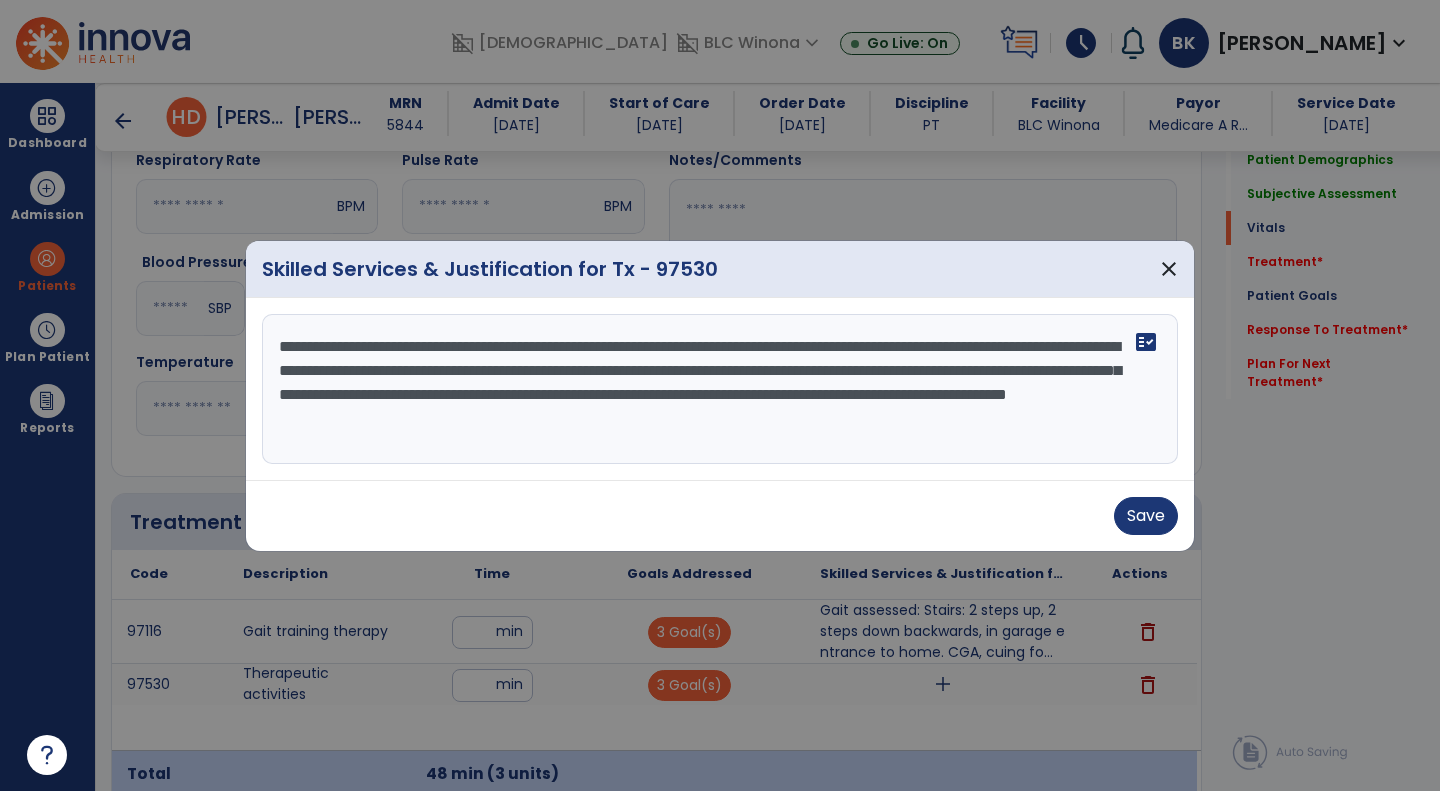 click on "**********" at bounding box center (720, 389) 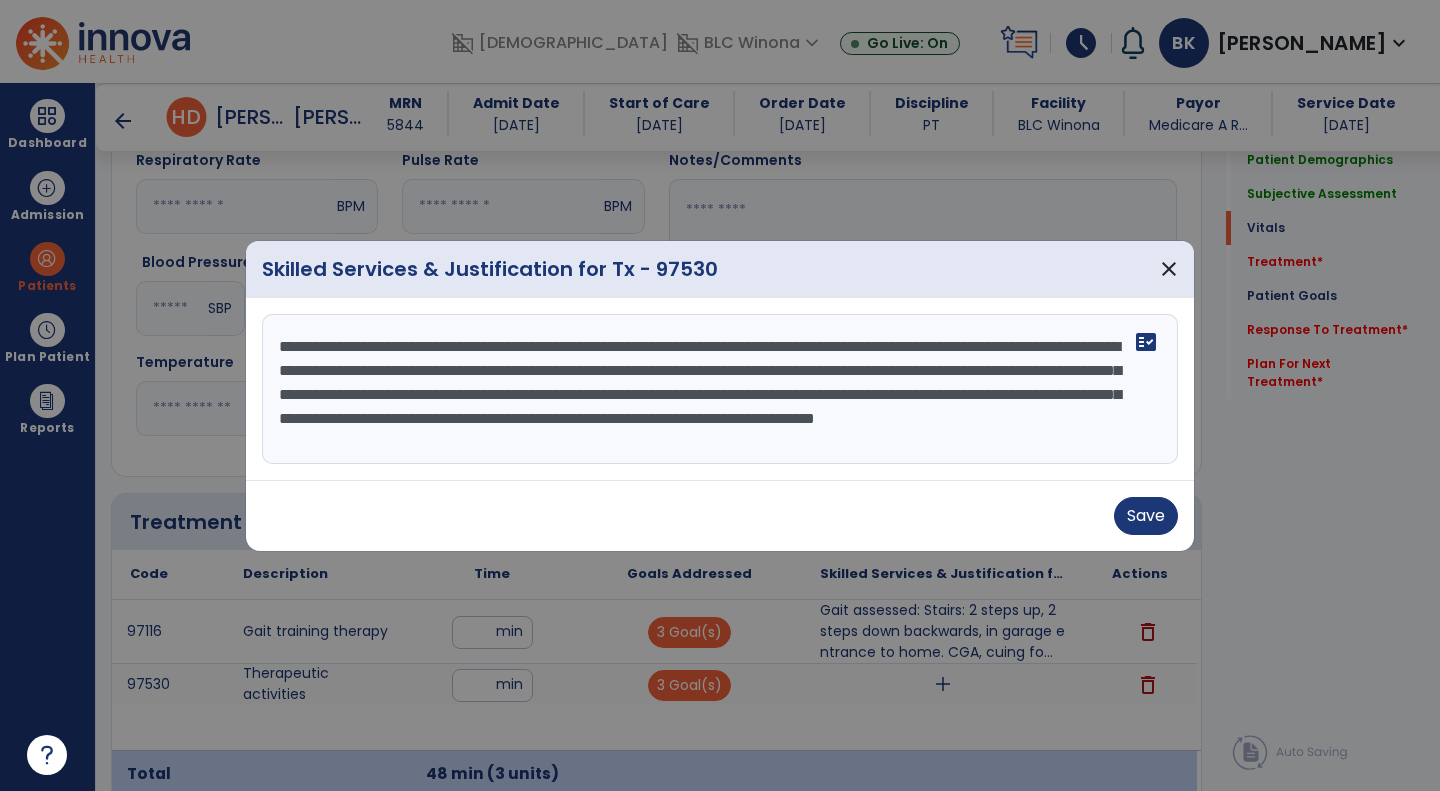 scroll, scrollTop: 15, scrollLeft: 0, axis: vertical 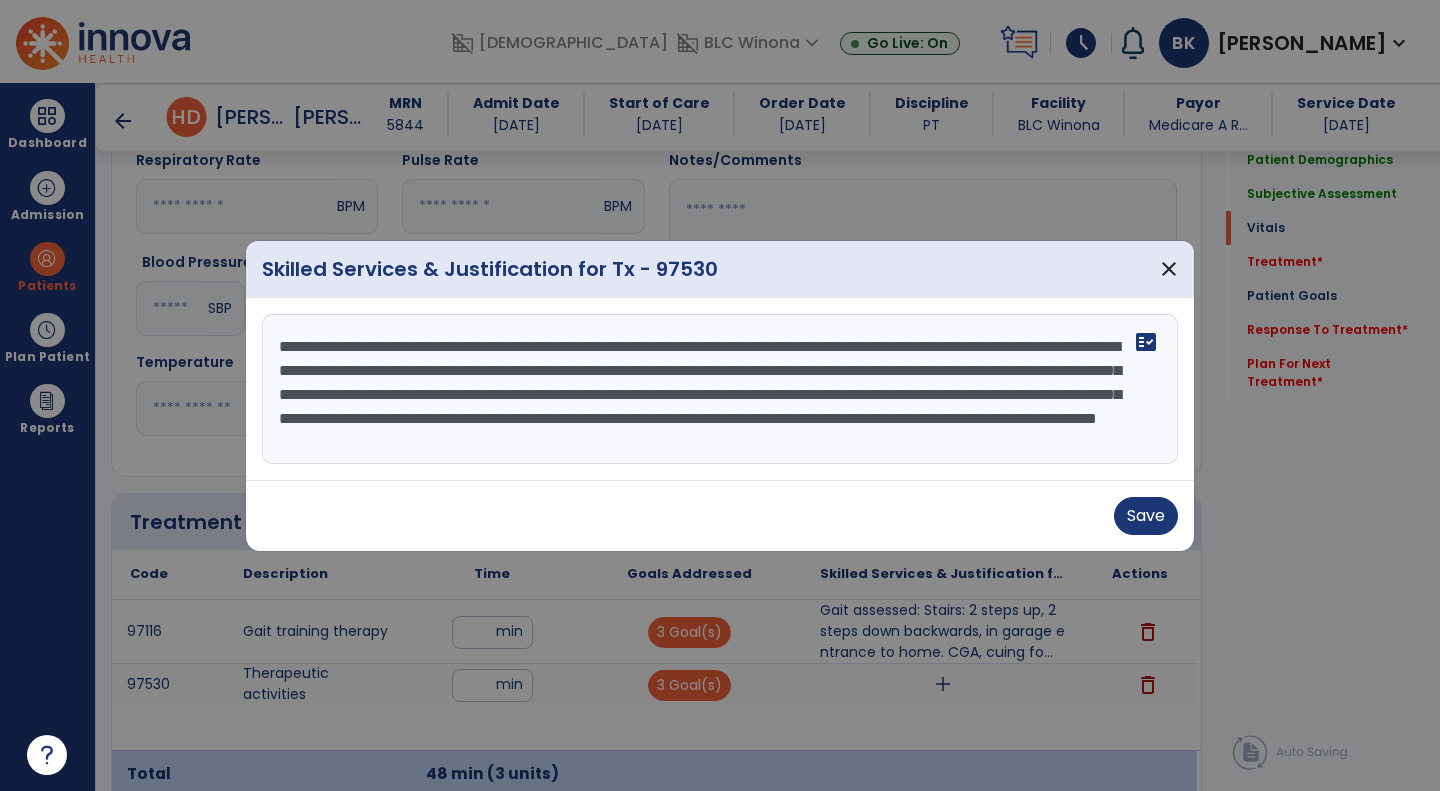 click on "**********" at bounding box center [720, 389] 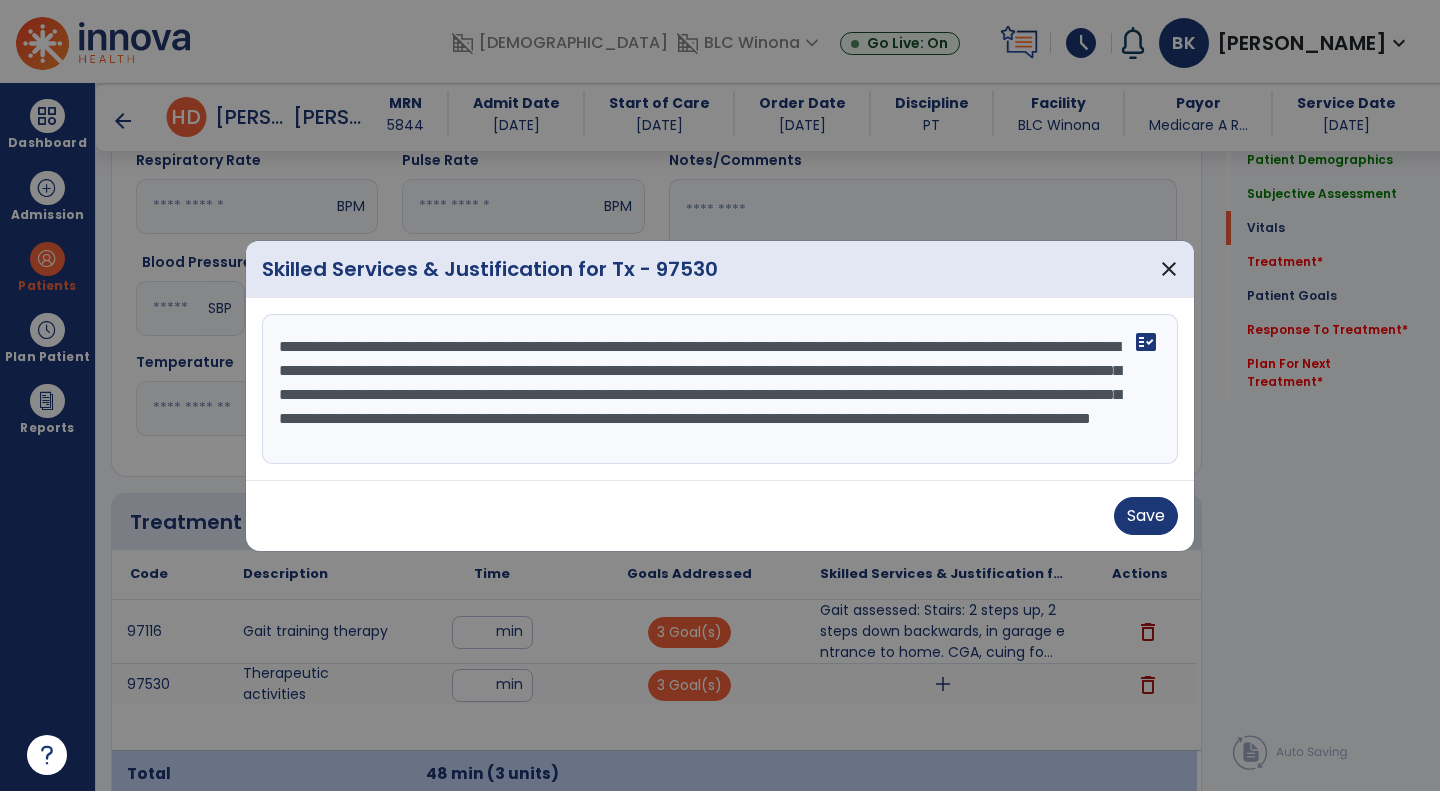 click on "**********" at bounding box center [720, 389] 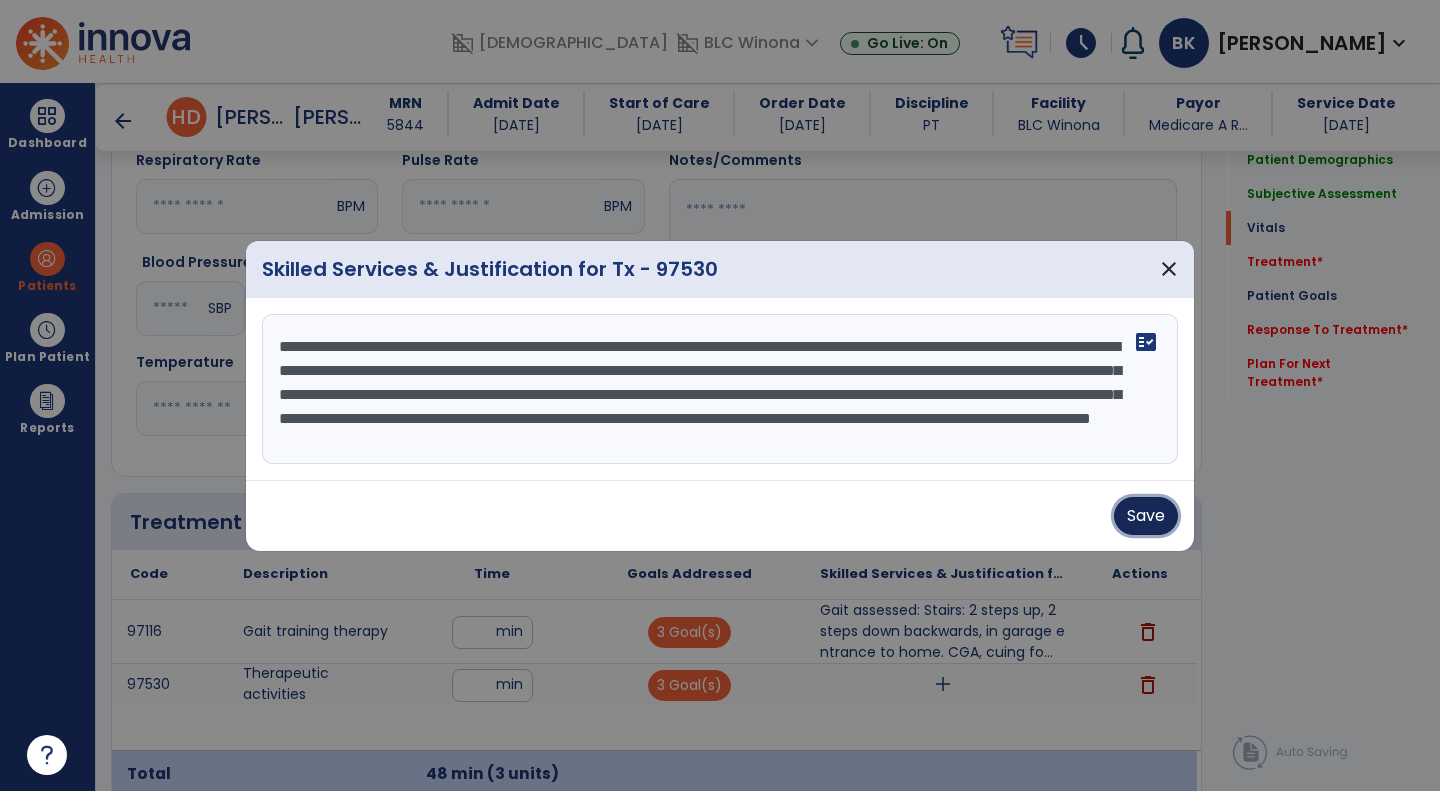 click on "Save" at bounding box center [1146, 516] 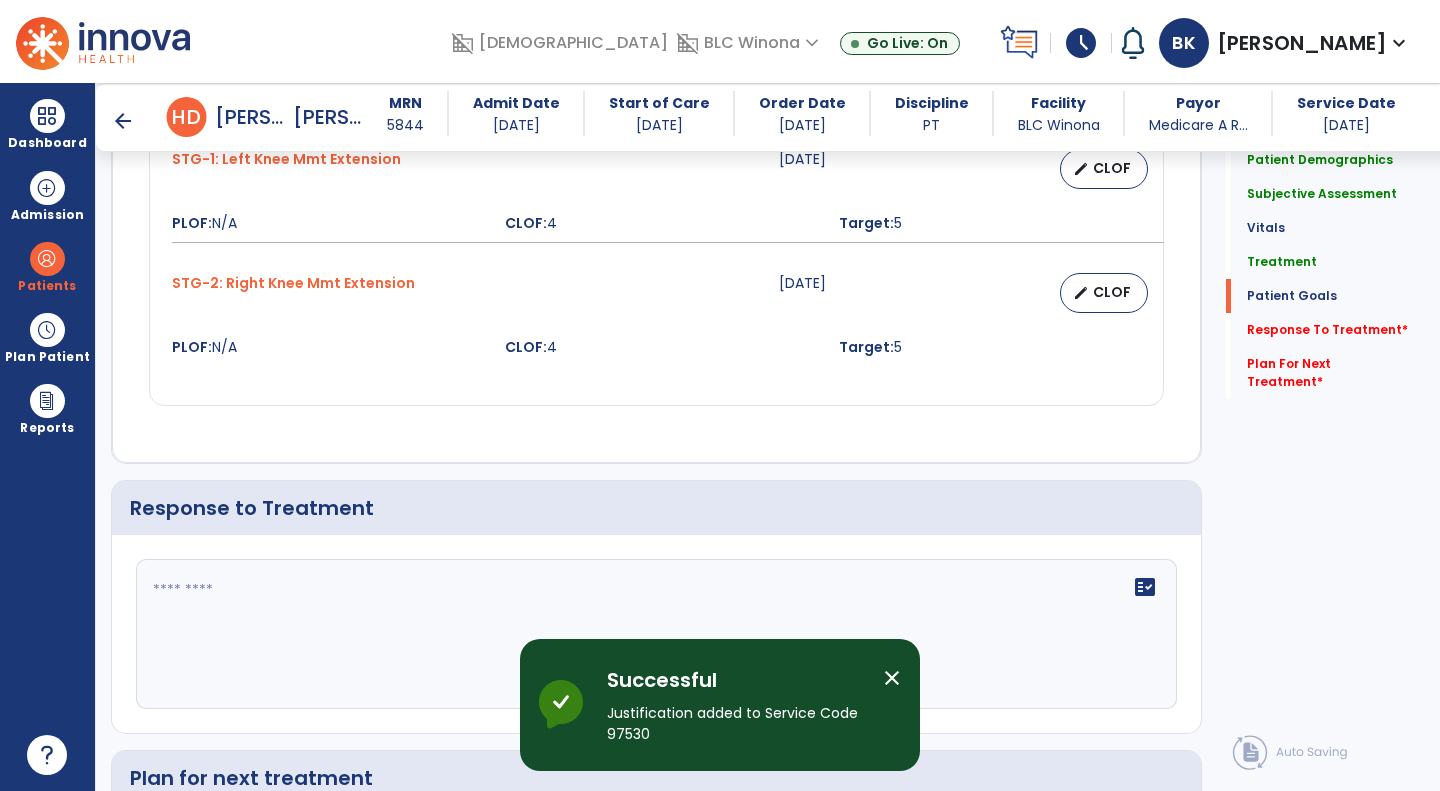 scroll, scrollTop: 2783, scrollLeft: 0, axis: vertical 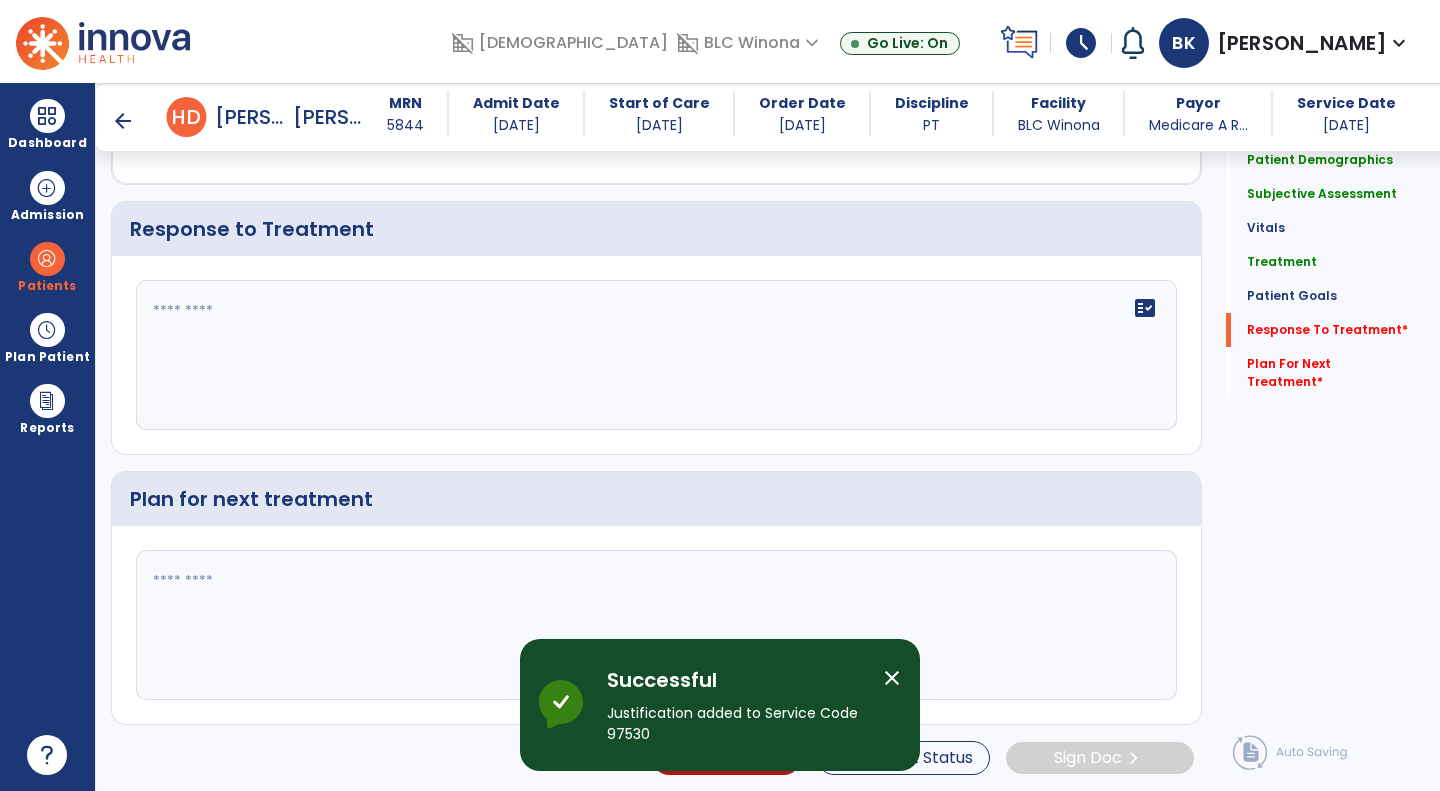 click on "fact_check" 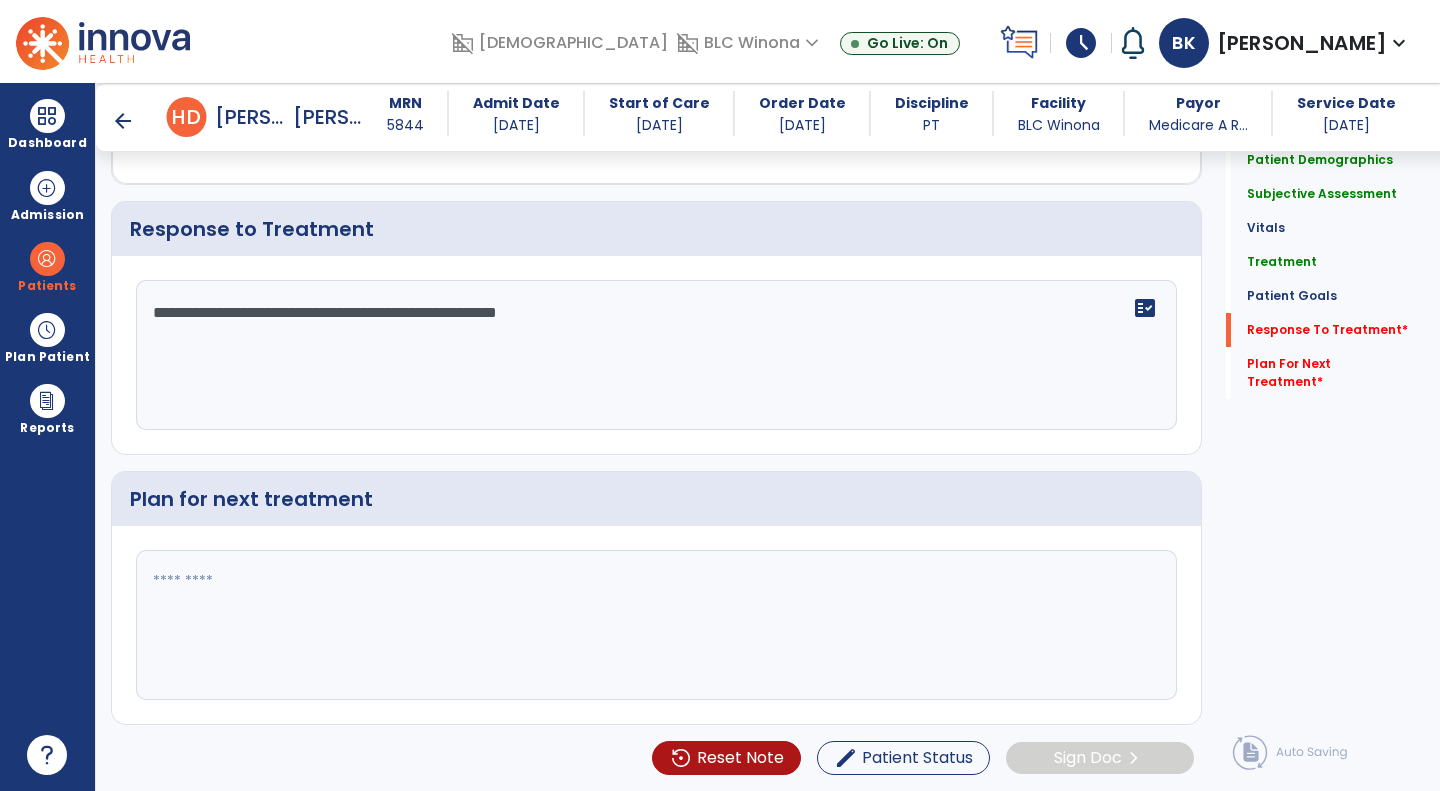 type on "**********" 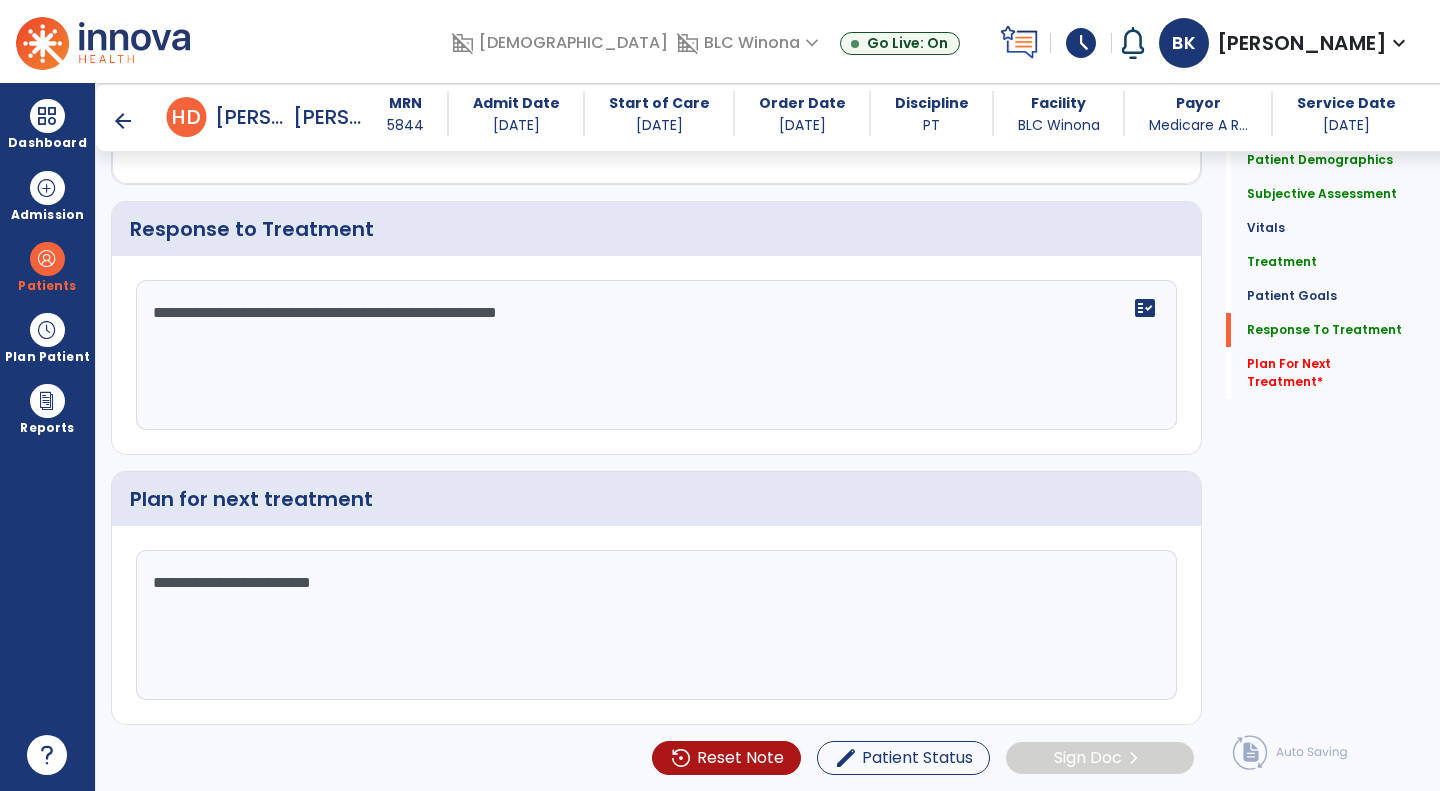 click on "**********" 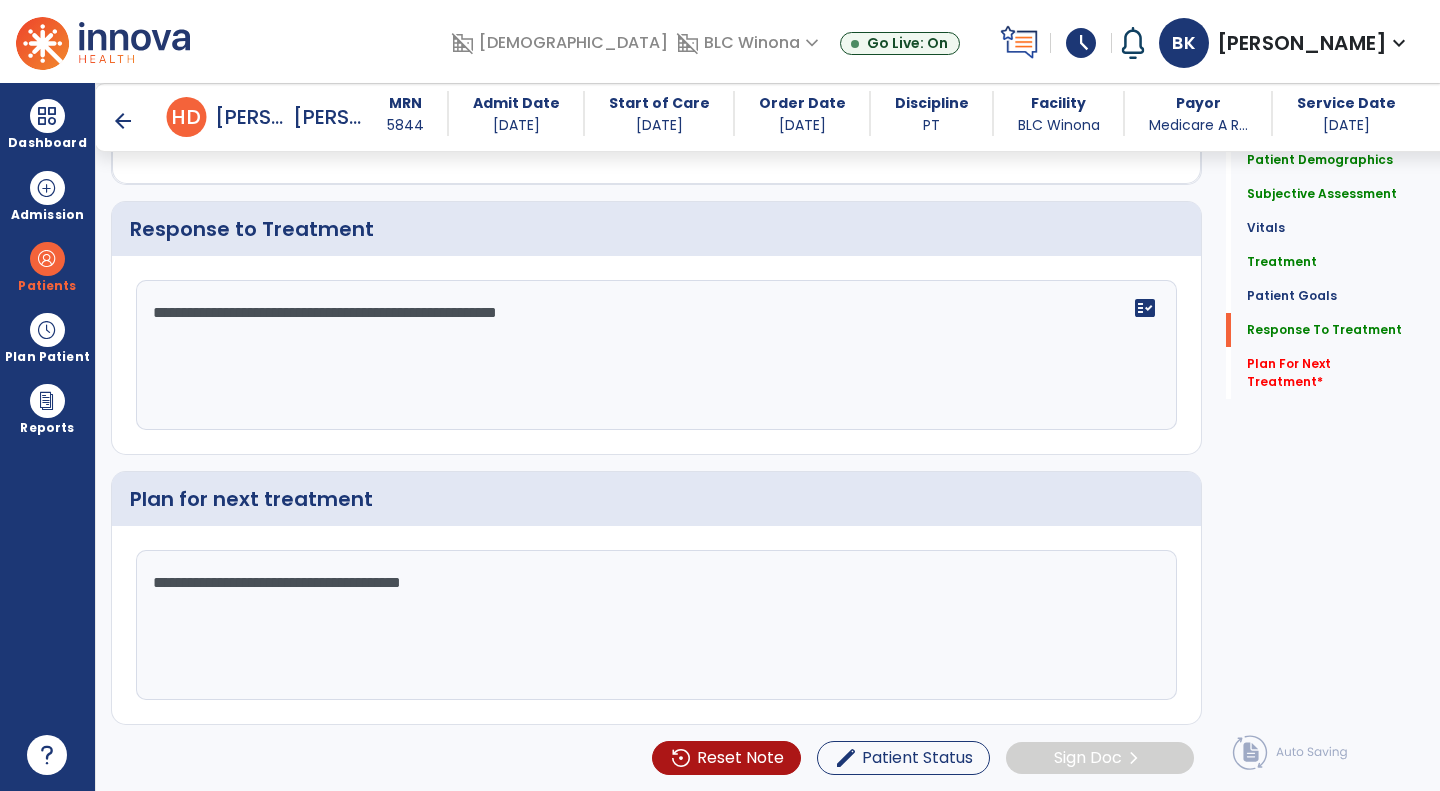 click on "**********" 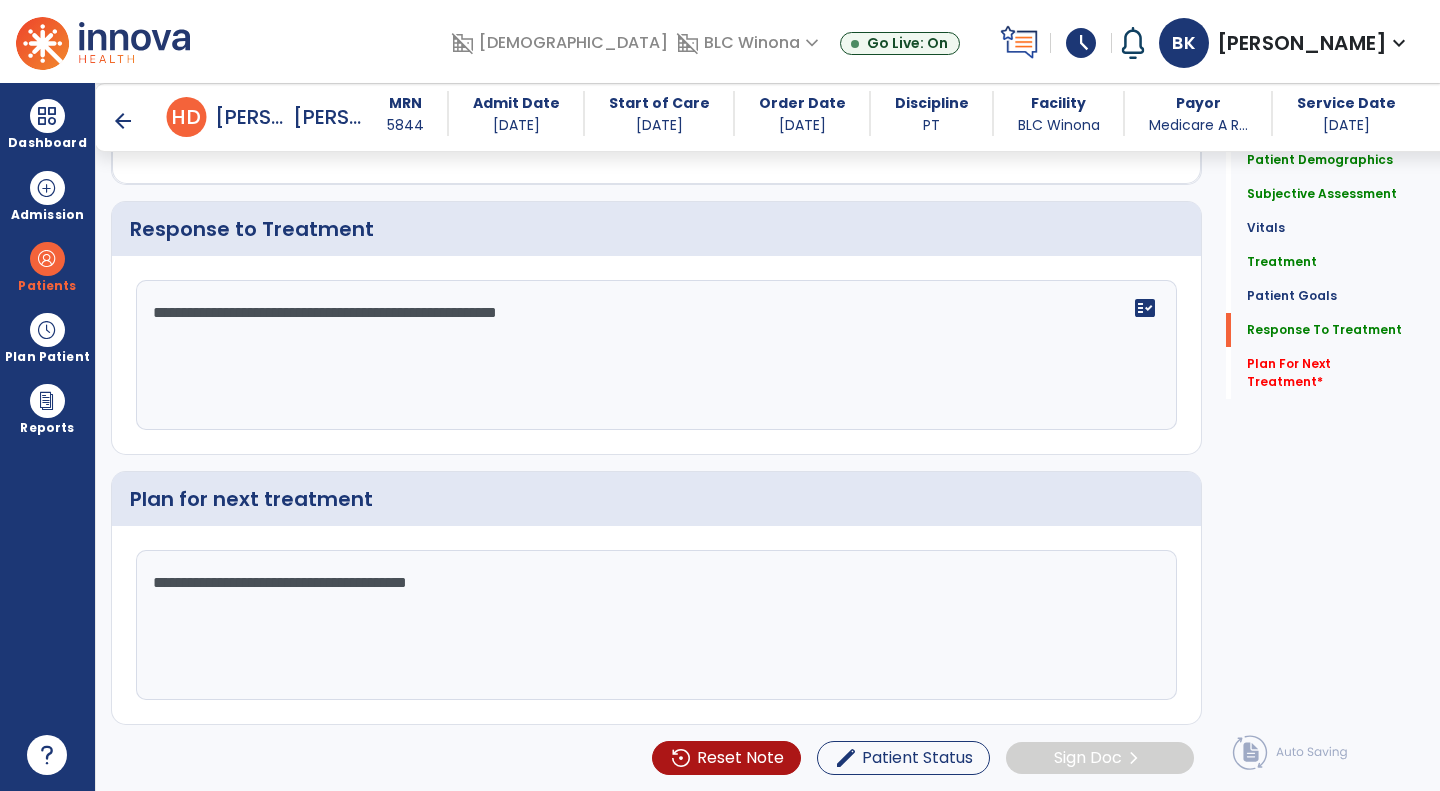 type on "**********" 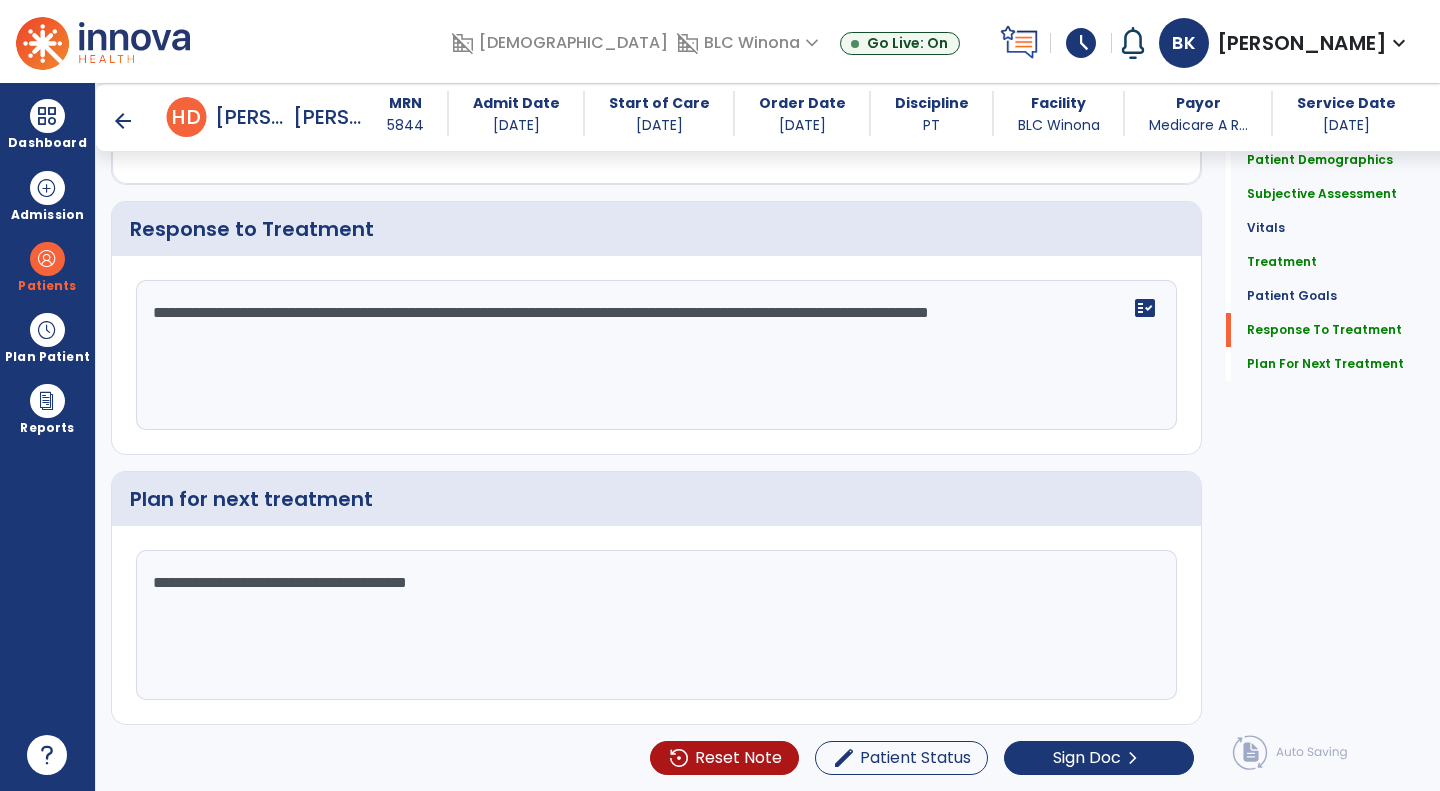 click on "**********" 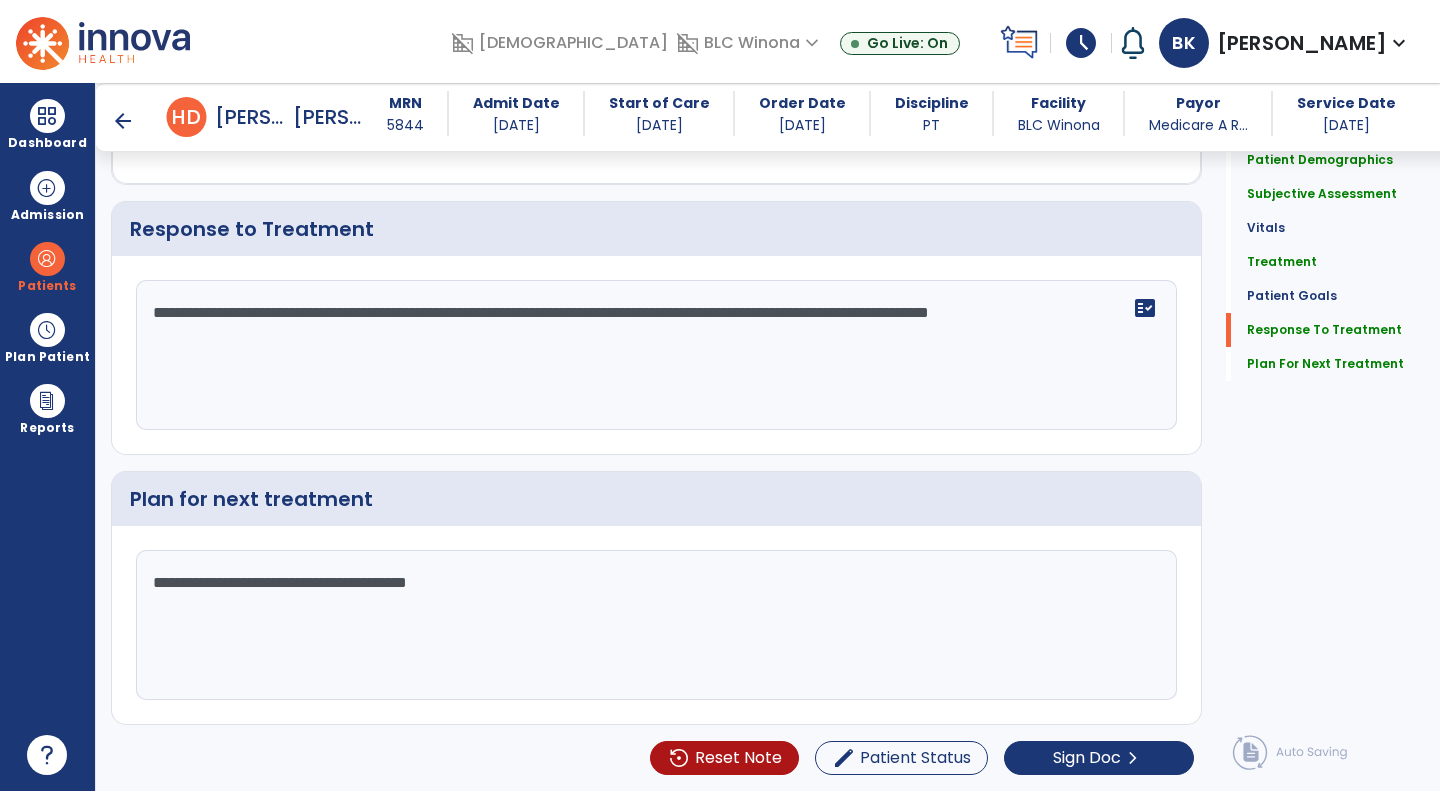 click on "**********" 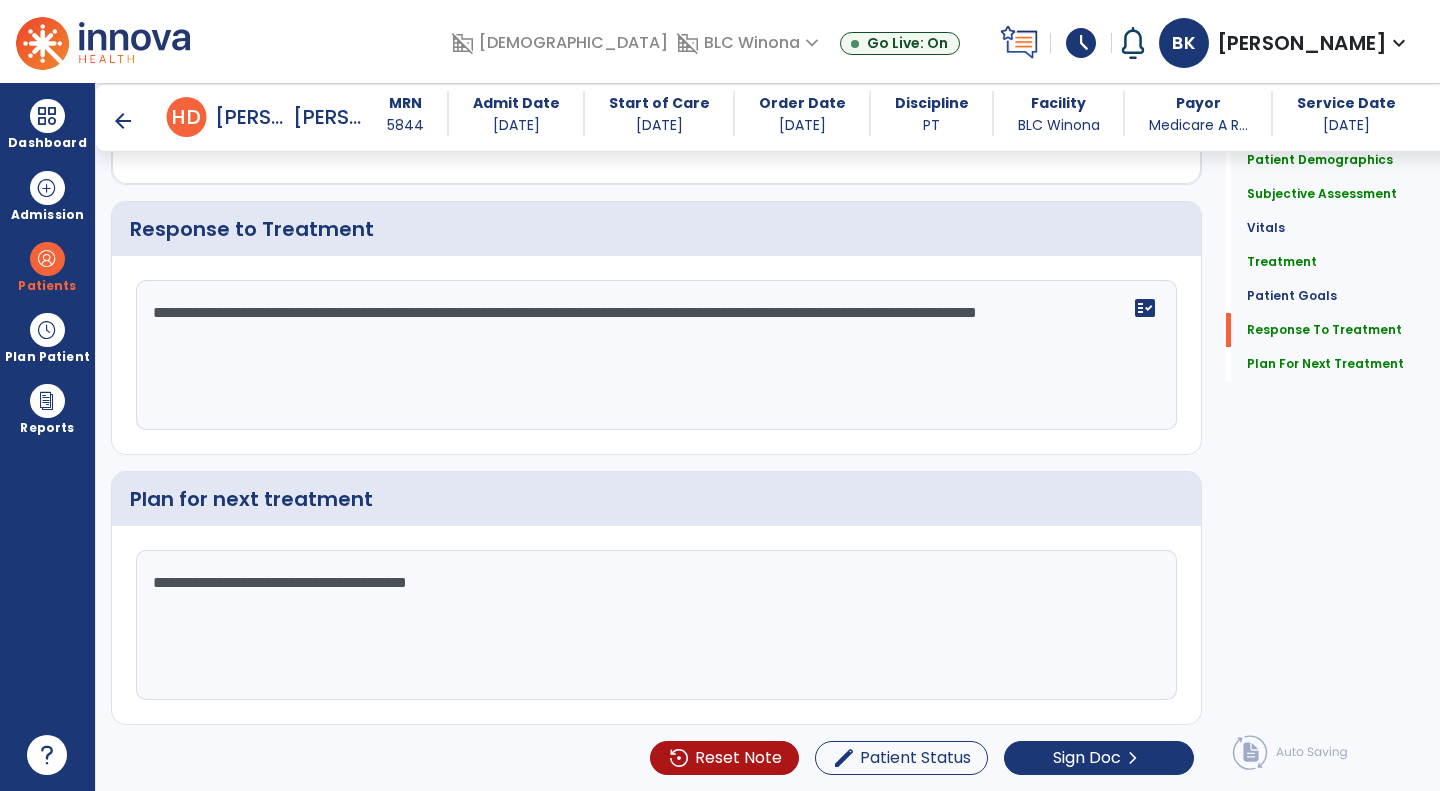 click on "**********" 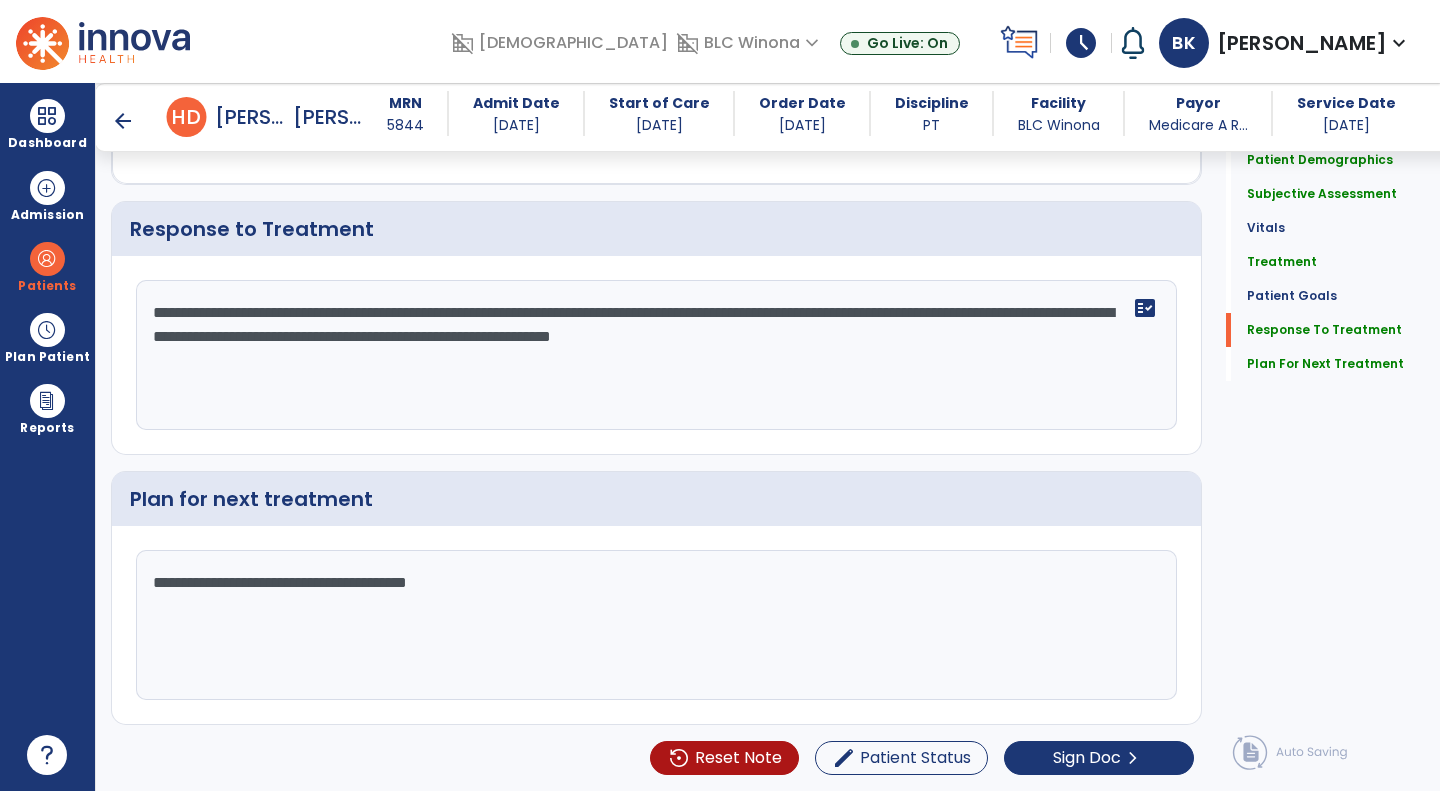 type on "**********" 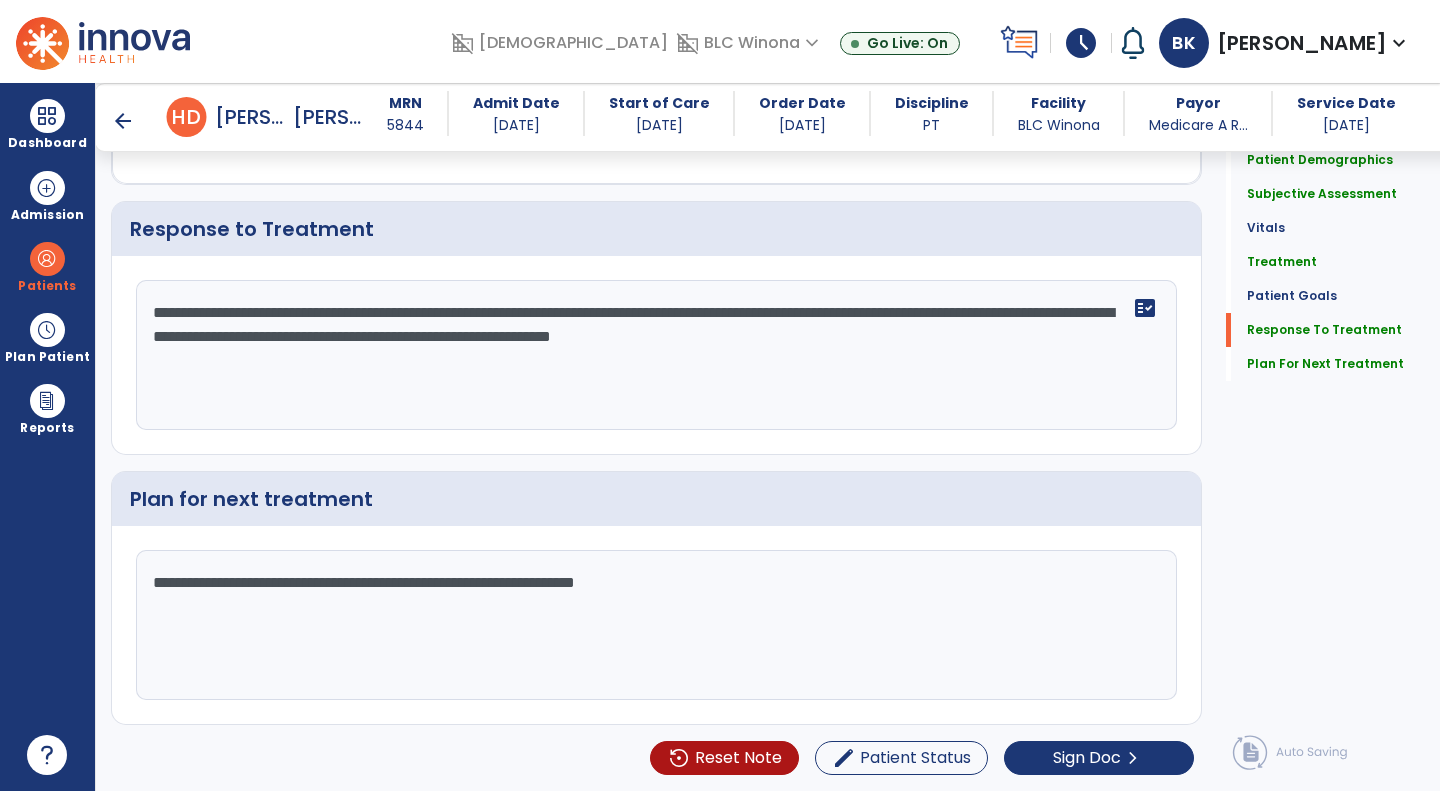 click on "**********" 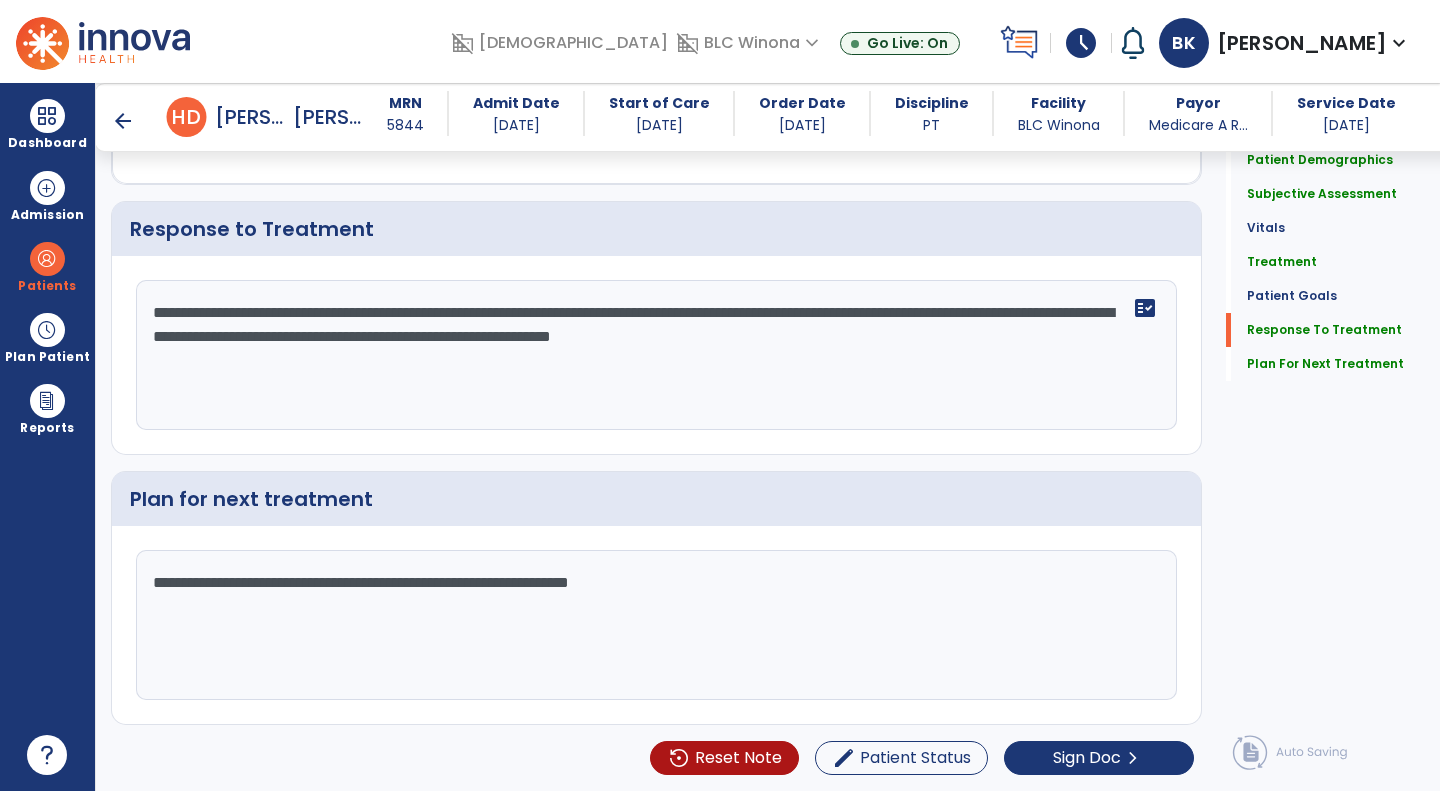 drag, startPoint x: 523, startPoint y: 580, endPoint x: 465, endPoint y: 574, distance: 58.30952 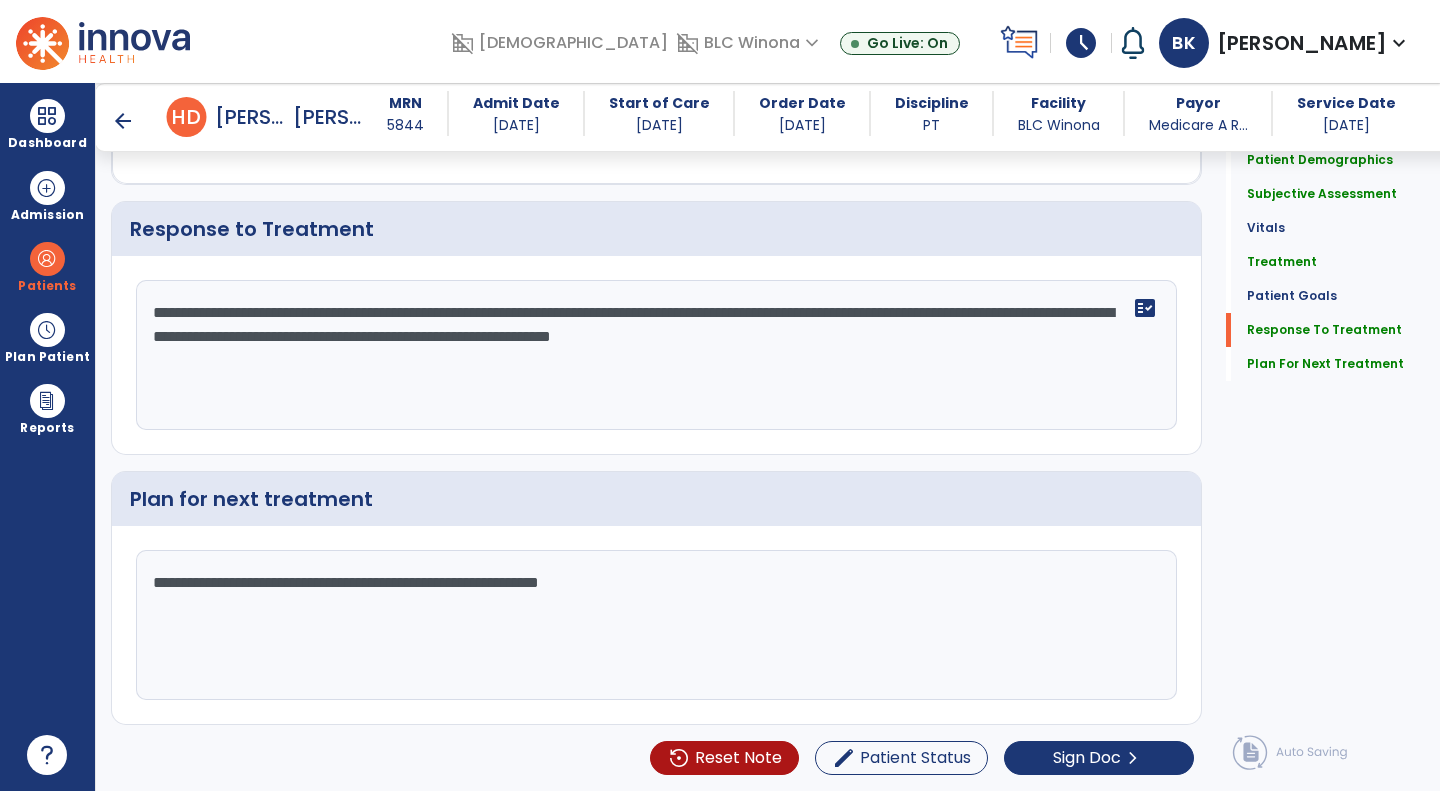 click on "**********" 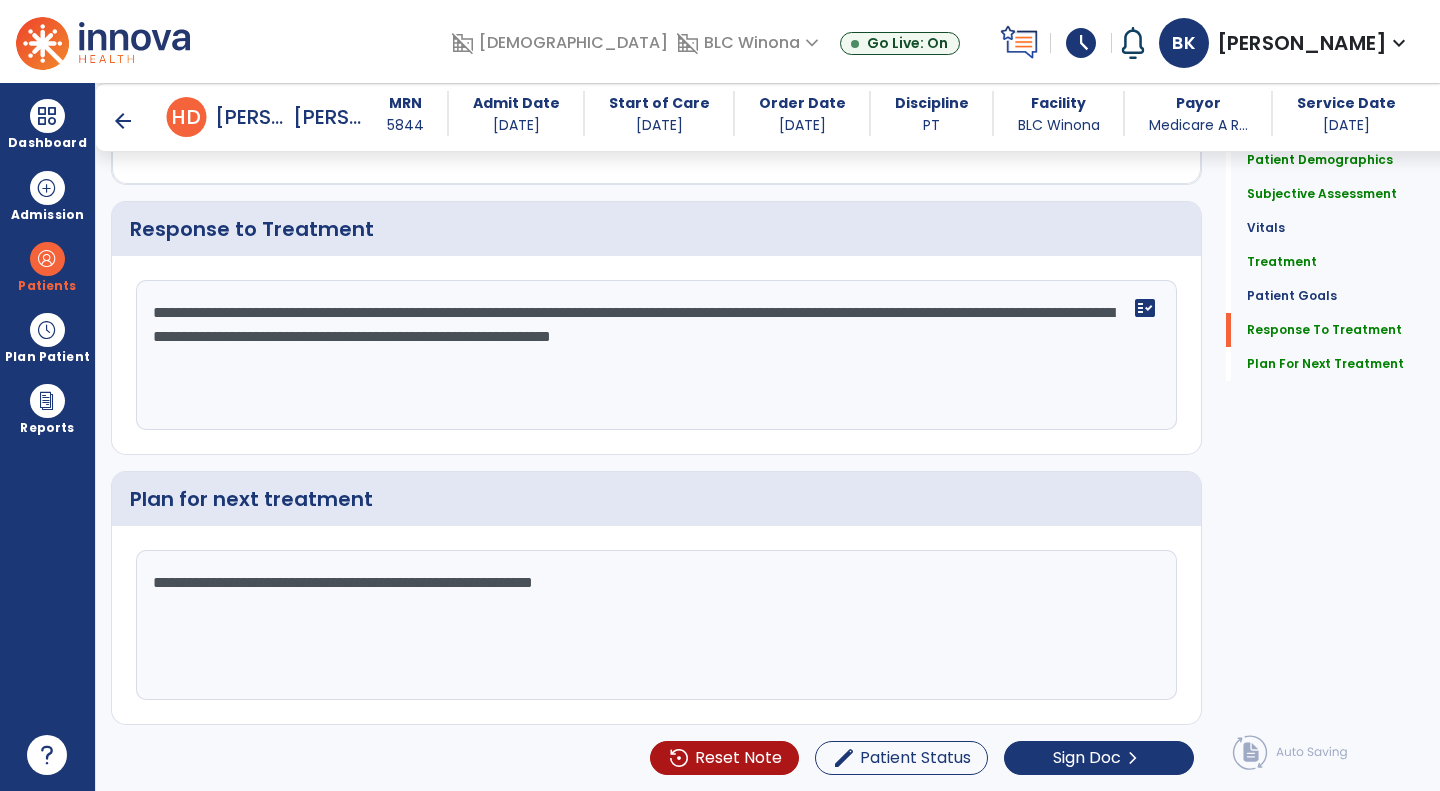 type on "**********" 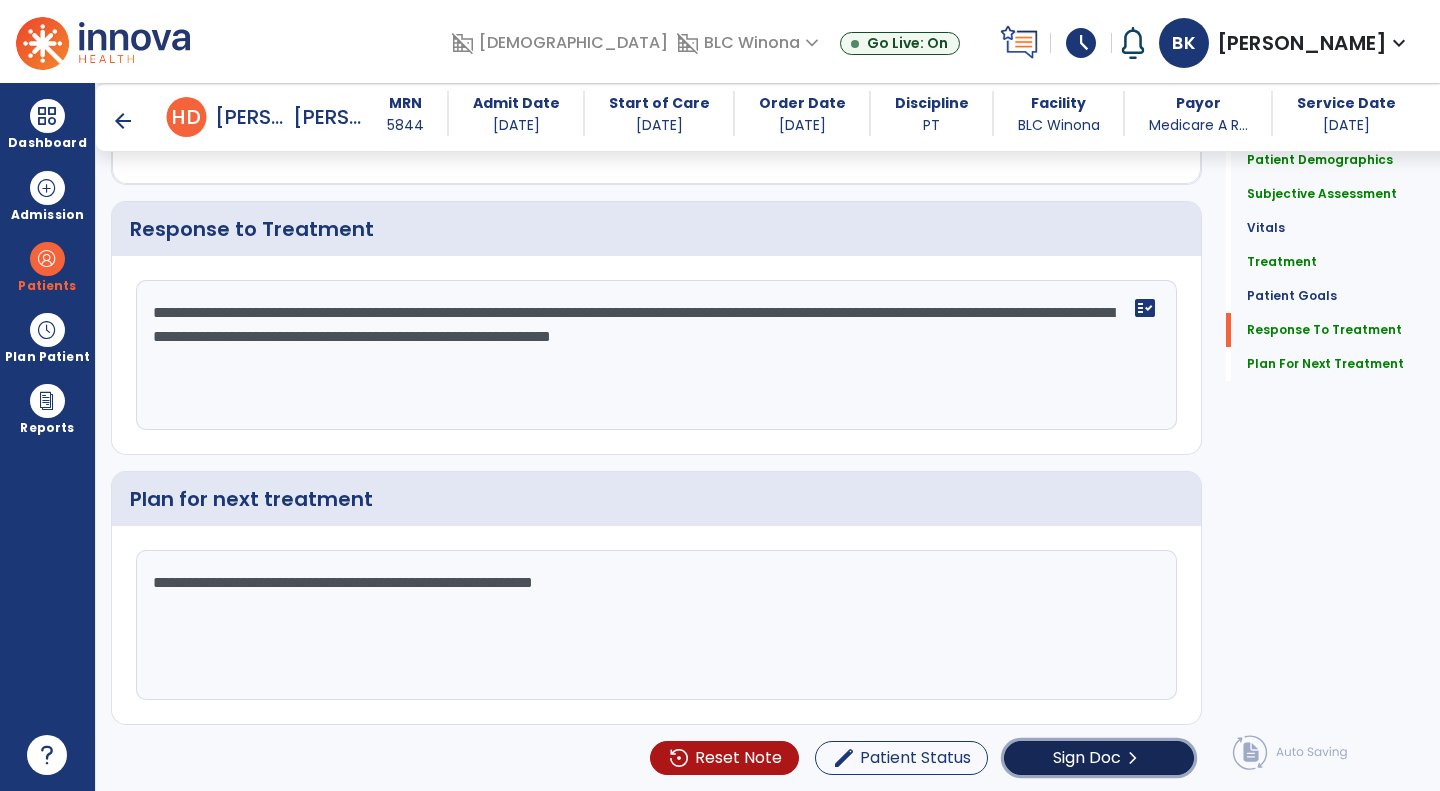 click on "chevron_right" 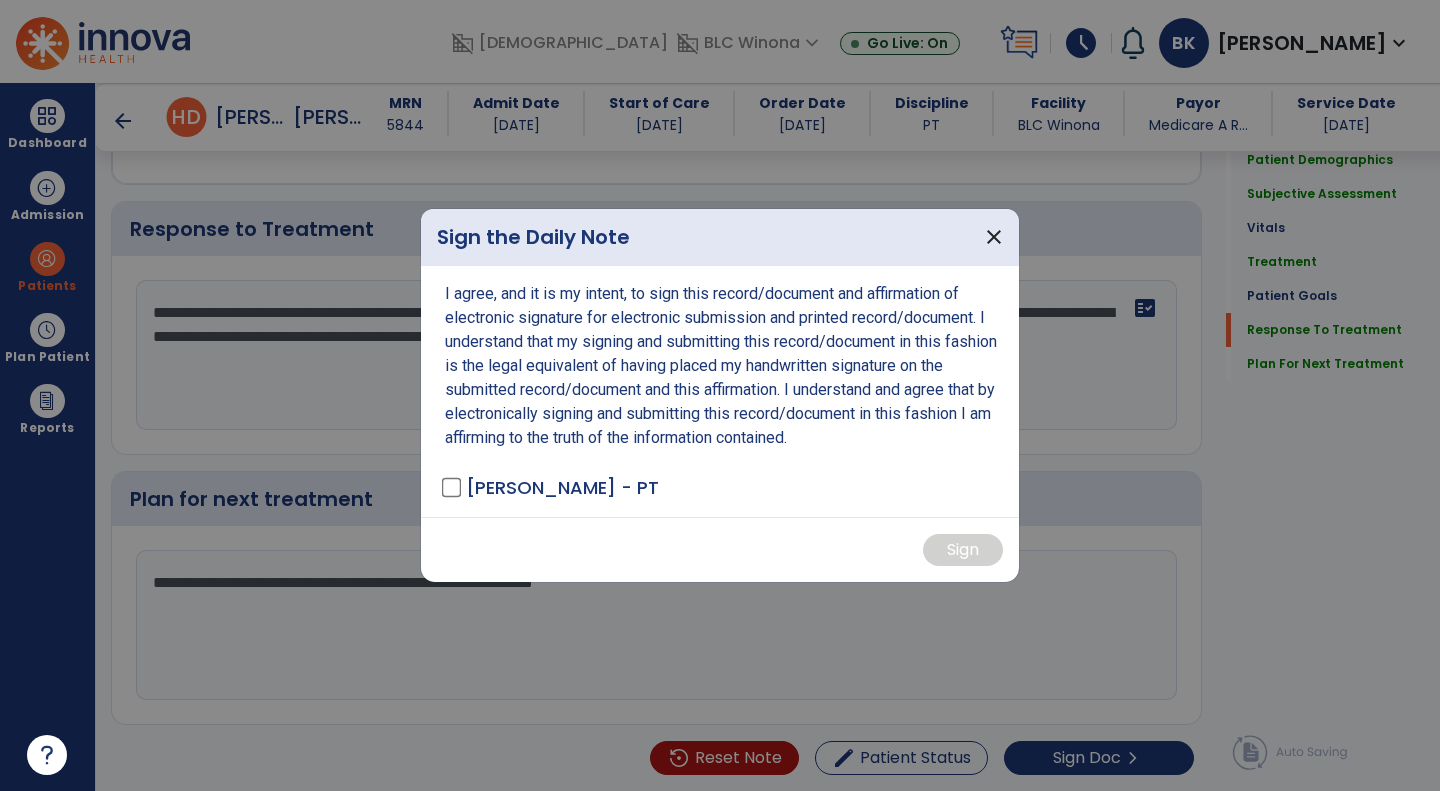 click on "[PERSON_NAME]  - PT" at bounding box center (562, 487) 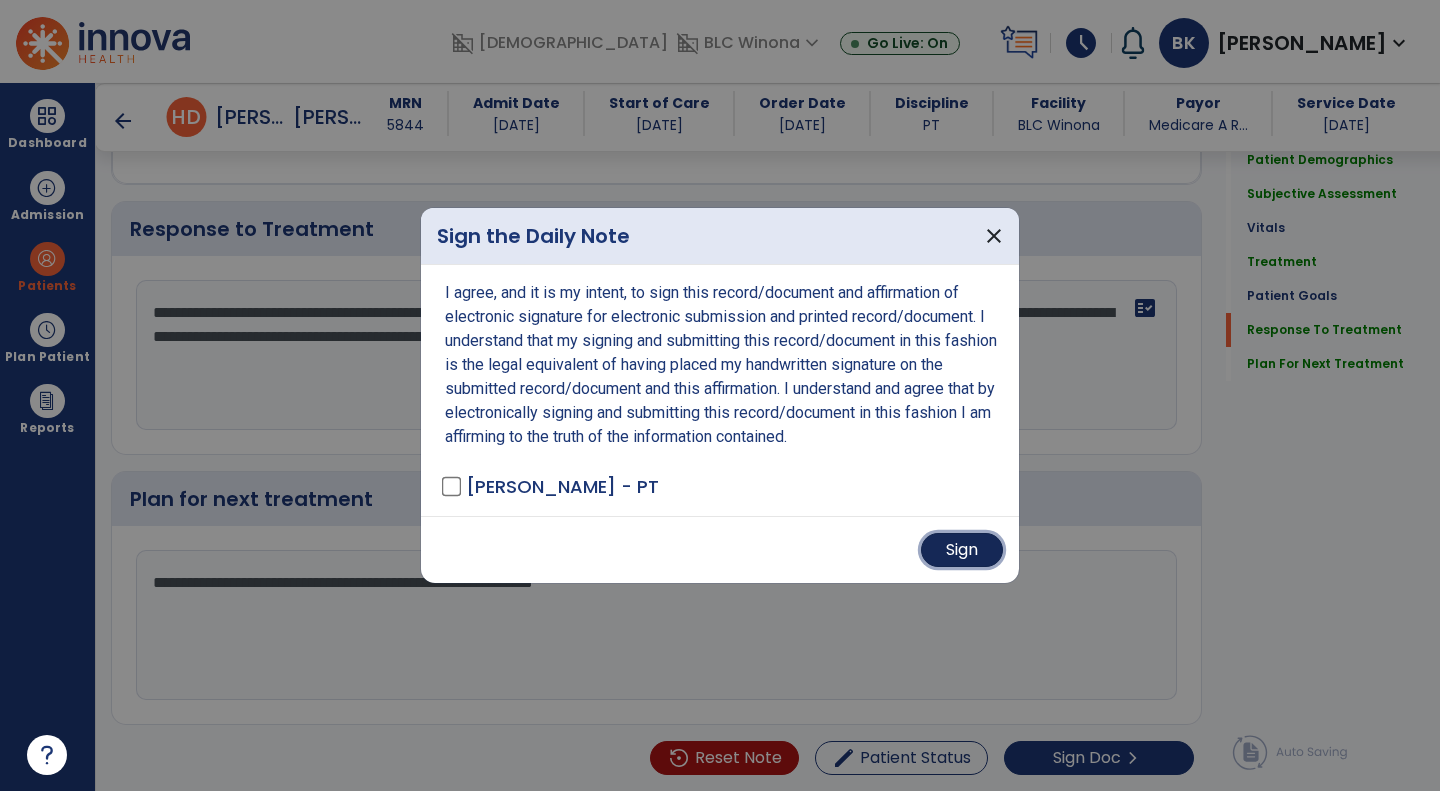click on "Sign" at bounding box center [962, 550] 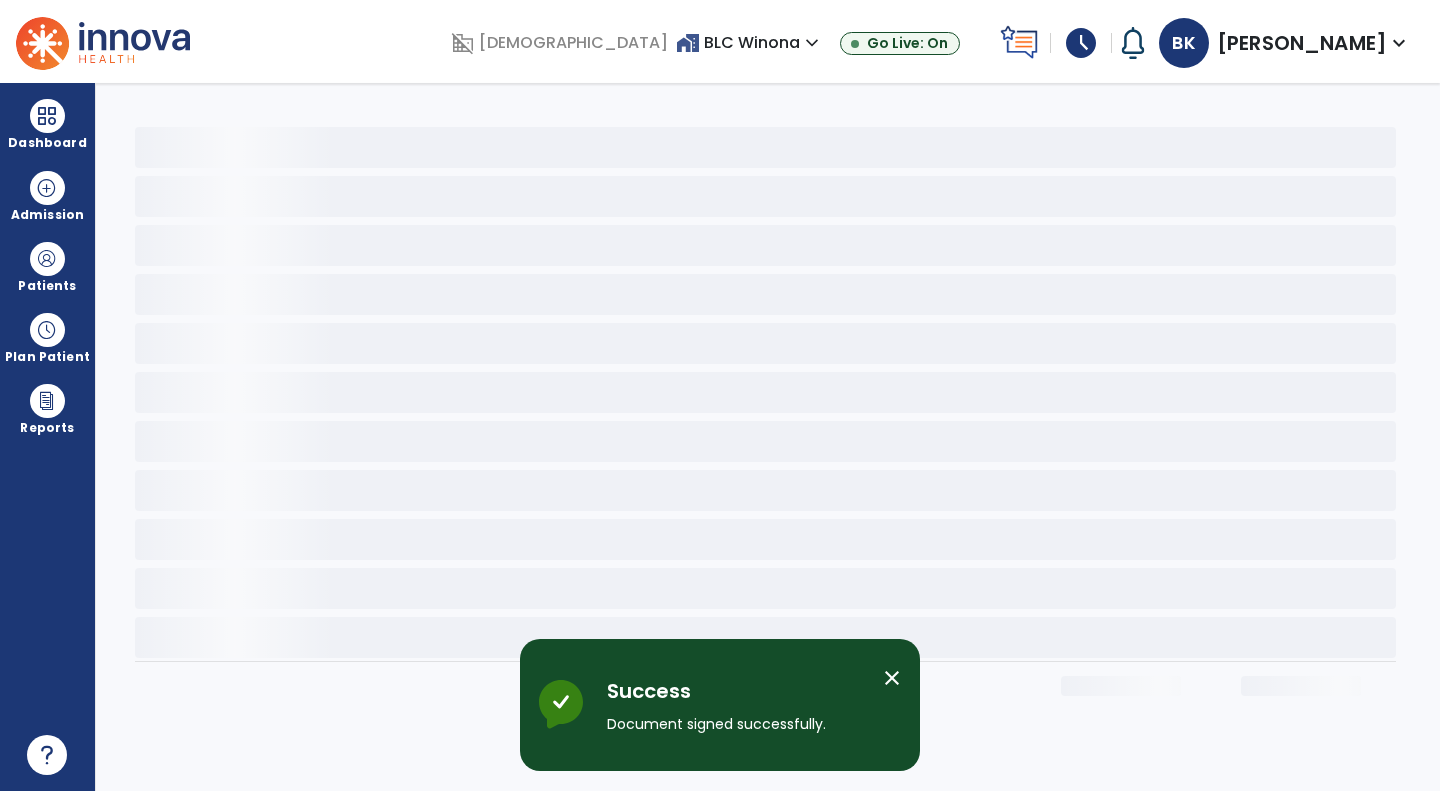 scroll, scrollTop: 0, scrollLeft: 0, axis: both 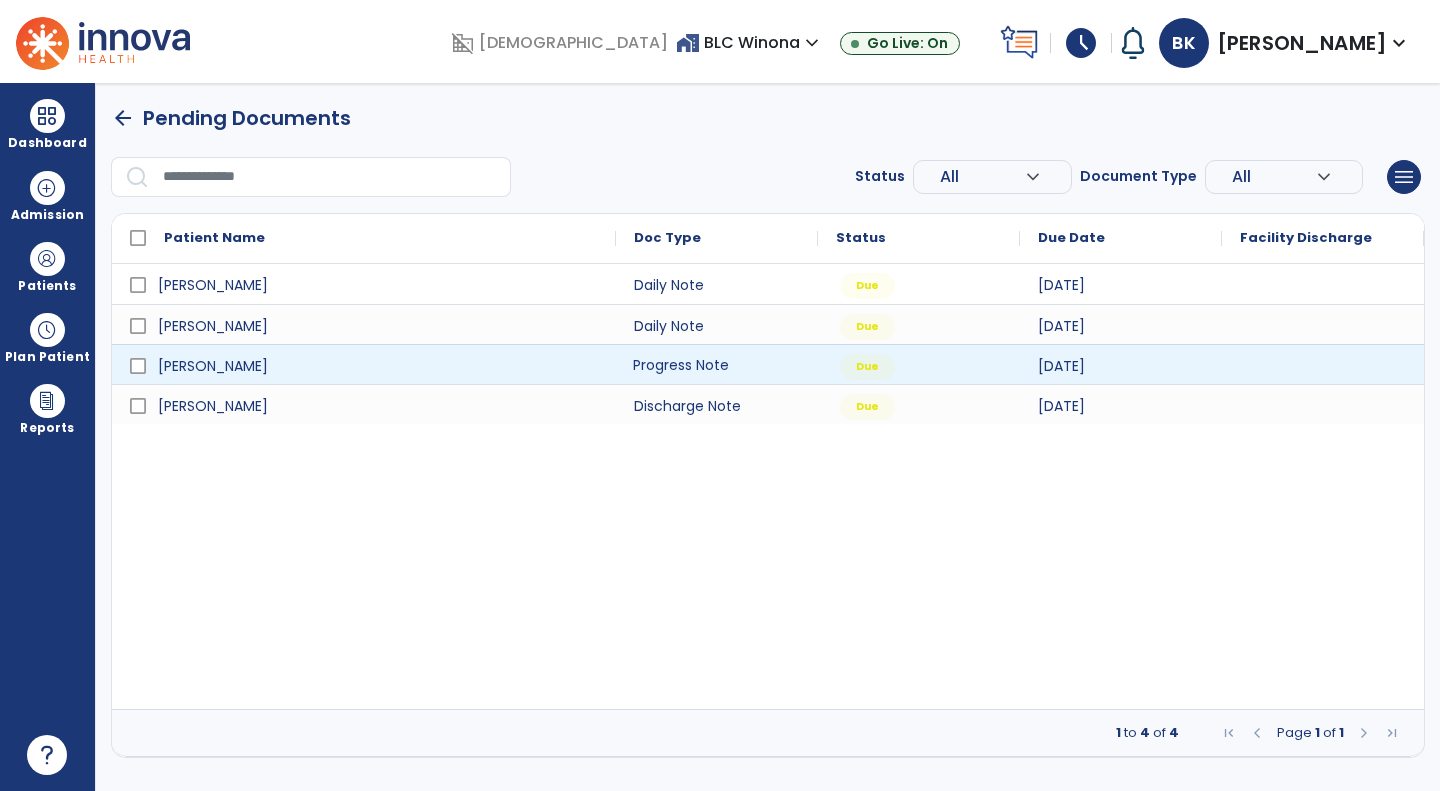 click on "Progress Note" at bounding box center (717, 364) 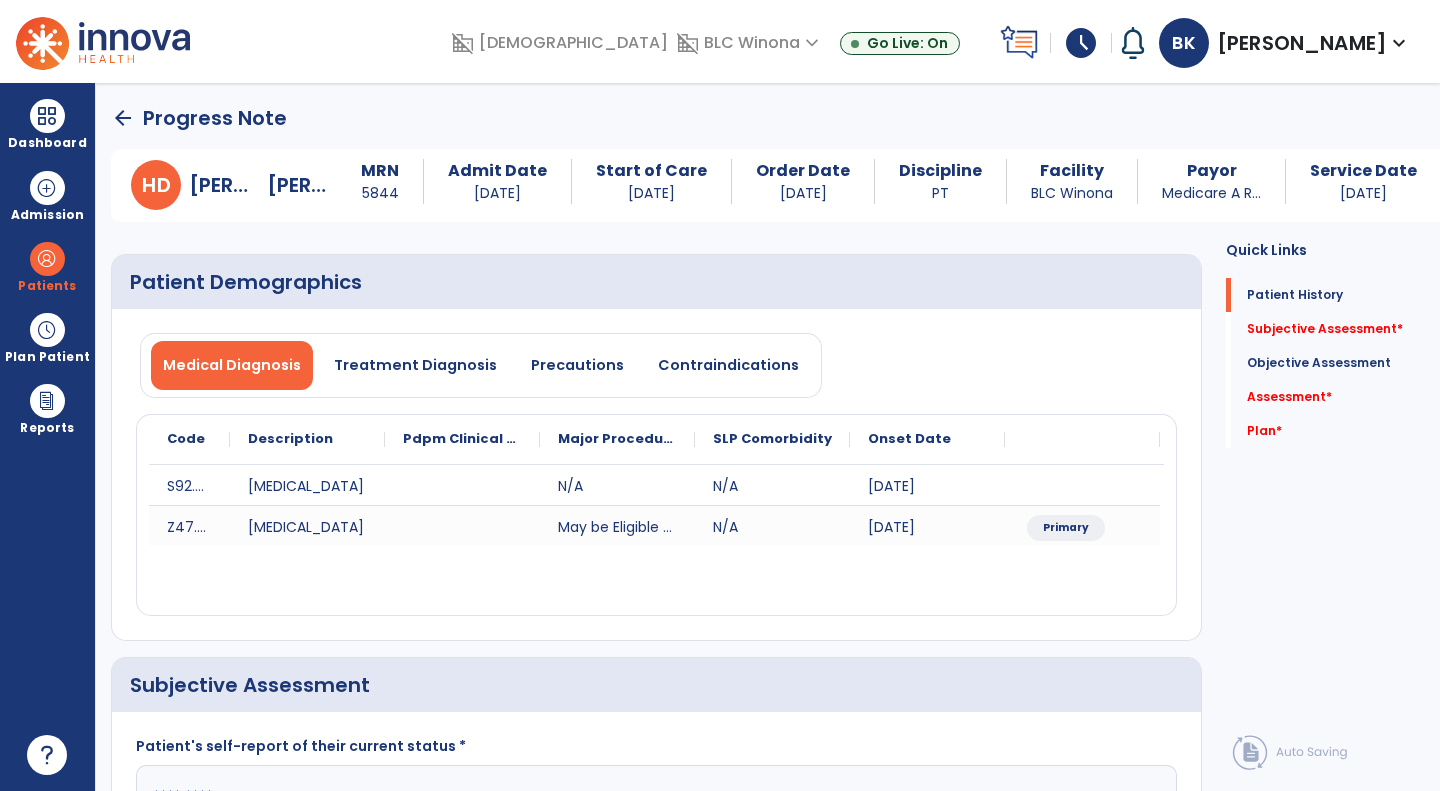 scroll, scrollTop: 398, scrollLeft: 0, axis: vertical 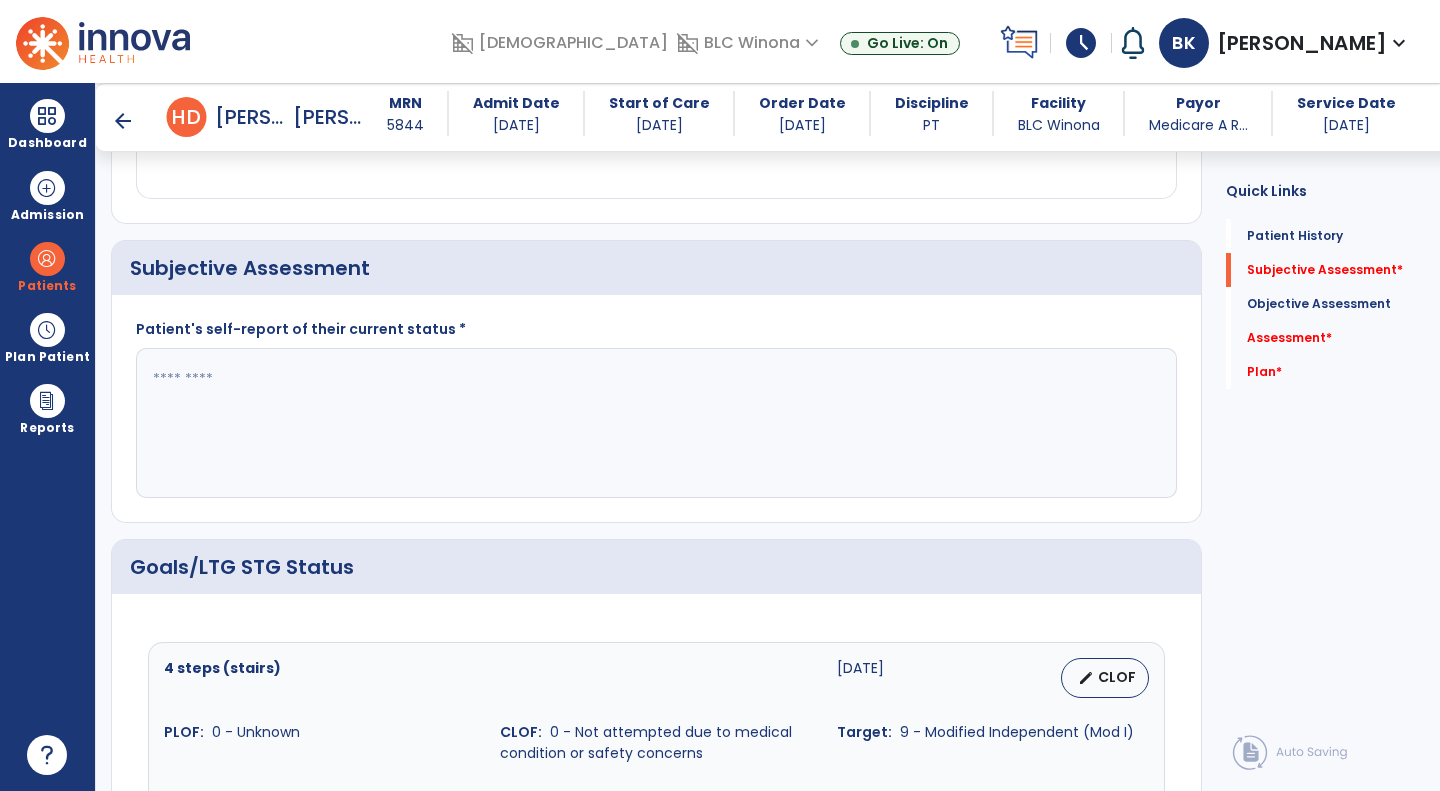 click 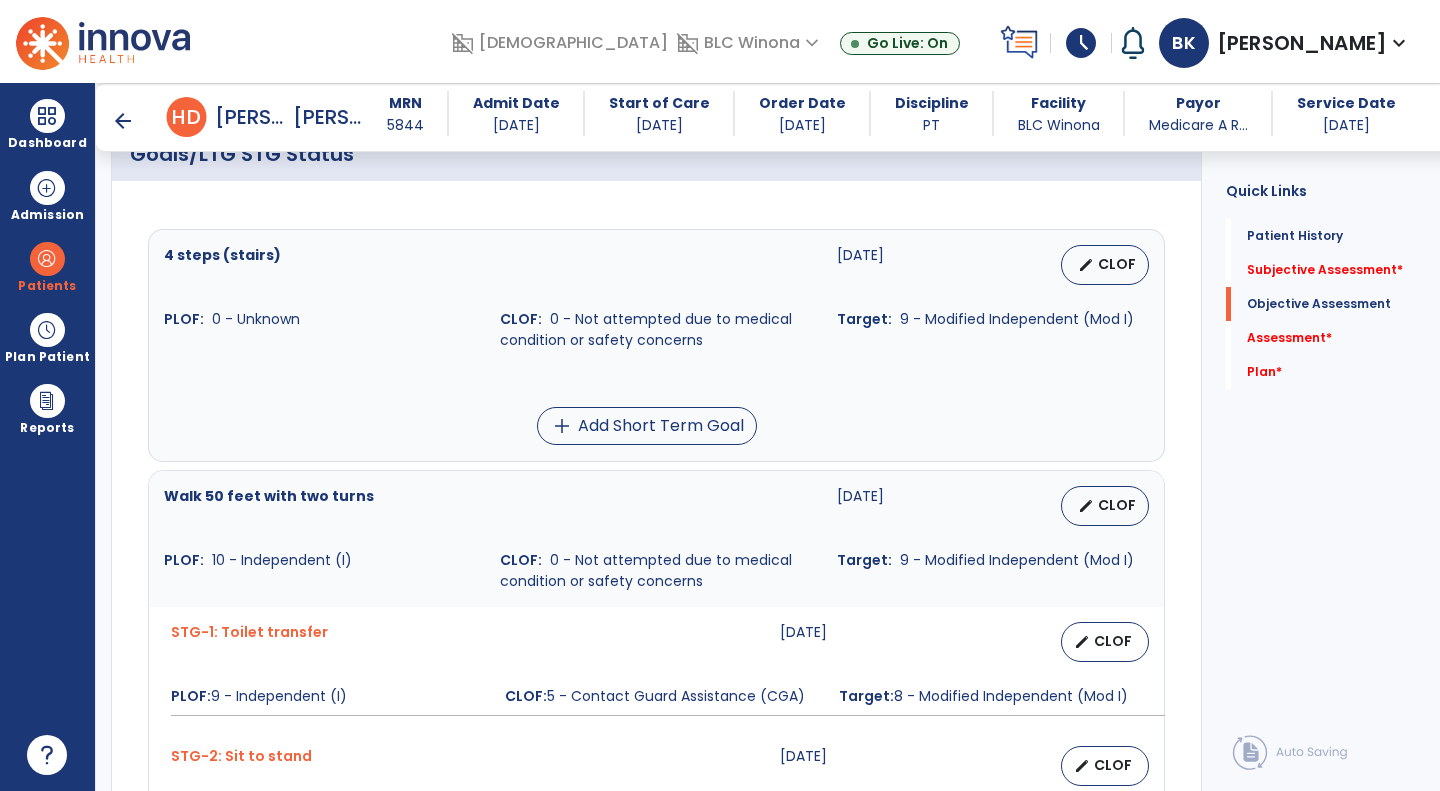 scroll, scrollTop: 812, scrollLeft: 0, axis: vertical 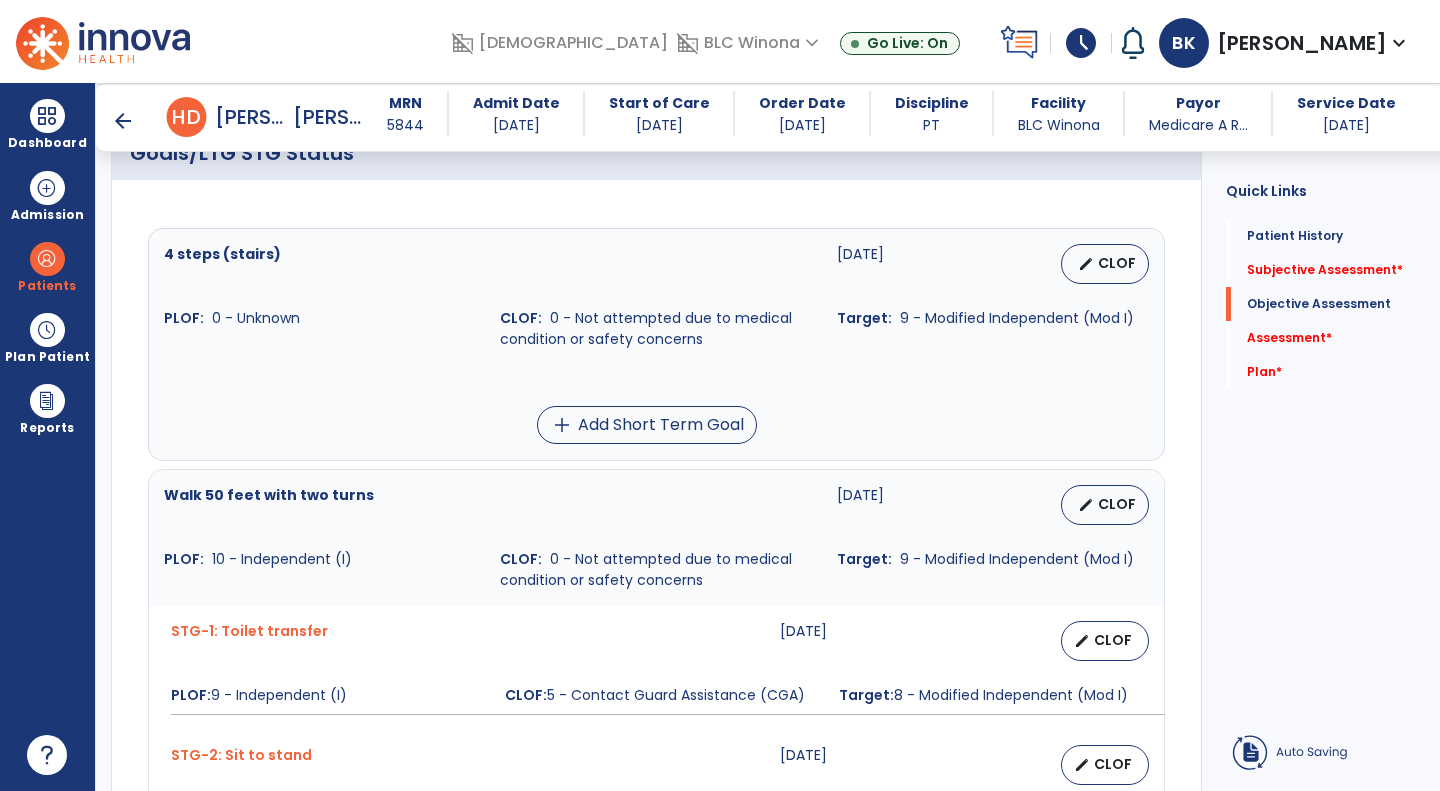 type on "**********" 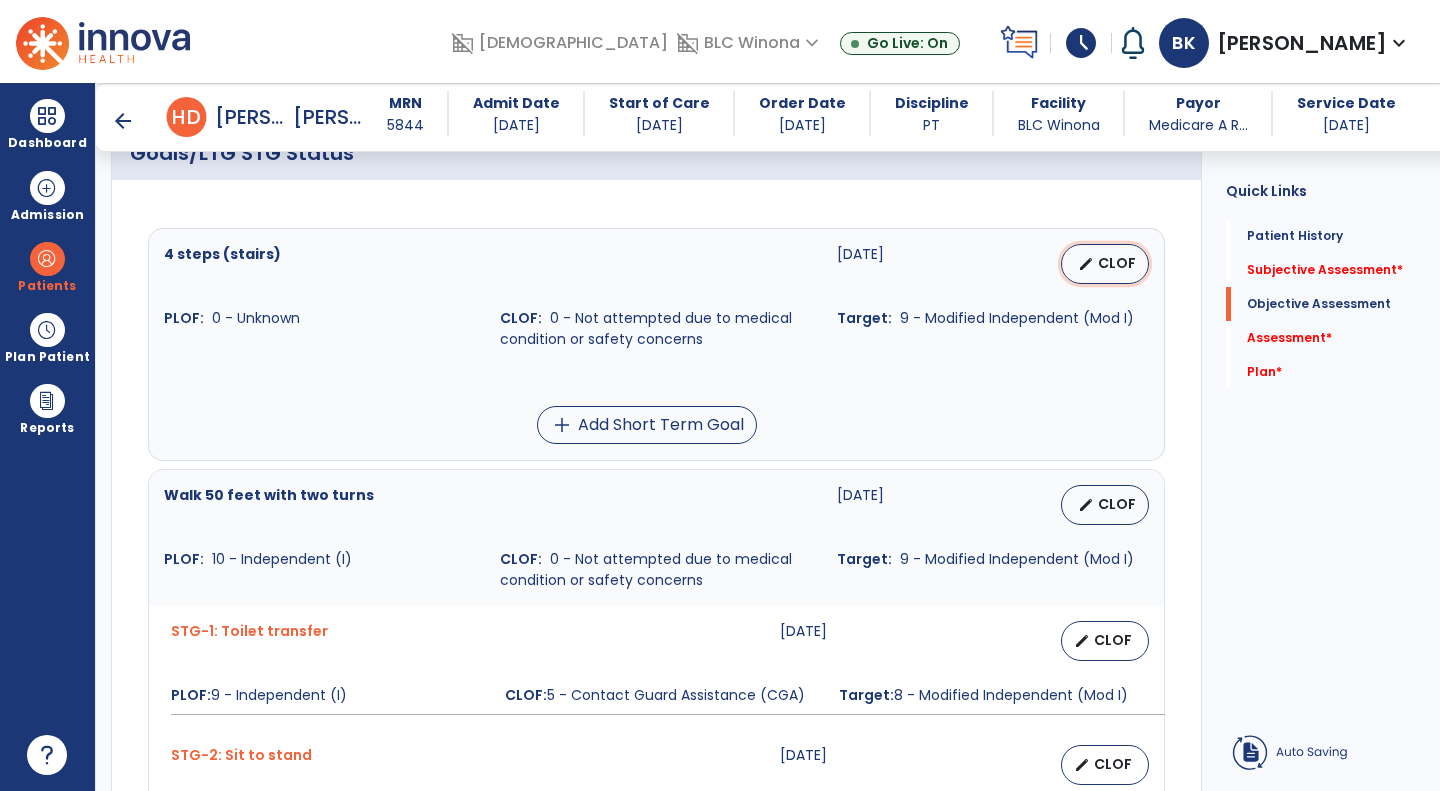 click on "edit   CLOF" at bounding box center (1105, 264) 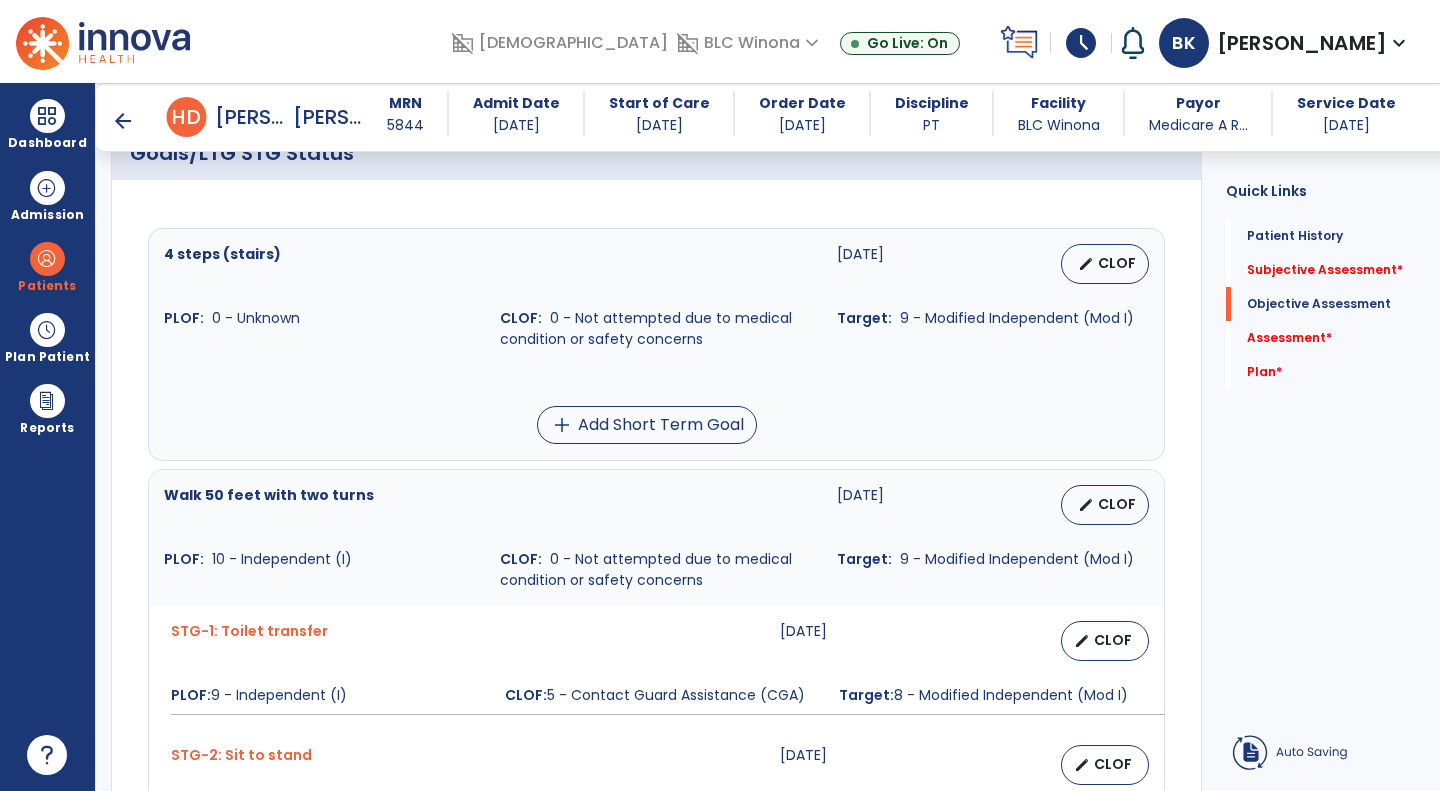select on "********" 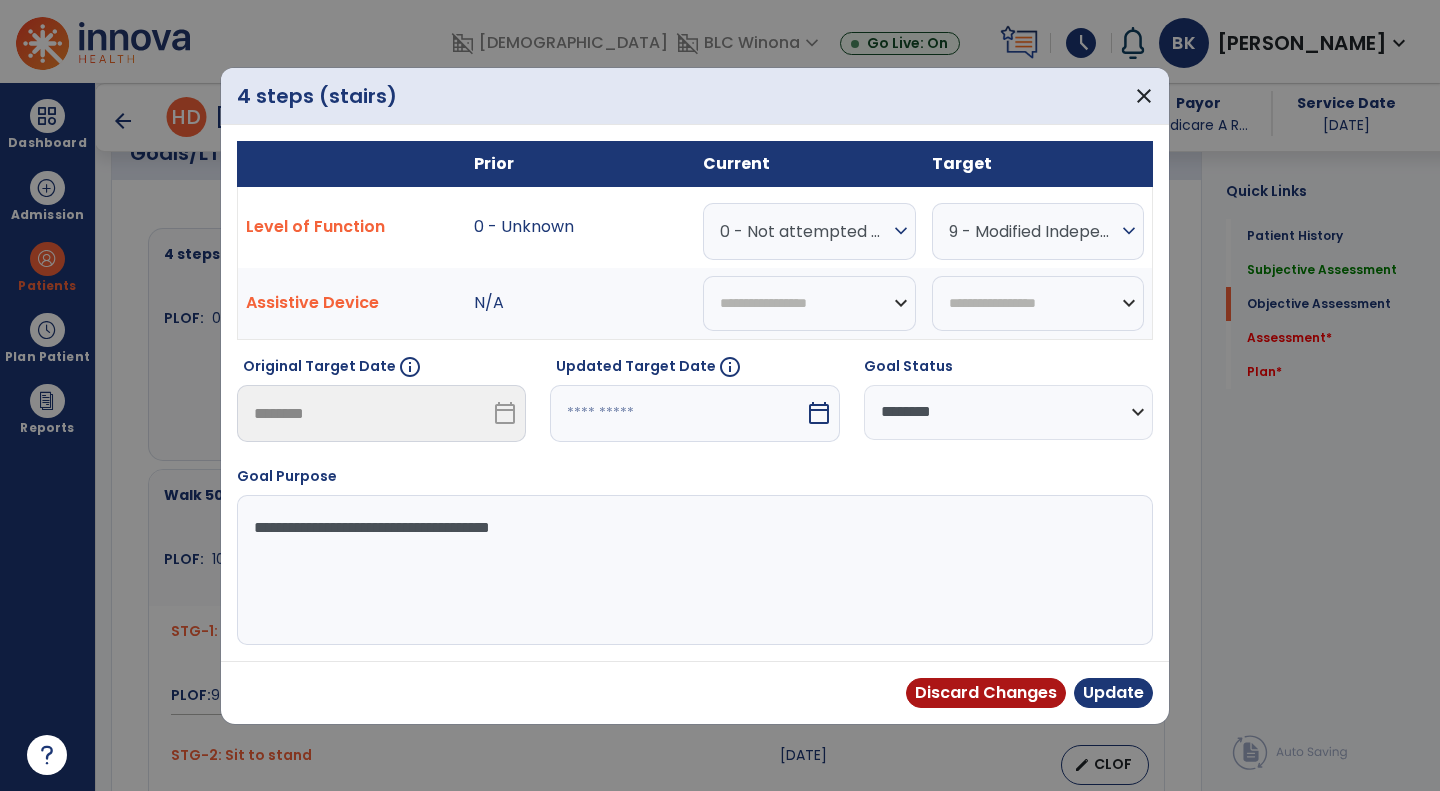 click on "0 - Not attempted due to medical condition or safety concerns" at bounding box center [804, 231] 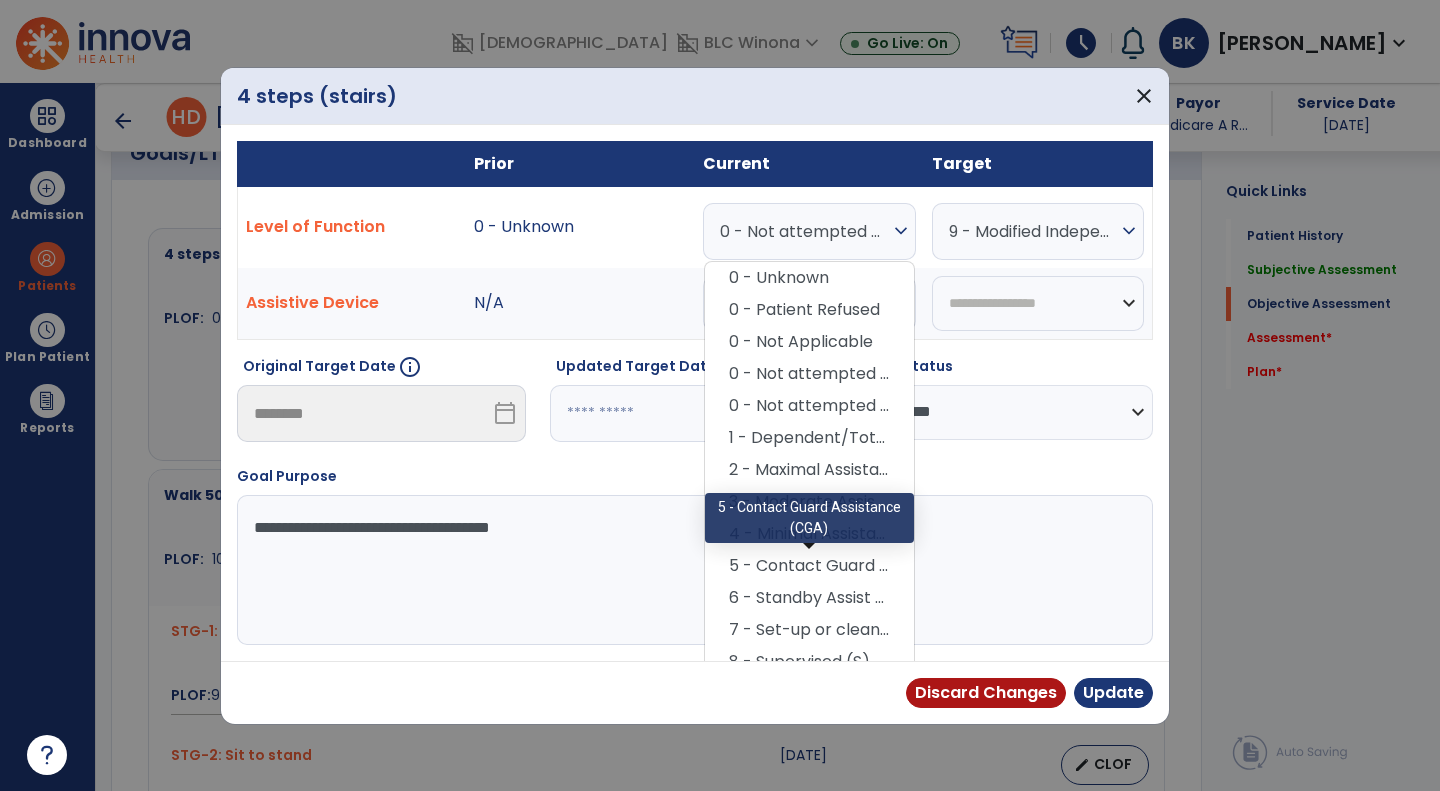 click on "5 - Contact Guard Assistance (CGA)" at bounding box center (809, 566) 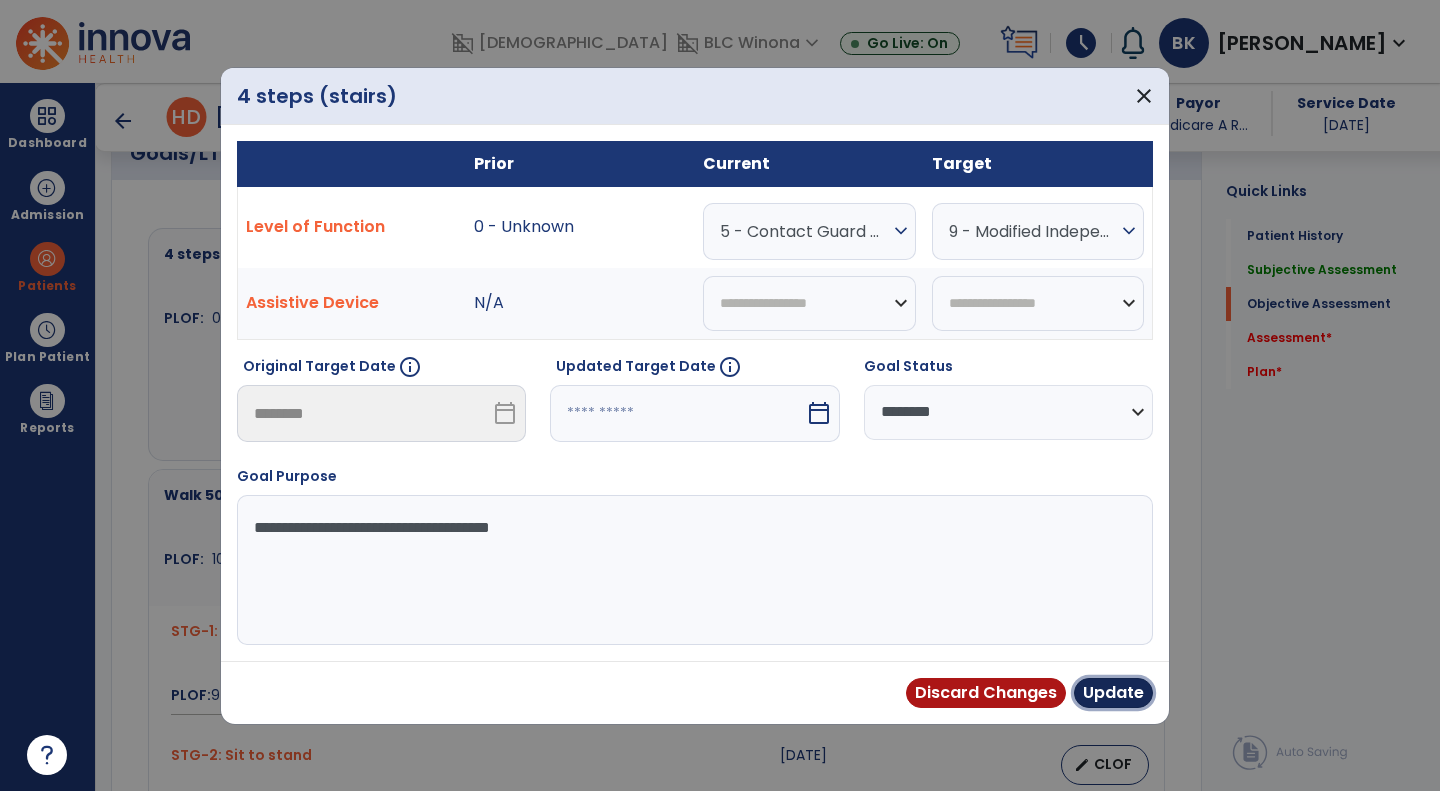 click on "Update" at bounding box center [1113, 693] 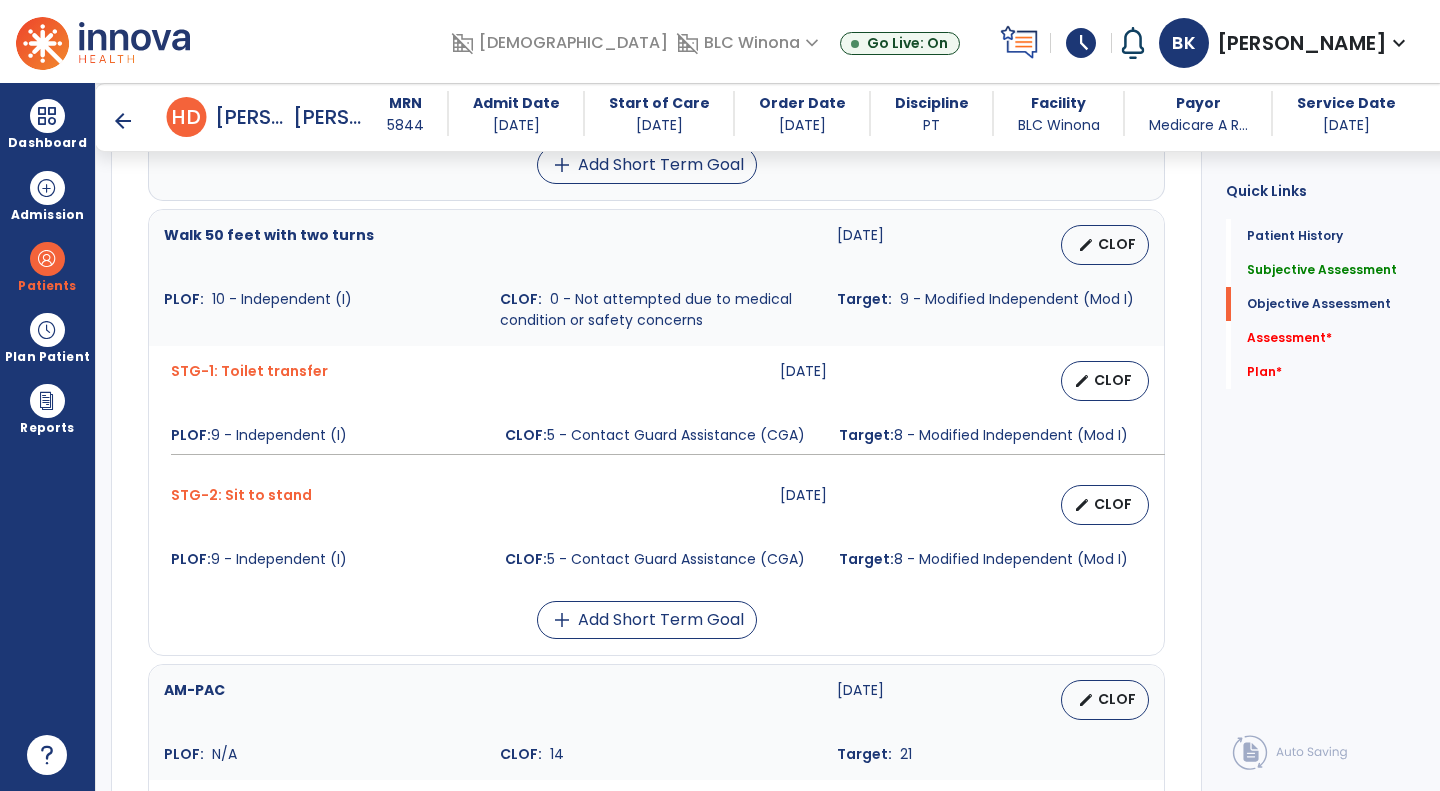scroll, scrollTop: 1050, scrollLeft: 0, axis: vertical 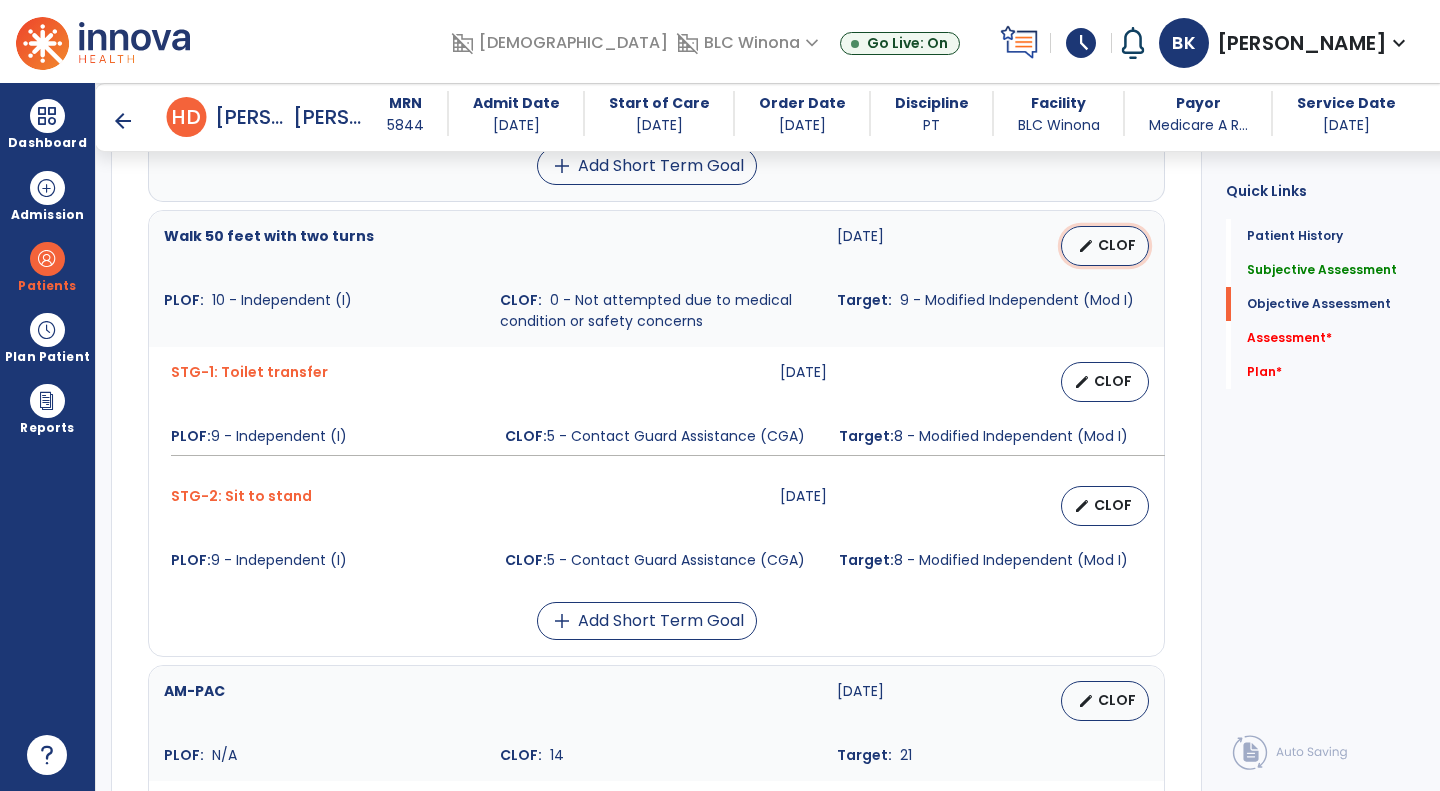 click on "edit   CLOF" at bounding box center [1105, 246] 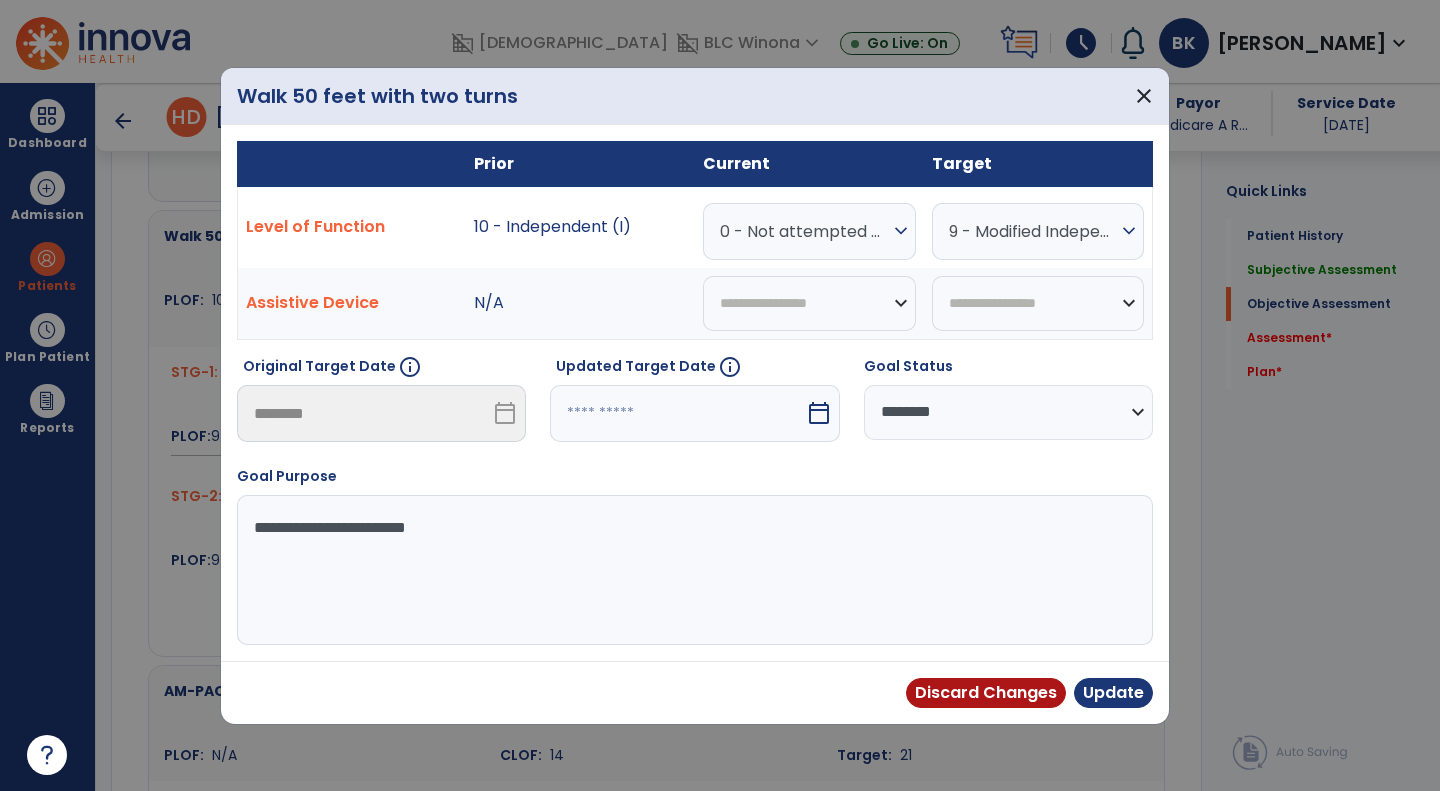 click on "0 - Not attempted due to medical condition or safety concerns" at bounding box center (804, 231) 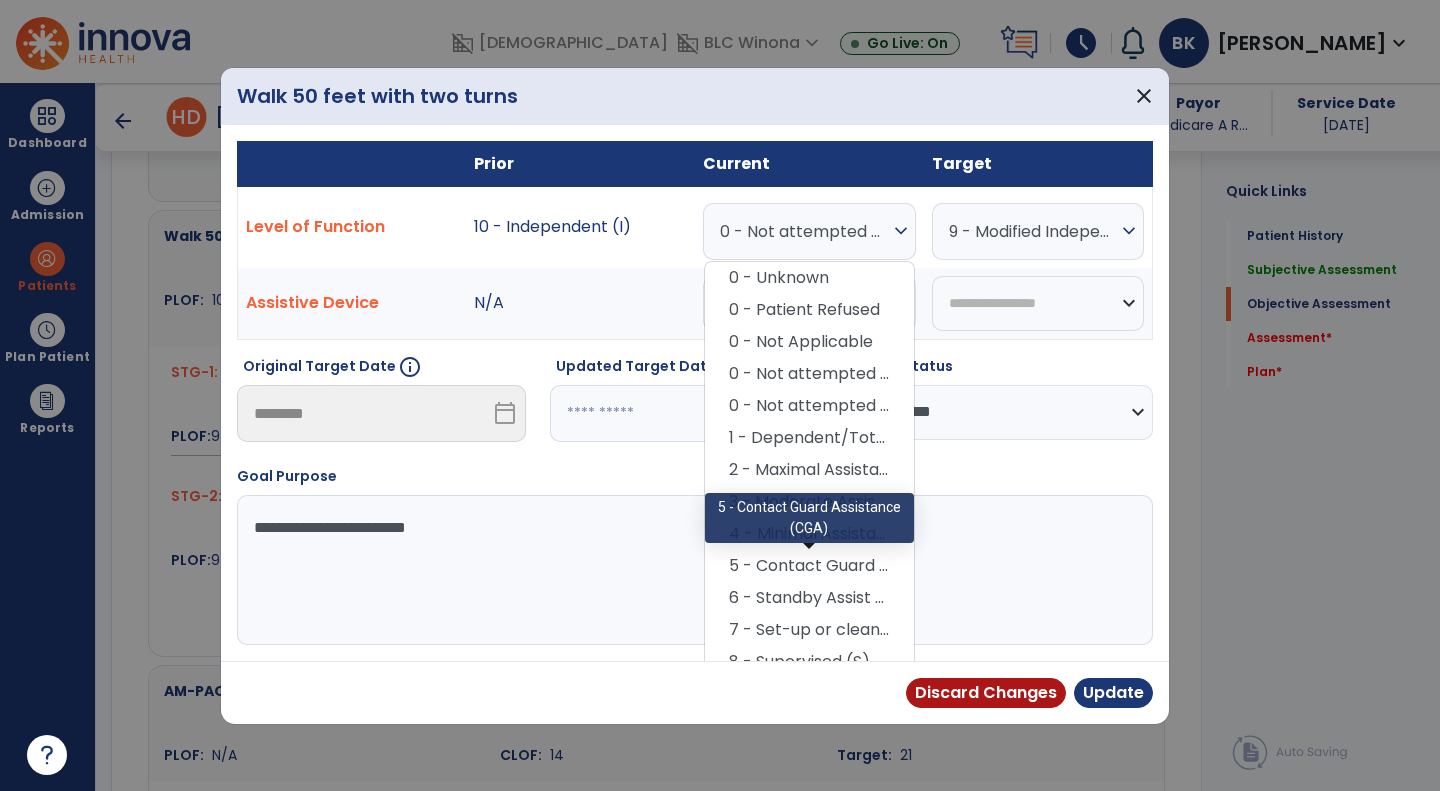 click on "5 - Contact Guard Assistance (CGA)" at bounding box center (809, 566) 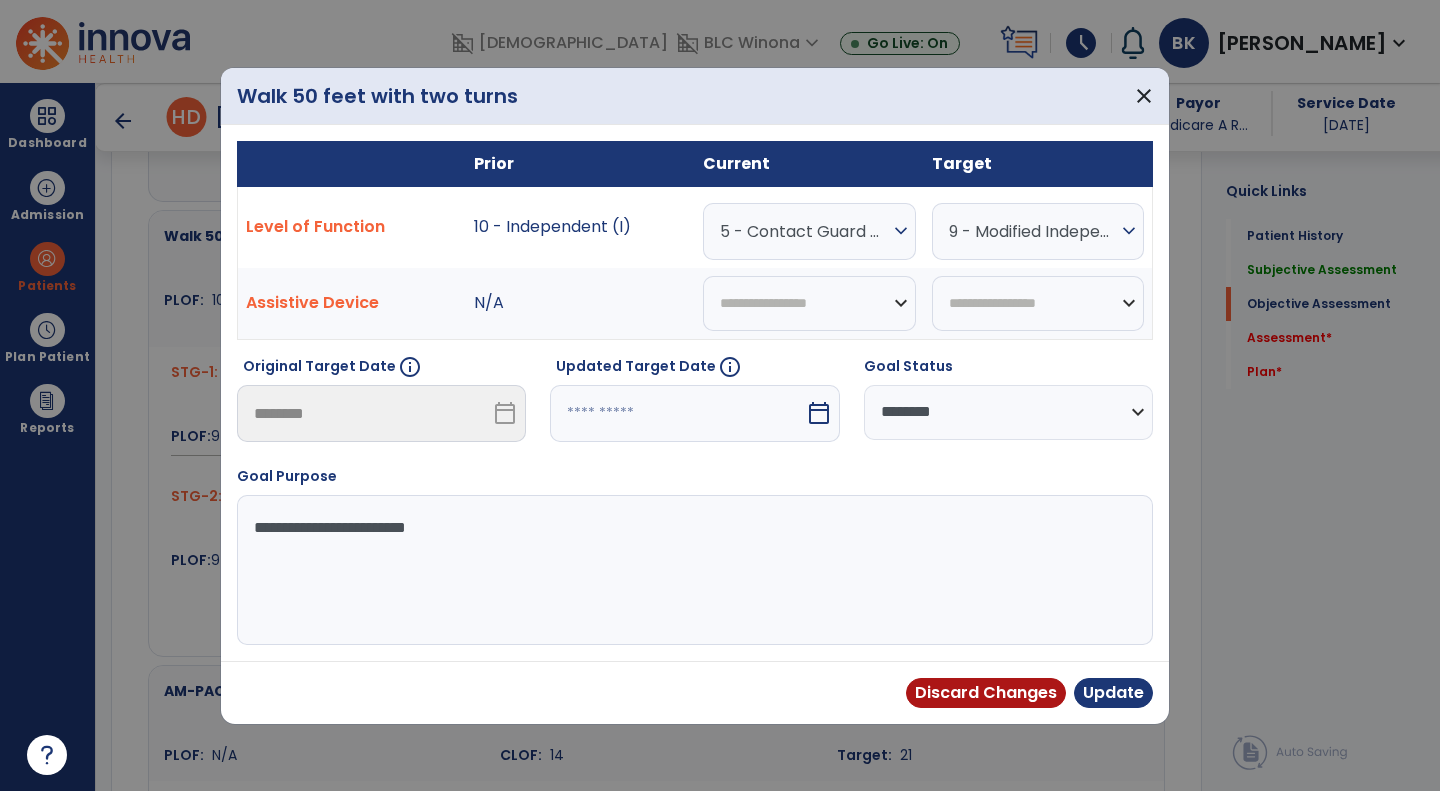 click on "Discard Changes  Update" at bounding box center [1029, 693] 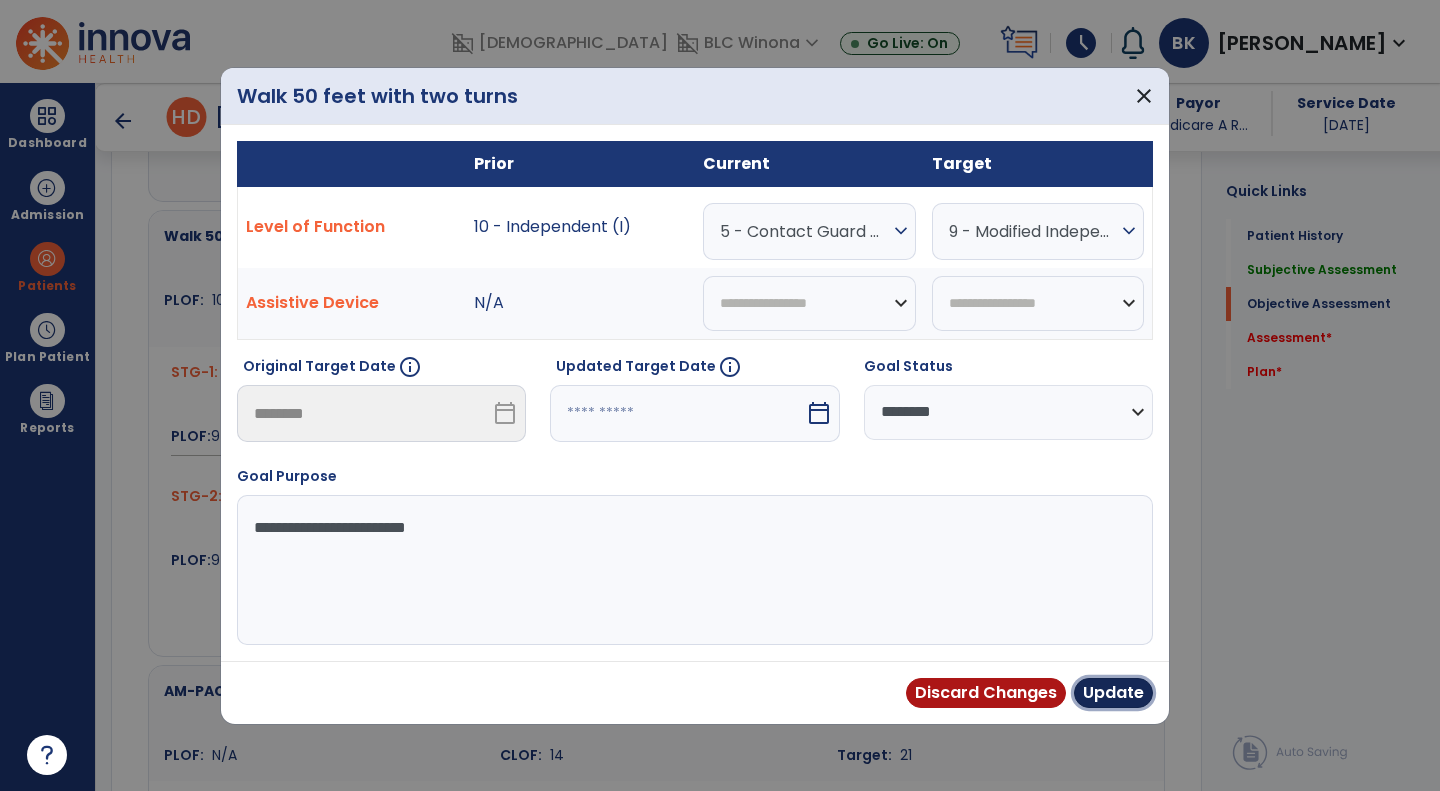click on "Update" at bounding box center (1113, 693) 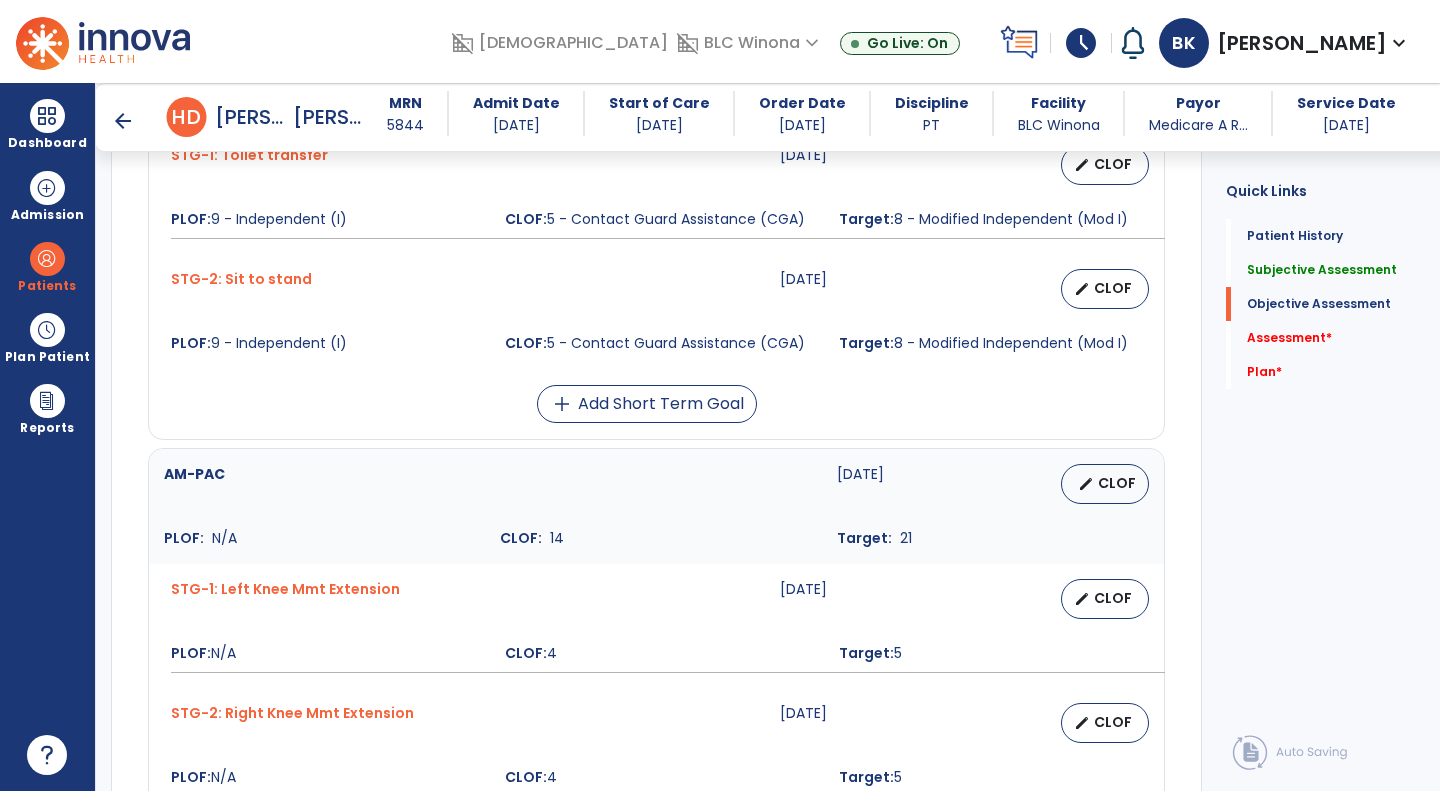 scroll, scrollTop: 1260, scrollLeft: 0, axis: vertical 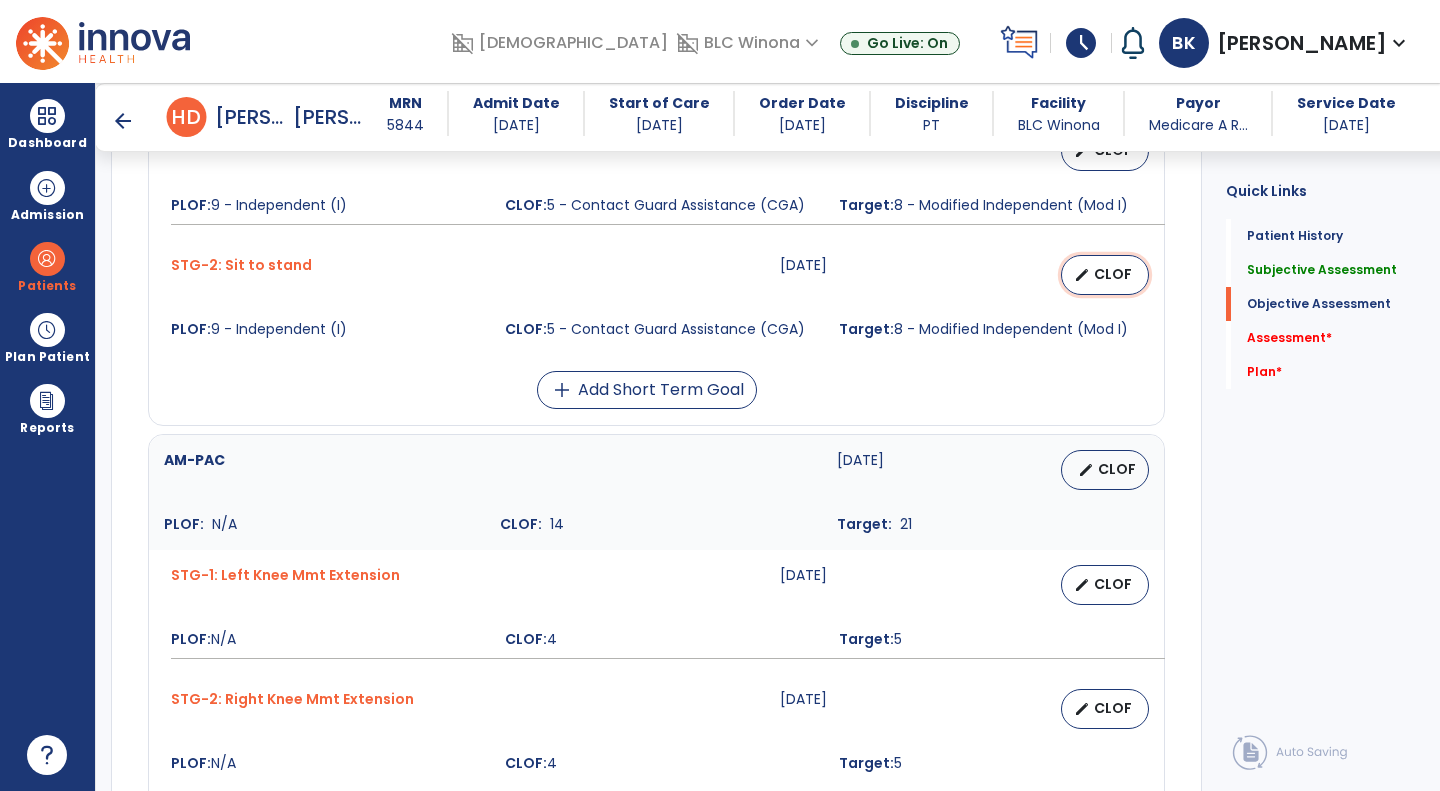 click on "CLOF" at bounding box center (1113, 274) 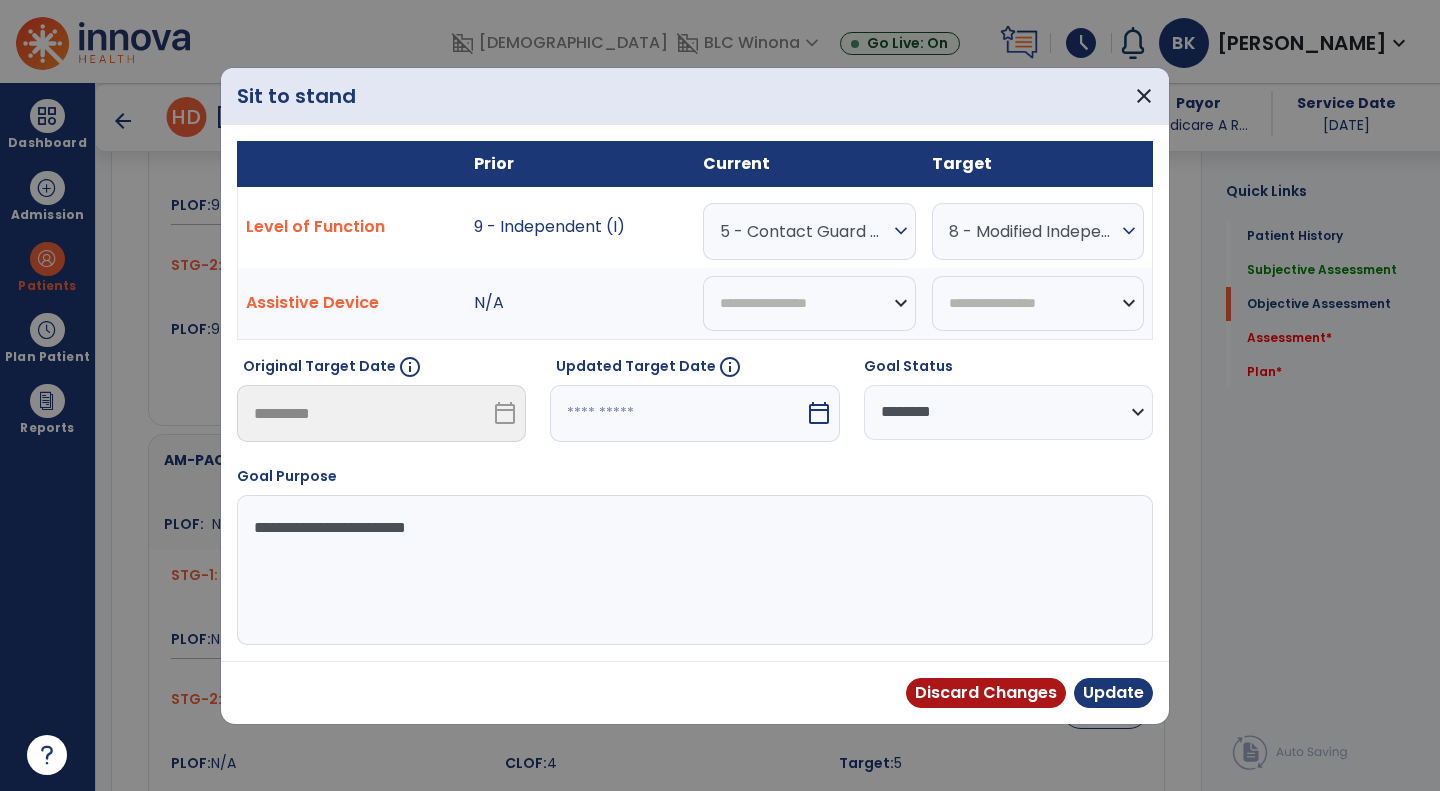 click on "5 - Contact Guard Assistance (CGA)" at bounding box center [804, 231] 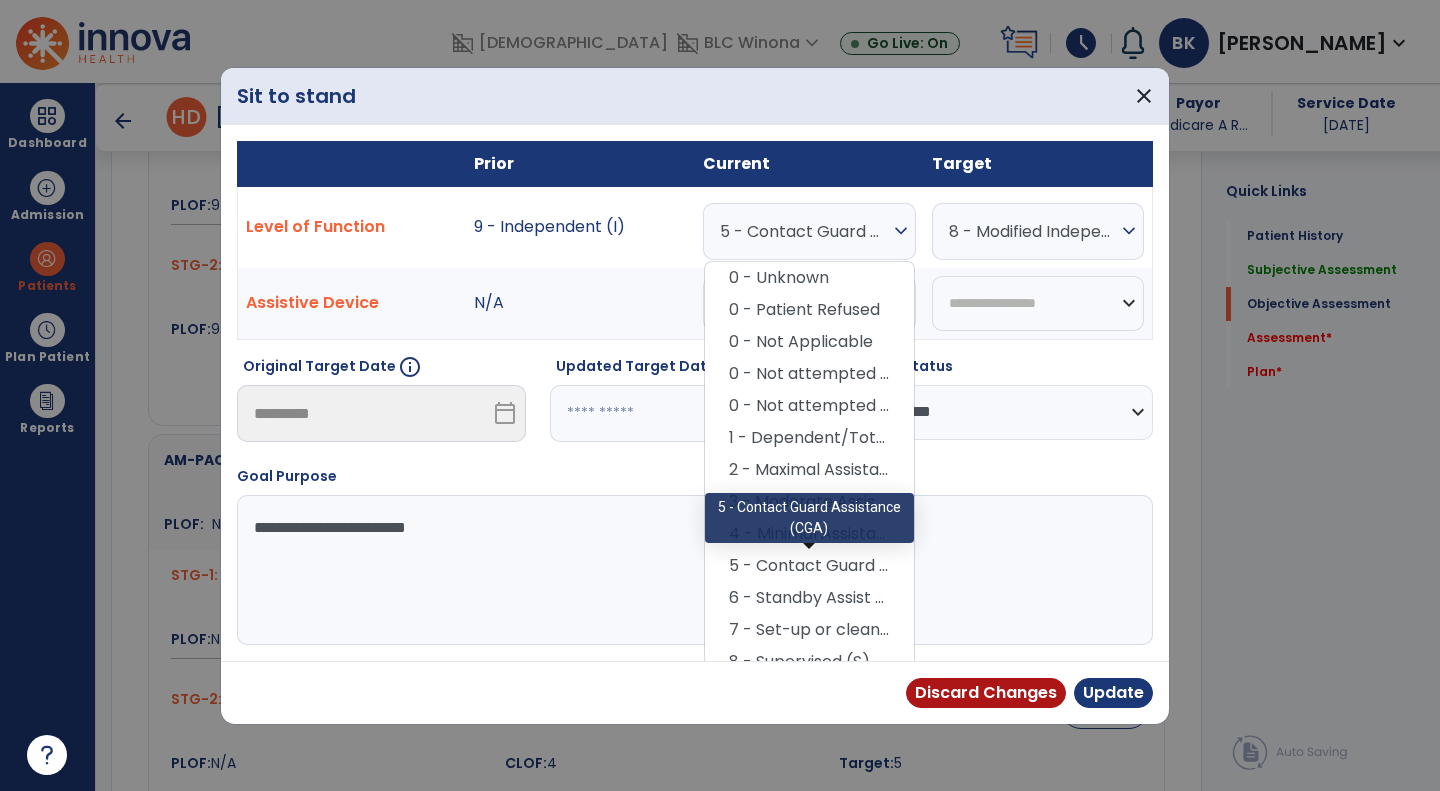 scroll, scrollTop: 82, scrollLeft: 0, axis: vertical 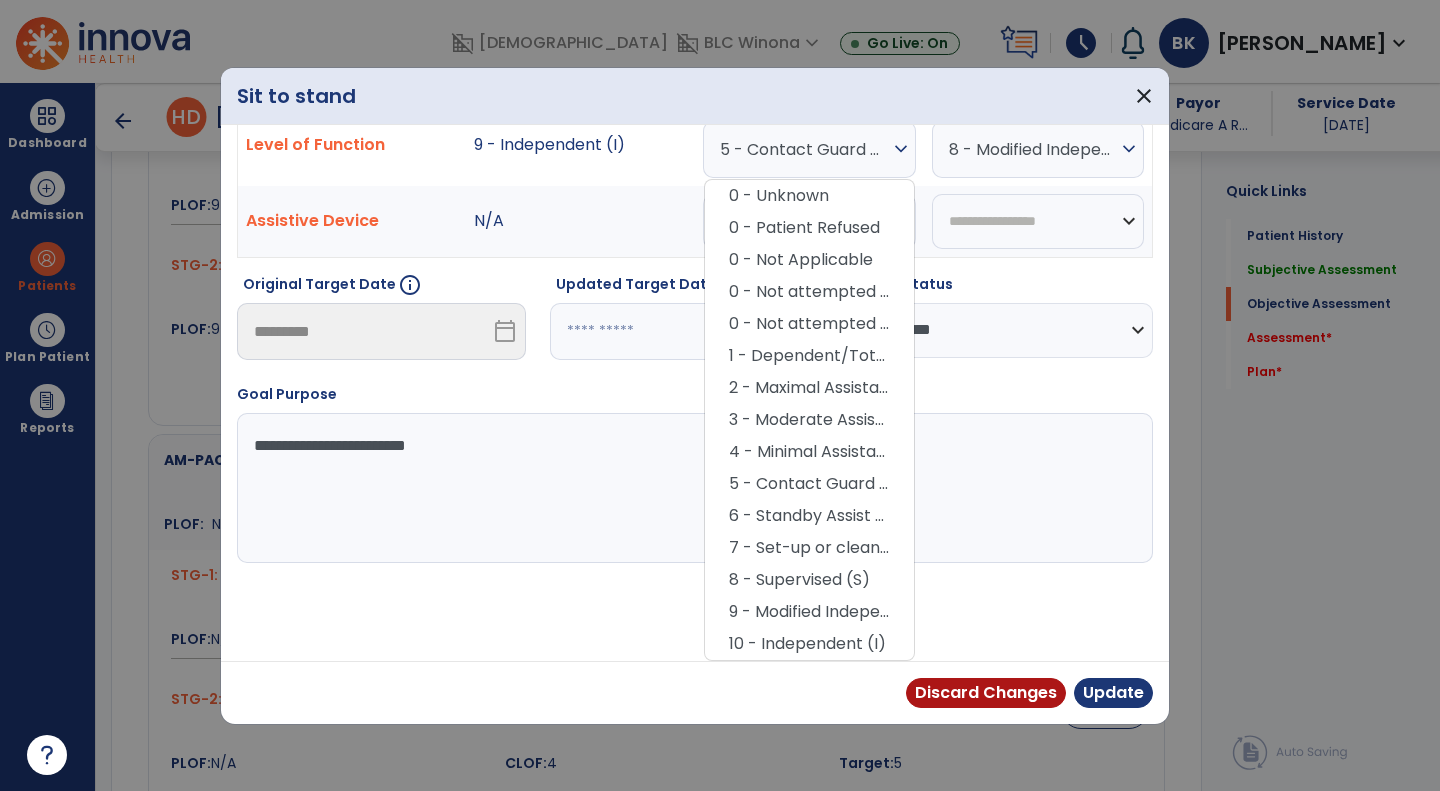 click on "8 - Supervised (S)" at bounding box center [809, 580] 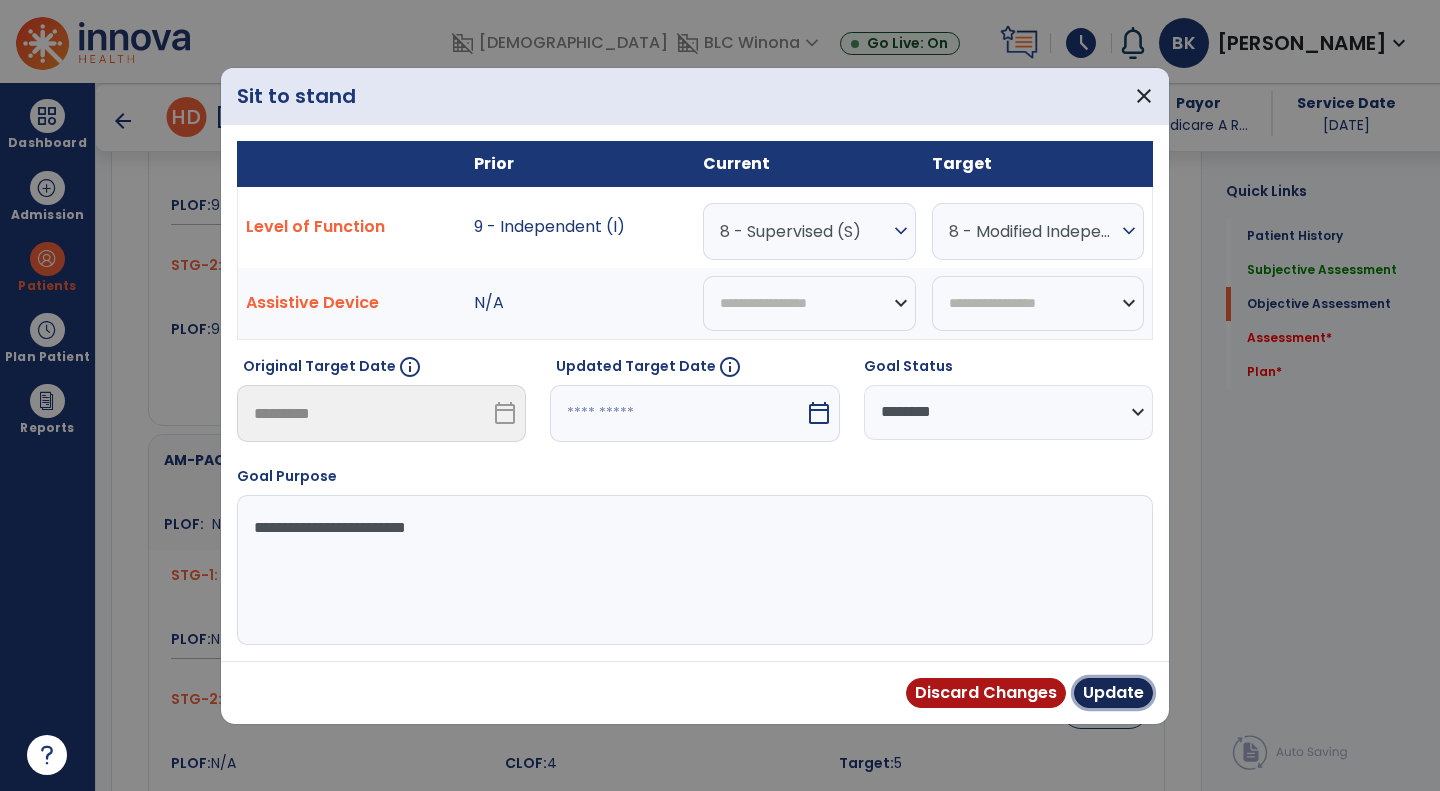 click on "Update" at bounding box center [1113, 693] 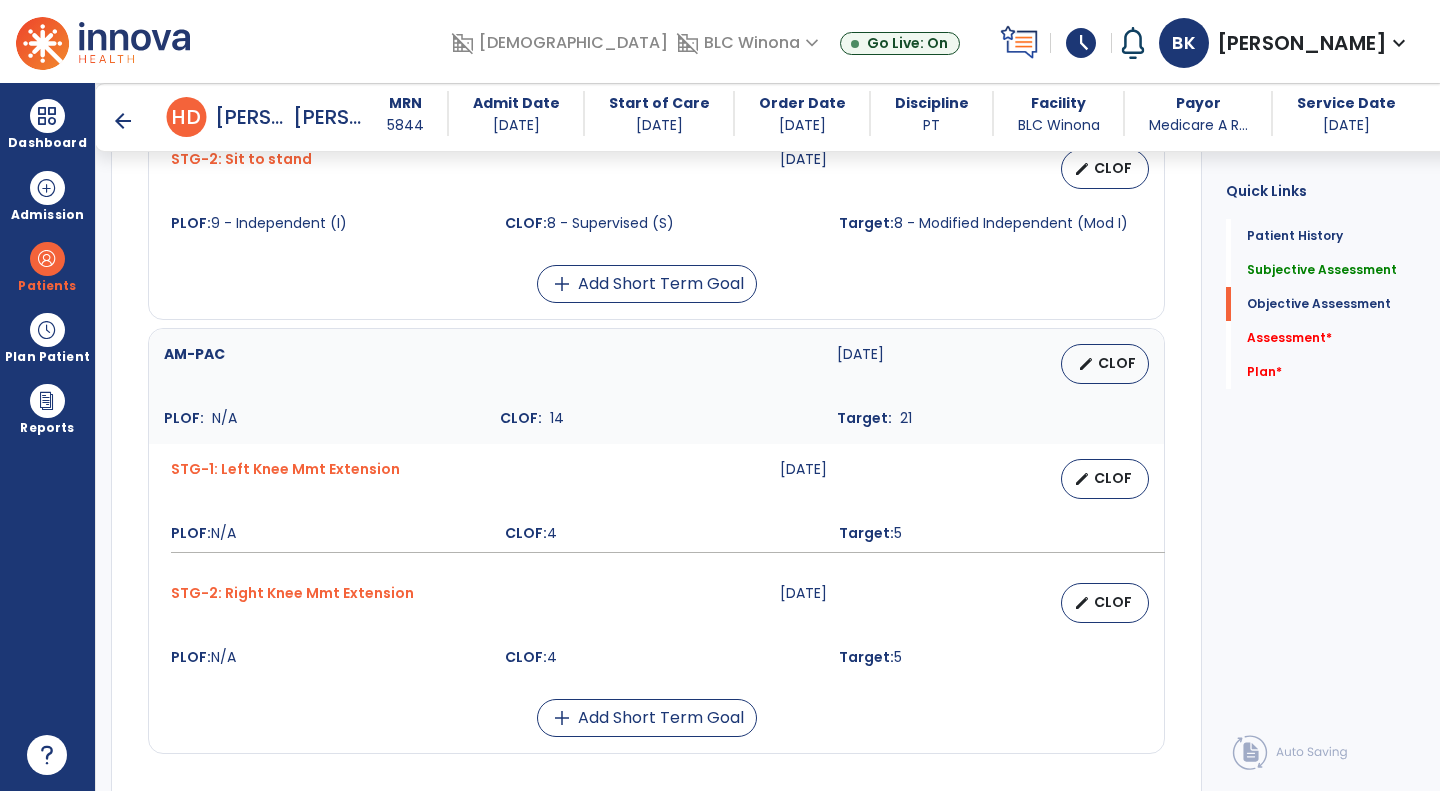 scroll, scrollTop: 1367, scrollLeft: 0, axis: vertical 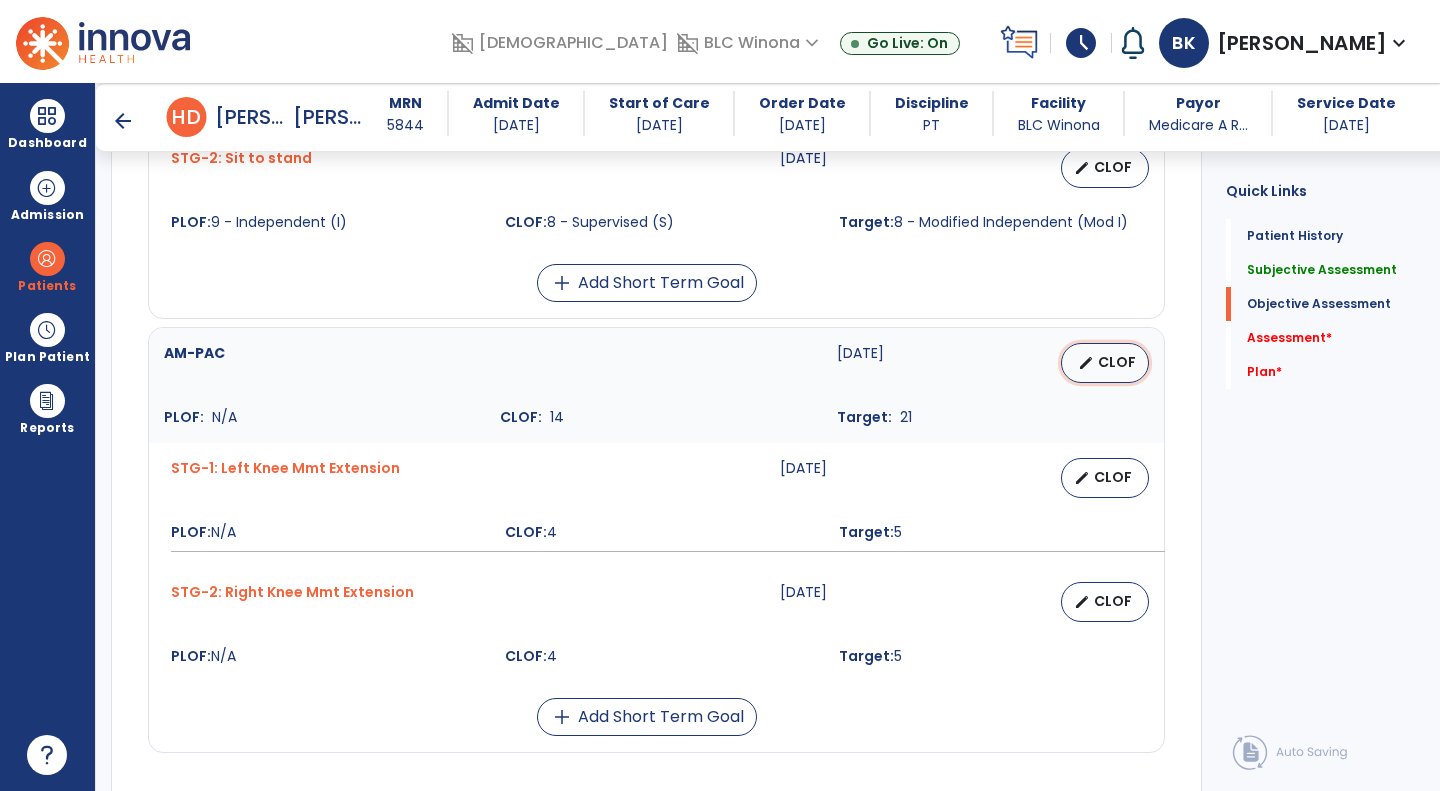 click on "edit" at bounding box center [1086, 363] 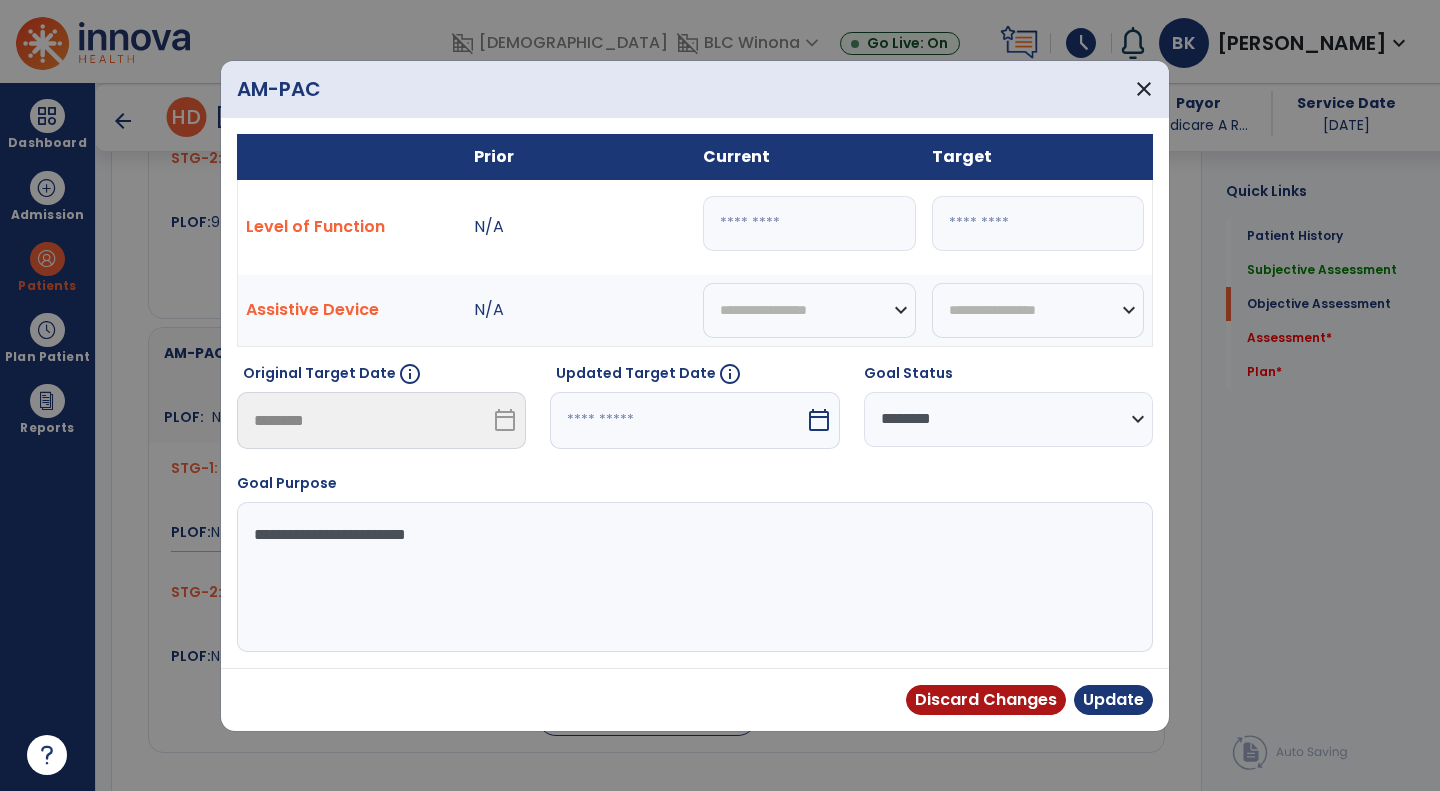 drag, startPoint x: 781, startPoint y: 227, endPoint x: 600, endPoint y: 197, distance: 183.46935 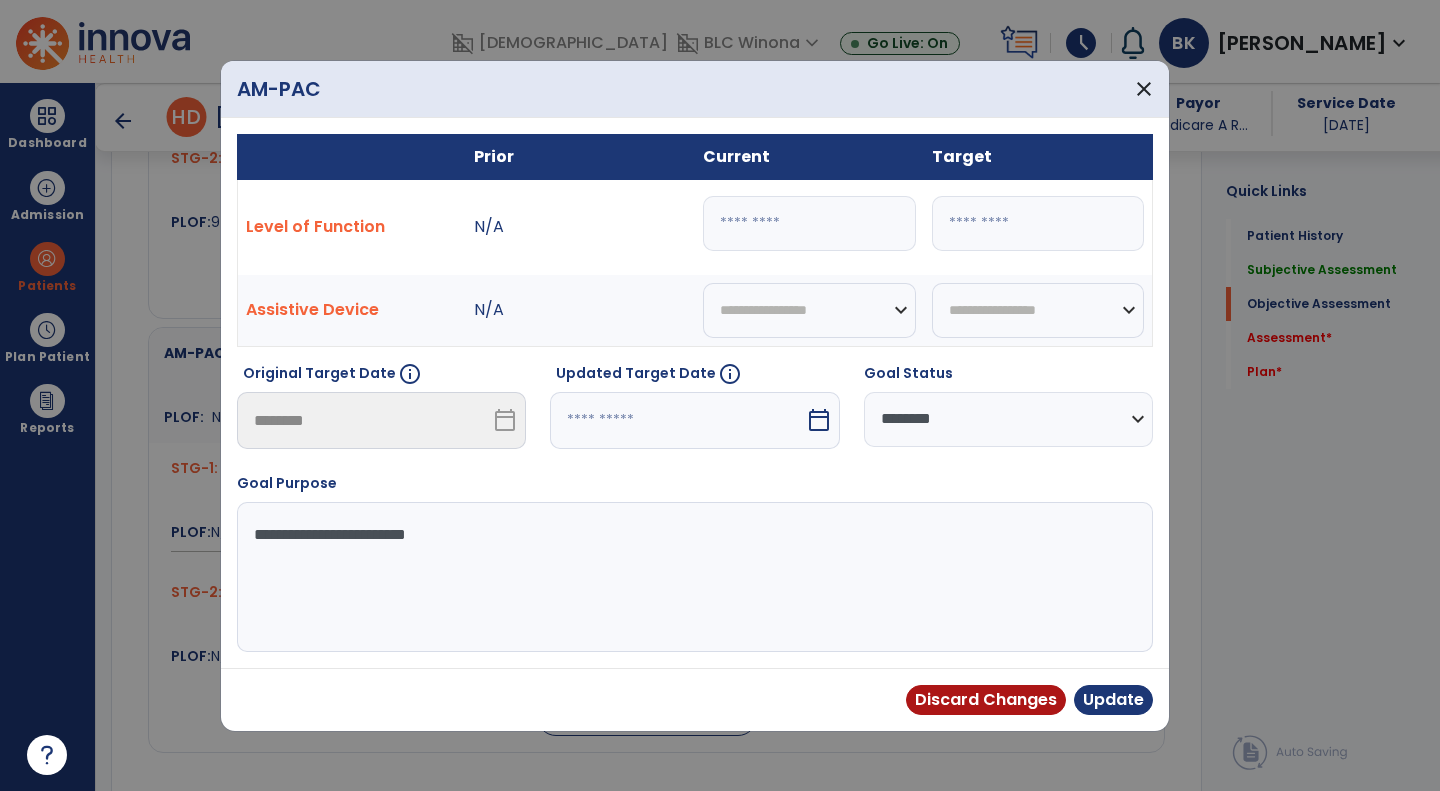 click on "Level of Function  N/A    **   **" at bounding box center [695, 227] 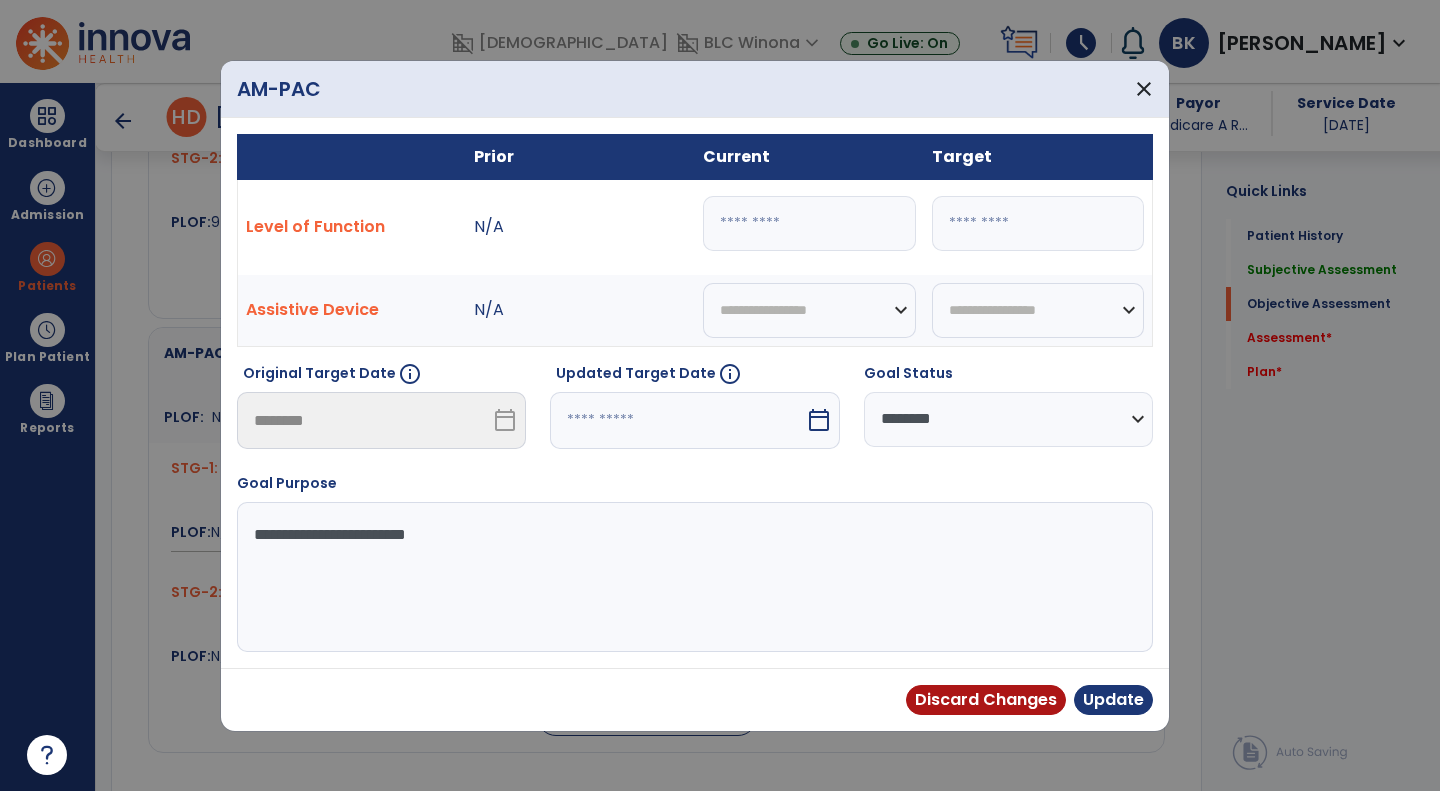 type on "**" 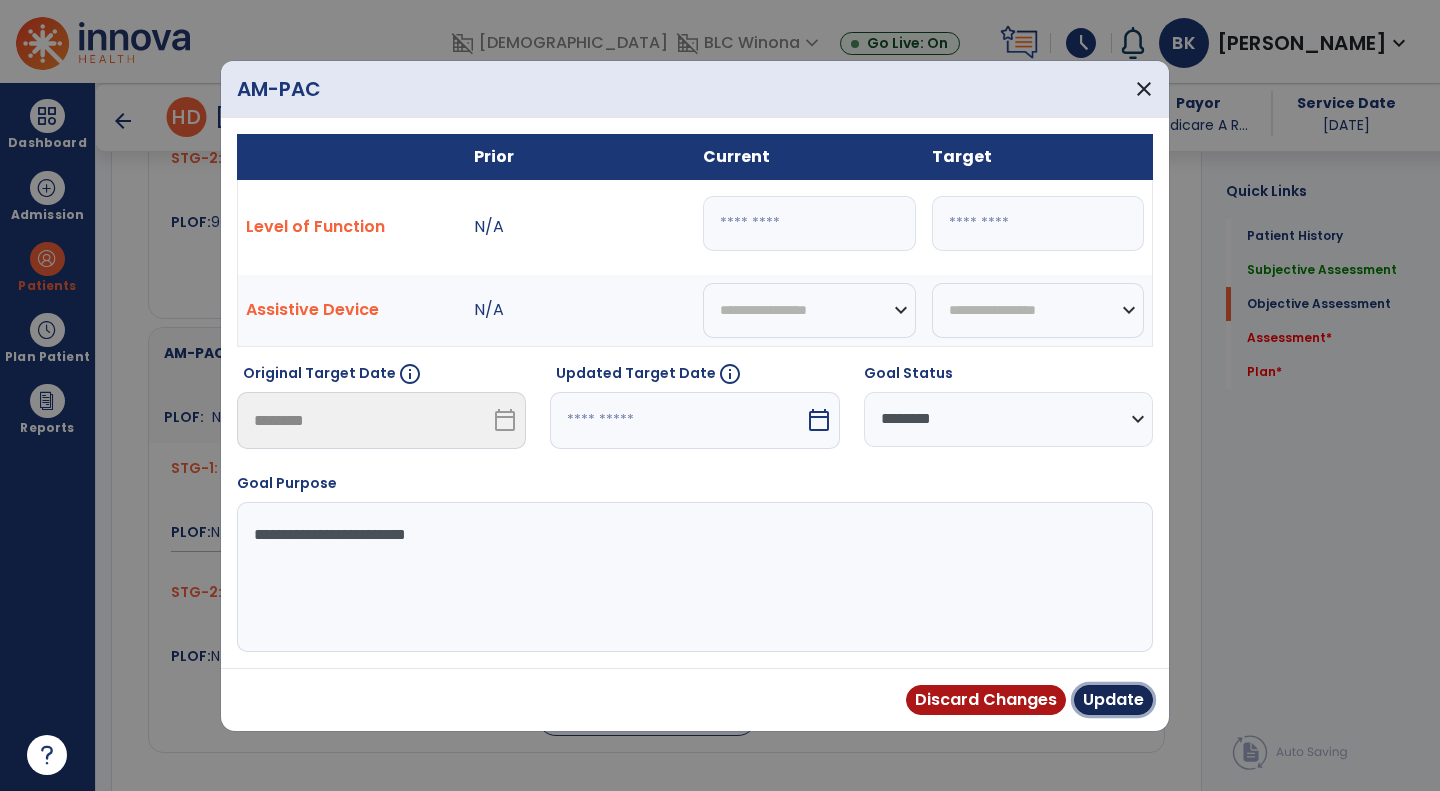 click on "Update" at bounding box center (1113, 700) 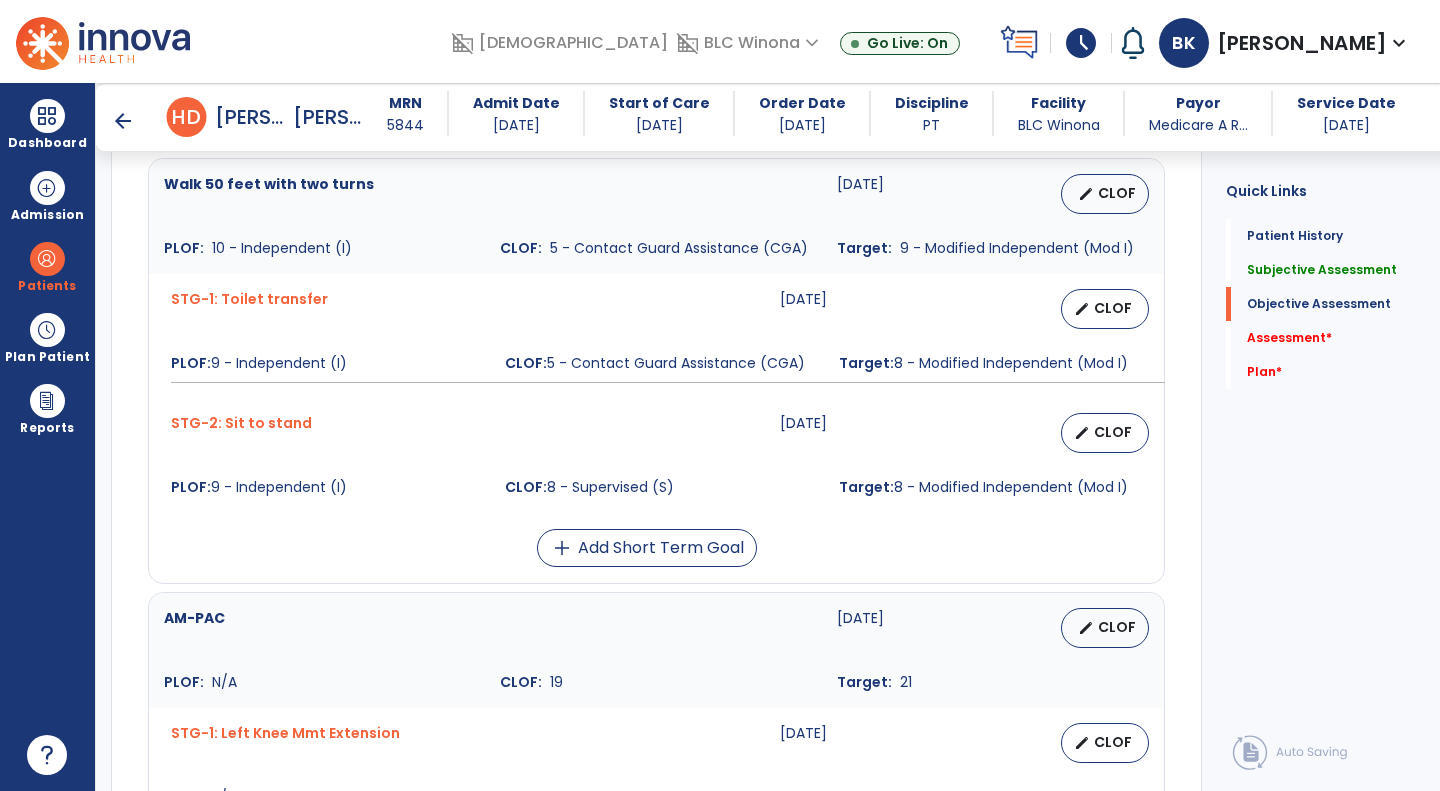 scroll, scrollTop: 1103, scrollLeft: 0, axis: vertical 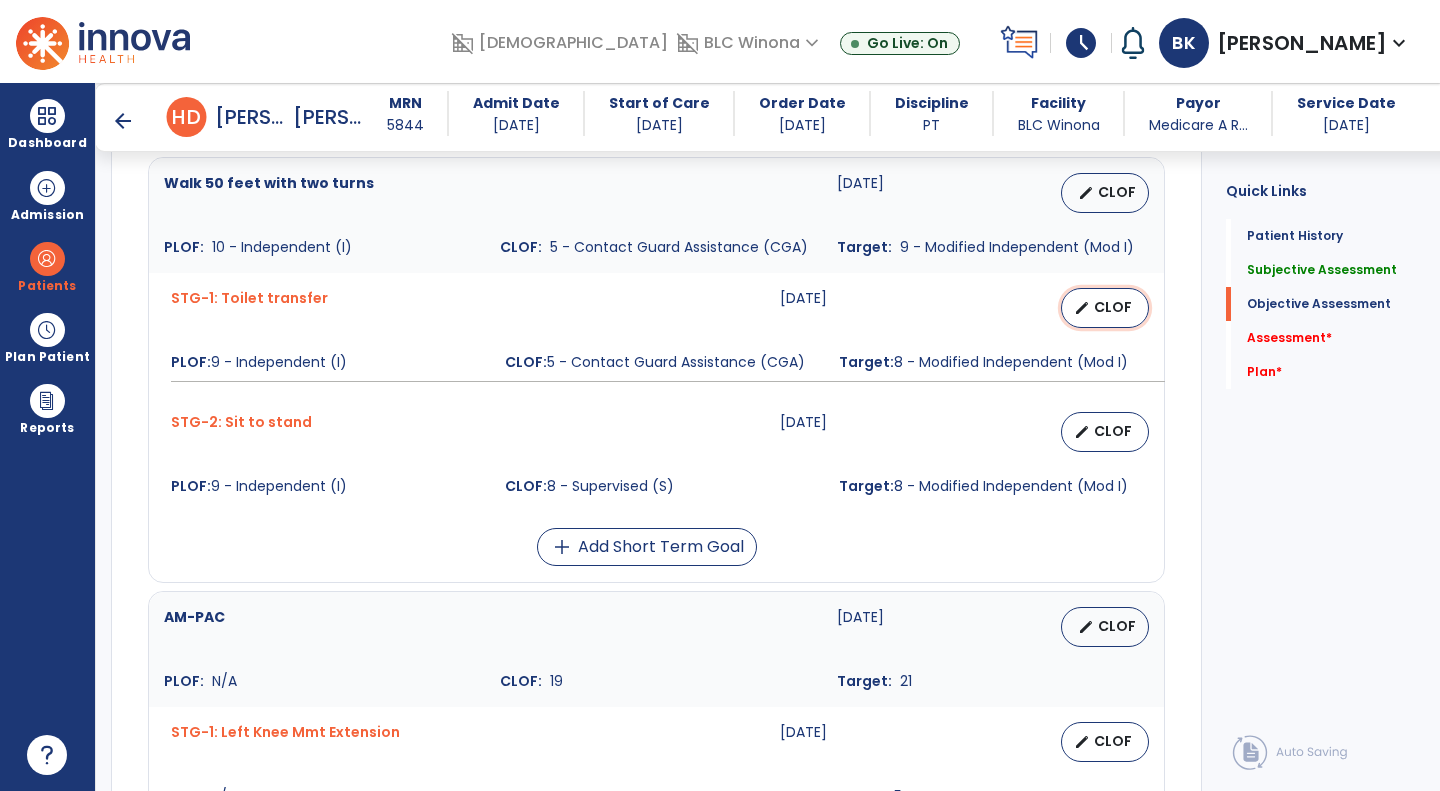 click on "edit   CLOF" at bounding box center (1105, 308) 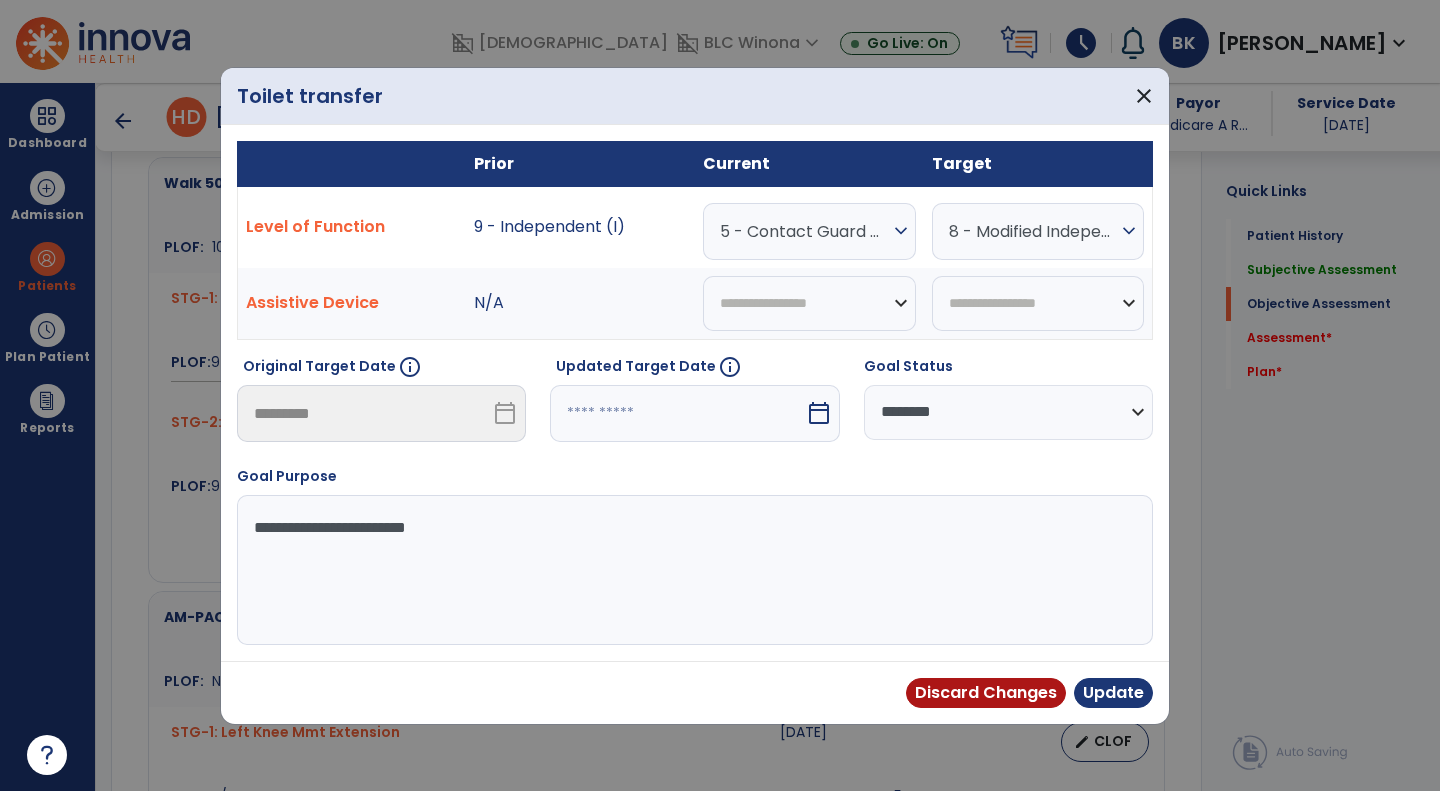 click on "5 - Contact Guard Assistance (CGA)" at bounding box center (804, 231) 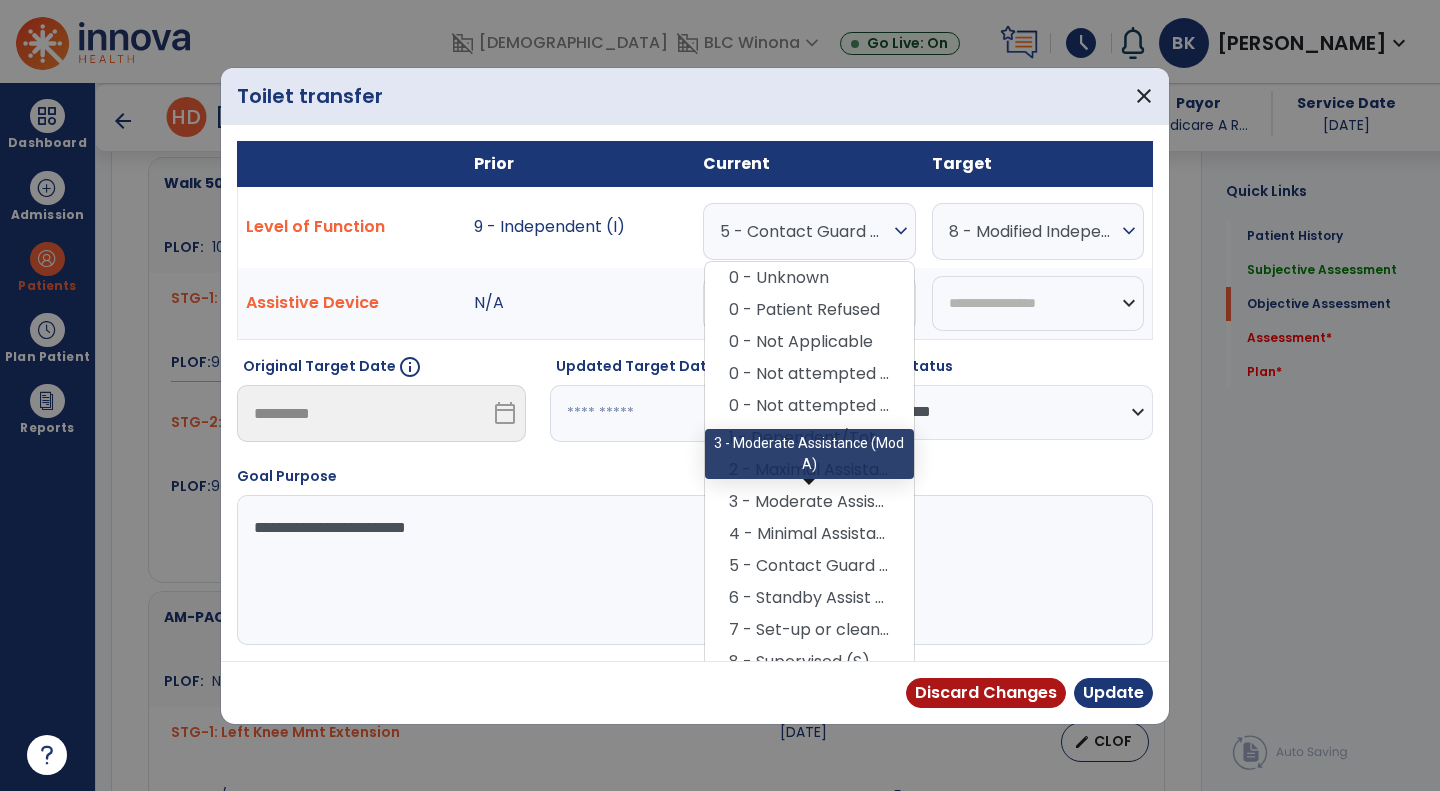 scroll, scrollTop: 23, scrollLeft: 0, axis: vertical 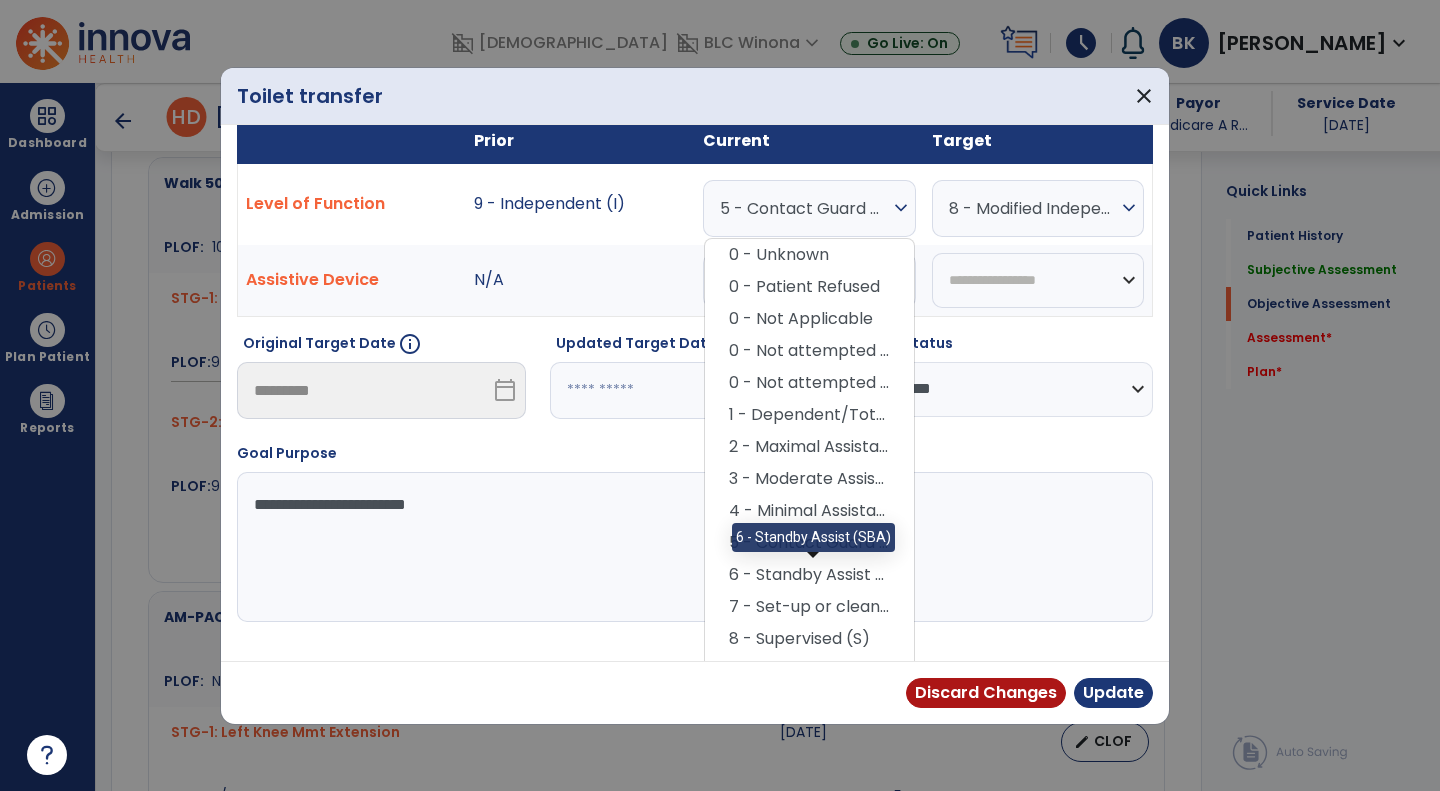 click on "6 - Standby Assist (SBA)" at bounding box center (809, 575) 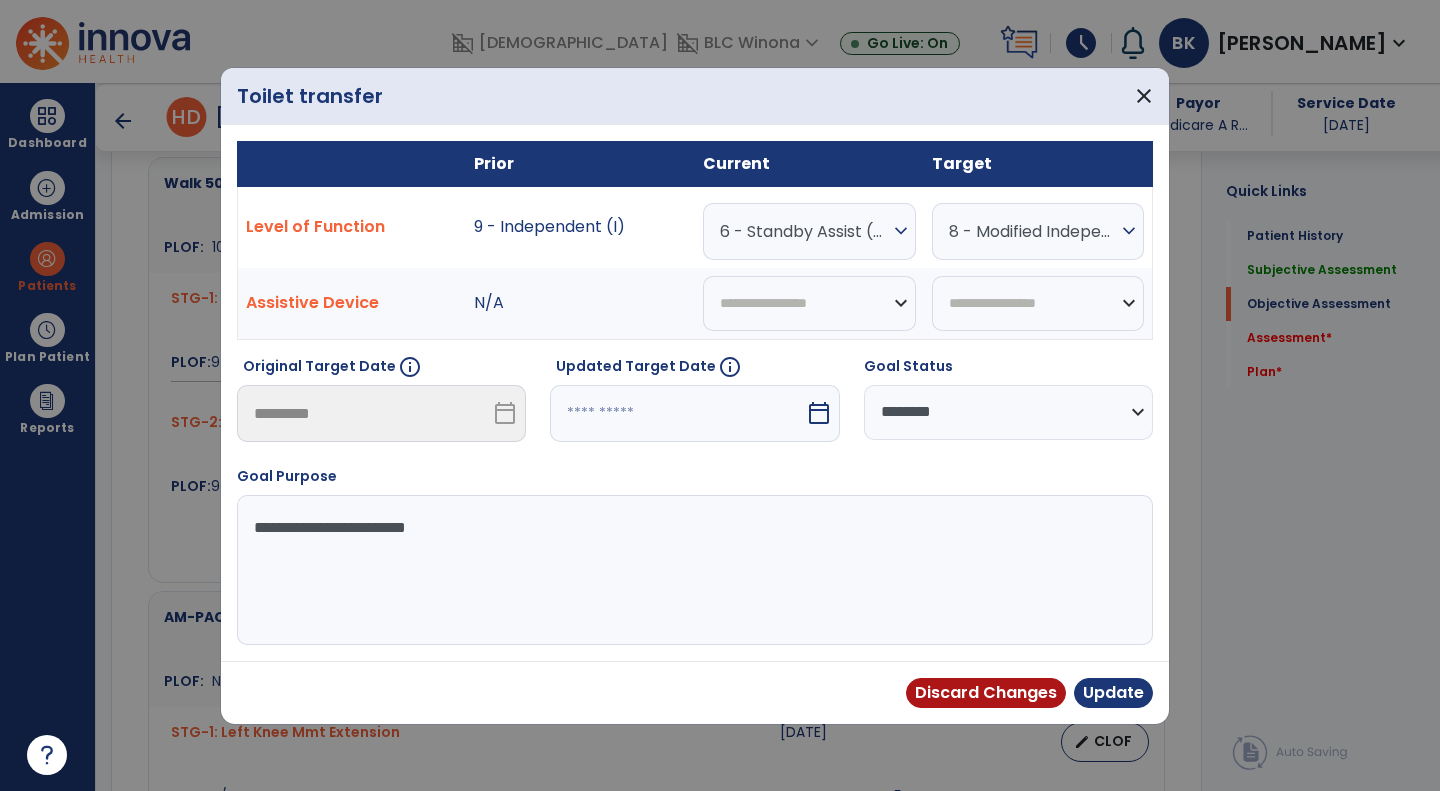 scroll, scrollTop: 0, scrollLeft: 0, axis: both 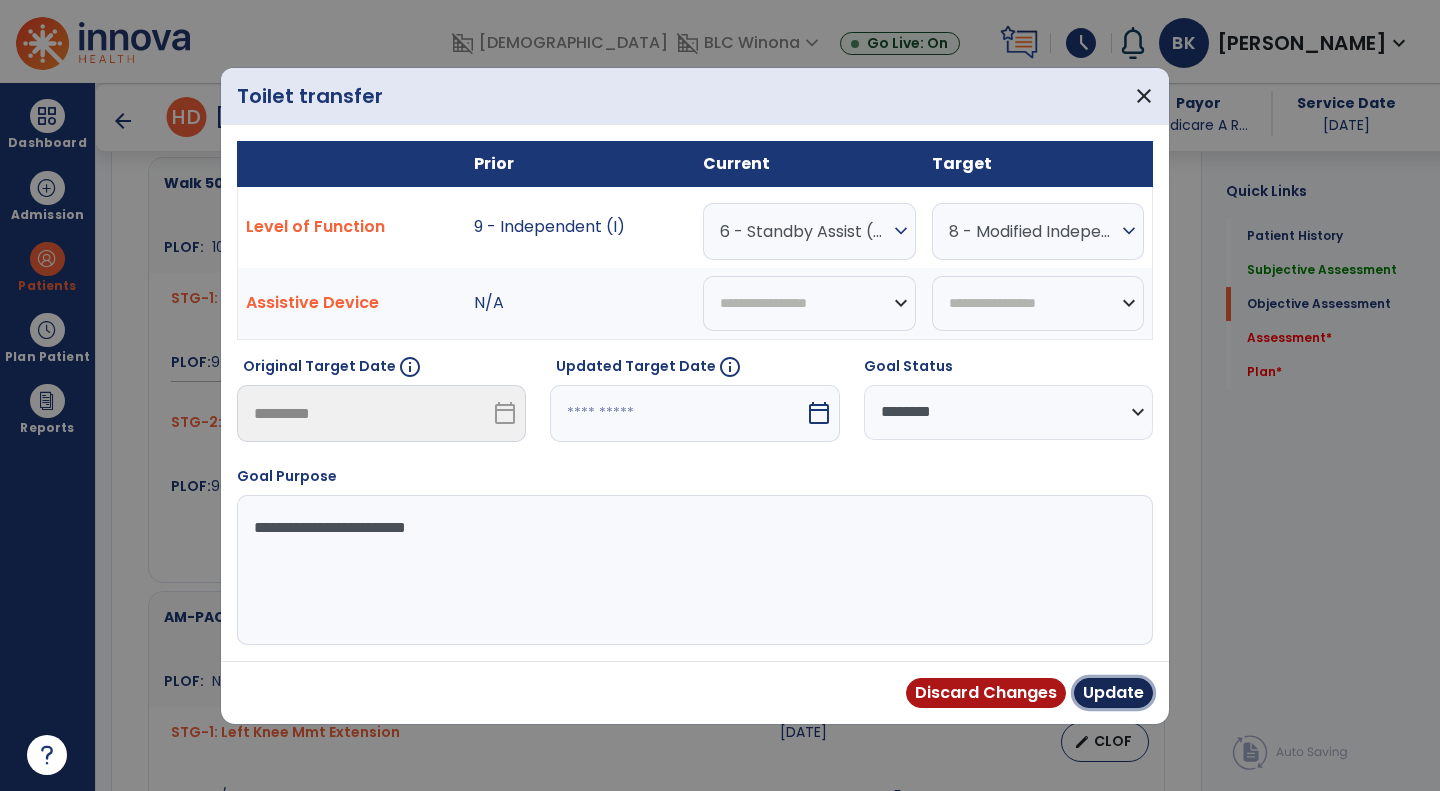 click on "Update" at bounding box center (1113, 693) 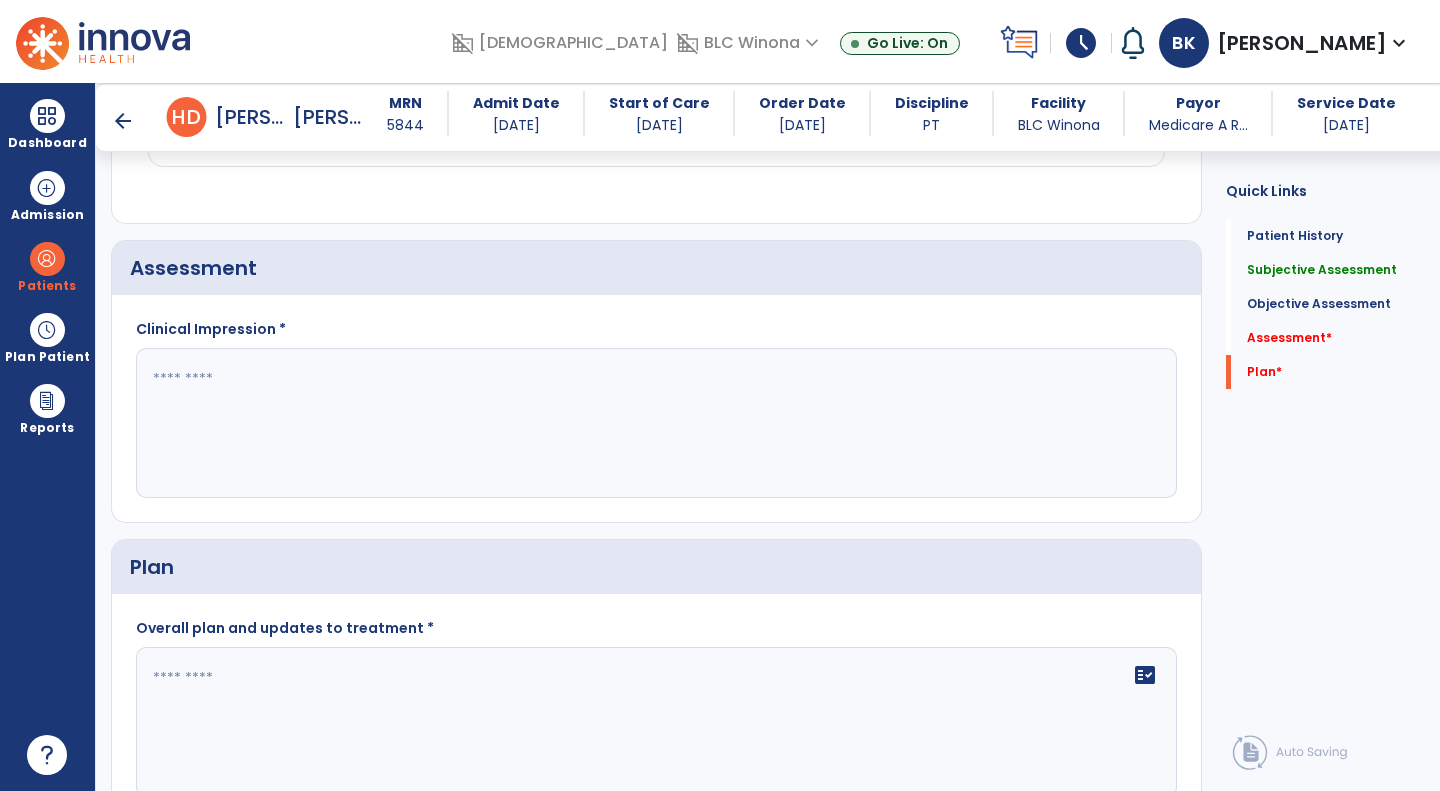 scroll, scrollTop: 1954, scrollLeft: 0, axis: vertical 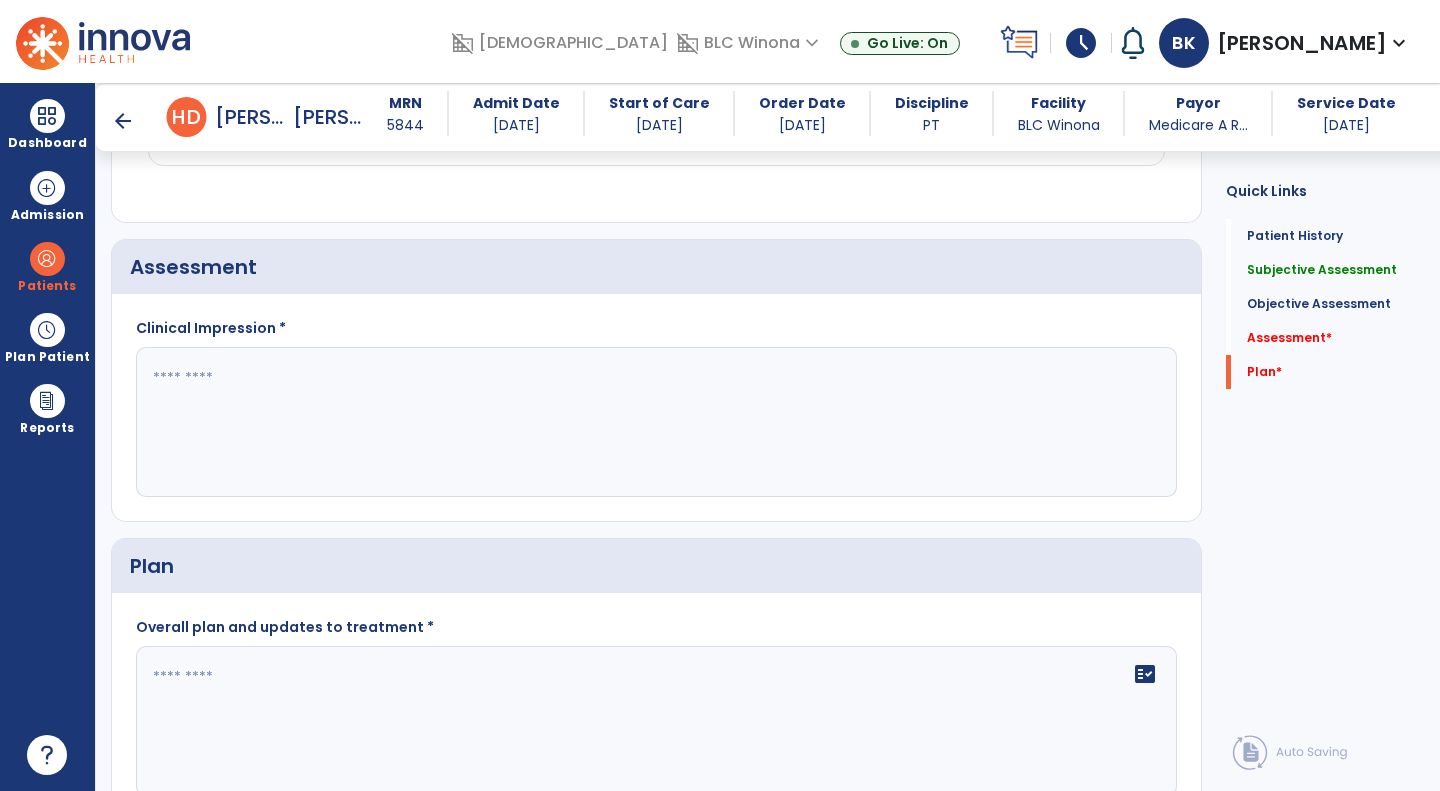 click 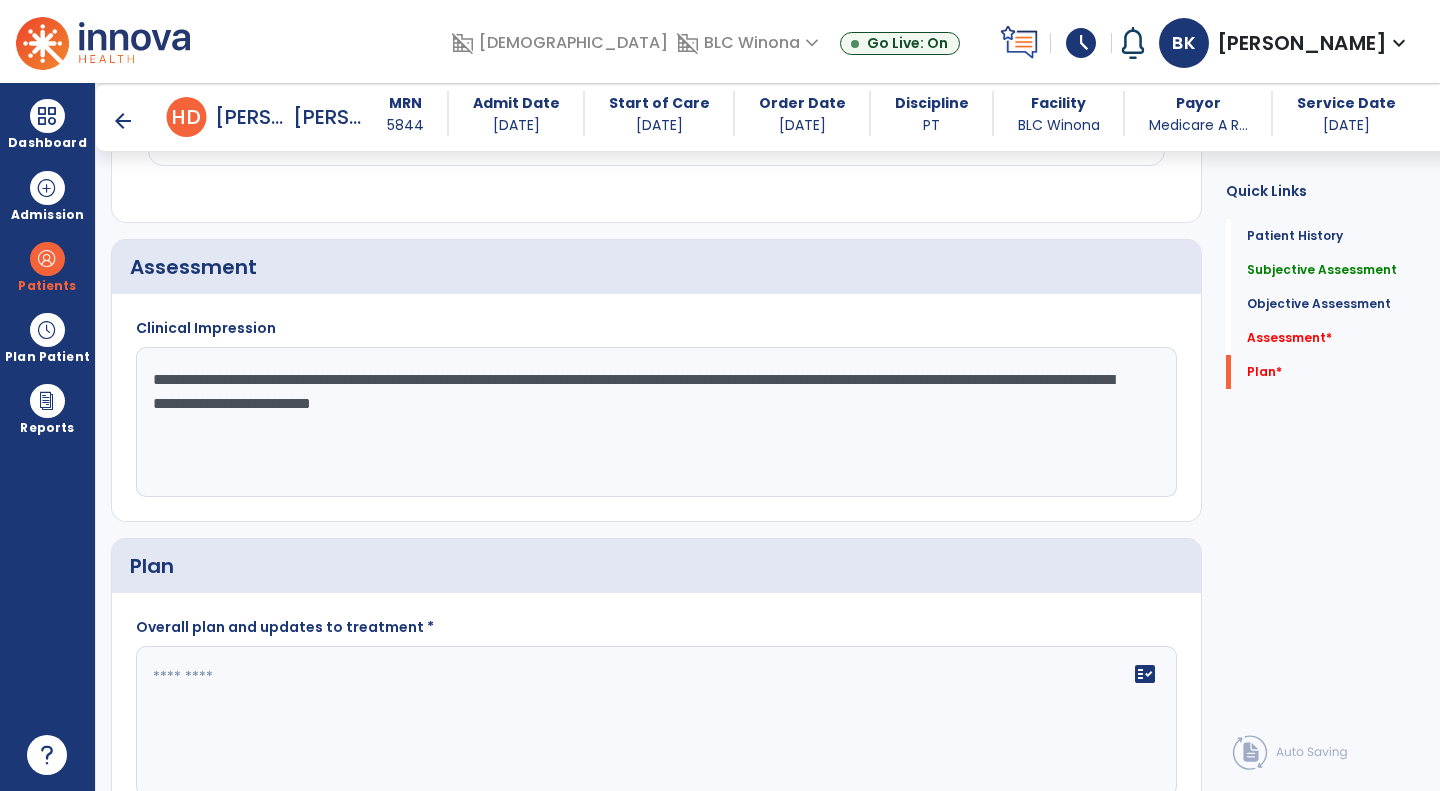 scroll, scrollTop: 2056, scrollLeft: 0, axis: vertical 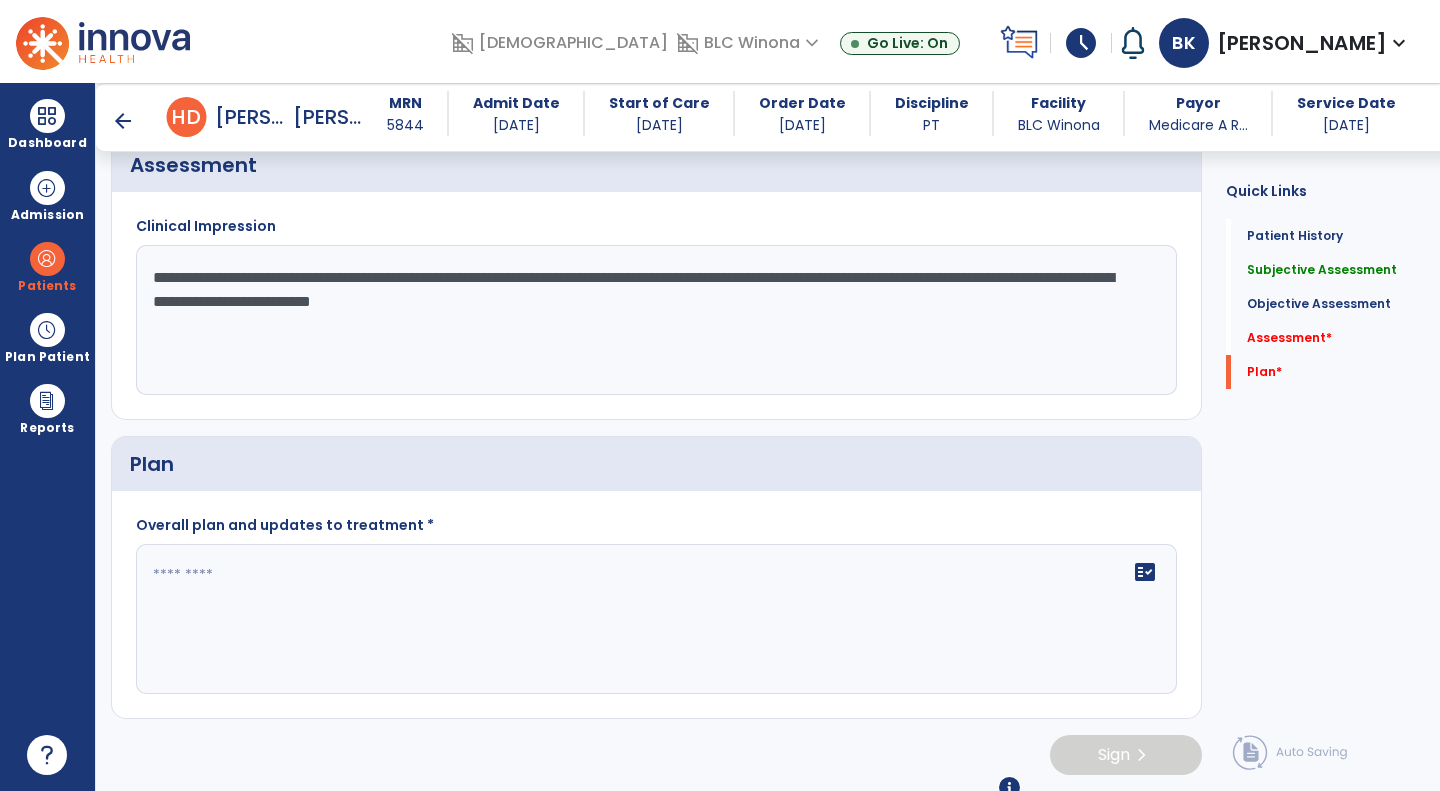 type on "**********" 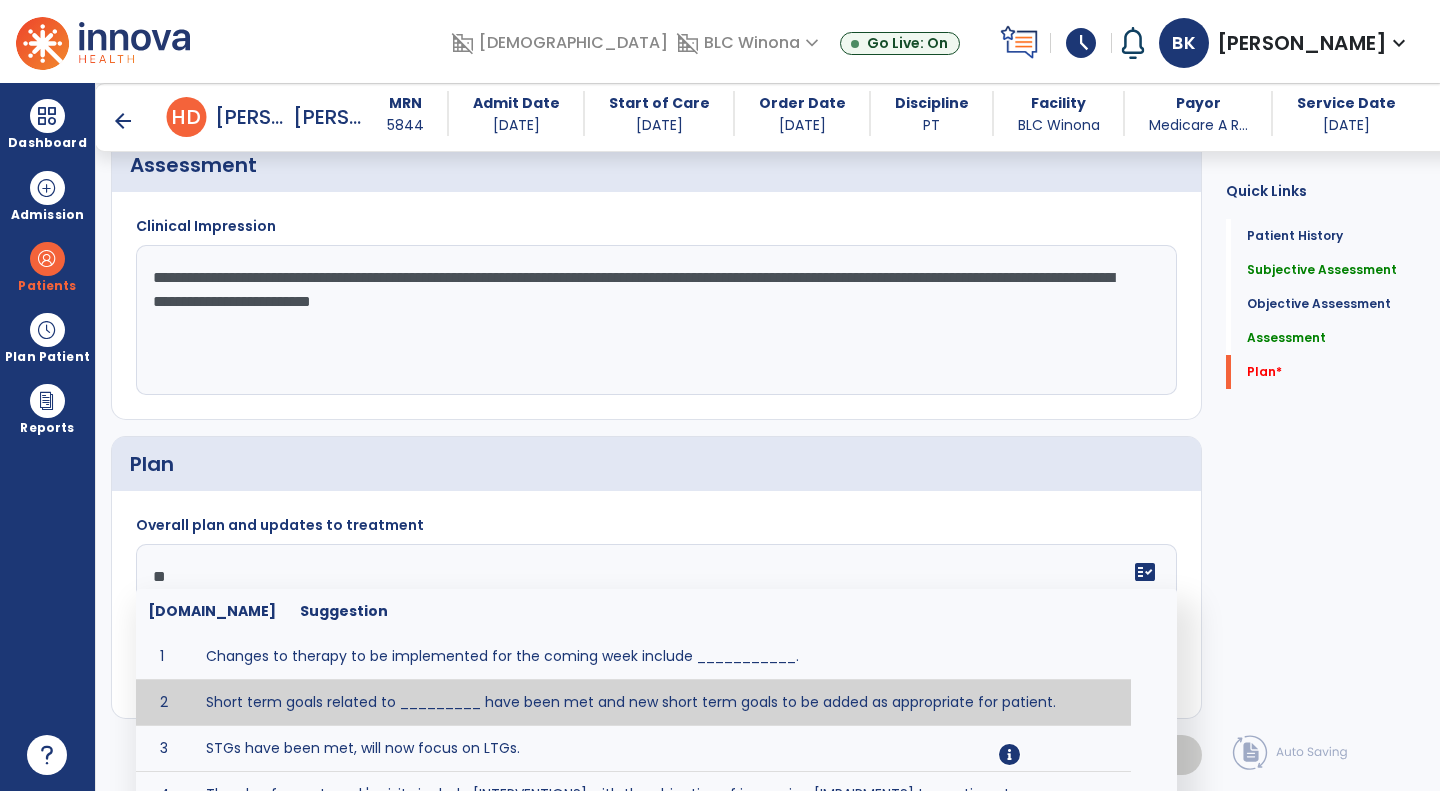 type on "*" 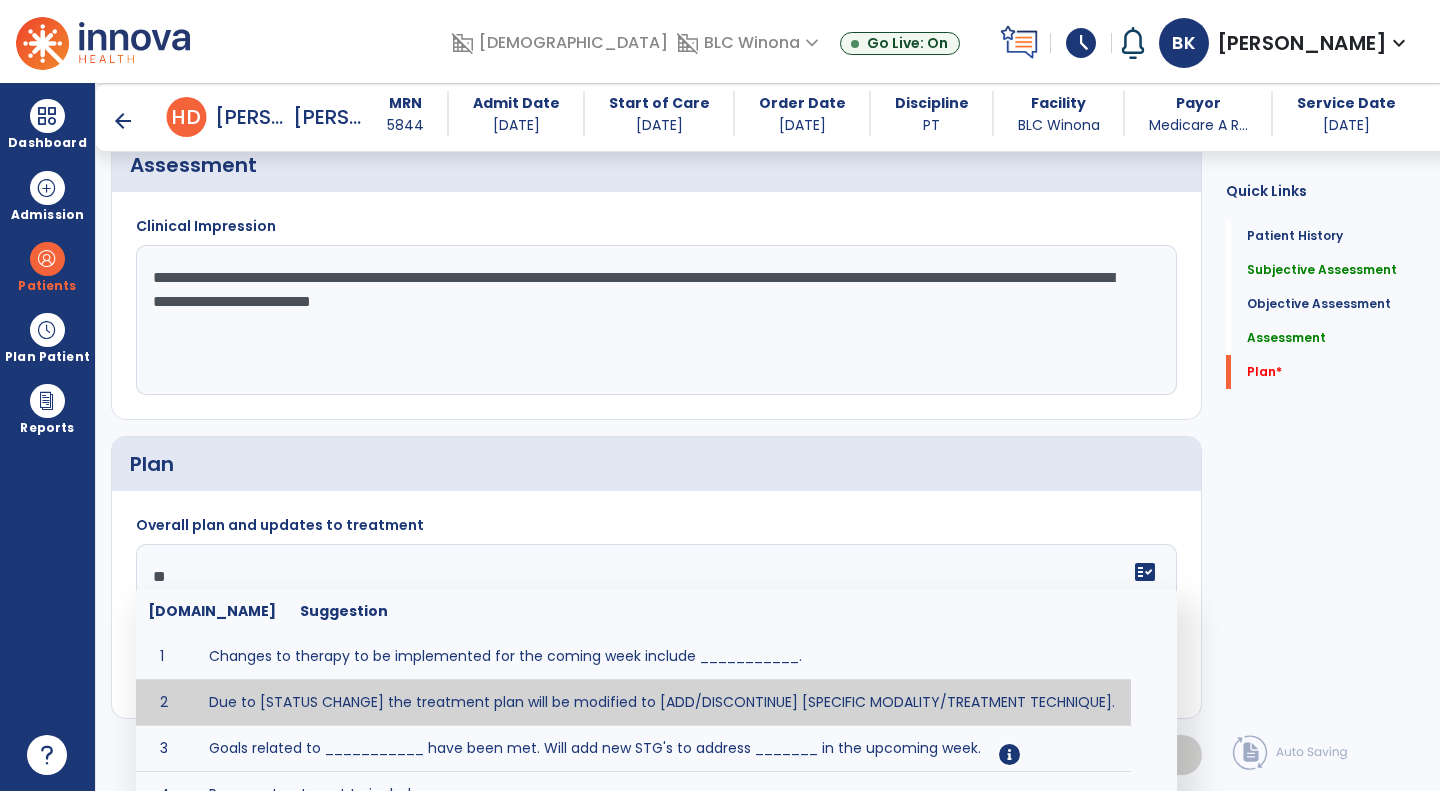 type on "*" 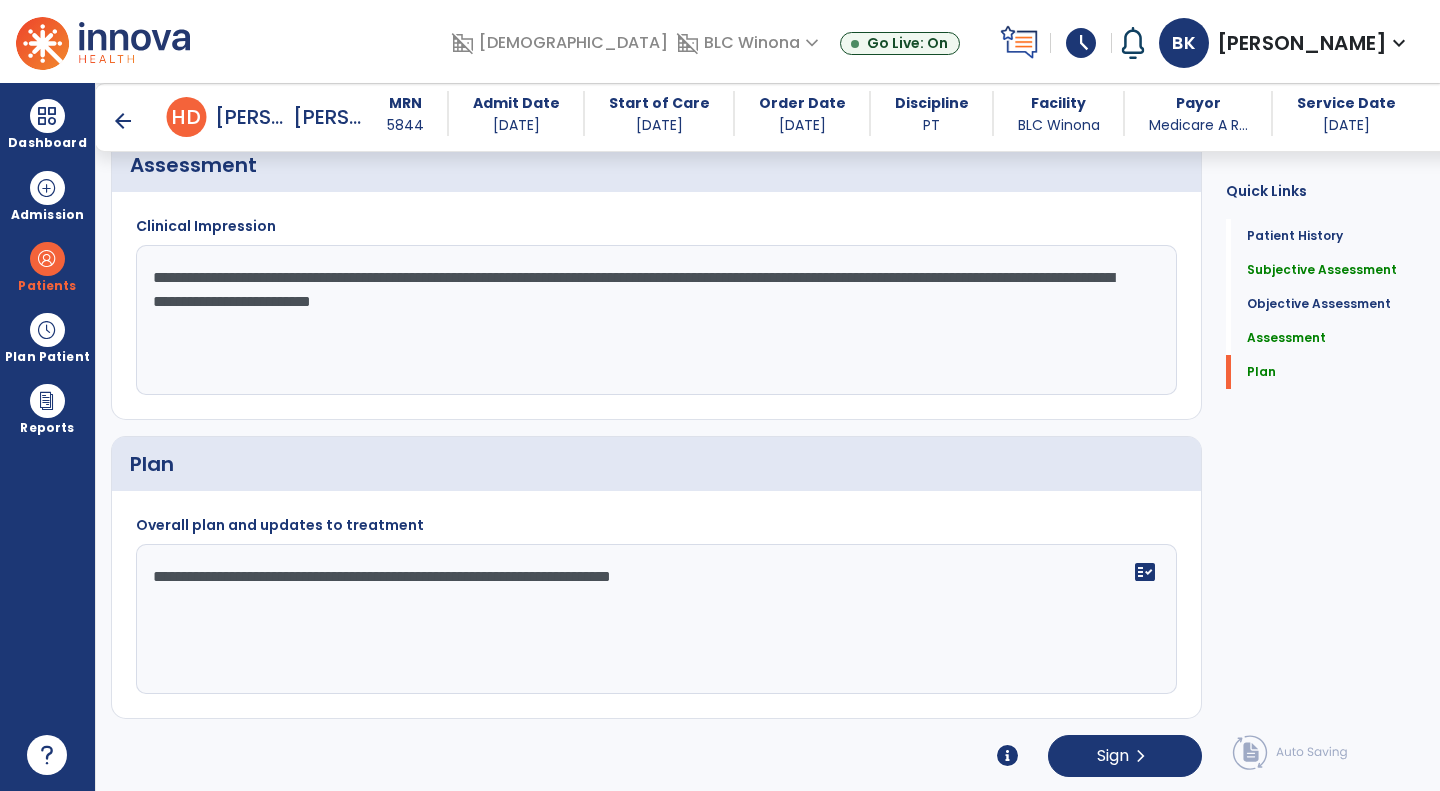 type on "**********" 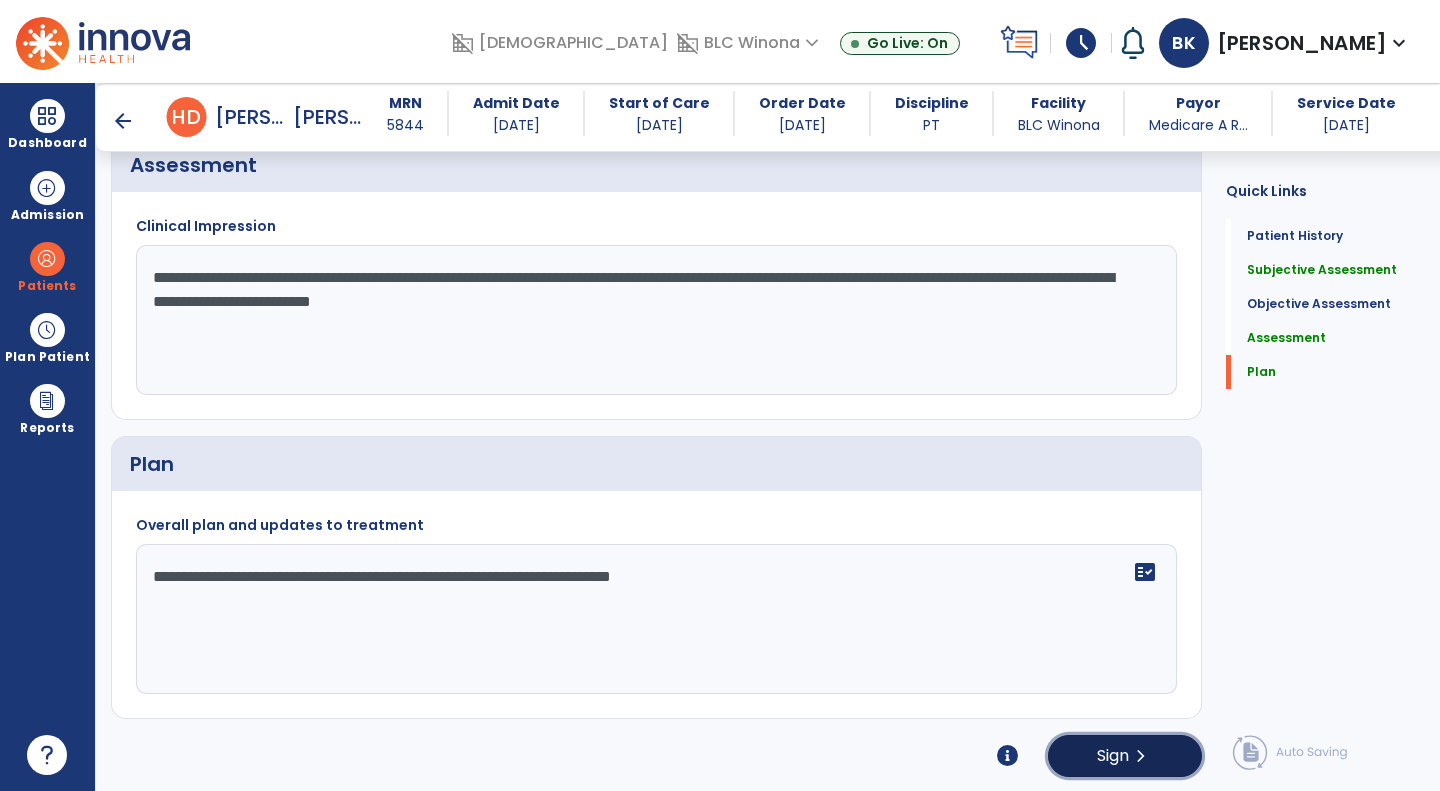 click on "chevron_right" 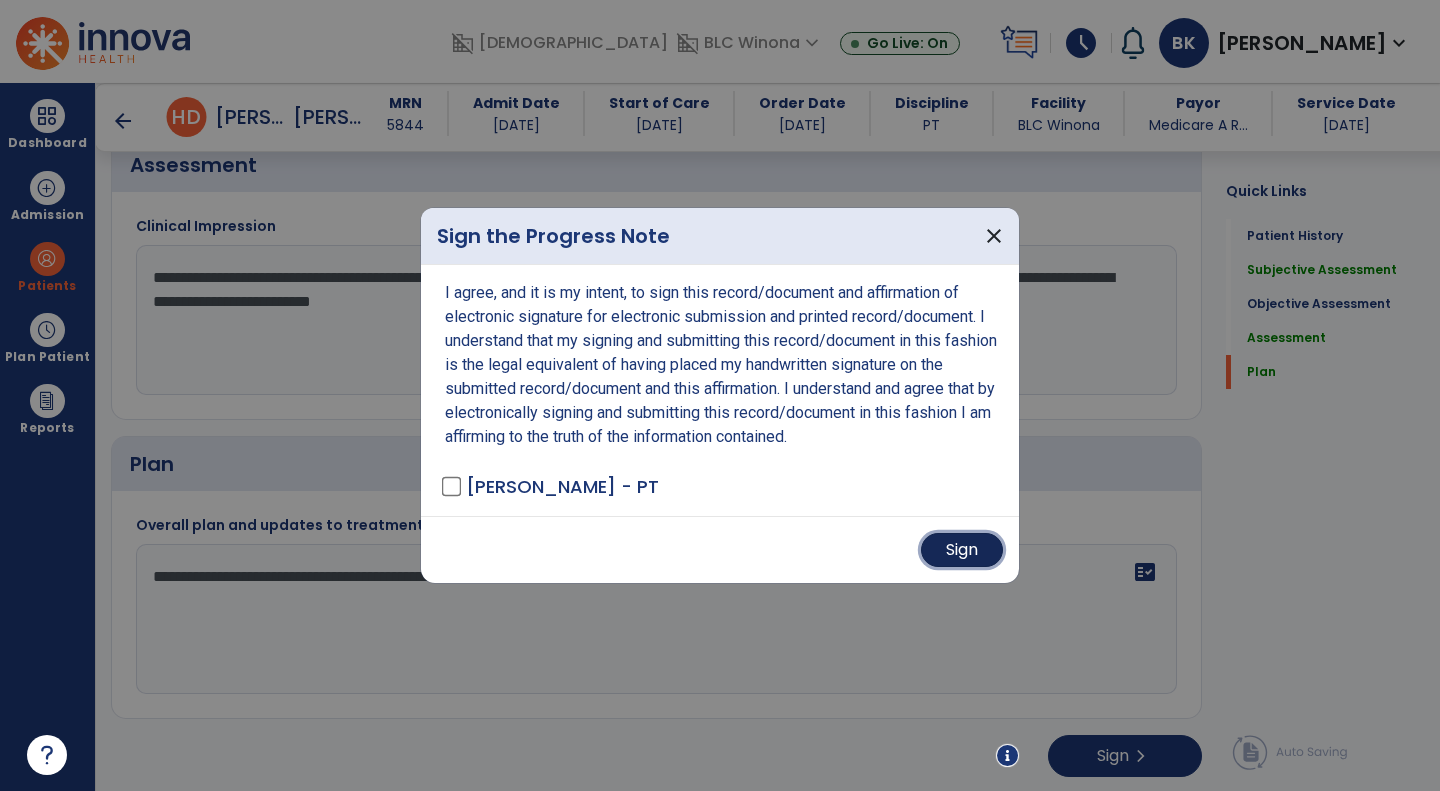 click on "Sign" at bounding box center (962, 550) 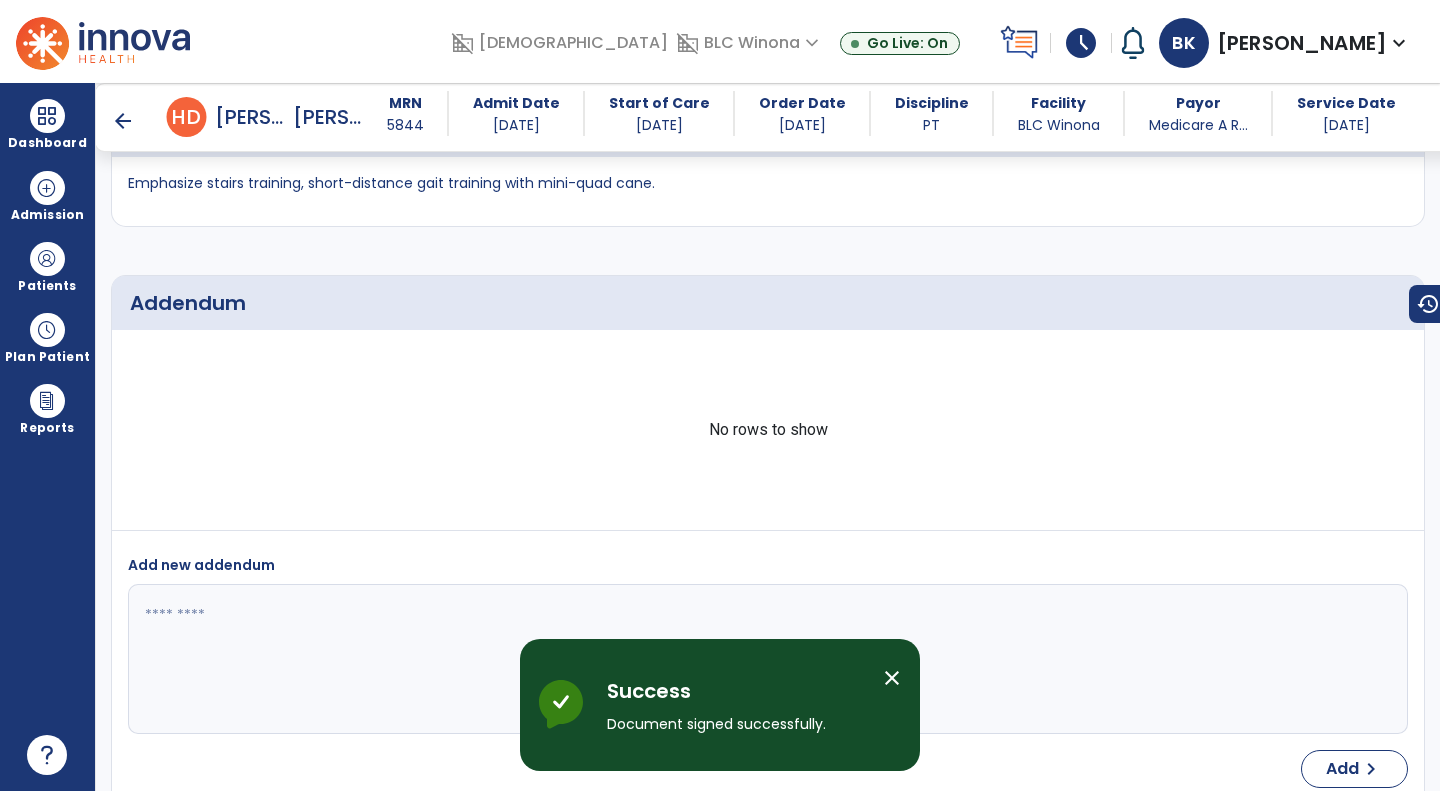 scroll, scrollTop: 2796, scrollLeft: 0, axis: vertical 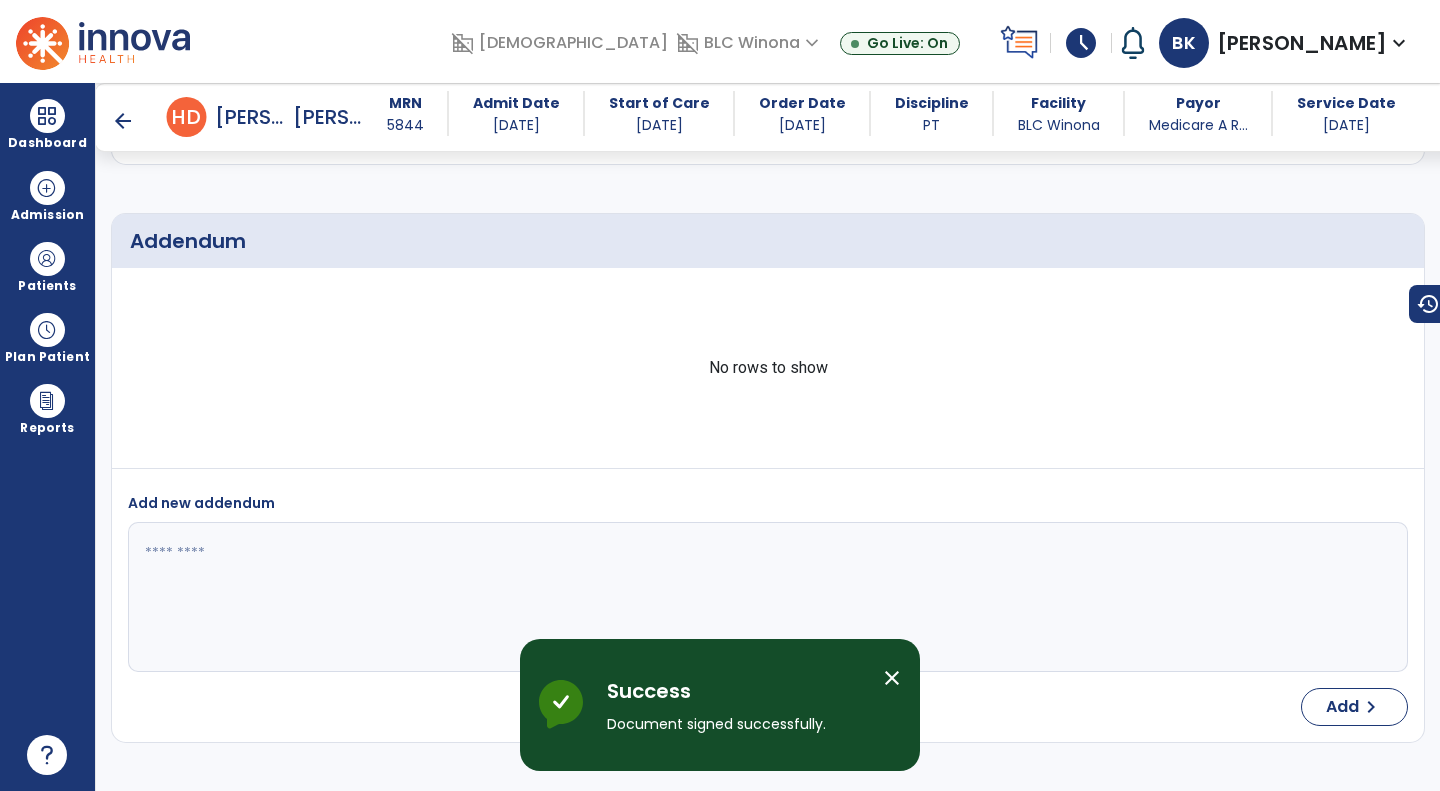 click at bounding box center (47, 116) 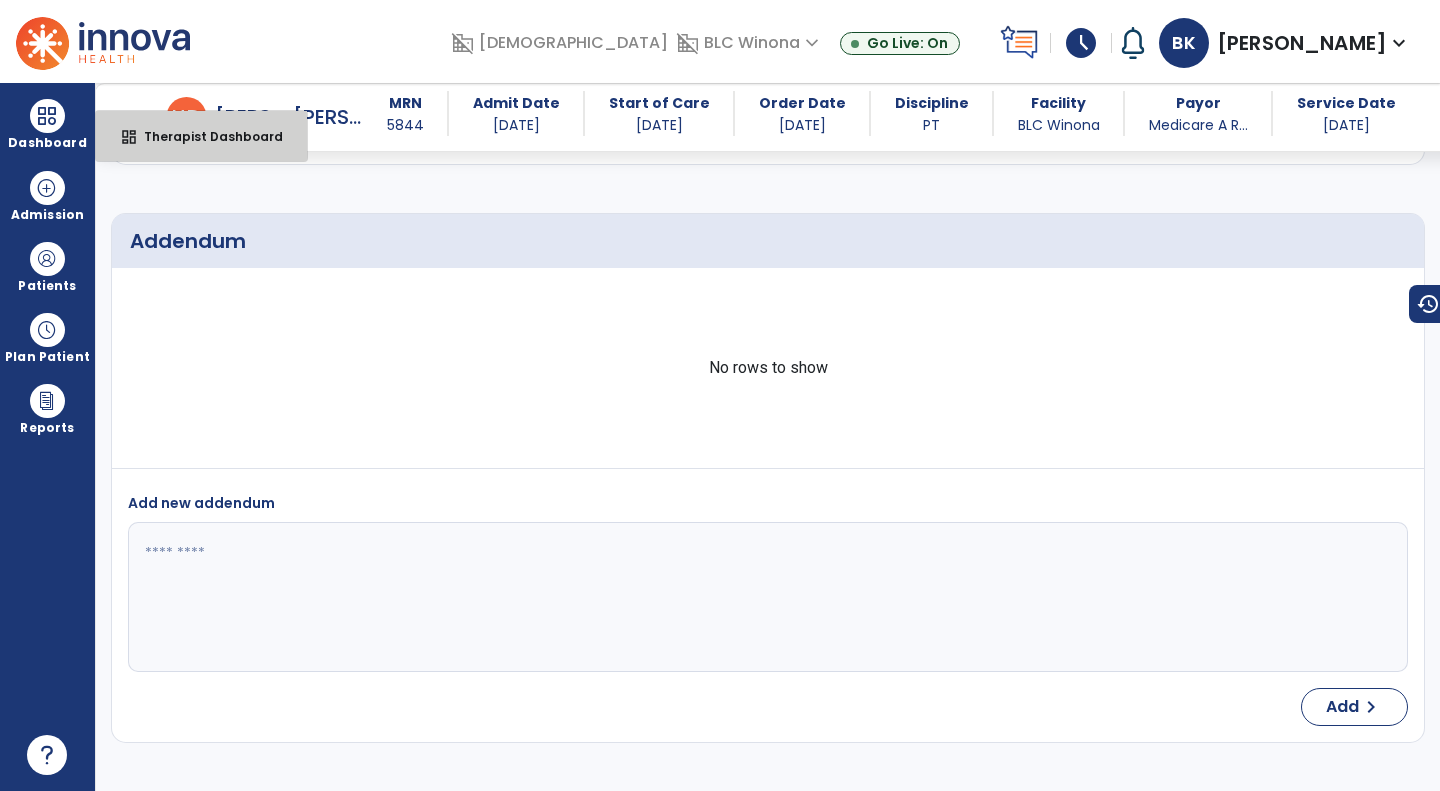 click on "dashboard  Therapist Dashboard" at bounding box center [201, 136] 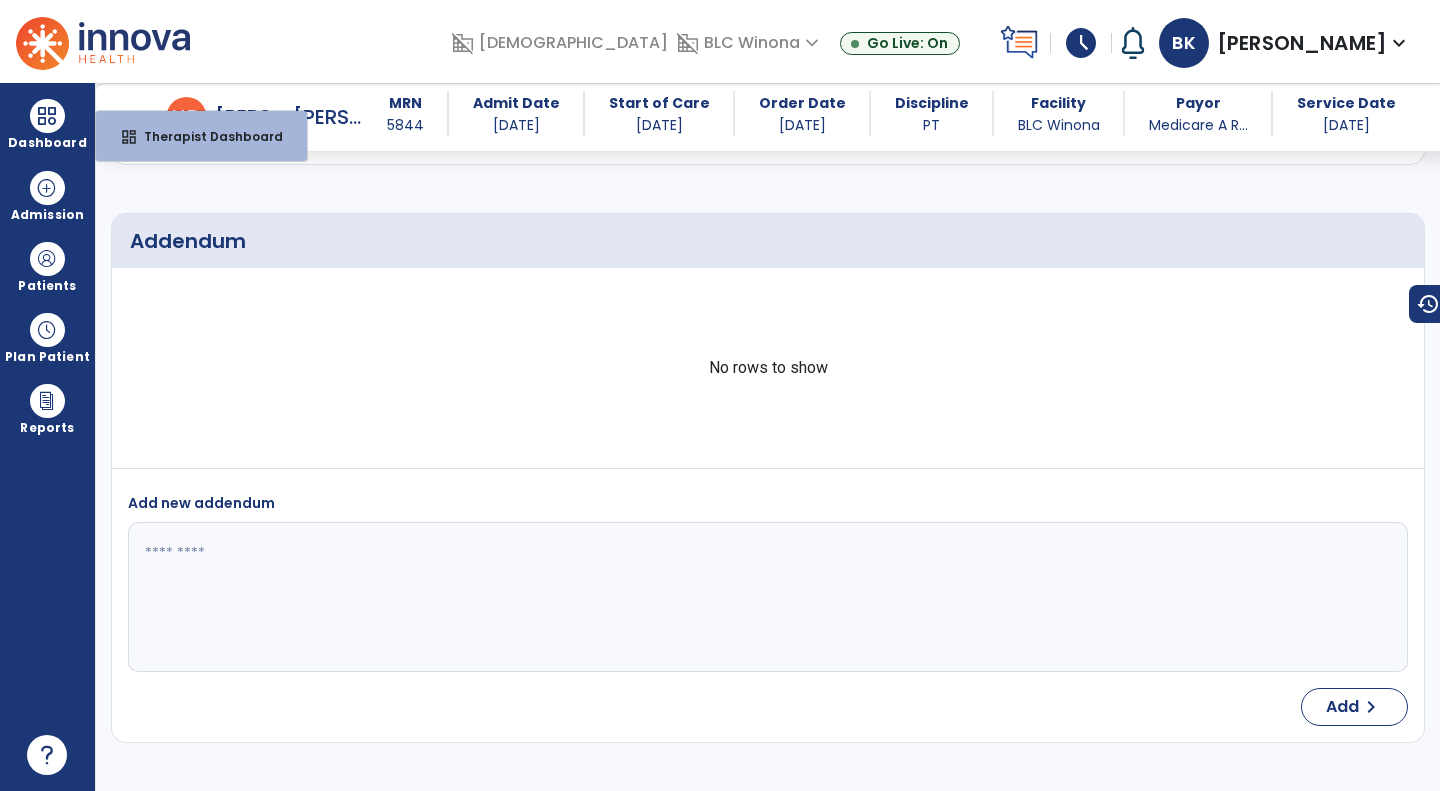select on "****" 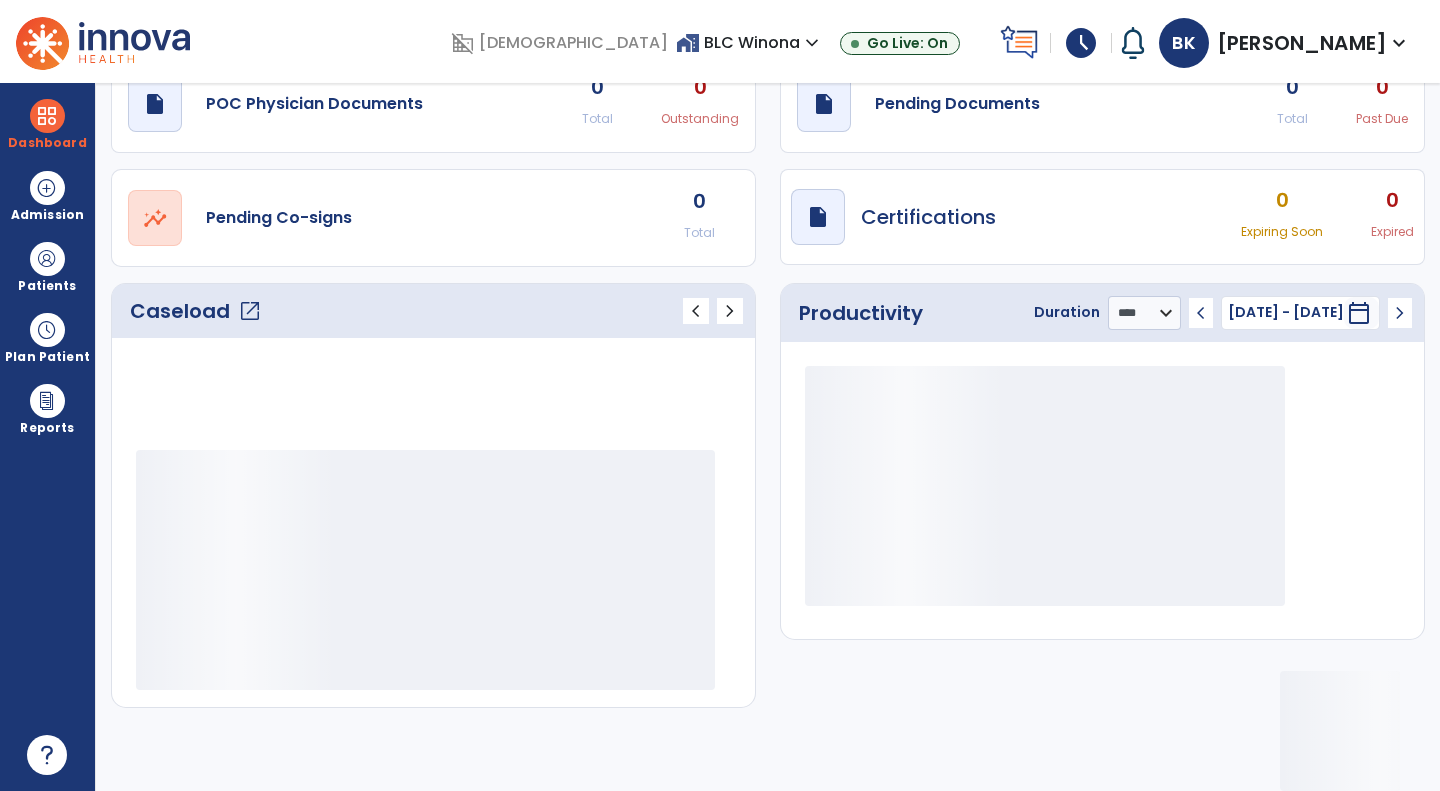 scroll, scrollTop: 84, scrollLeft: 0, axis: vertical 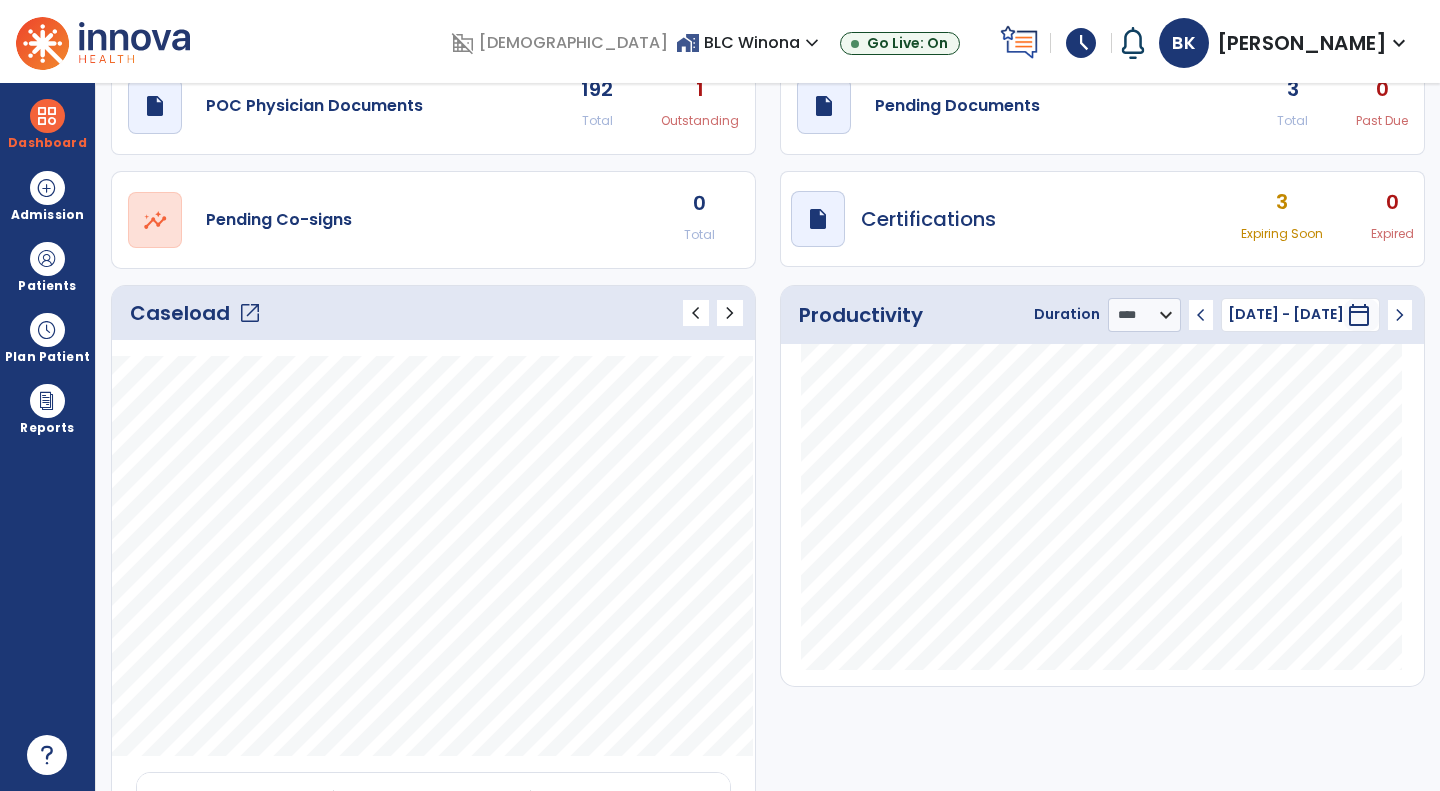 click on "draft   open_in_new  Pending Documents 3 Total 0 Past Due" 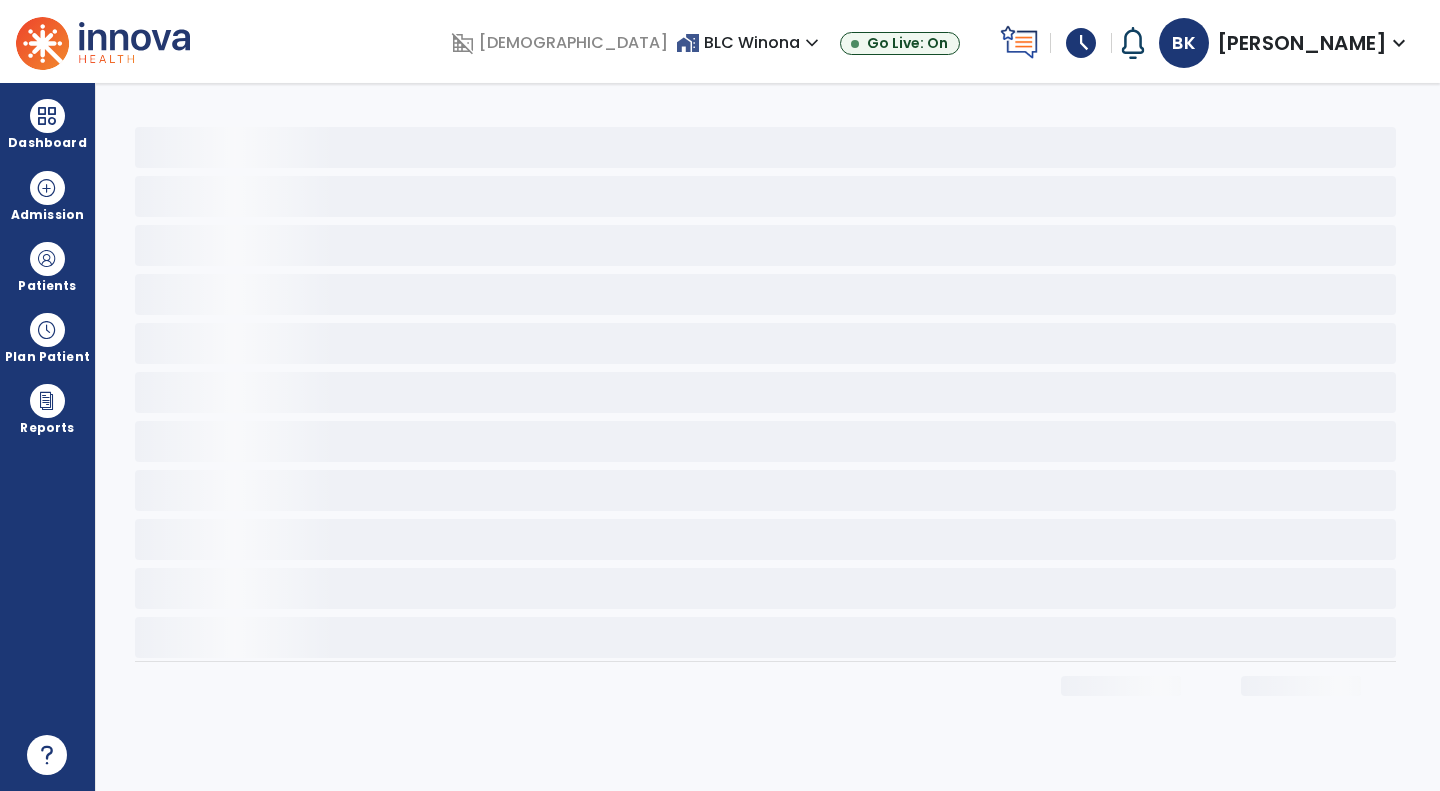 scroll, scrollTop: 0, scrollLeft: 0, axis: both 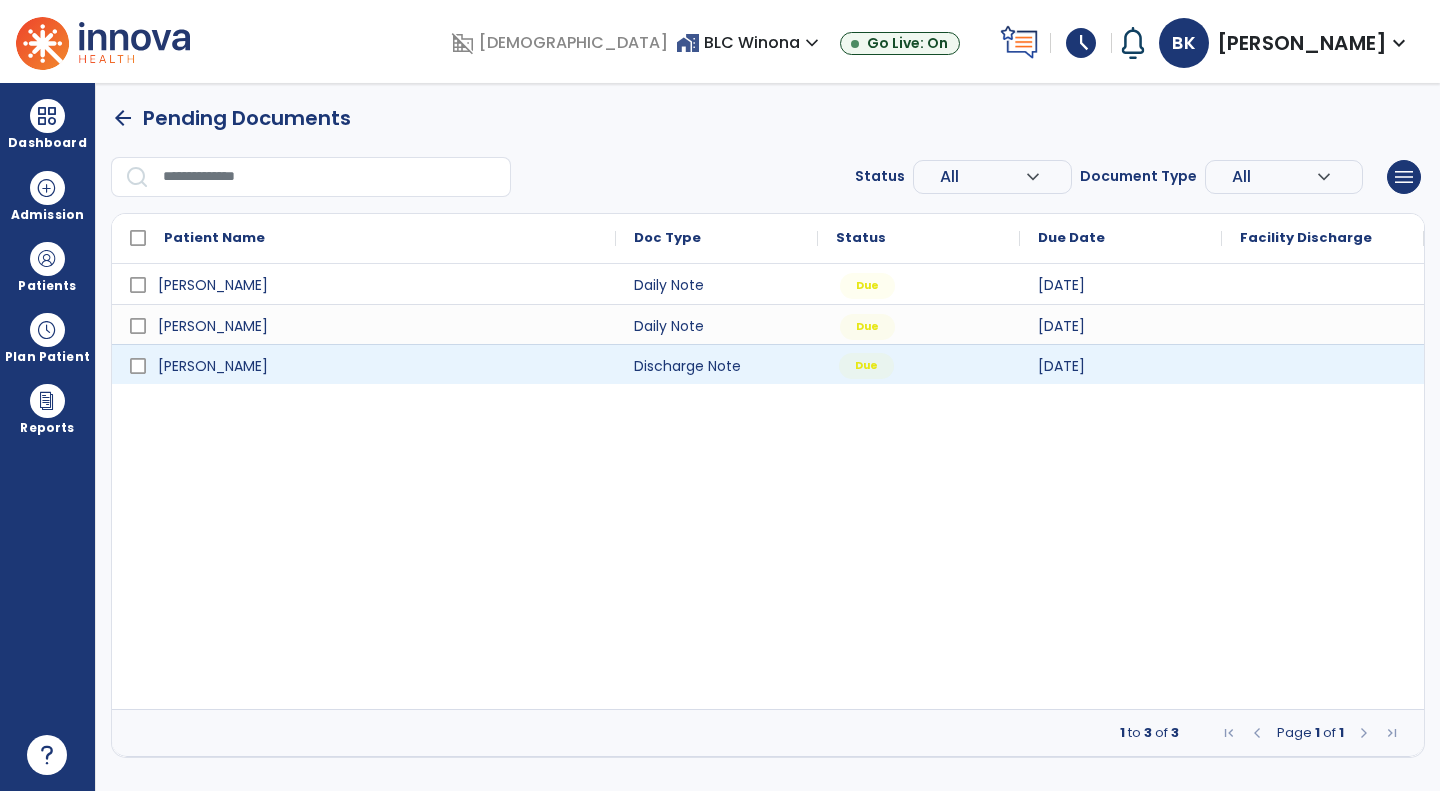 click on "Due" at bounding box center (919, 364) 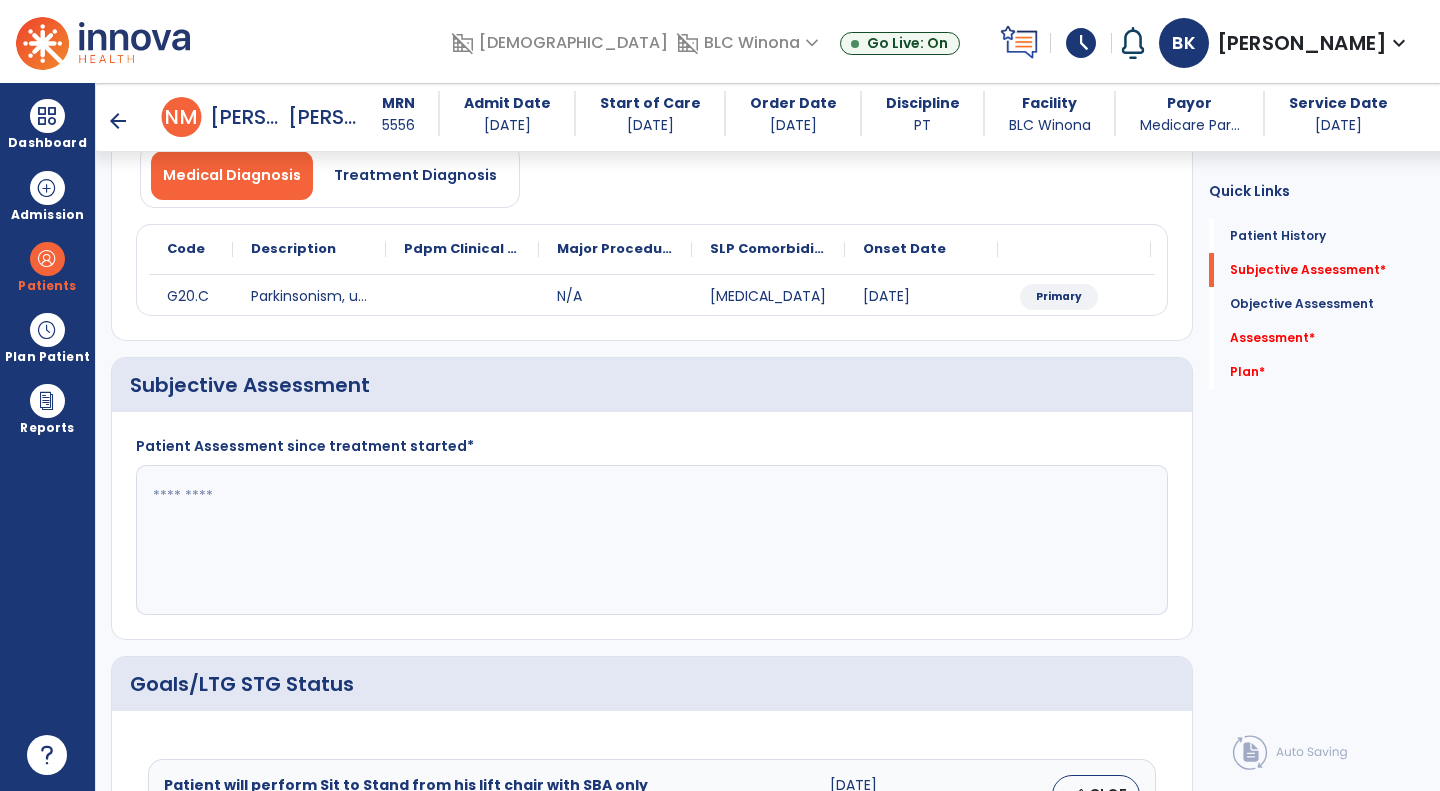 scroll, scrollTop: 385, scrollLeft: 0, axis: vertical 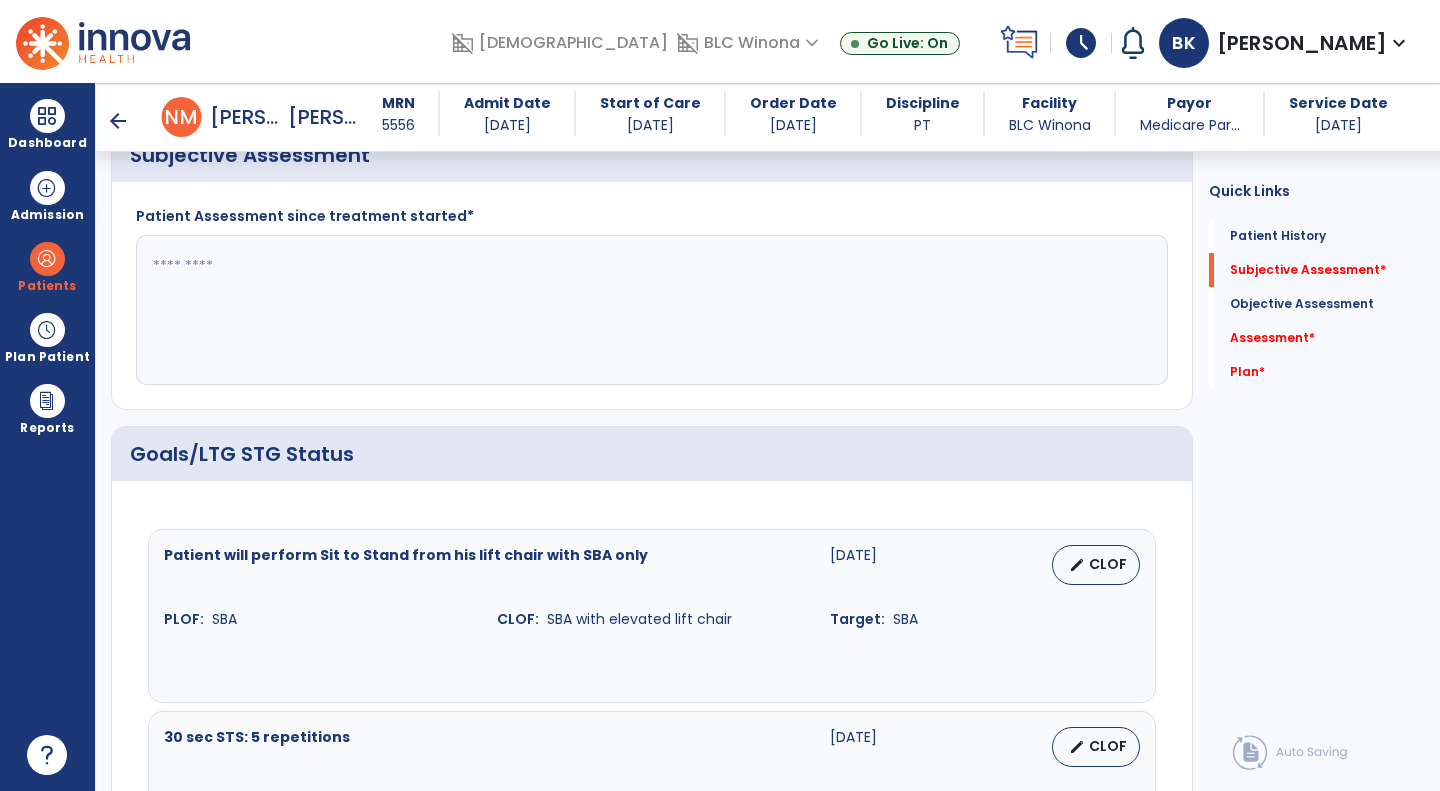 click 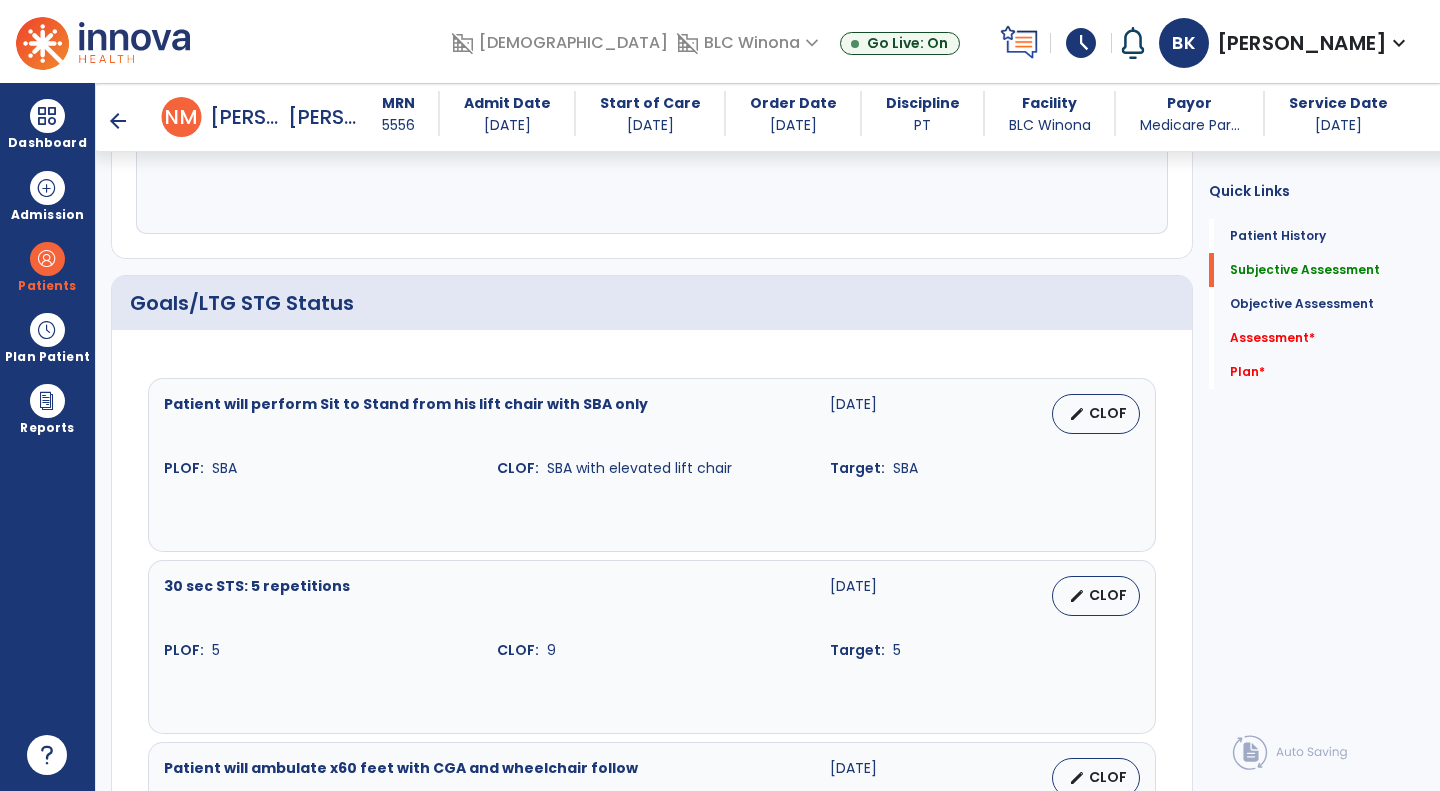 scroll, scrollTop: 535, scrollLeft: 0, axis: vertical 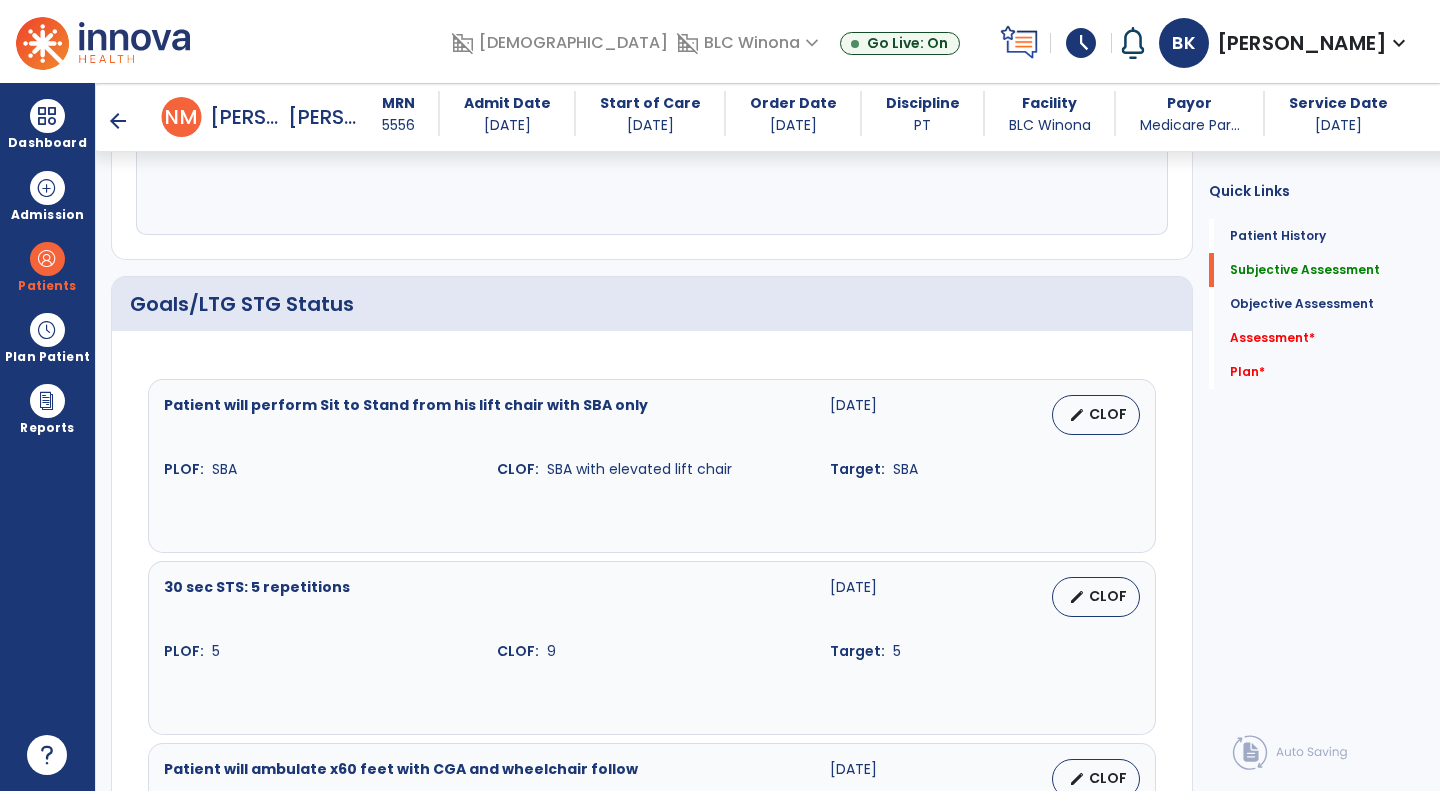 type on "**********" 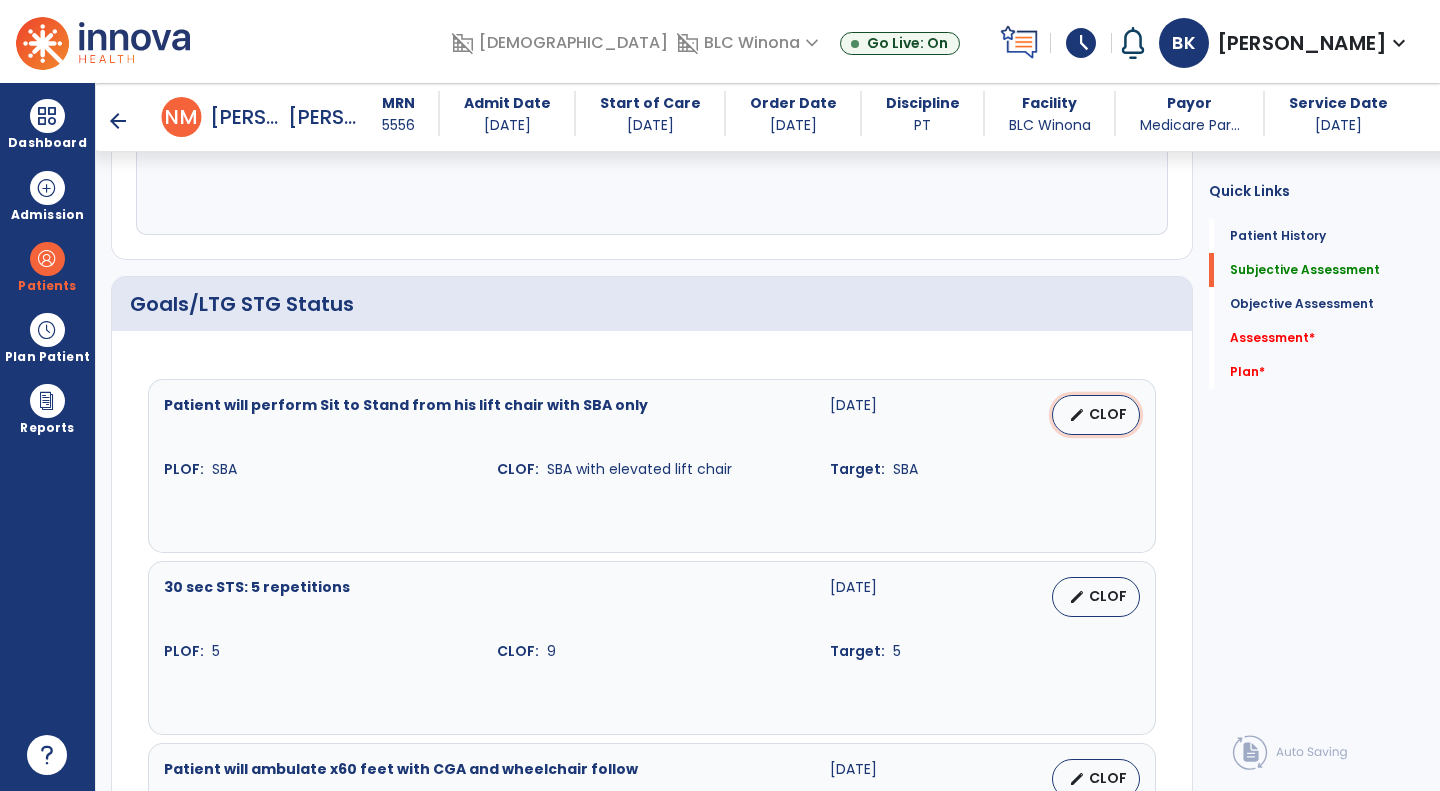 click on "edit   CLOF" at bounding box center (1096, 415) 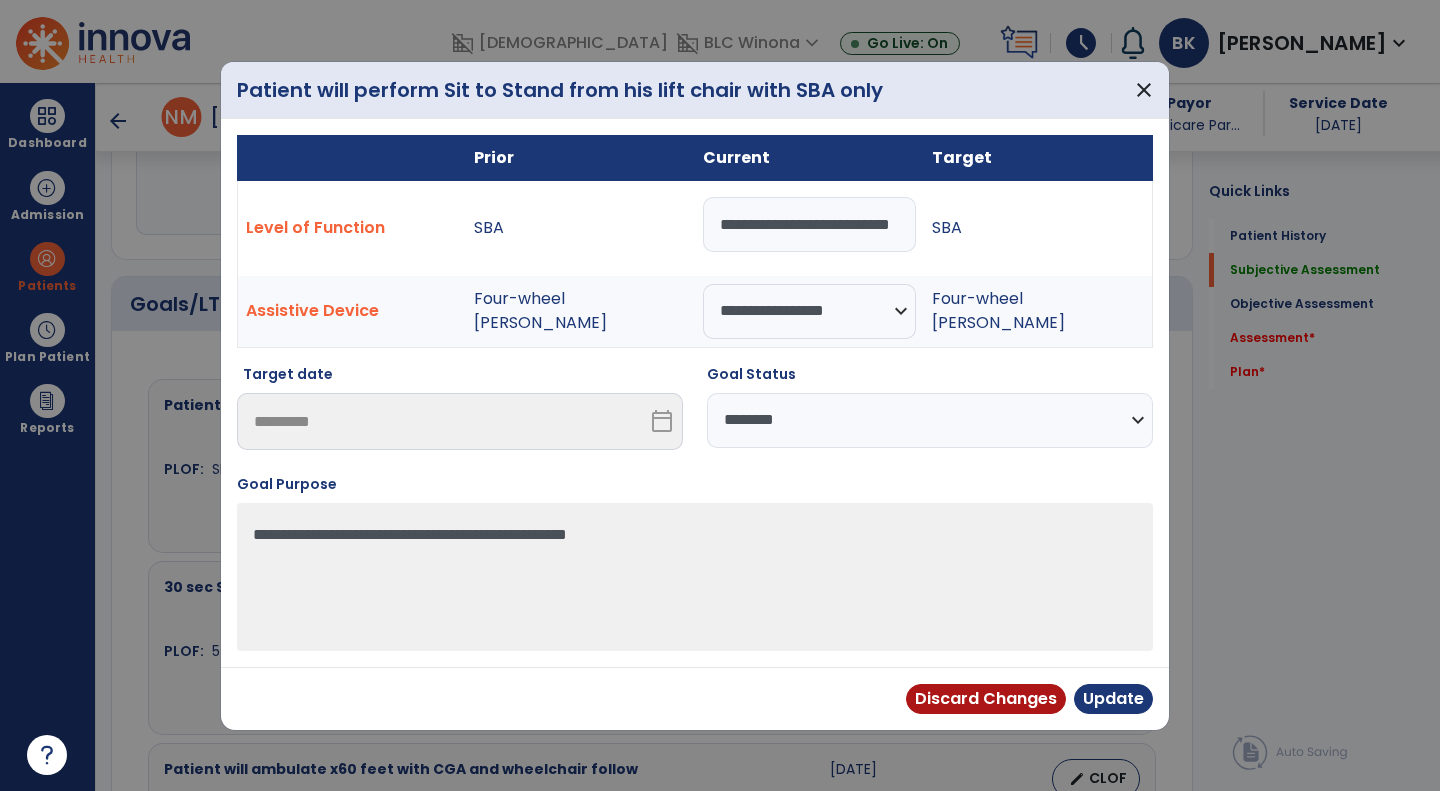 scroll, scrollTop: 535, scrollLeft: 0, axis: vertical 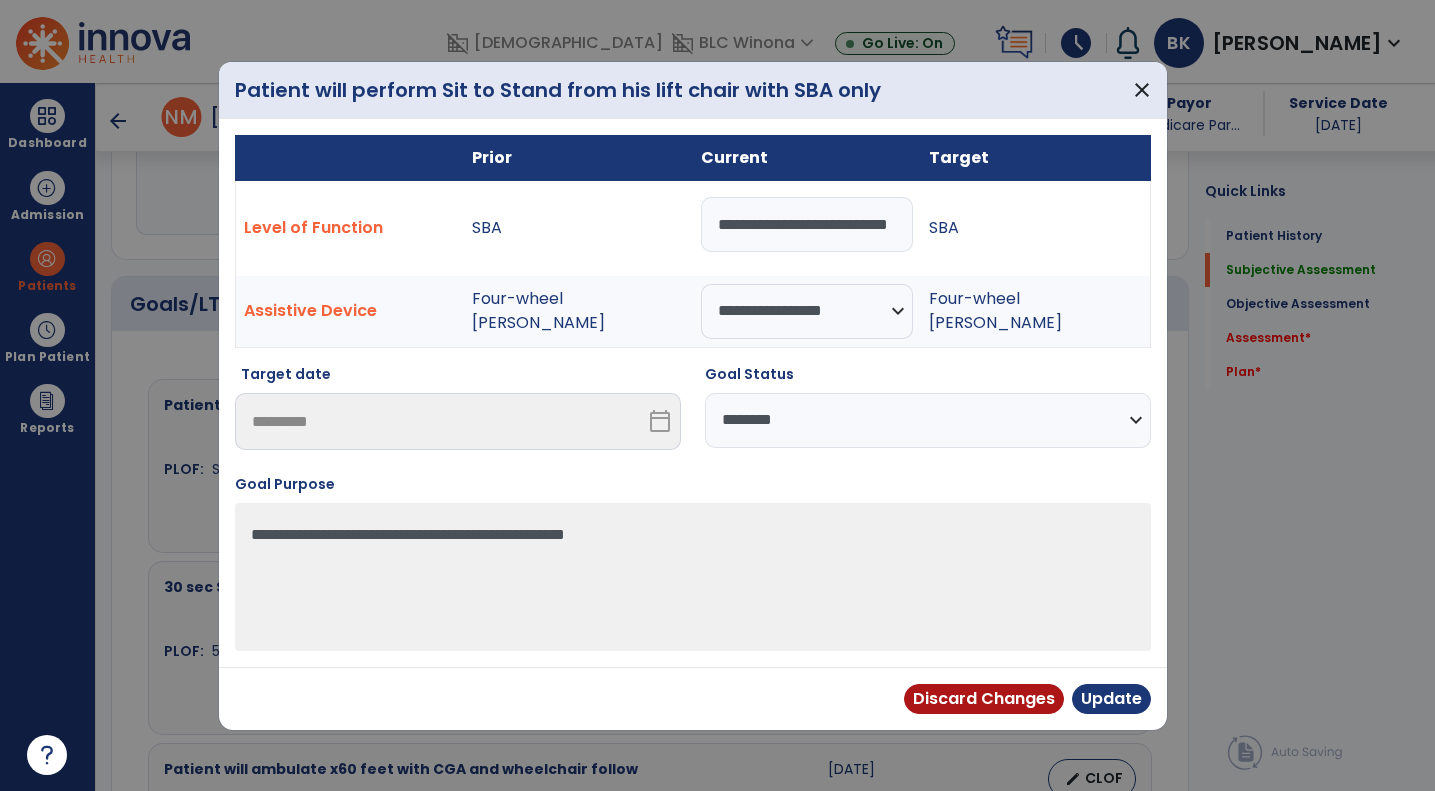 click on "**********" at bounding box center (928, 420) 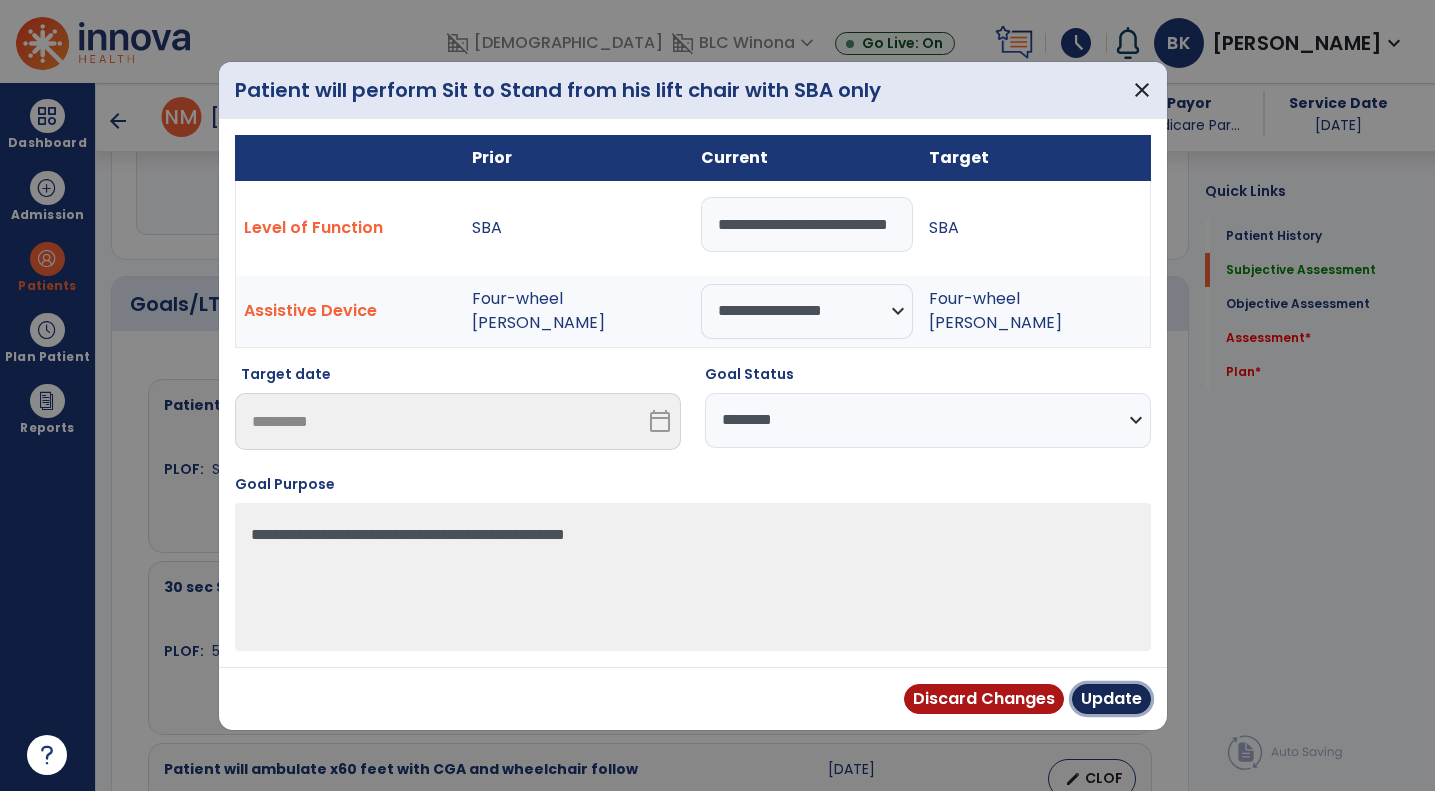 click on "Update" at bounding box center [1111, 699] 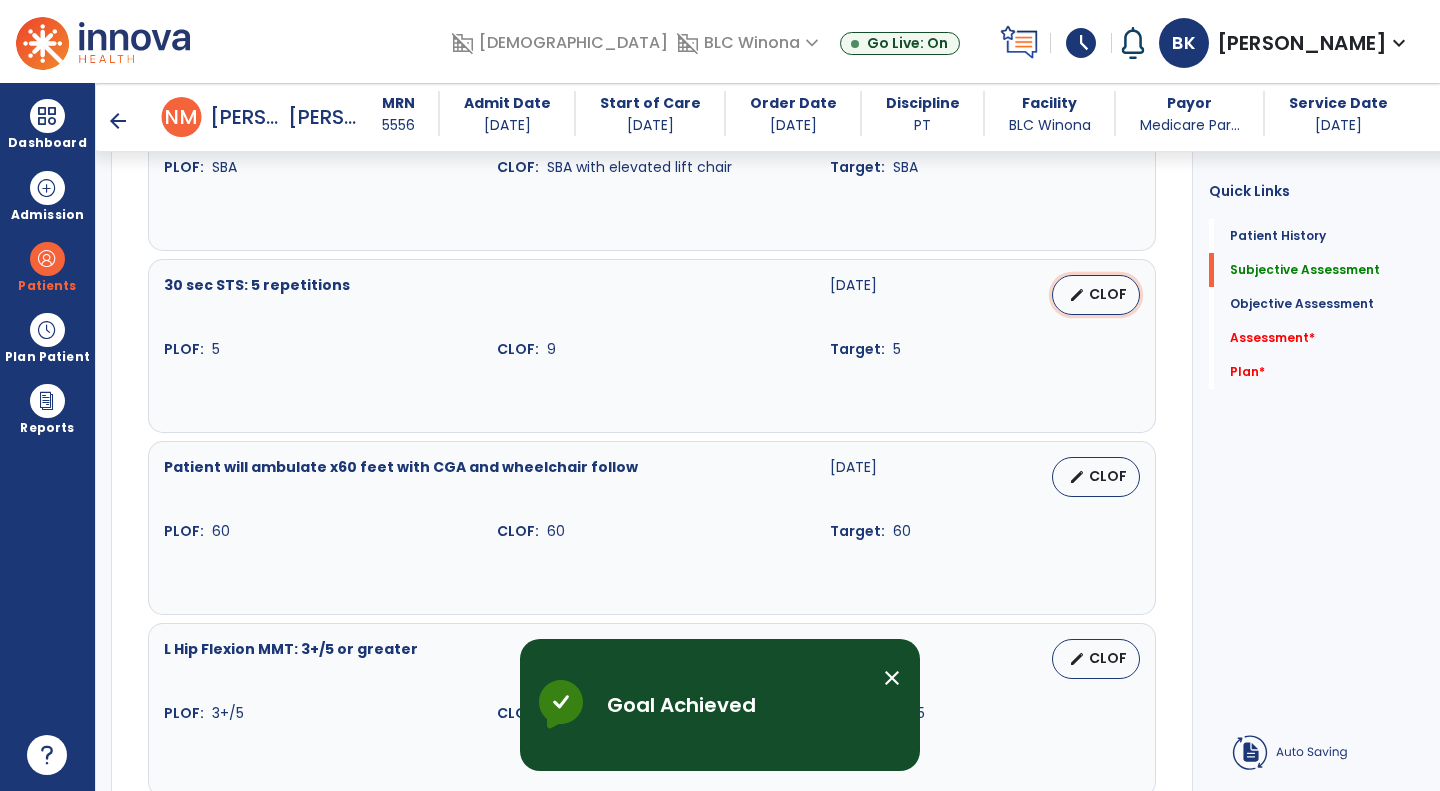 click on "edit   CLOF" at bounding box center (1096, 295) 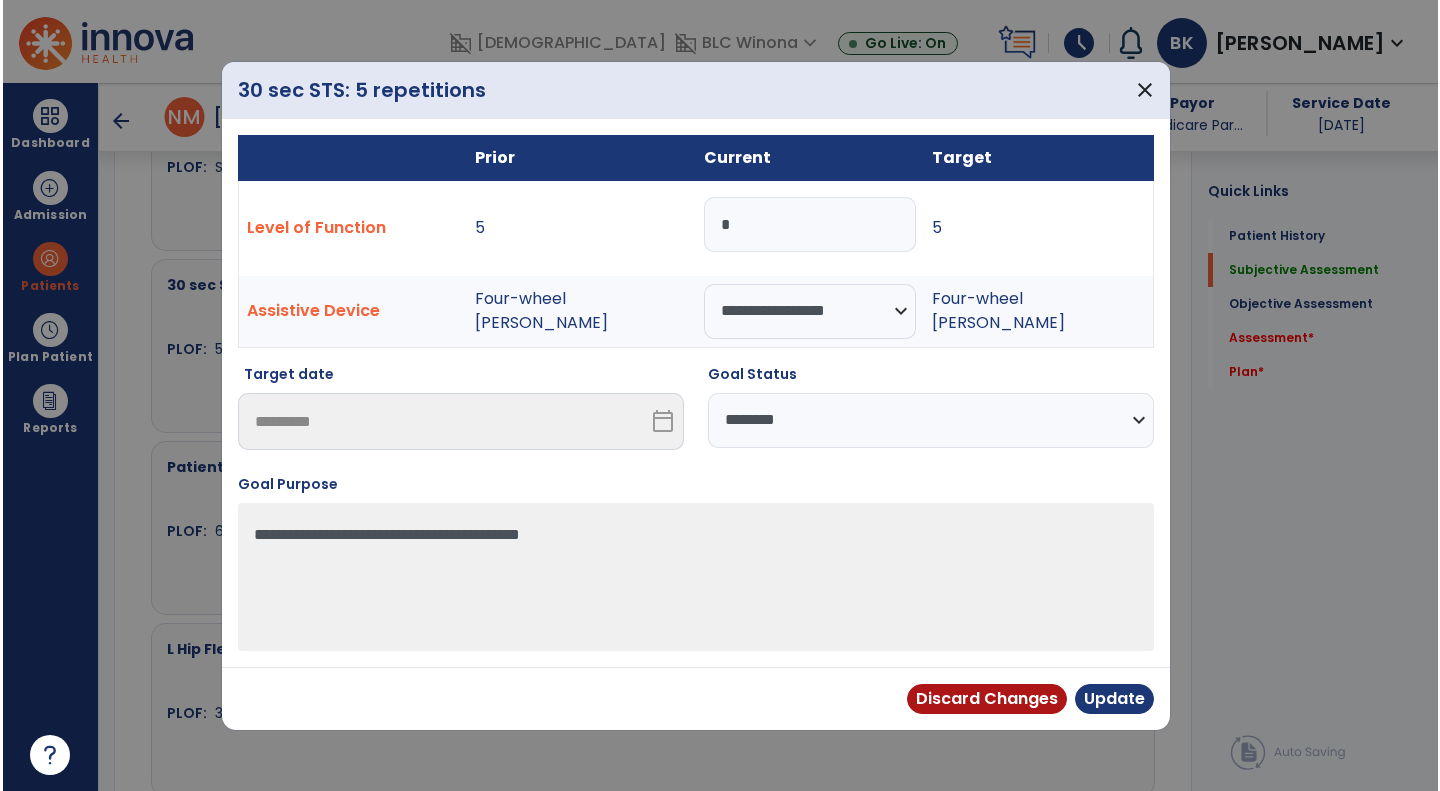 scroll, scrollTop: 655, scrollLeft: 0, axis: vertical 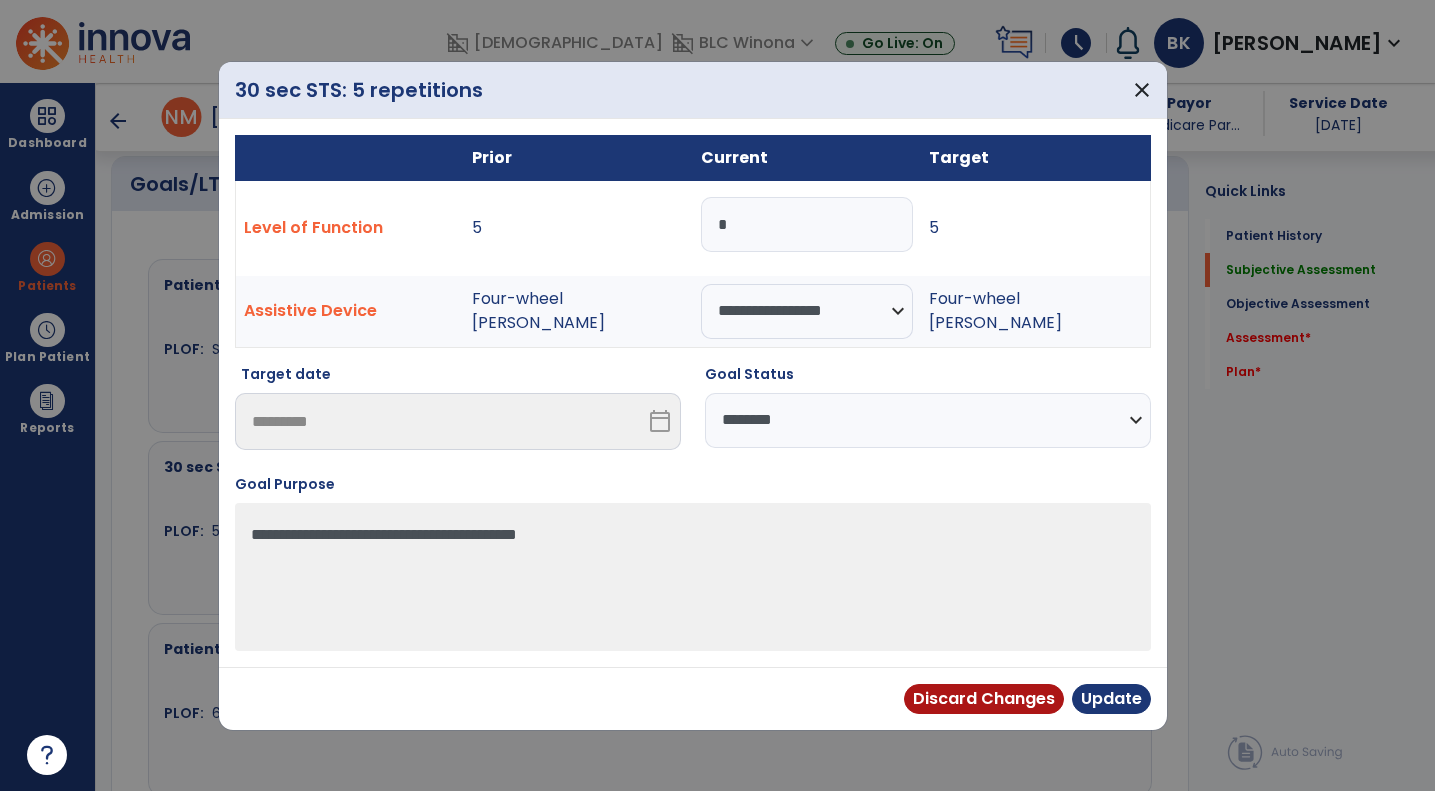 click on "**********" at bounding box center (928, 420) 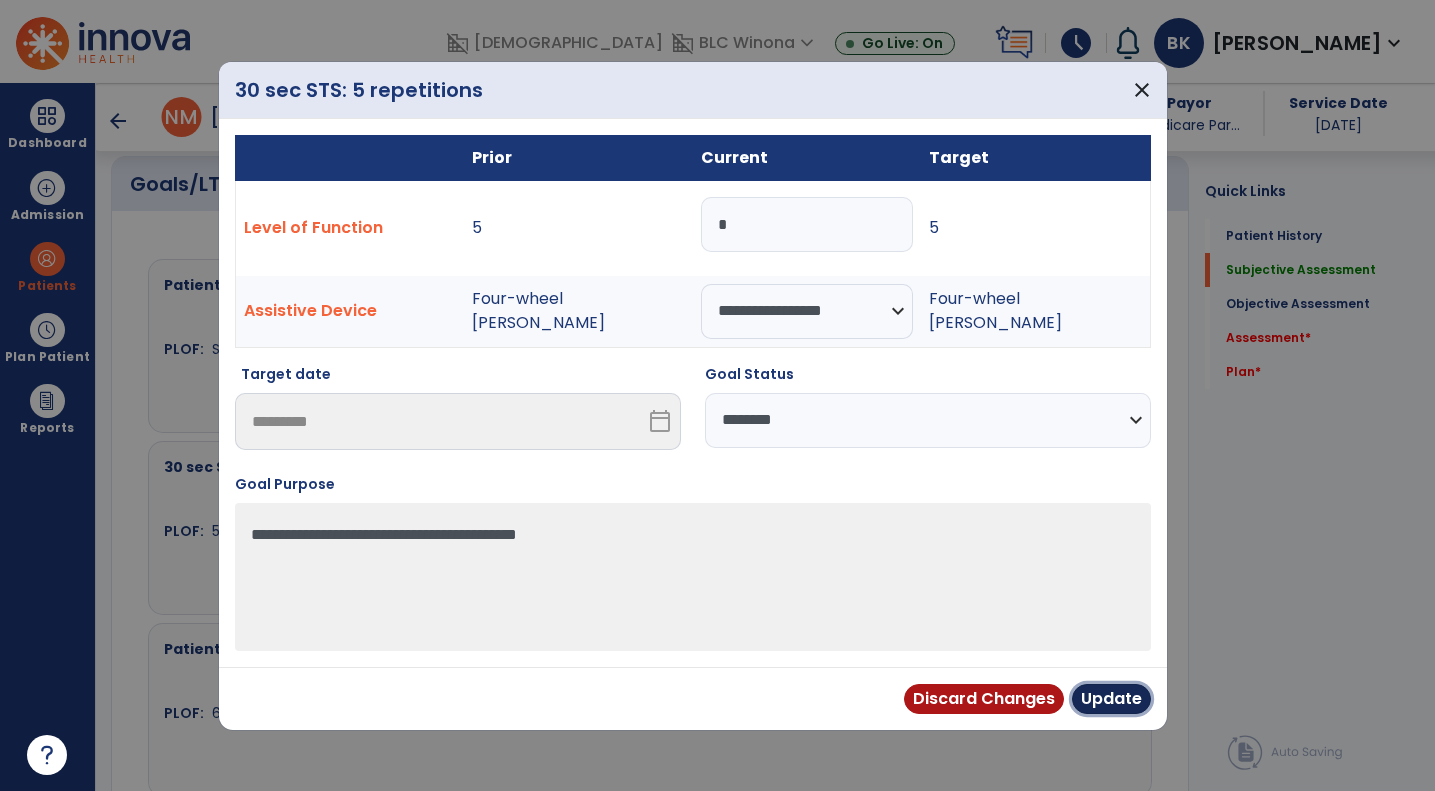click on "Update" at bounding box center [1111, 699] 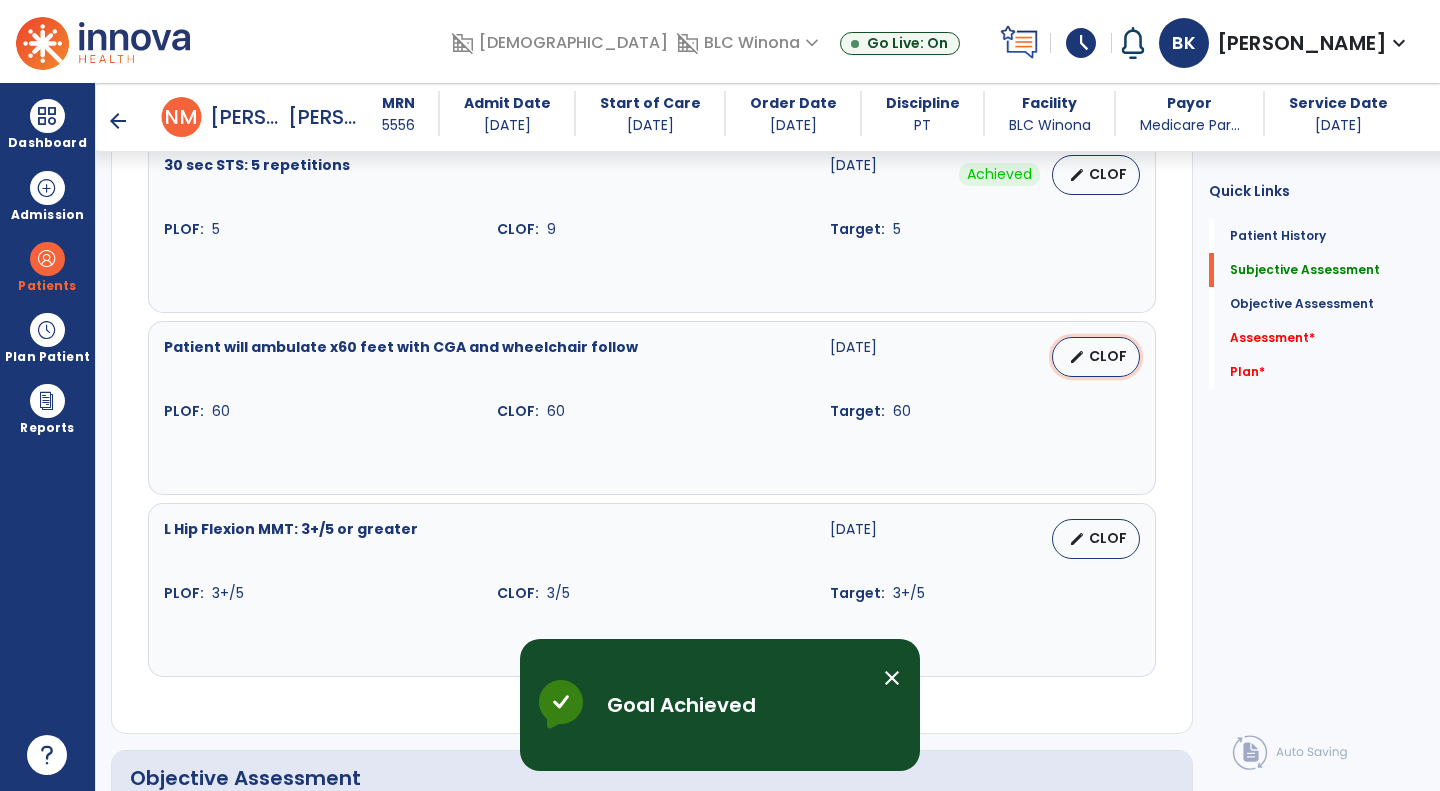 click on "CLOF" at bounding box center [1108, 356] 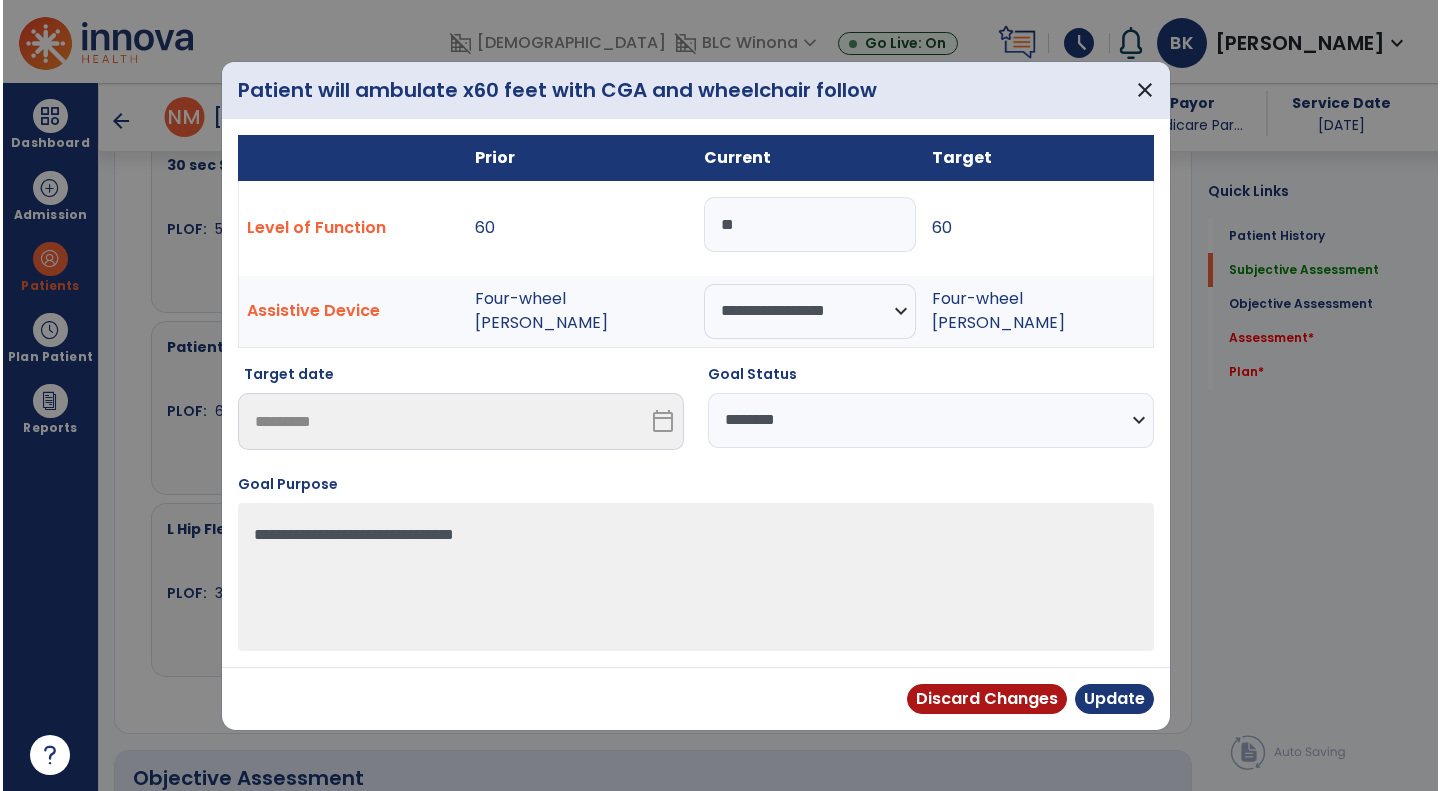 scroll, scrollTop: 957, scrollLeft: 0, axis: vertical 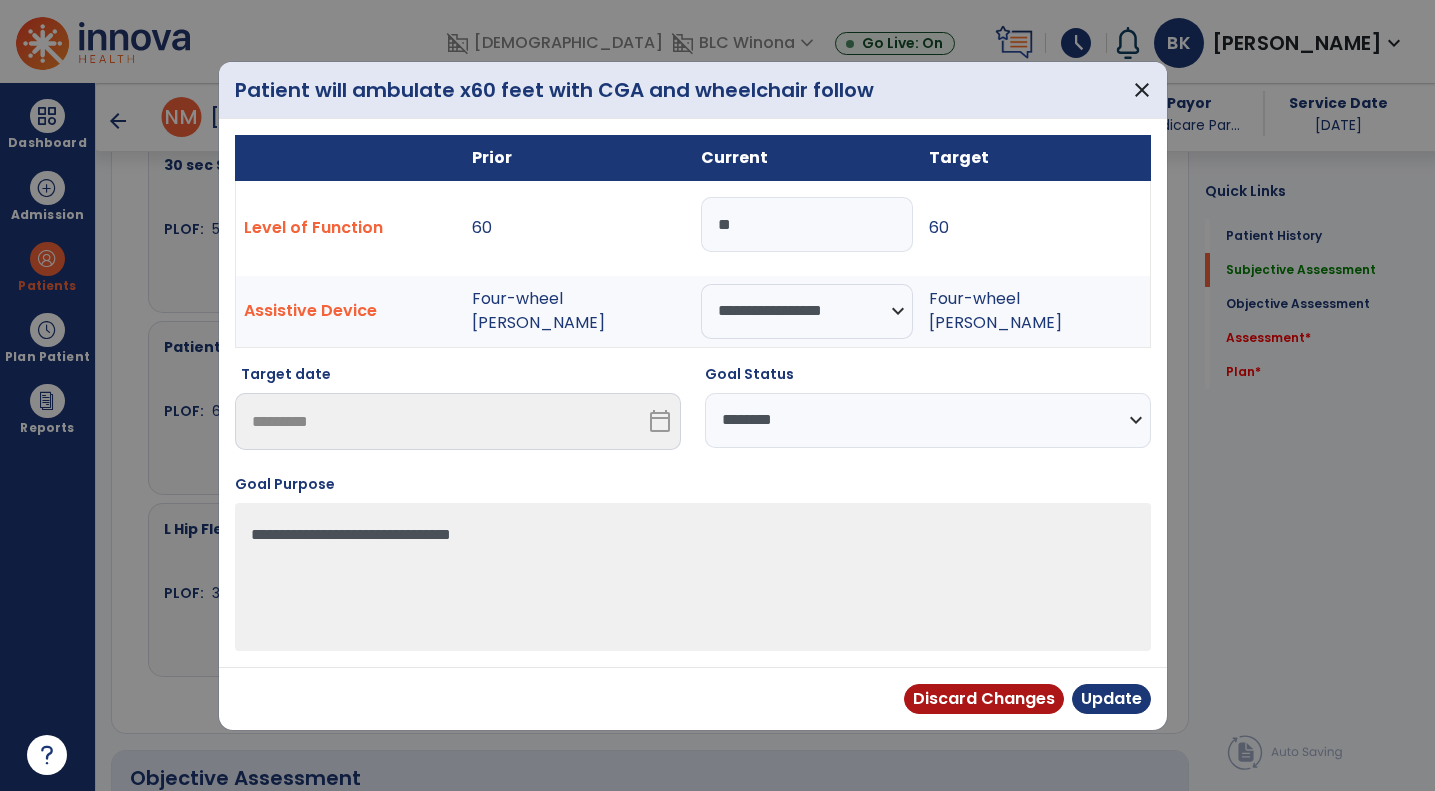 click on "**********" at bounding box center [928, 420] 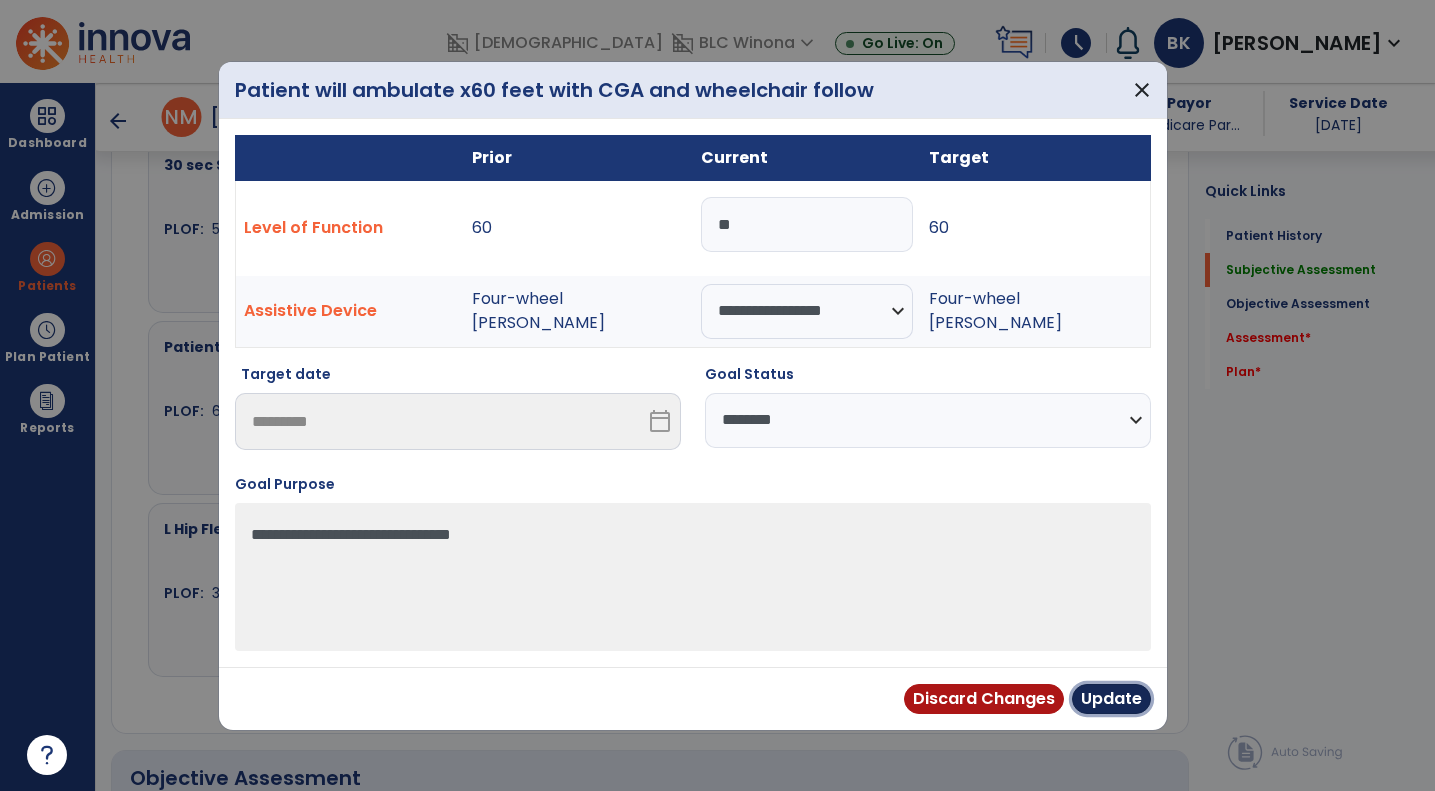 click on "Update" at bounding box center [1111, 699] 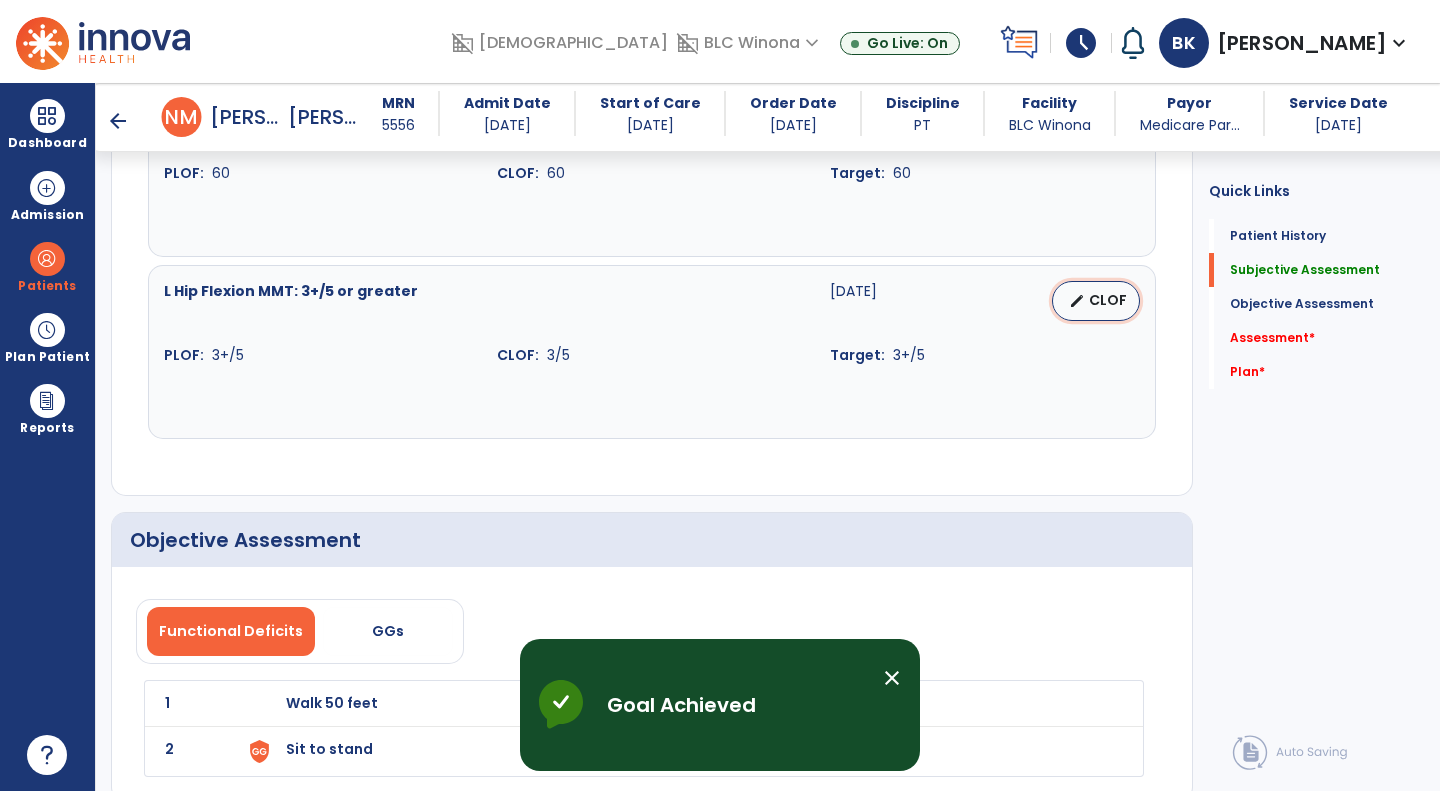 click on "edit" at bounding box center (1077, 301) 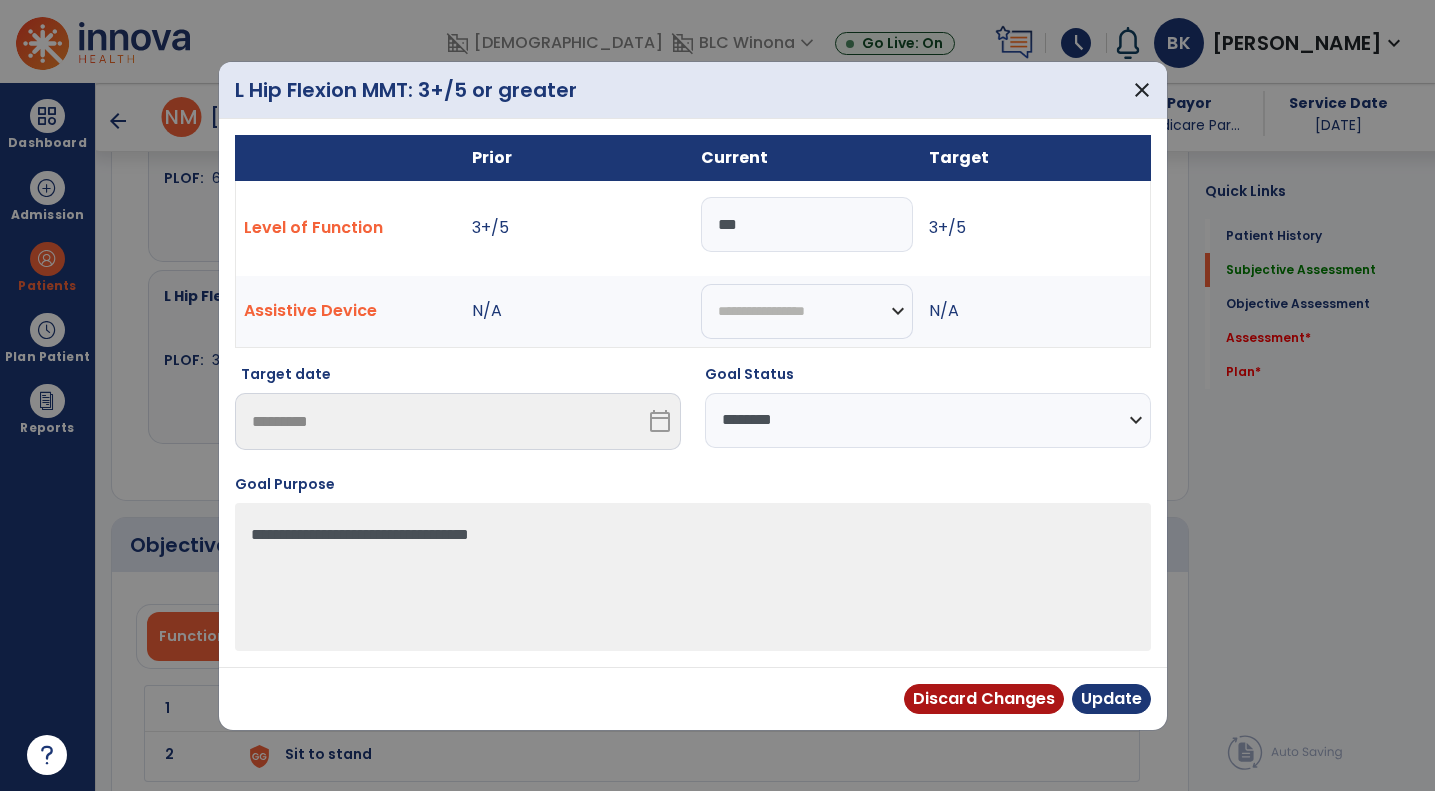 scroll, scrollTop: 1195, scrollLeft: 0, axis: vertical 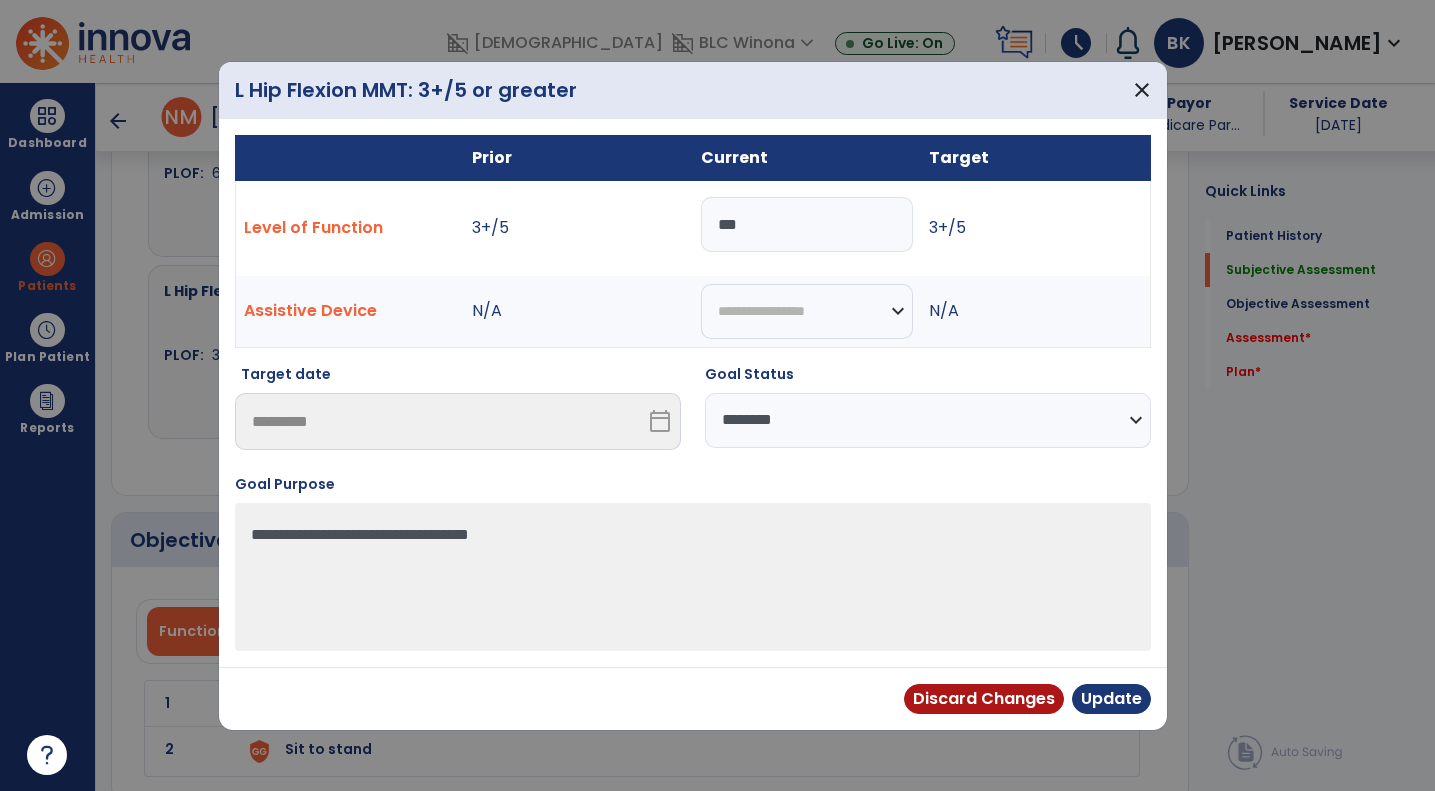 click on "**********" at bounding box center [928, 420] 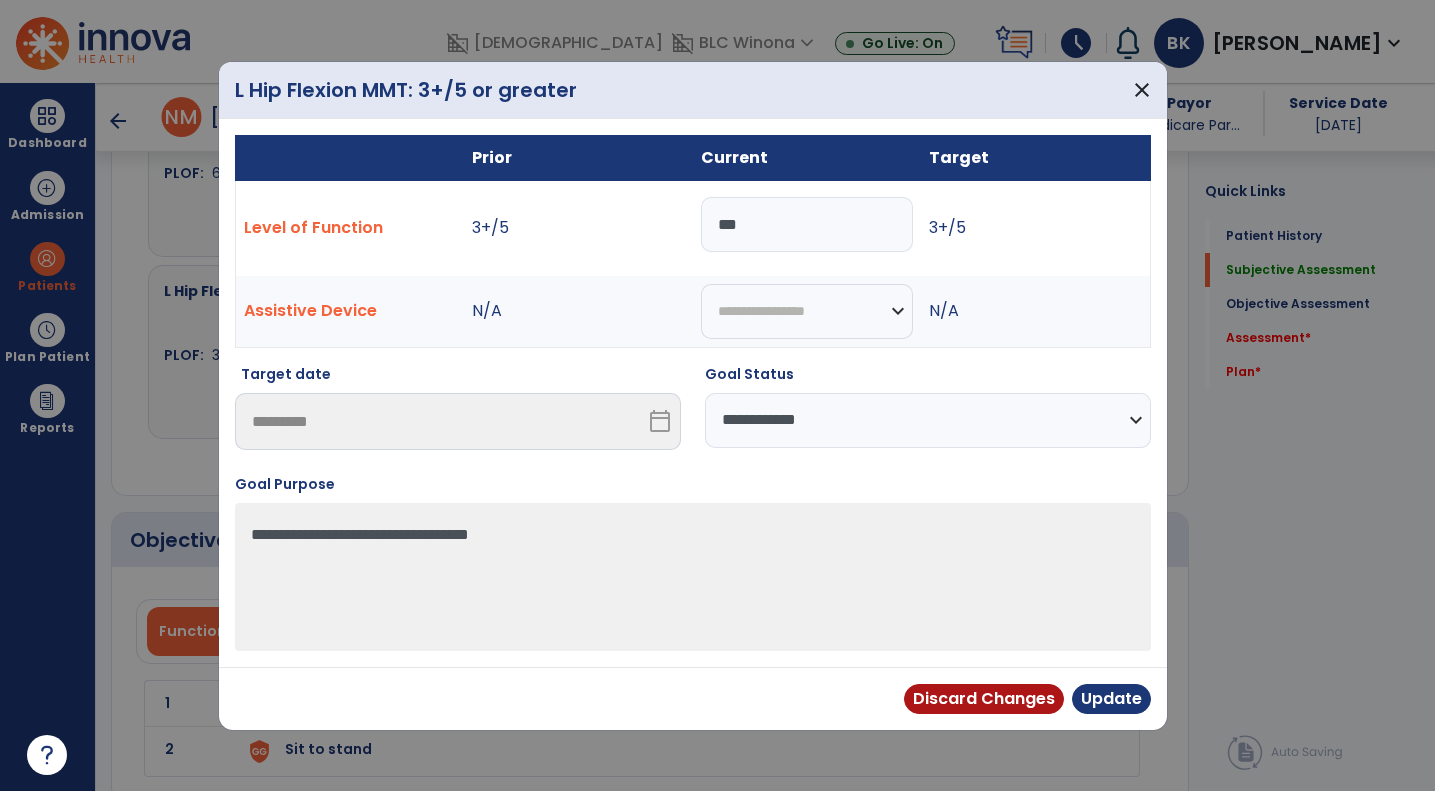 click on "**********" at bounding box center [928, 420] 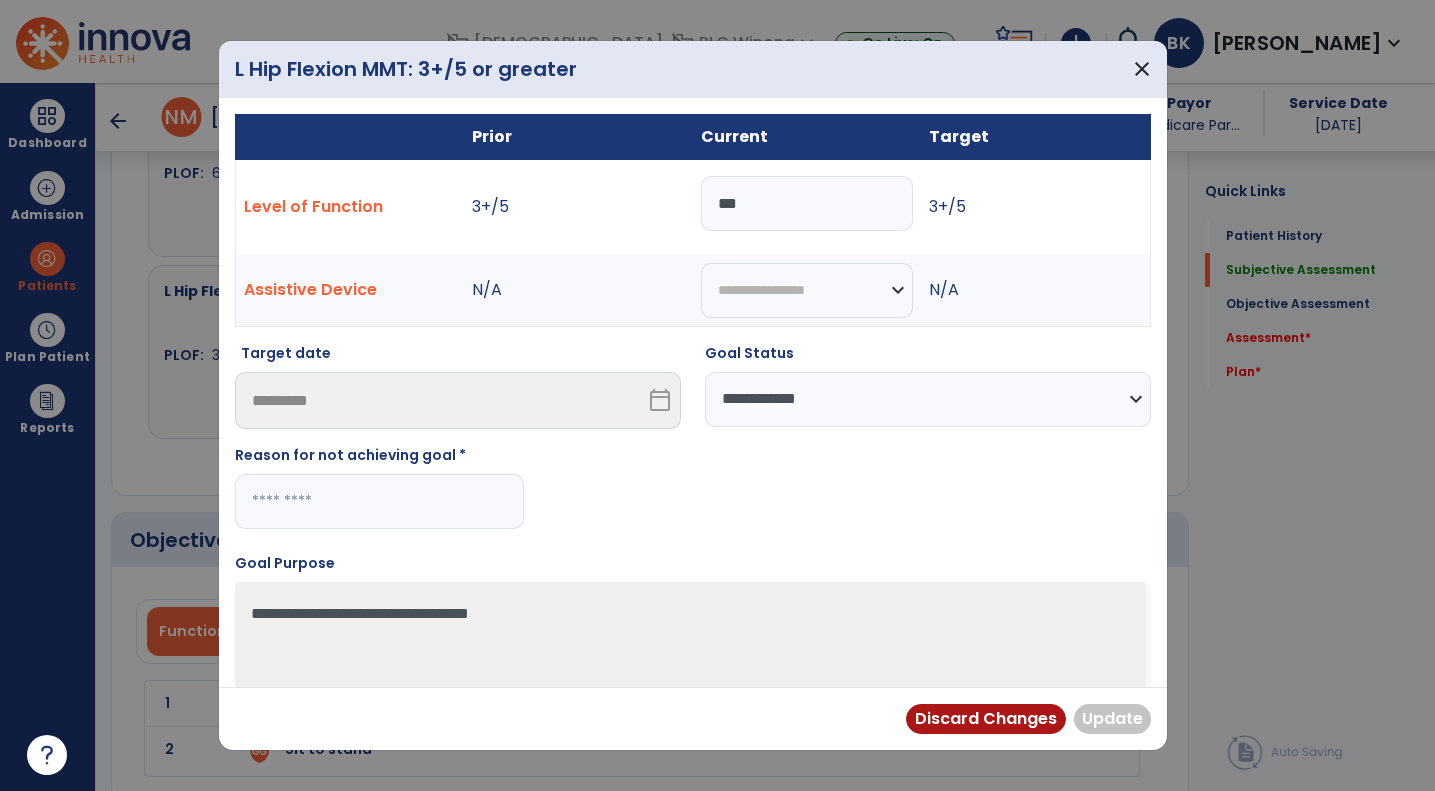click at bounding box center [379, 501] 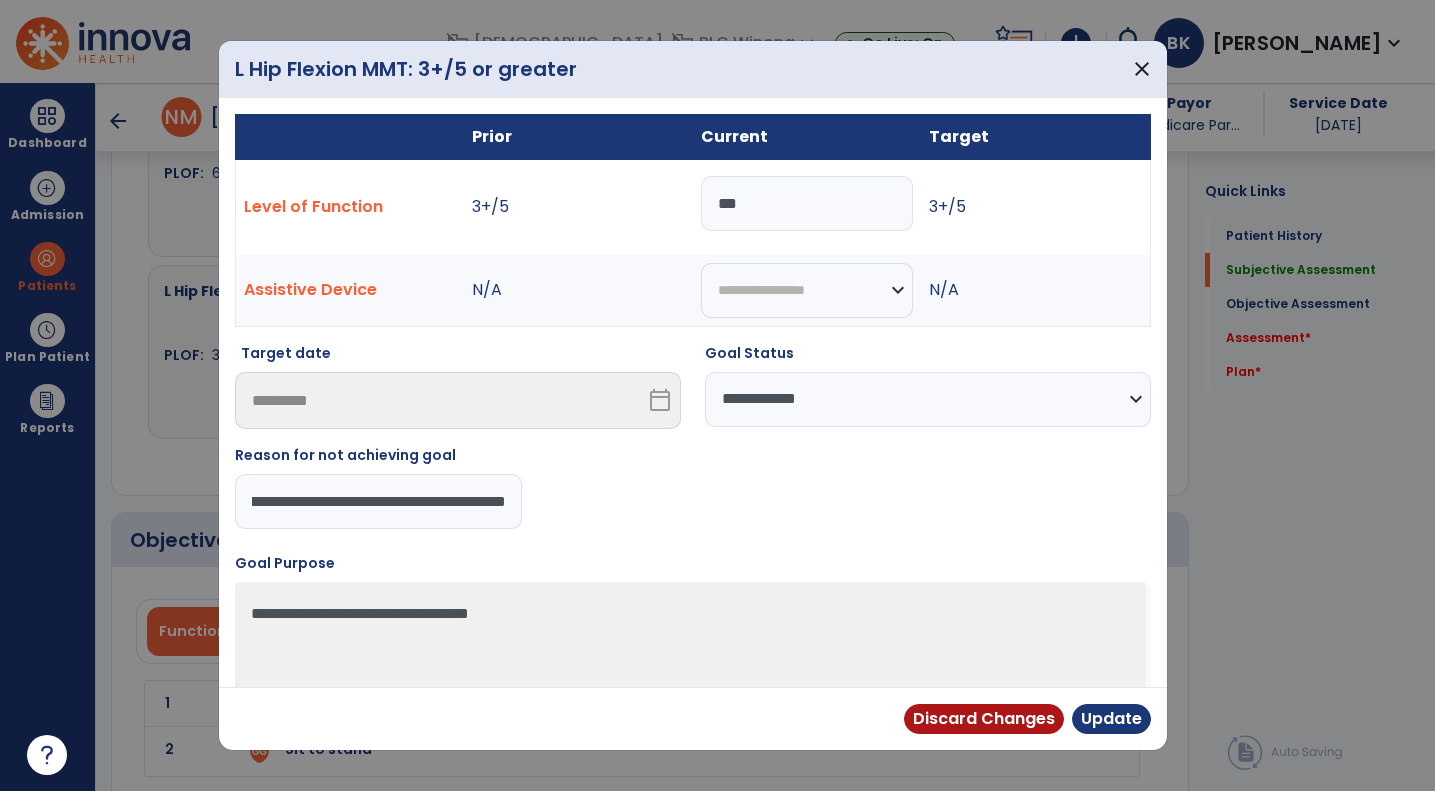 scroll, scrollTop: 0, scrollLeft: 86, axis: horizontal 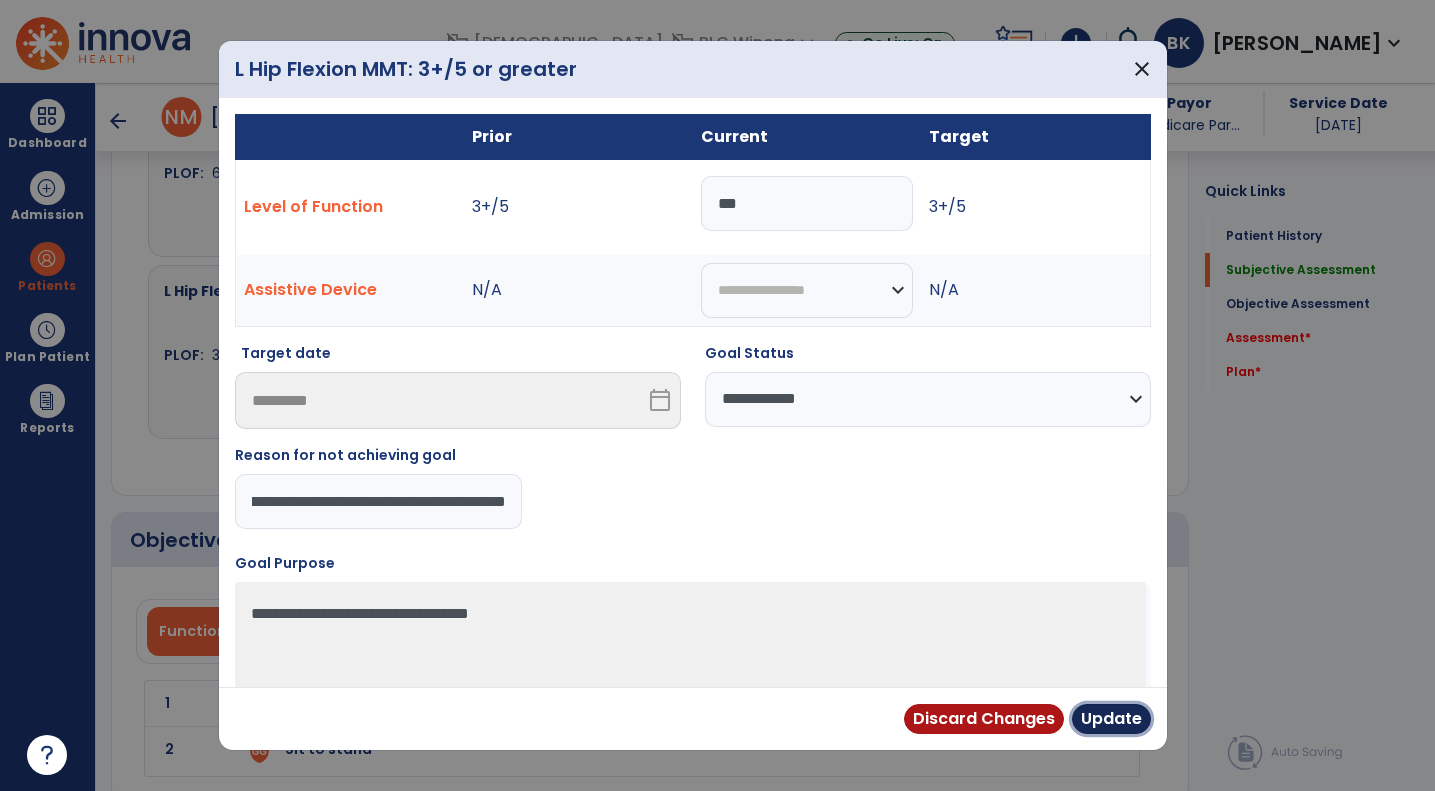 click on "Update" at bounding box center (1111, 719) 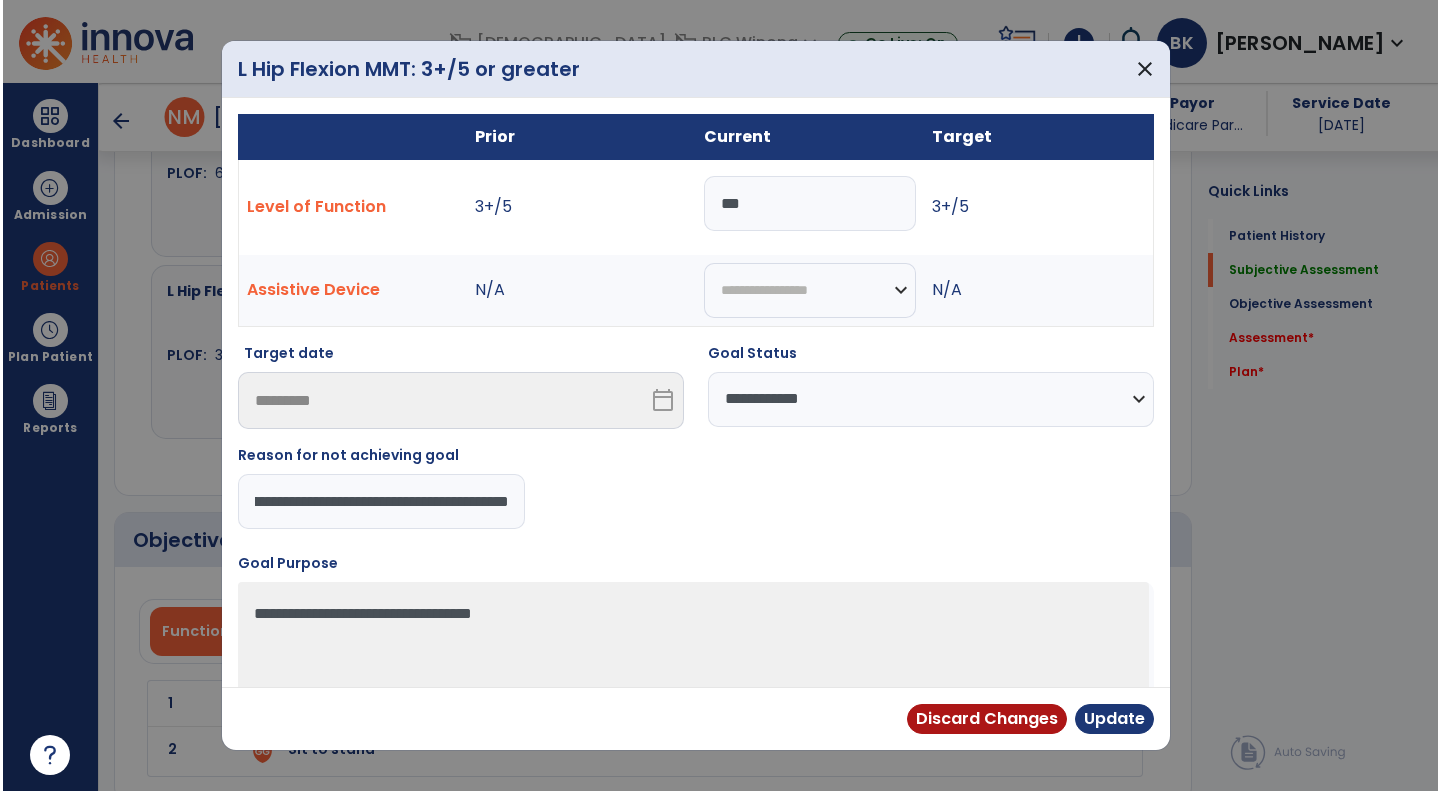 scroll, scrollTop: 0, scrollLeft: 0, axis: both 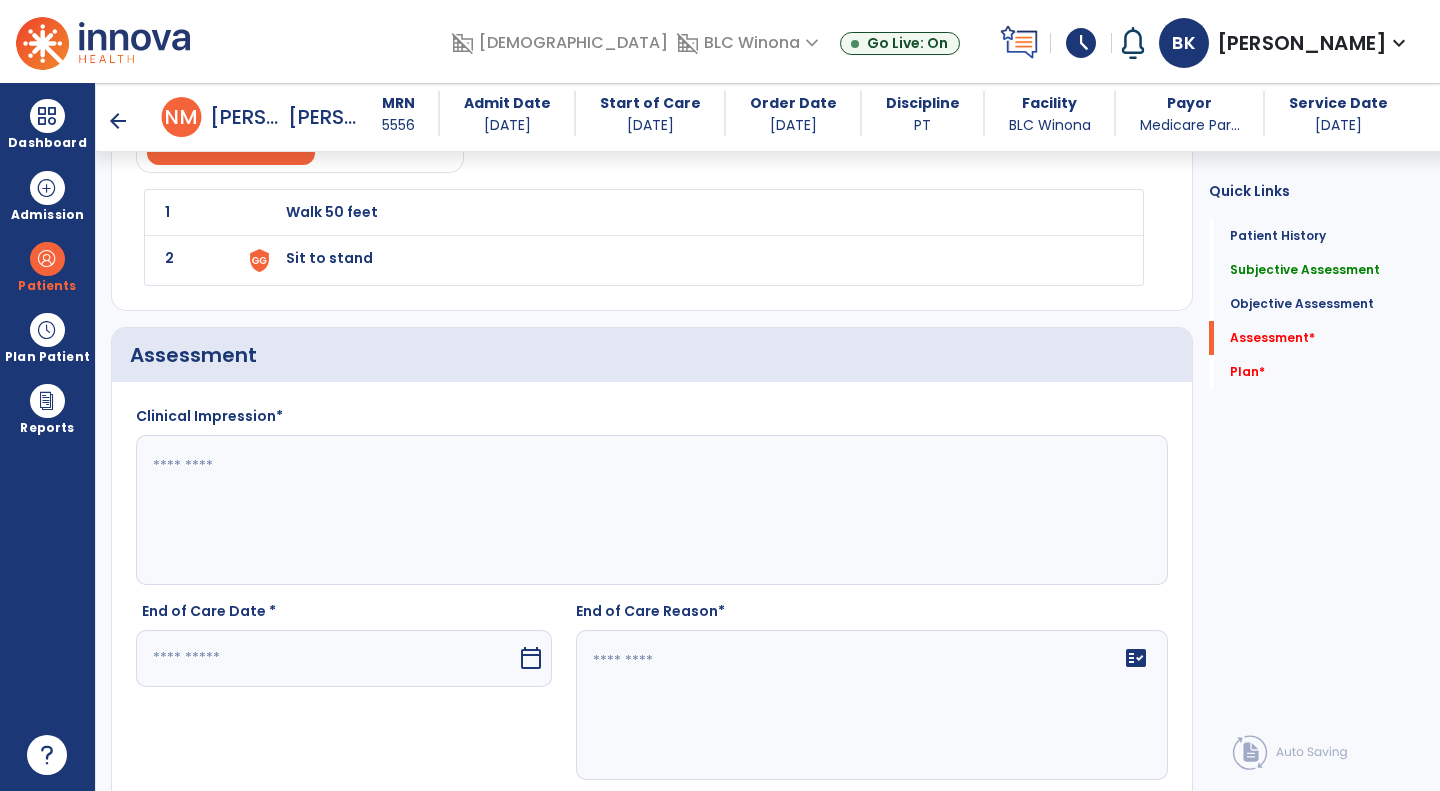 click 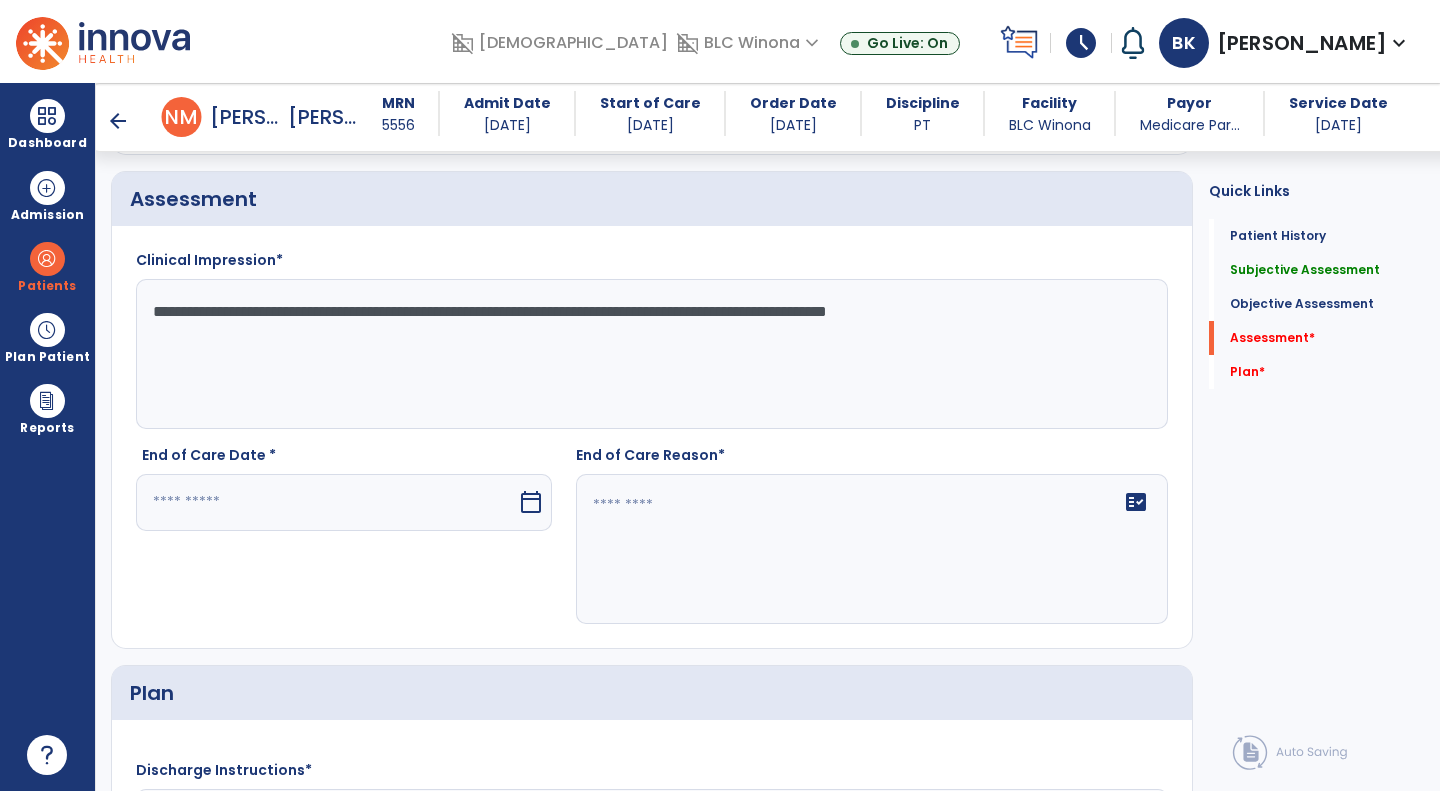 scroll, scrollTop: 1846, scrollLeft: 0, axis: vertical 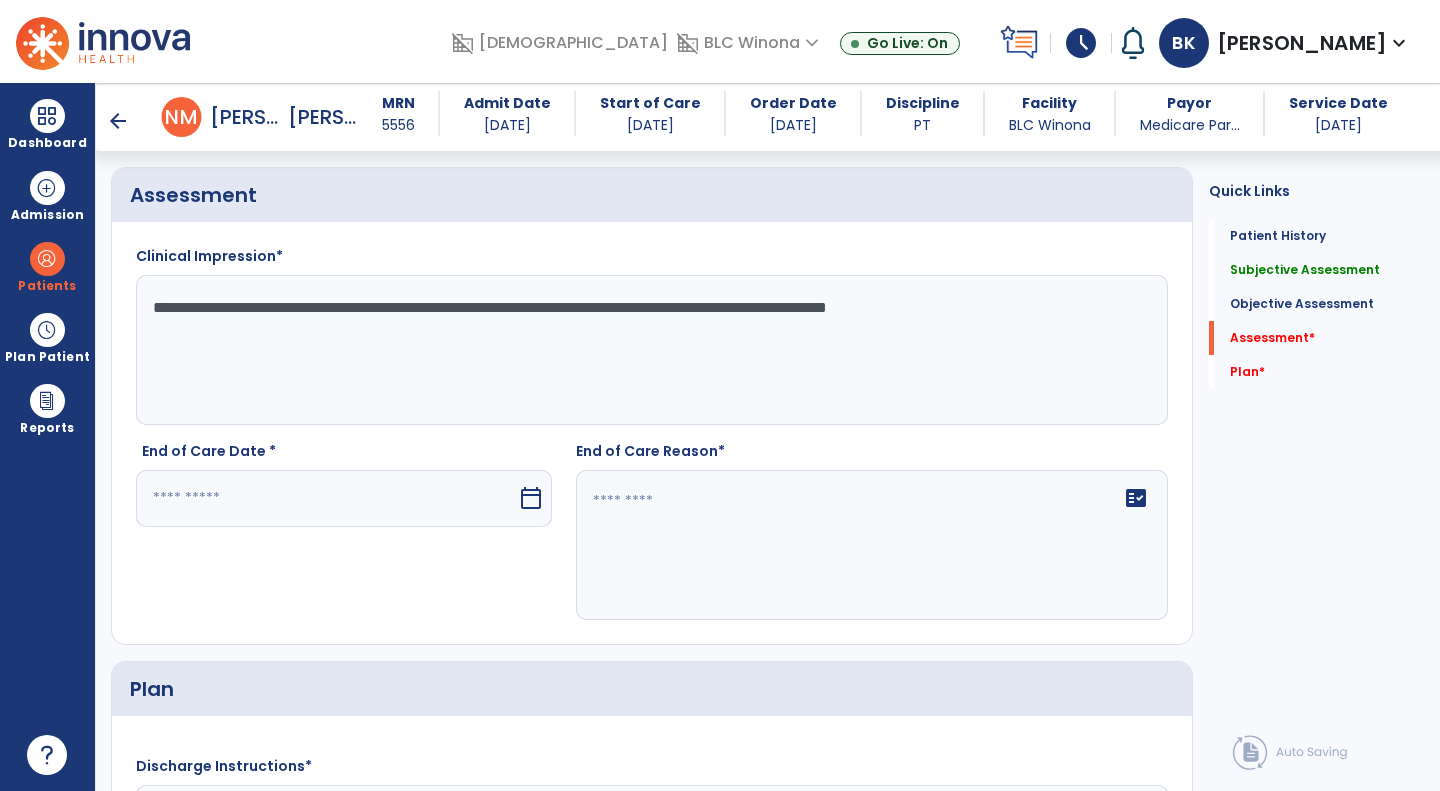 type on "**********" 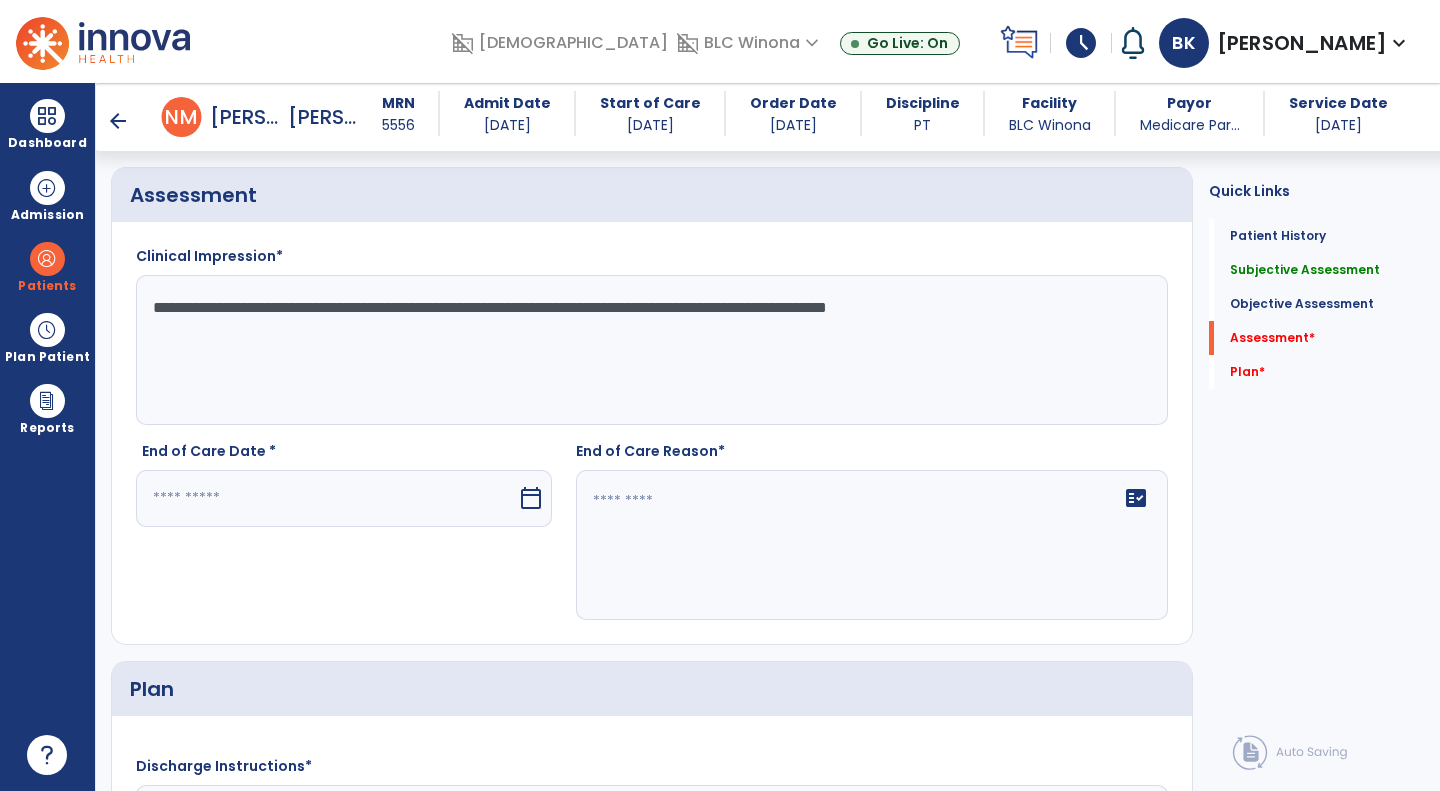 click at bounding box center [326, 498] 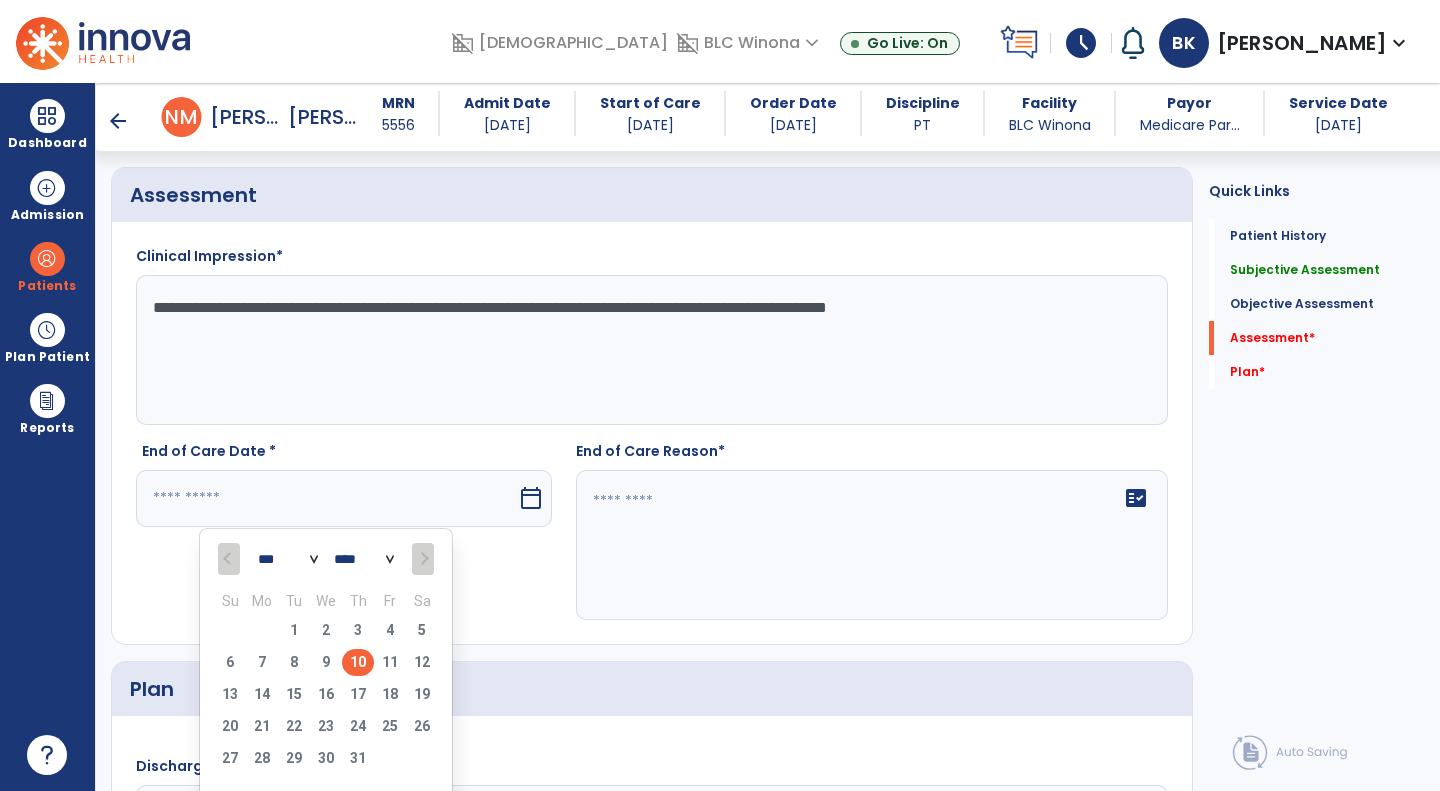 click on "10" at bounding box center [358, 662] 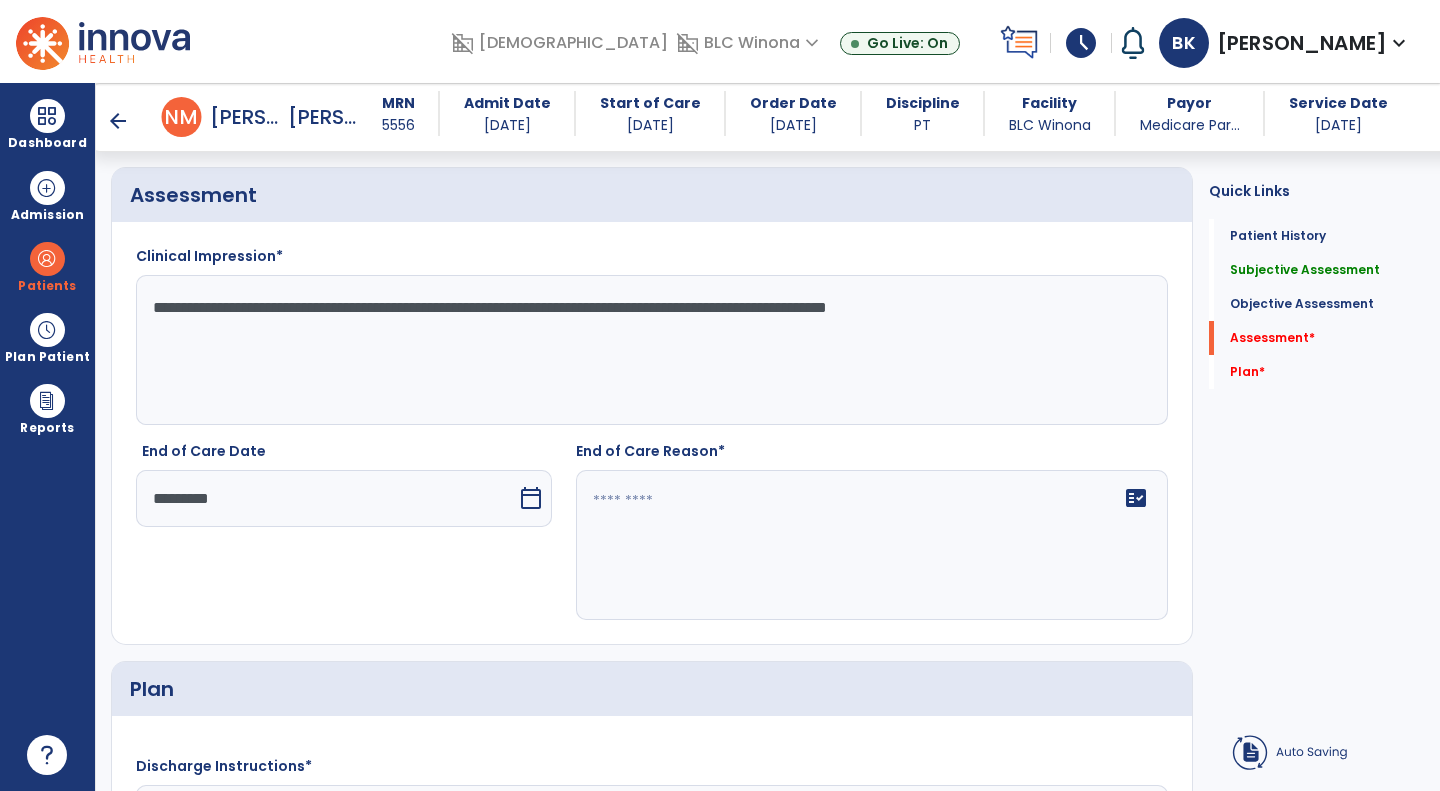 click on "fact_check" 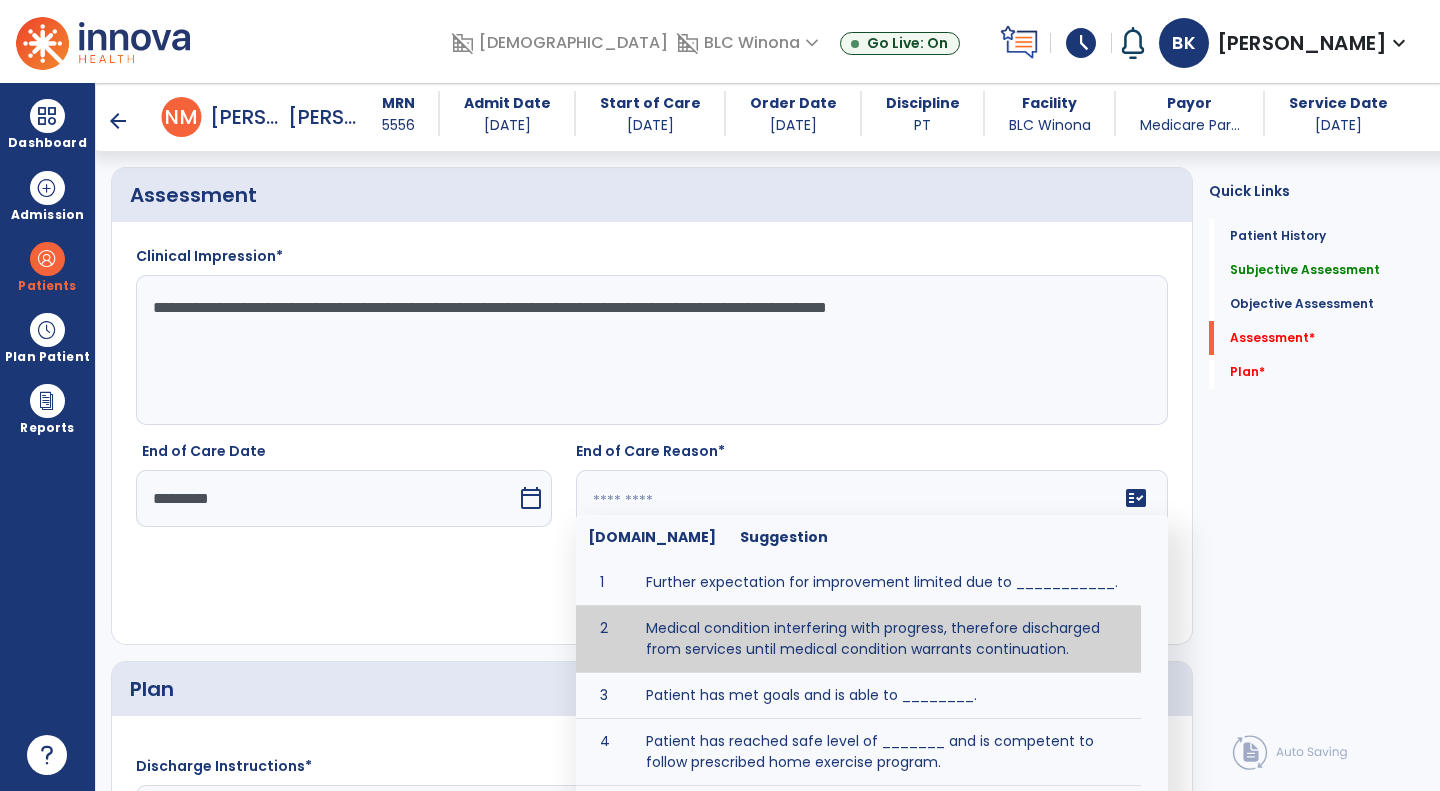 type on "**********" 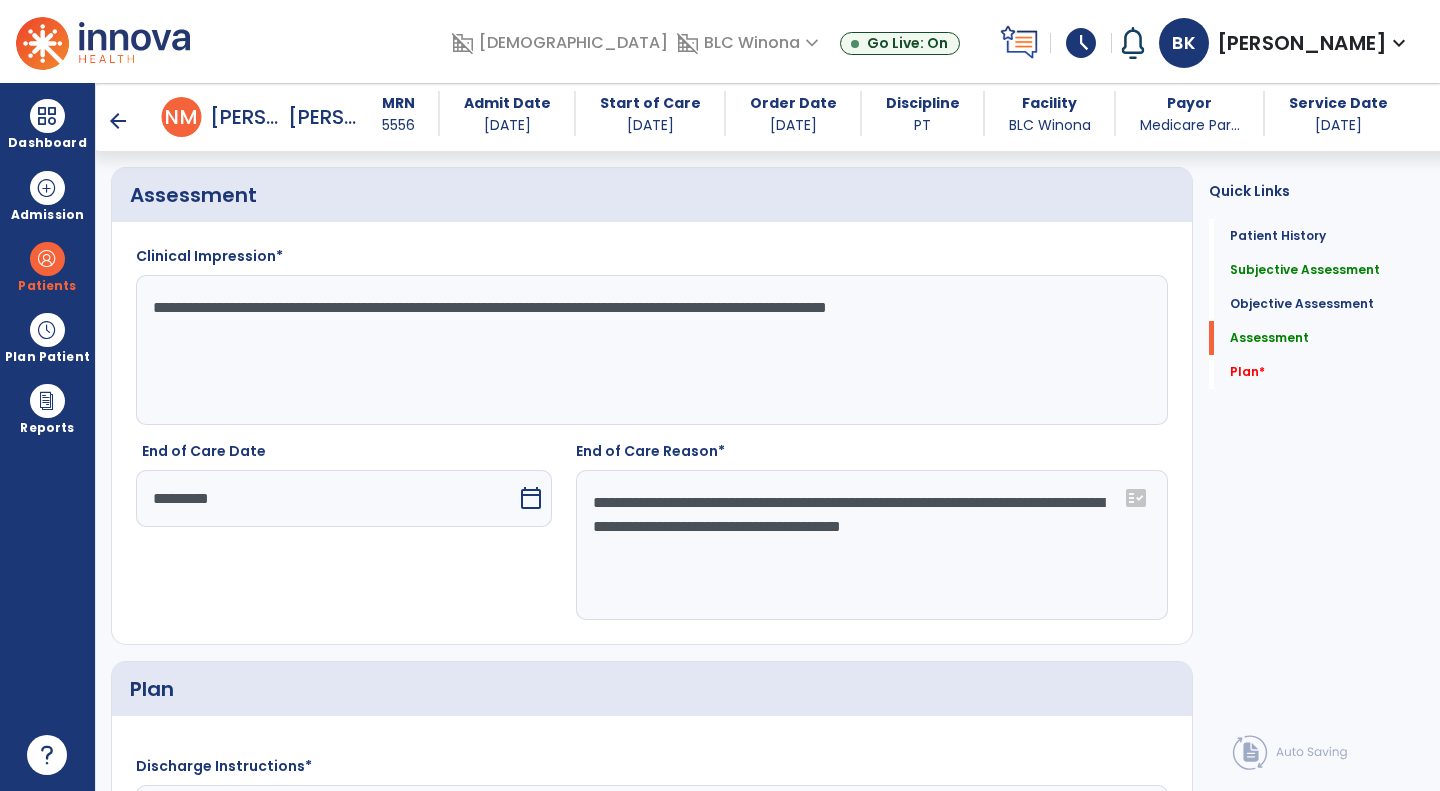 drag, startPoint x: 823, startPoint y: 672, endPoint x: 387, endPoint y: 378, distance: 525.8631 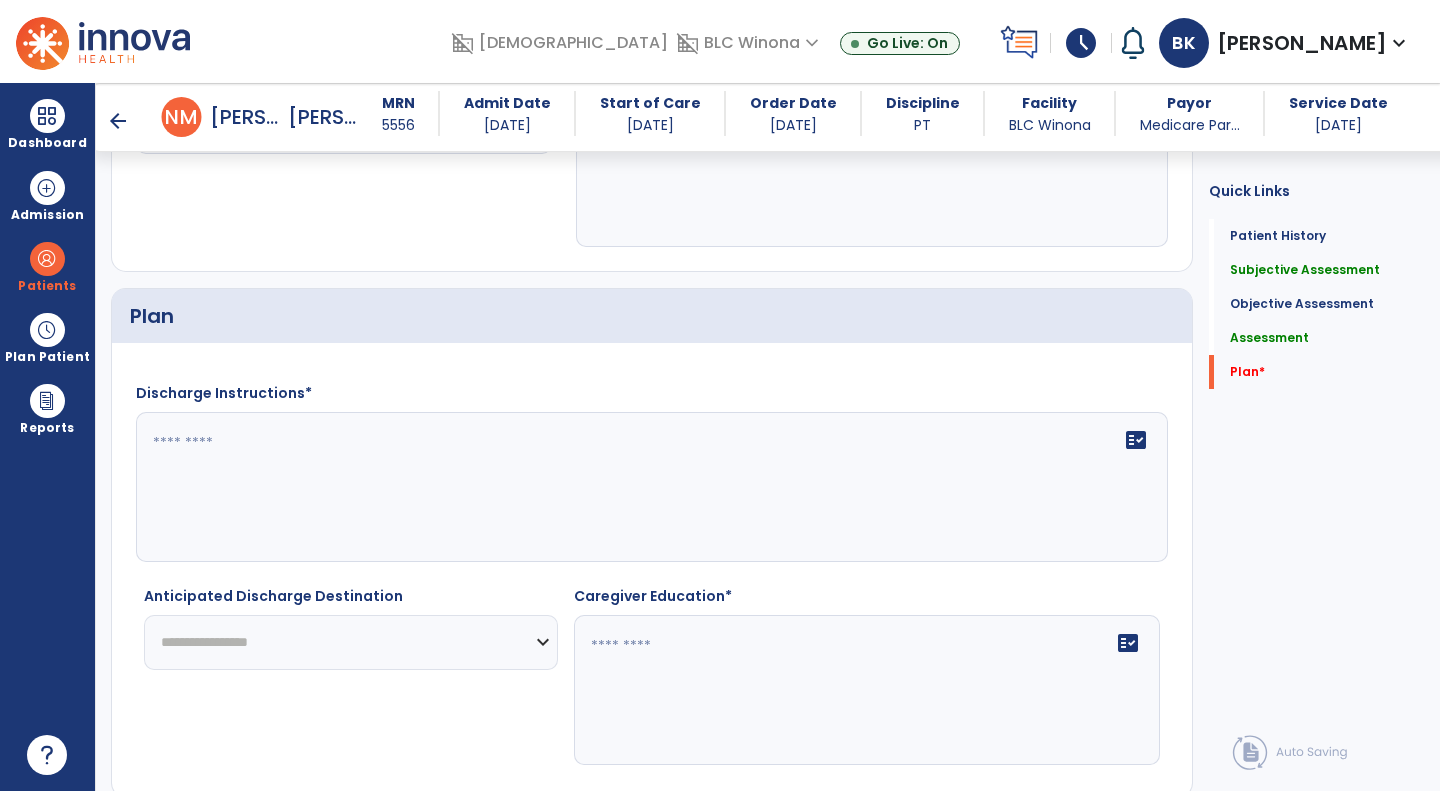scroll, scrollTop: 2228, scrollLeft: 0, axis: vertical 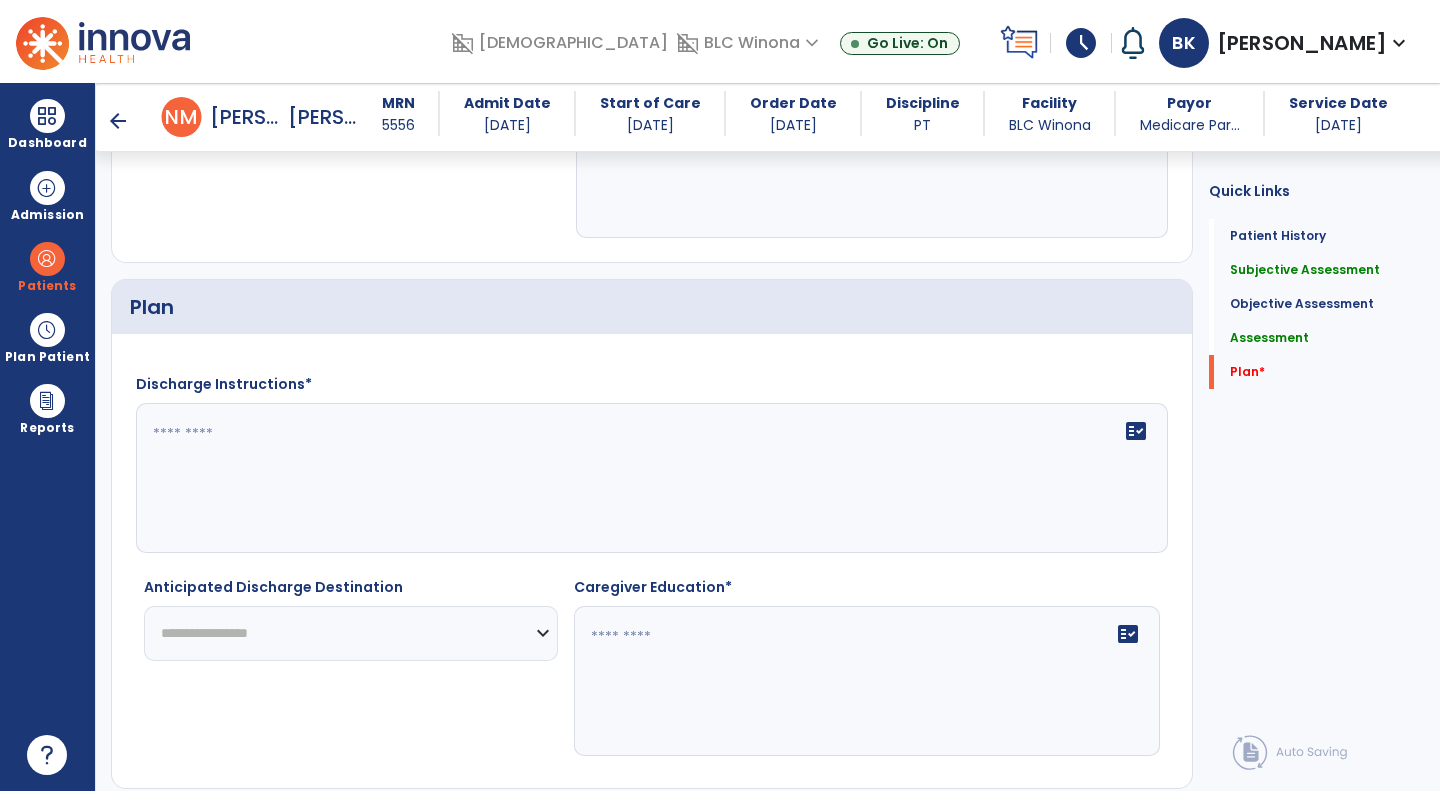 type on "**********" 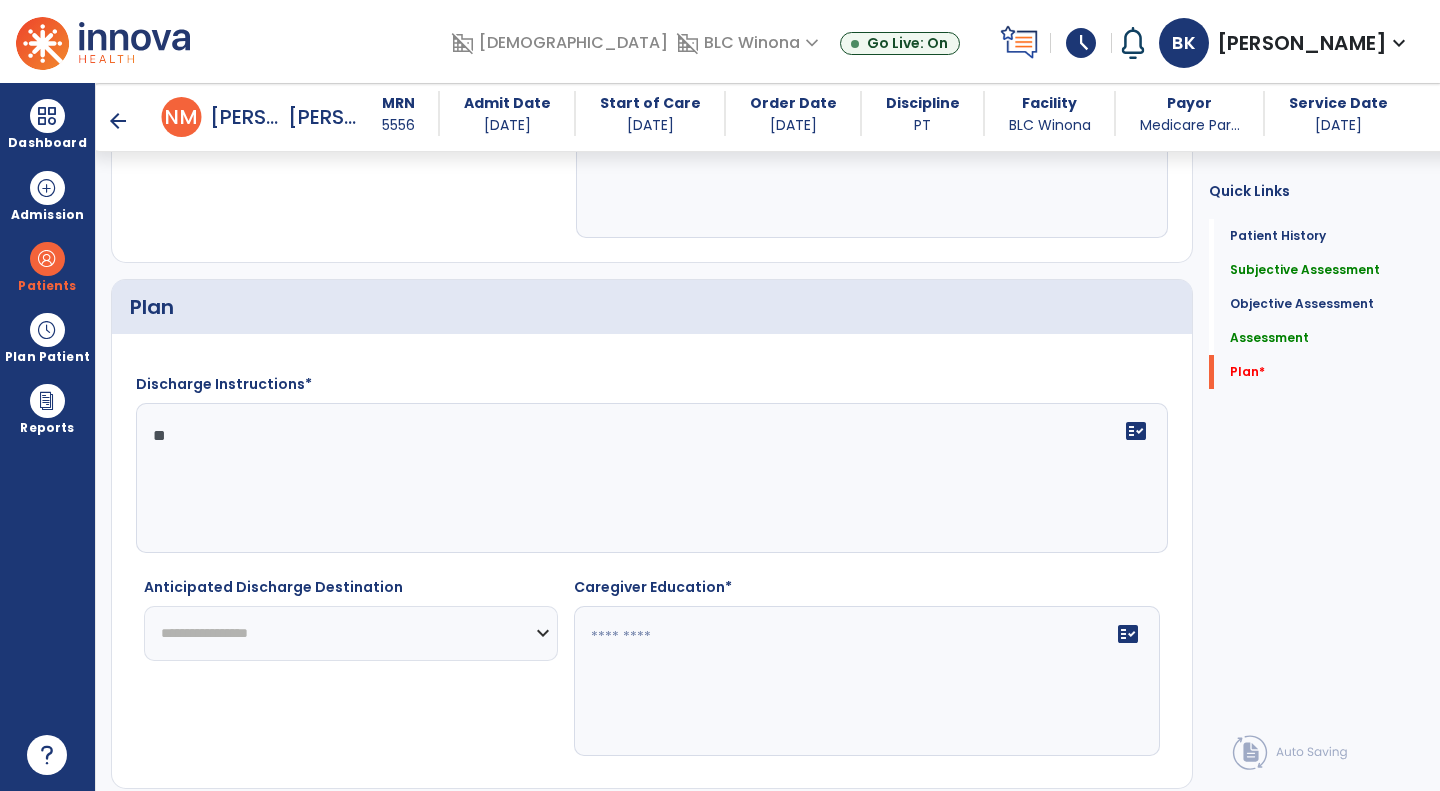 type on "*" 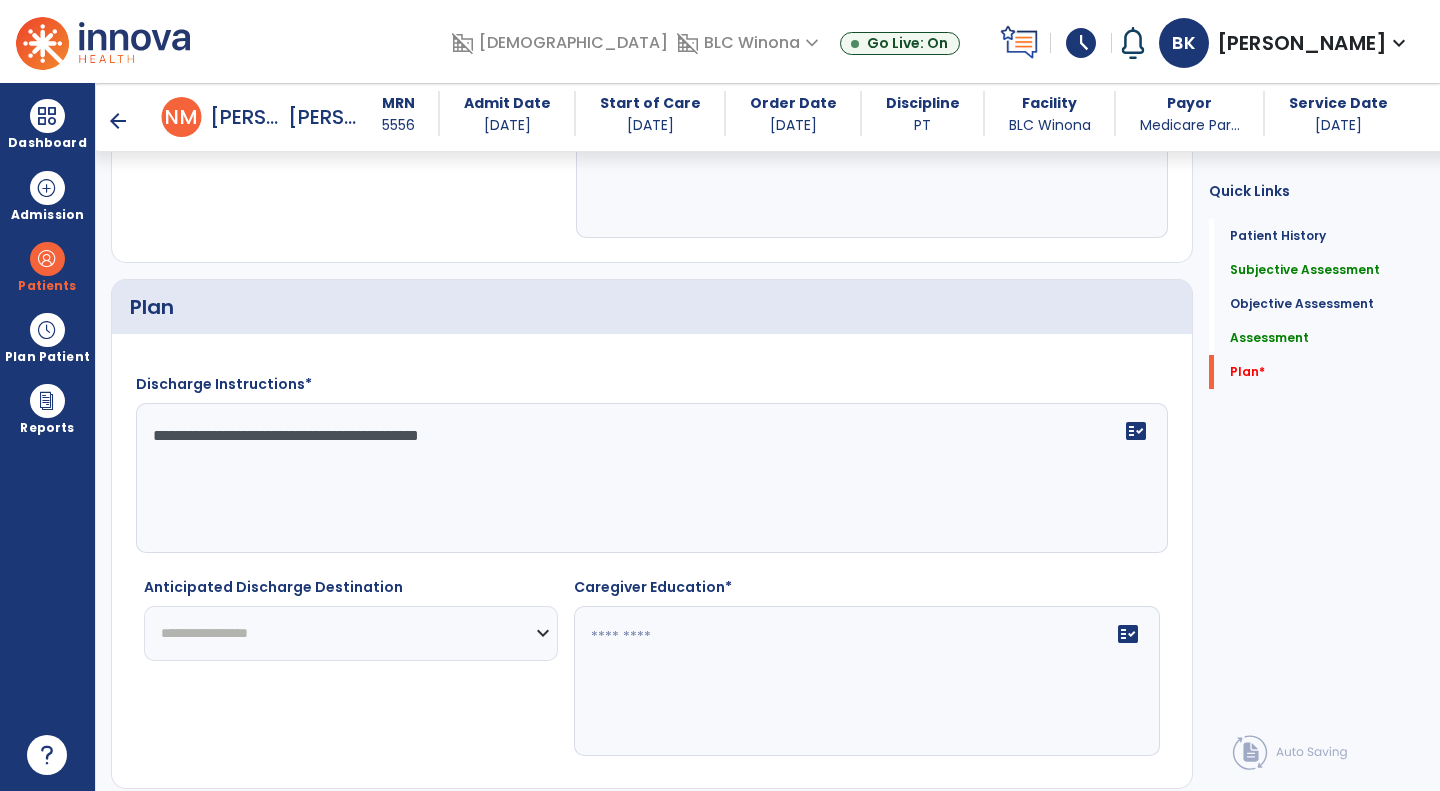 type on "**********" 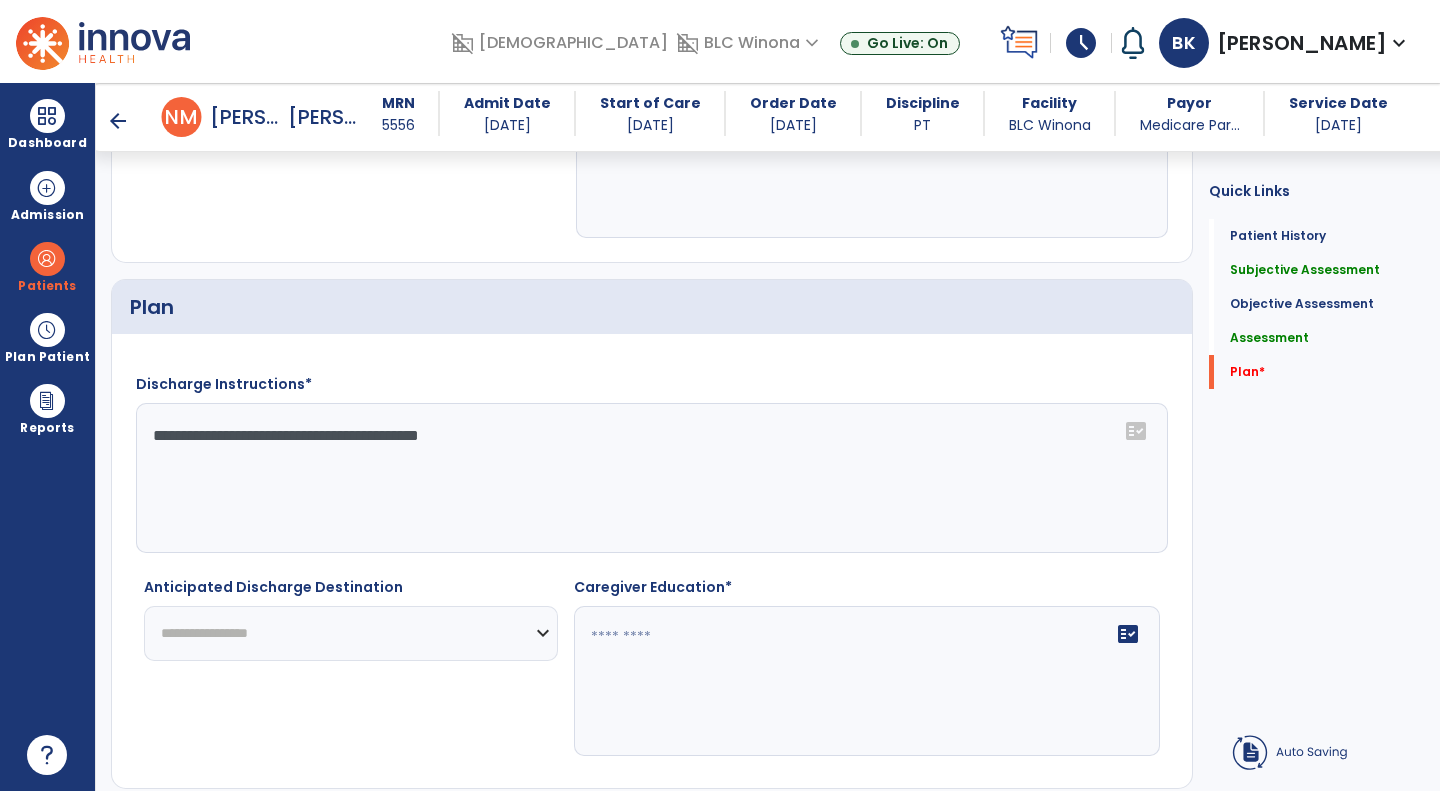 select on "***" 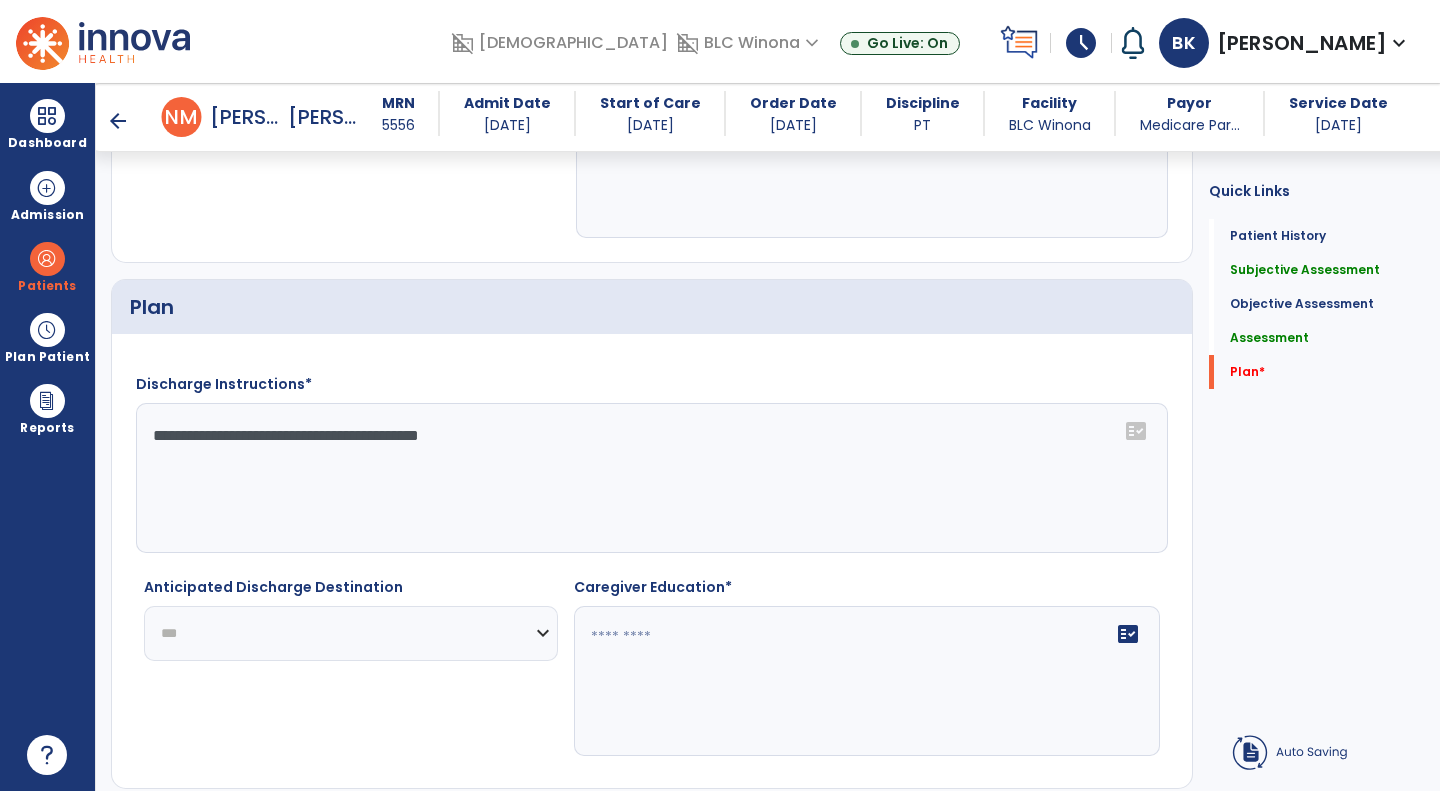 click on "**********" 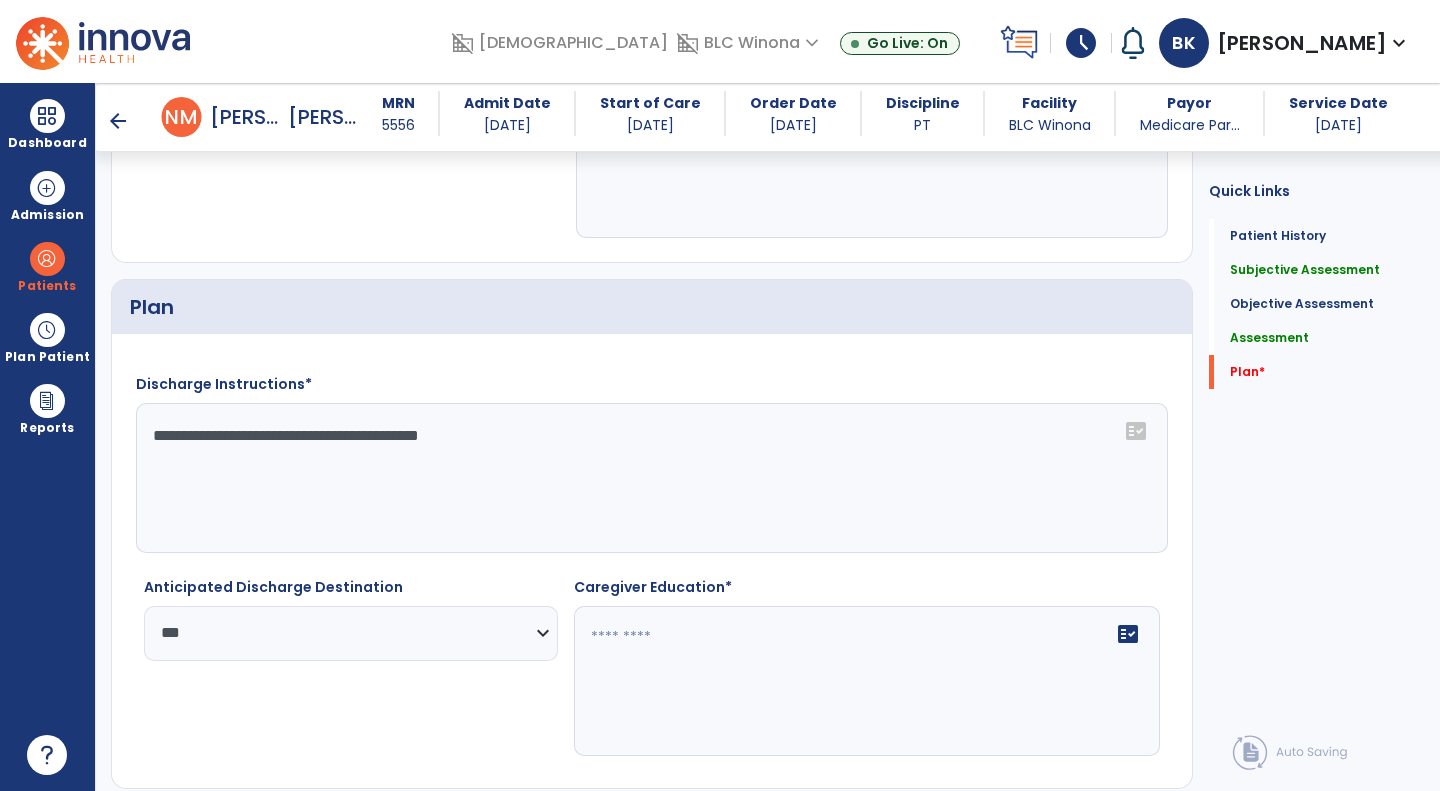 click on "**********" 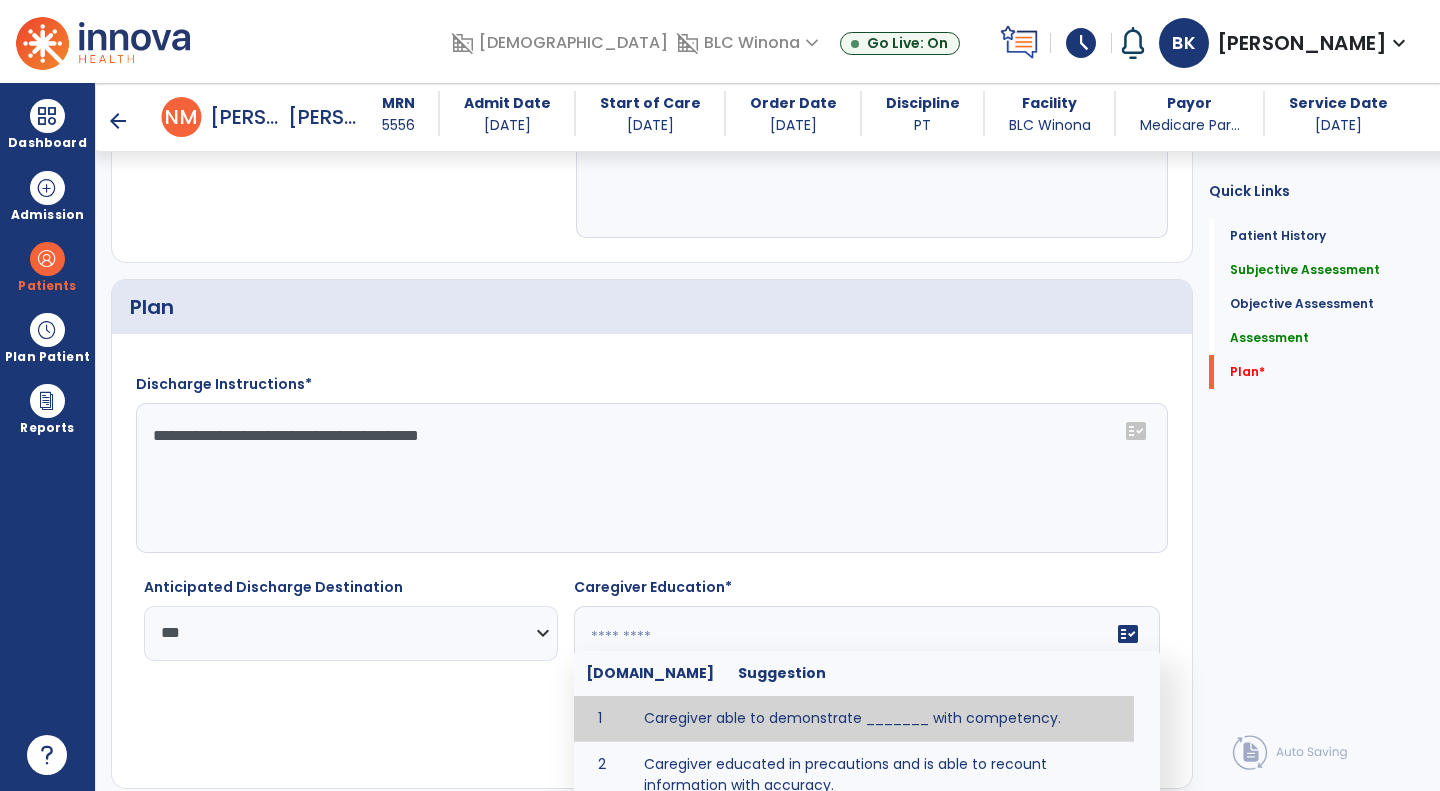 click on "fact_check  [DOMAIN_NAME] Suggestion 1 Caregiver able to demonstrate _______ with competency. 2 Caregiver educated in precautions and is able to recount information with accuracy. 3 Caregiver education initiated with _______ focusing on the following tasks/activities __________. 4 Home exercise program initiated with caregiver focusing on __________. 5 Patient educated in precautions and is able to recount information with [VALUE]% accuracy." 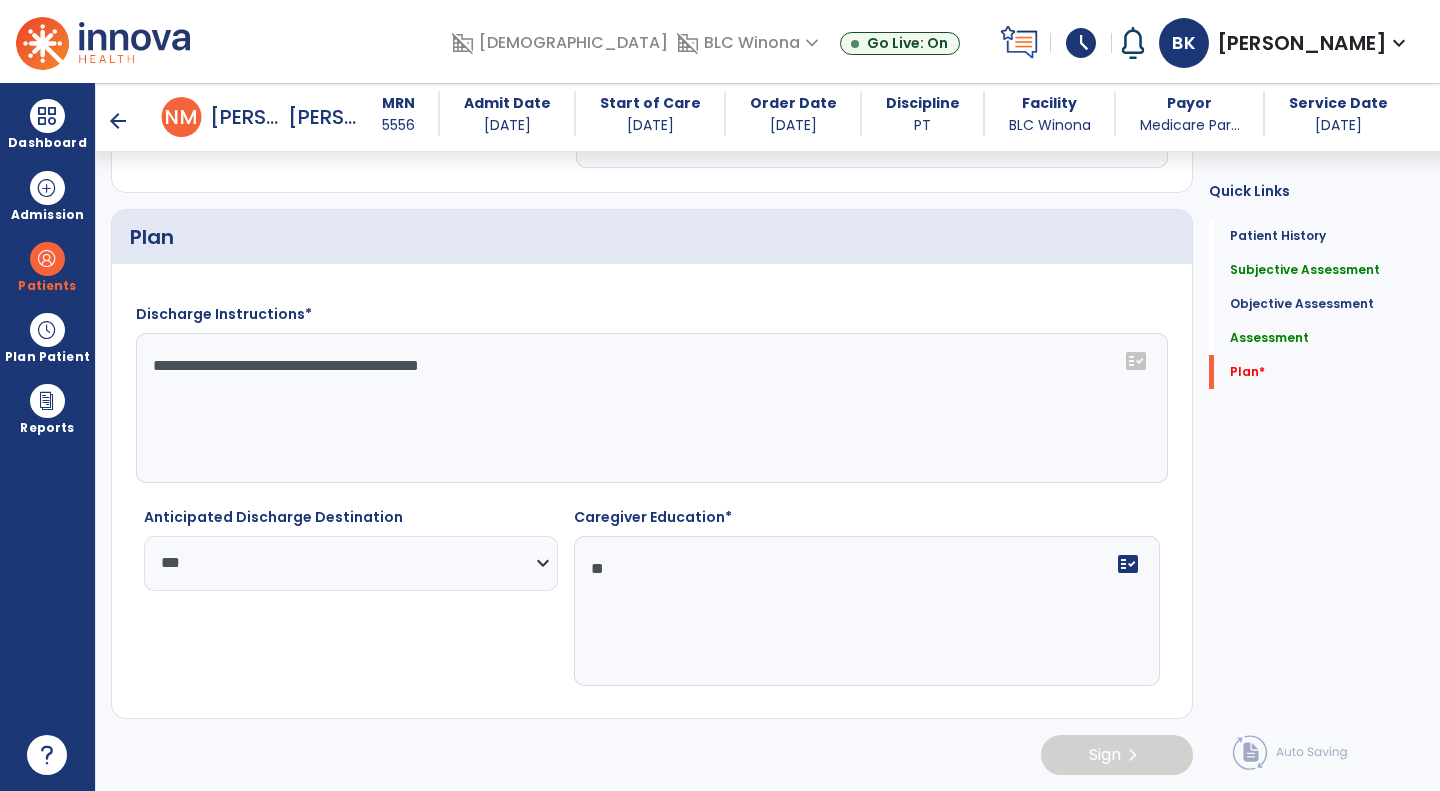 scroll, scrollTop: 2298, scrollLeft: 0, axis: vertical 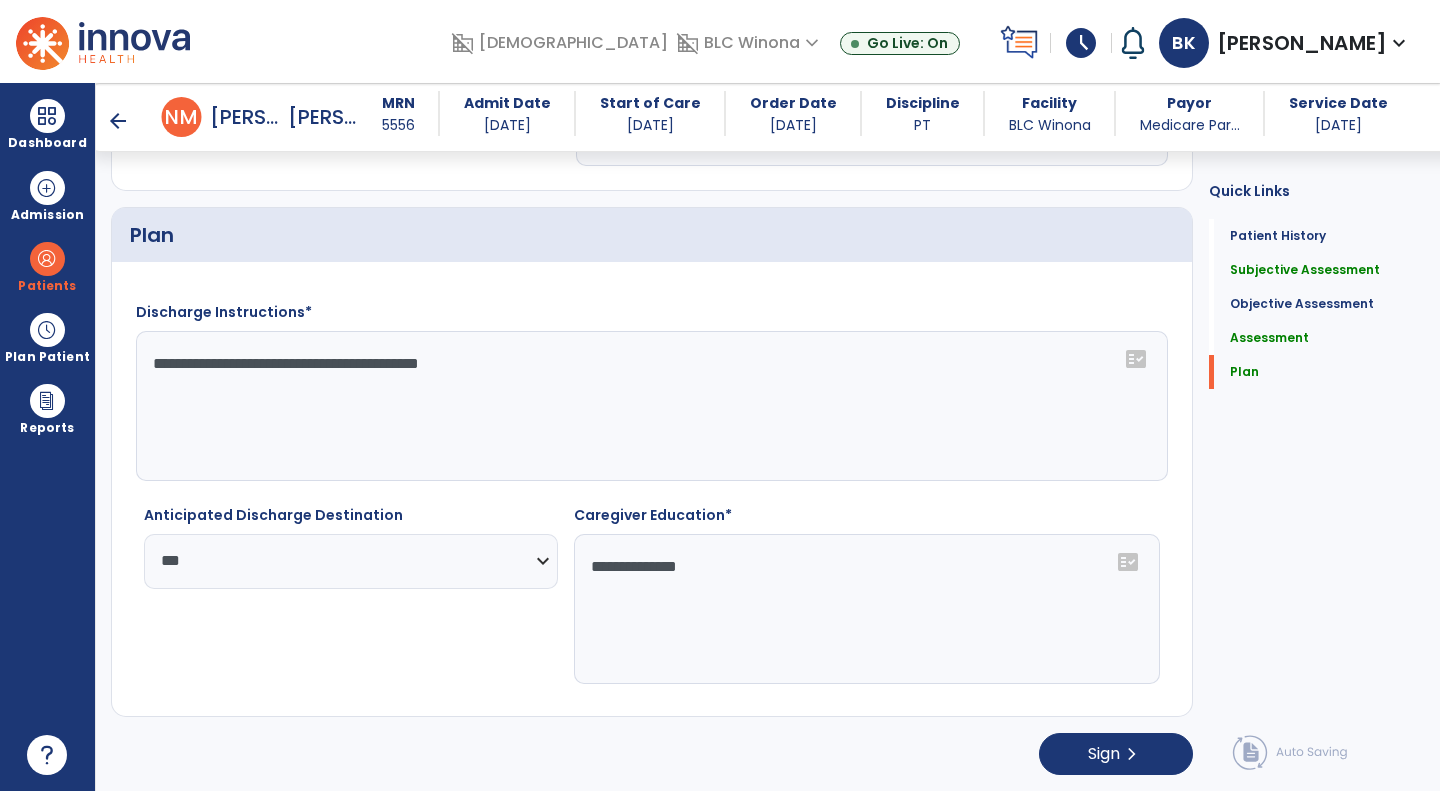 type on "**********" 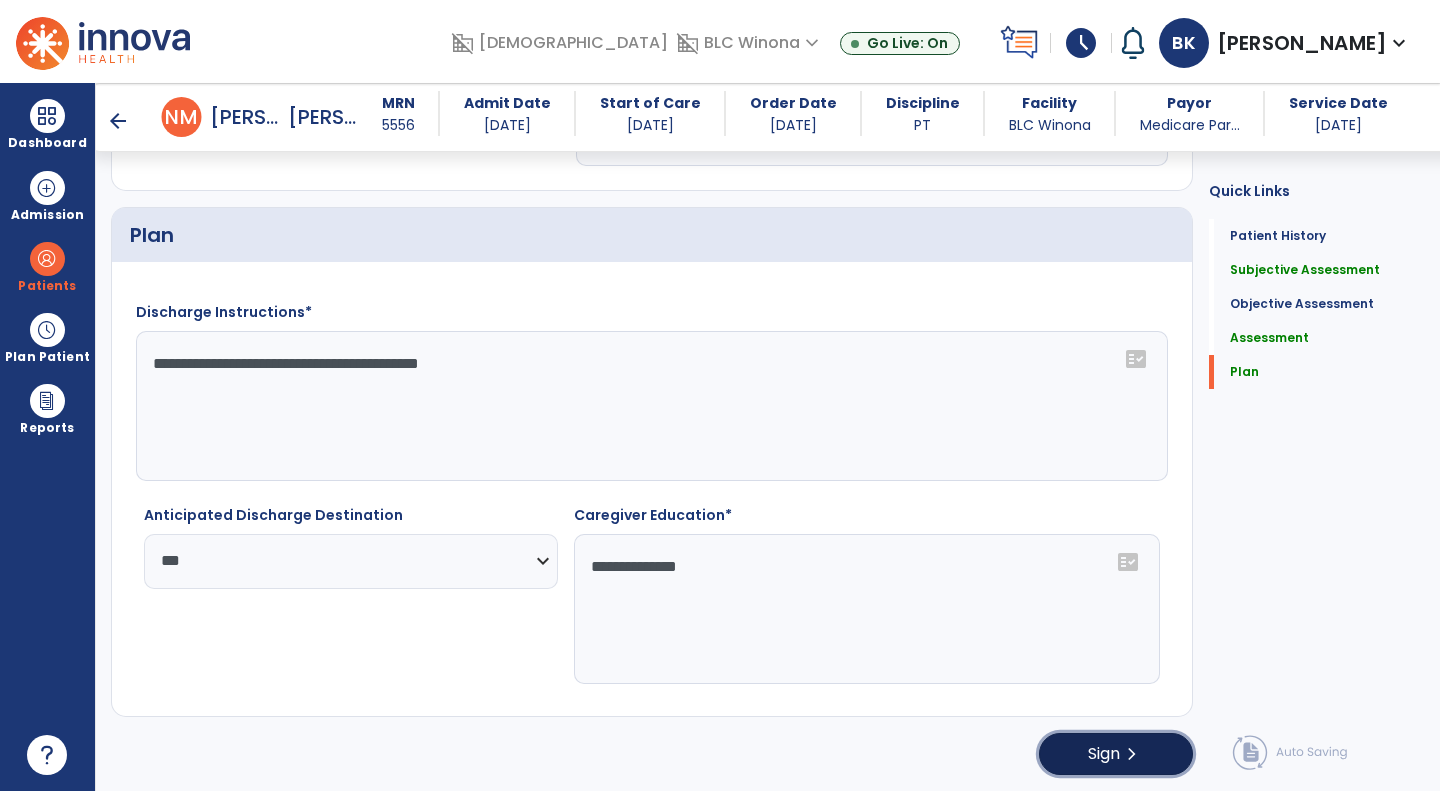 click on "Sign  chevron_right" 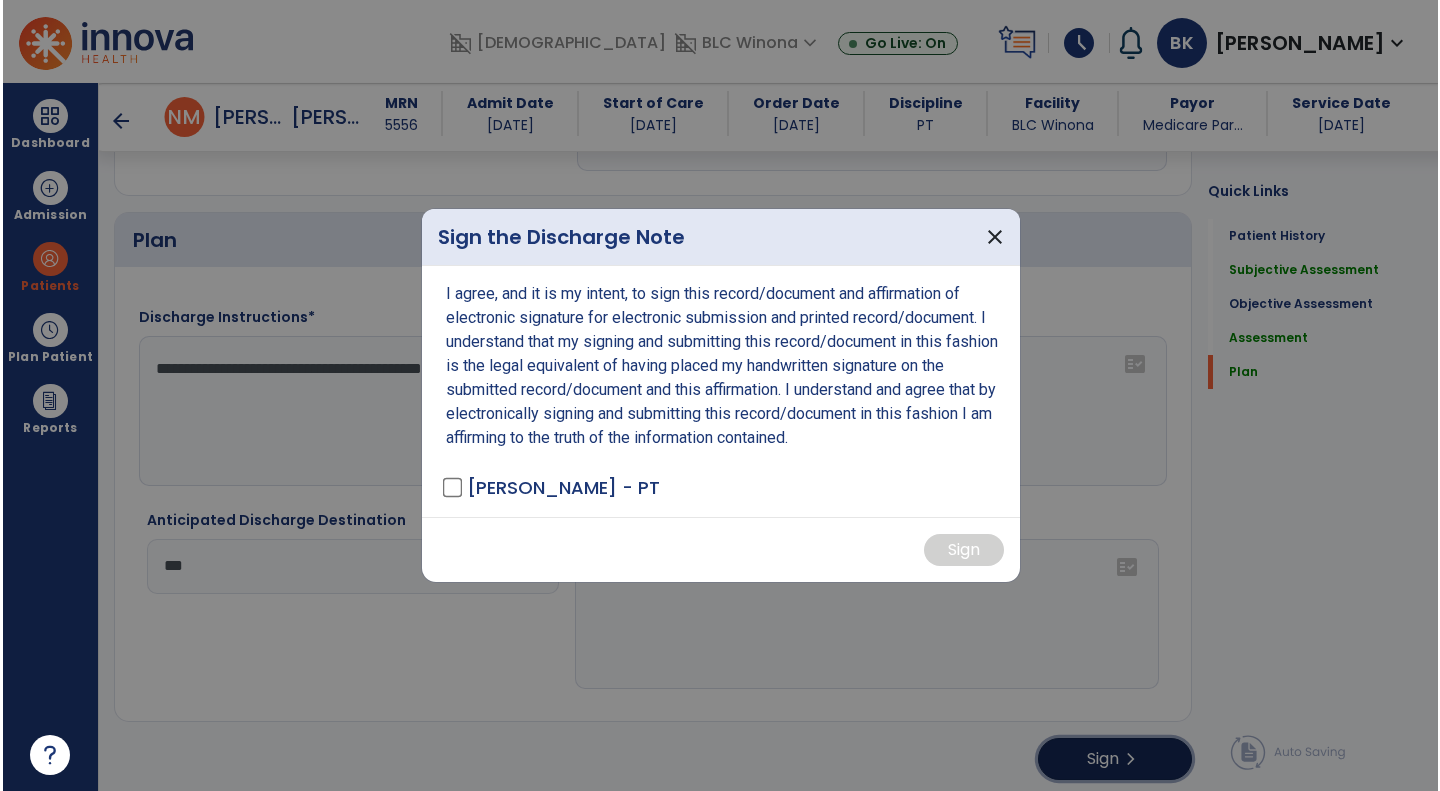 scroll, scrollTop: 2300, scrollLeft: 0, axis: vertical 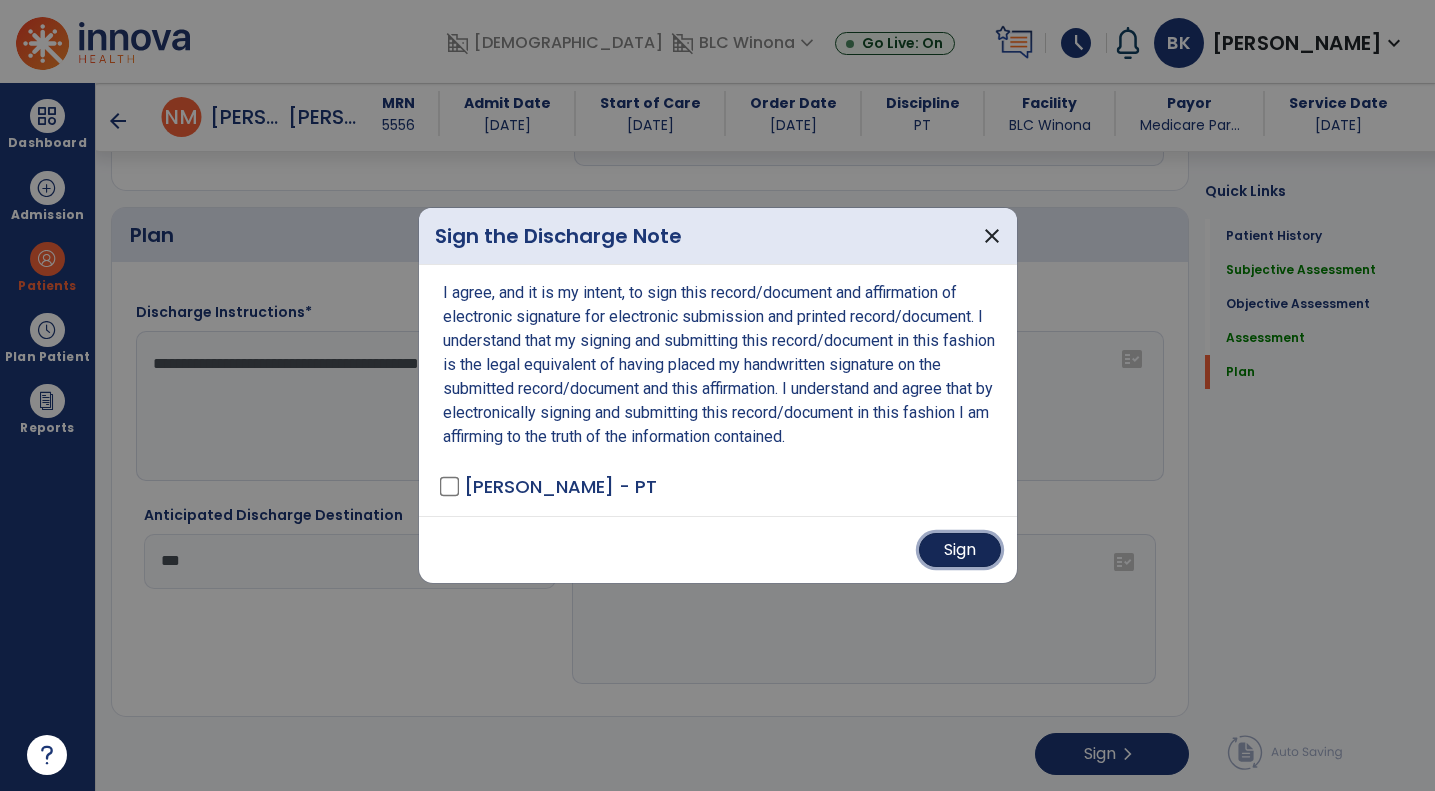 click on "Sign" at bounding box center (960, 550) 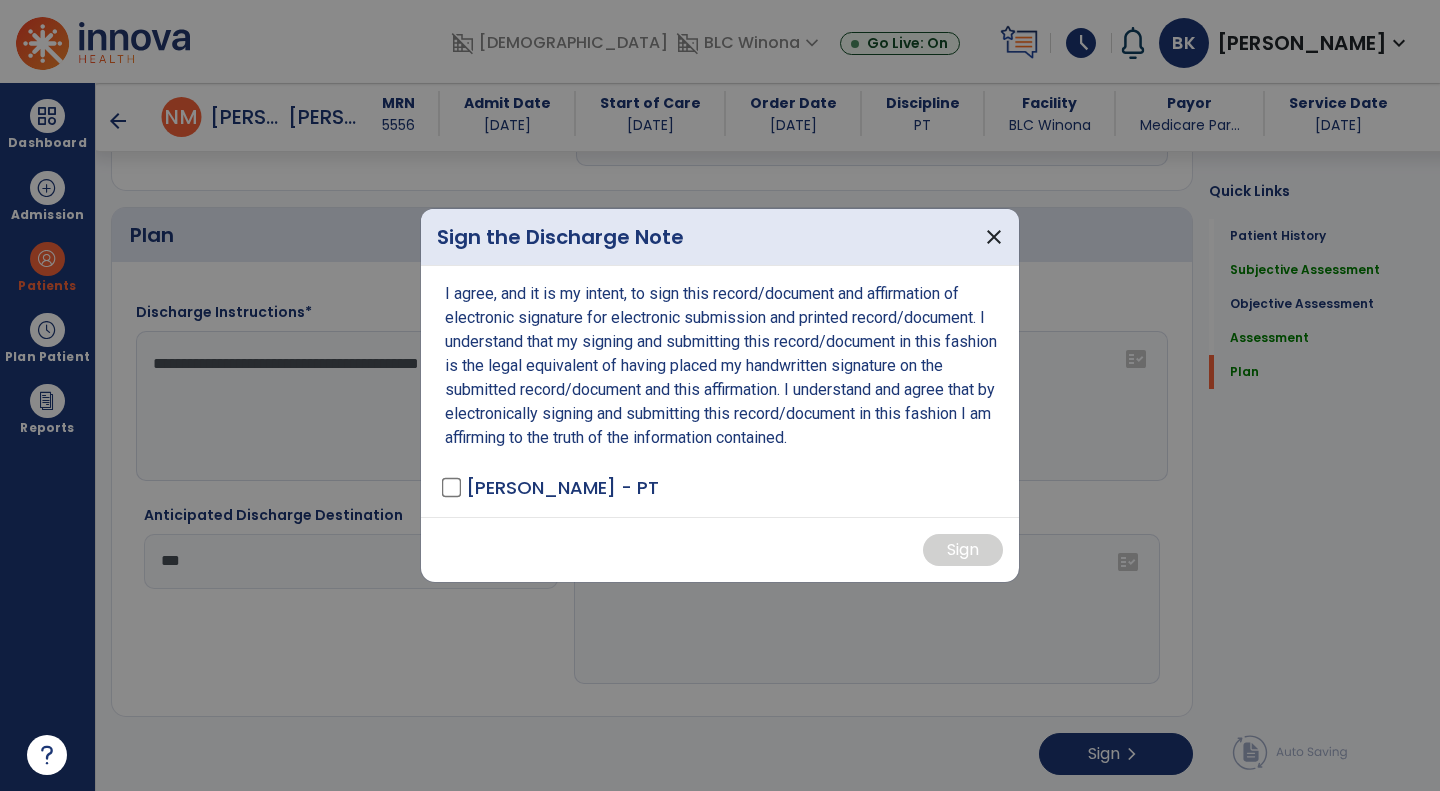 scroll, scrollTop: 0, scrollLeft: 0, axis: both 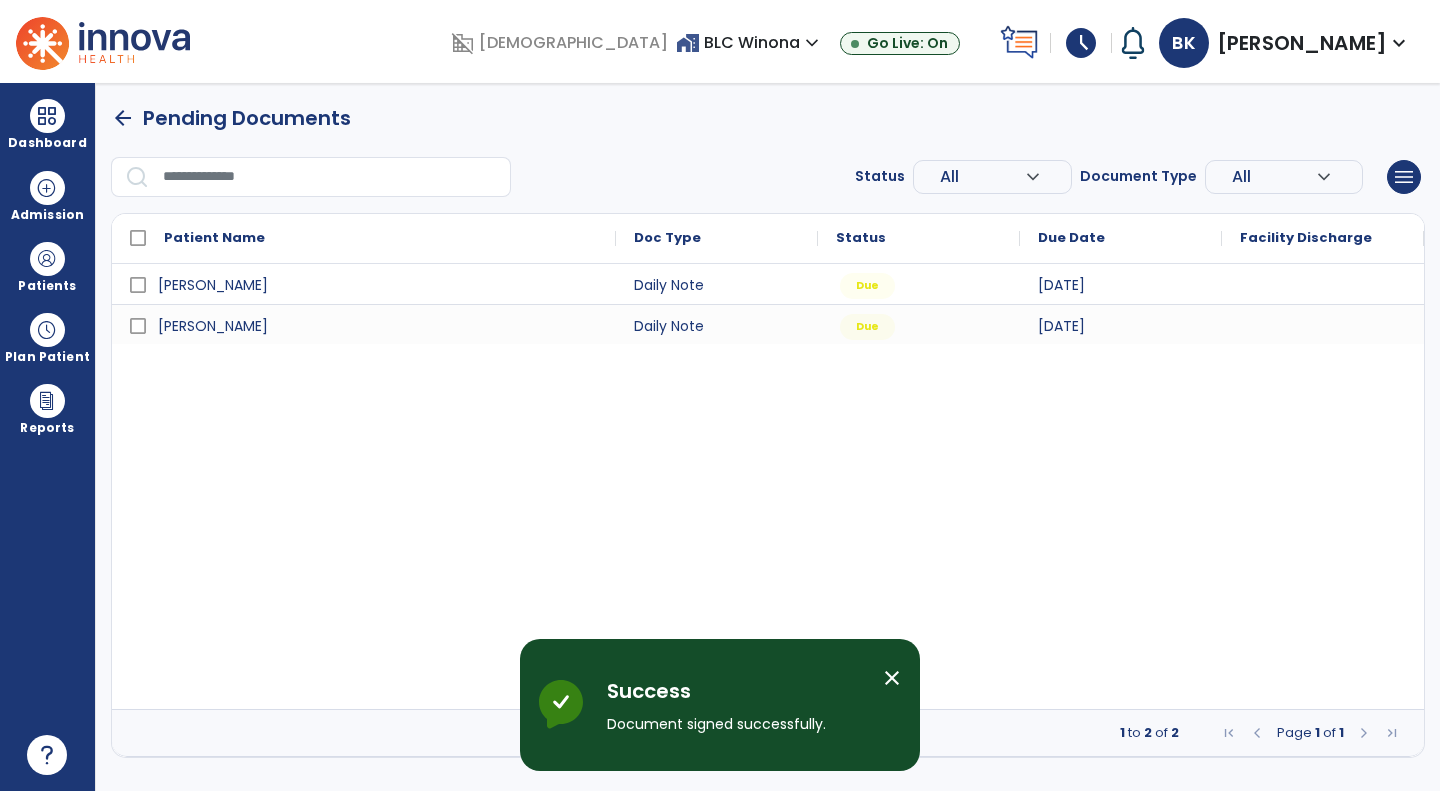 click at bounding box center (47, 330) 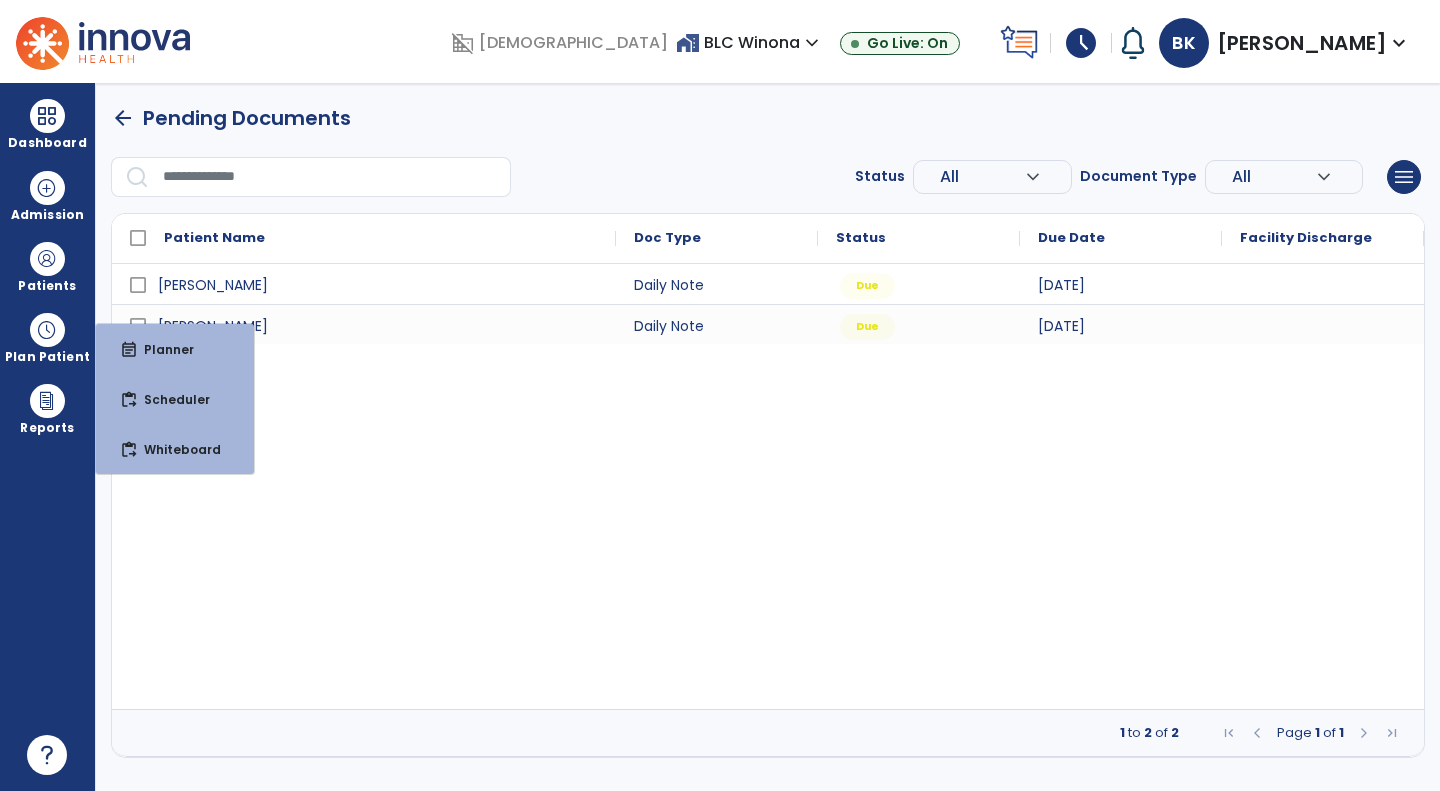 click on "Dashboard" at bounding box center [47, 124] 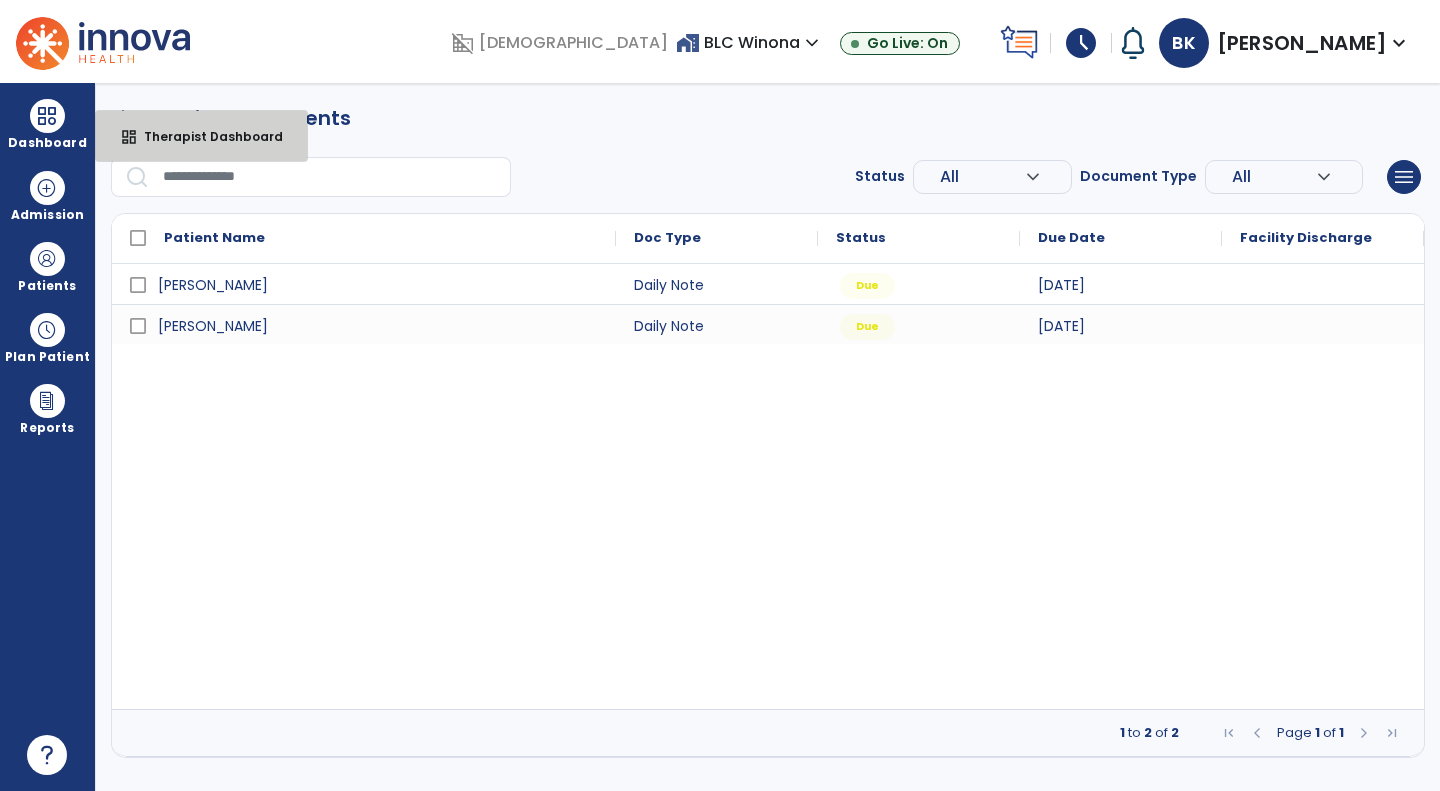 click on "Therapist Dashboard" at bounding box center [205, 136] 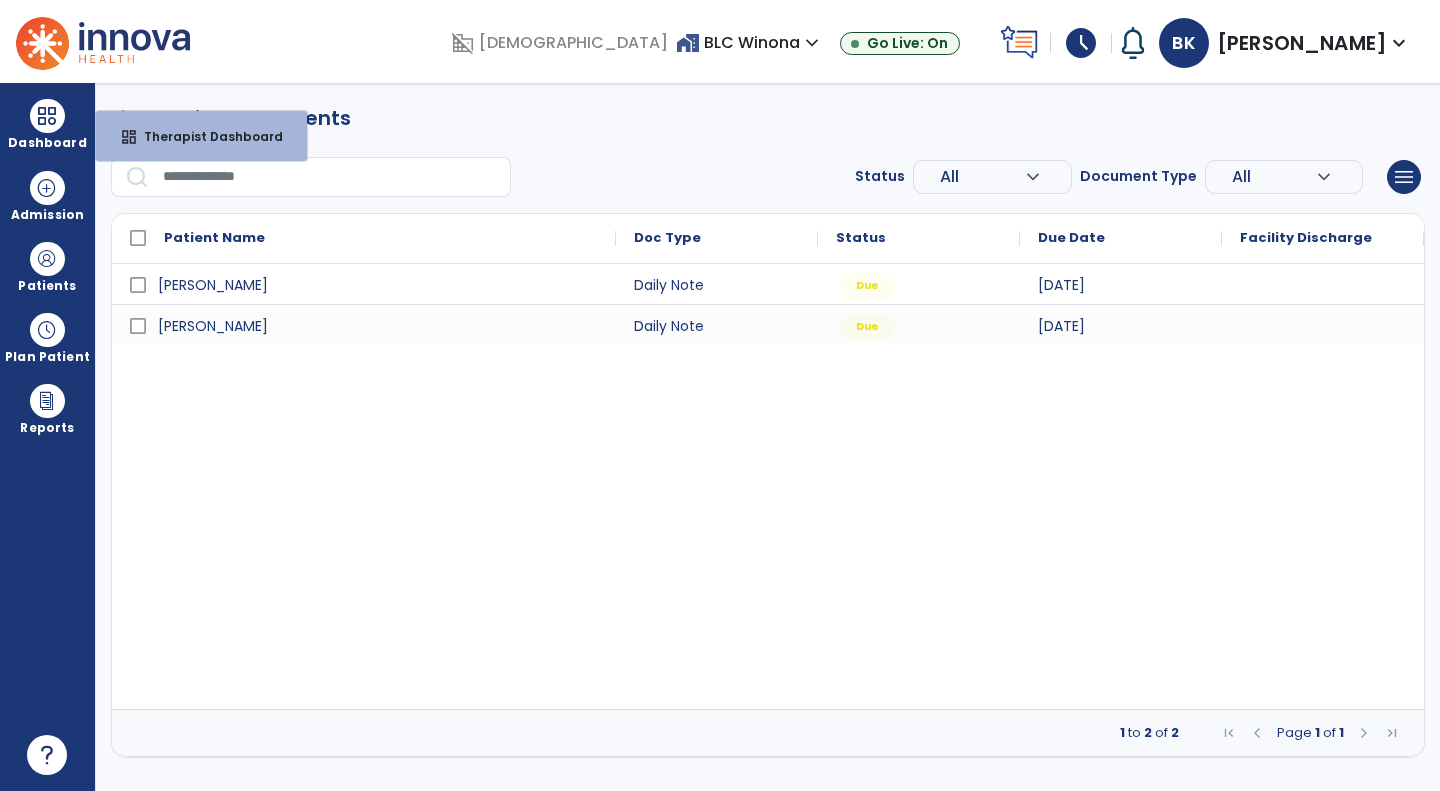select on "****" 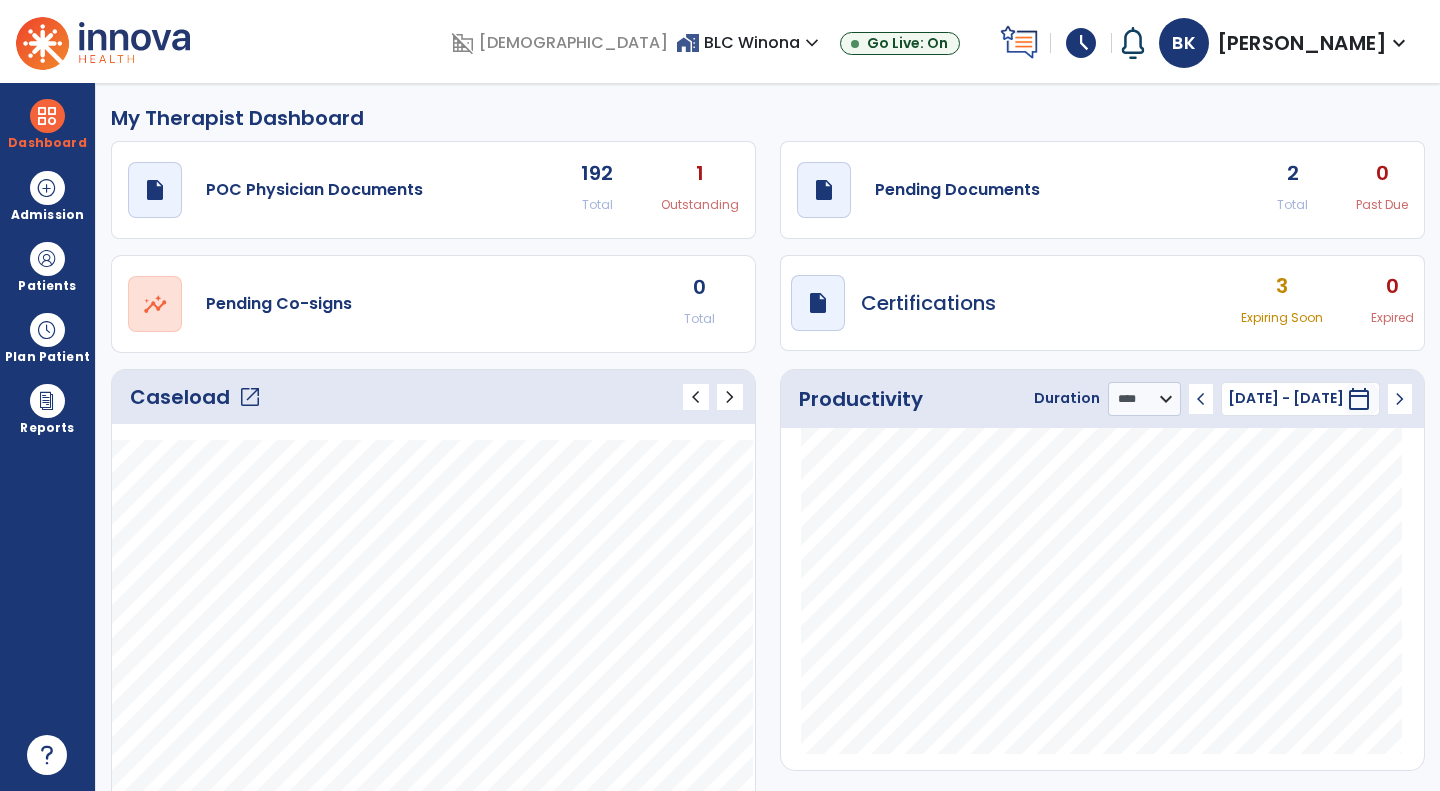 click on "draft   open_in_new  Pending Documents 2 Total 0 Past Due" 